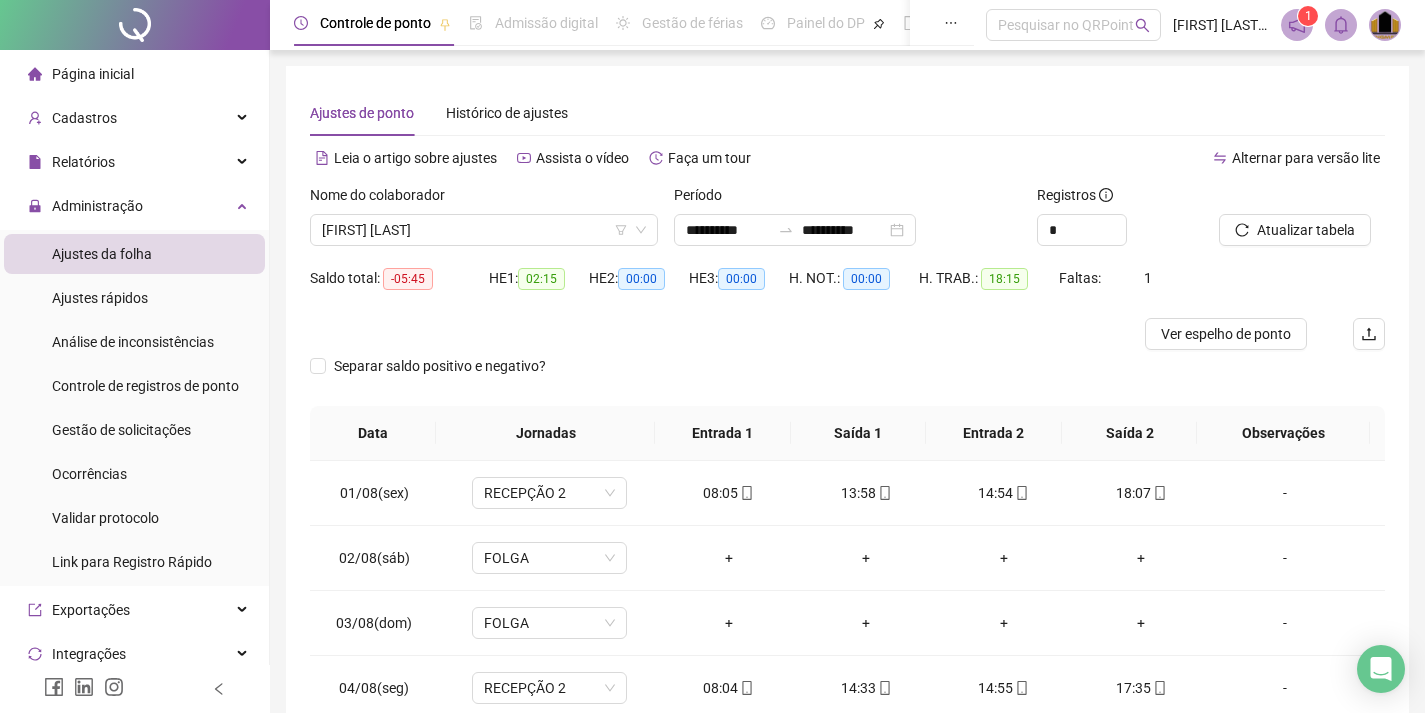 scroll, scrollTop: 183, scrollLeft: 0, axis: vertical 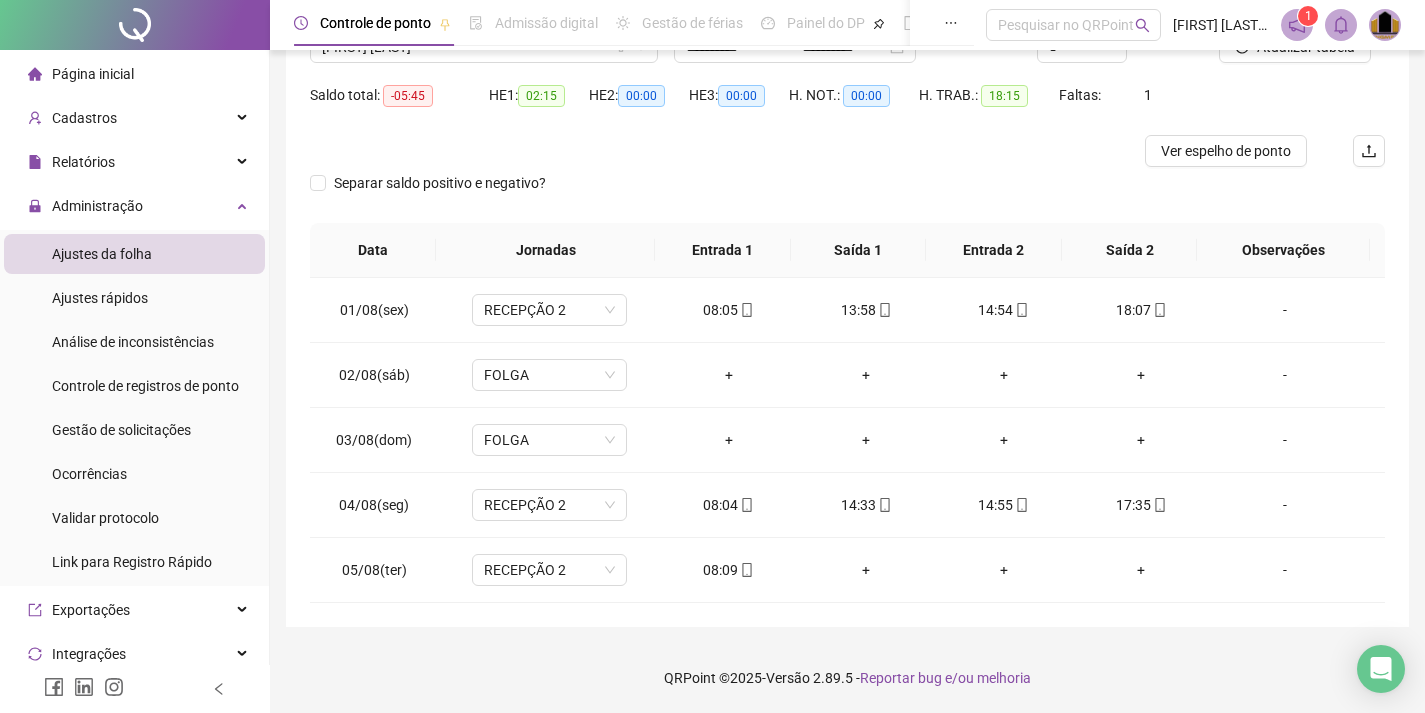 click on "Ajustes da folha" at bounding box center [102, 254] 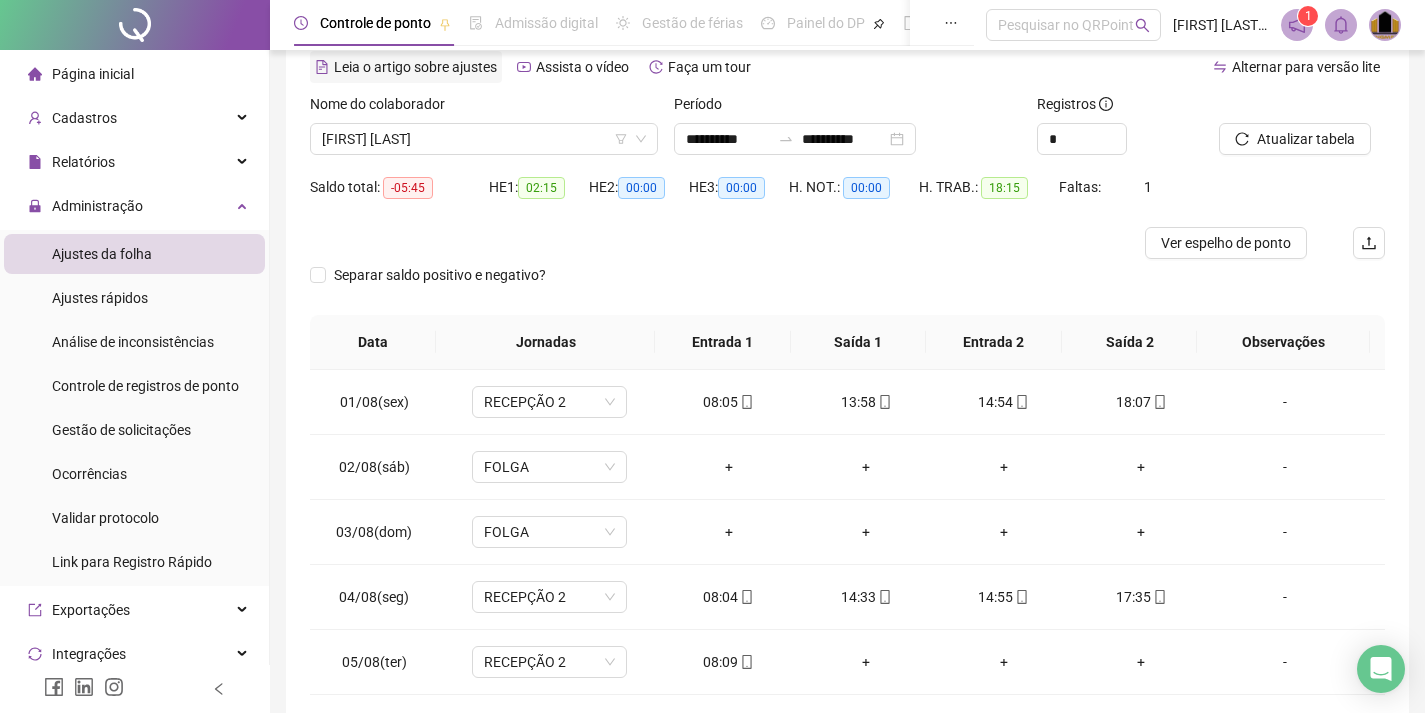 scroll, scrollTop: 0, scrollLeft: 0, axis: both 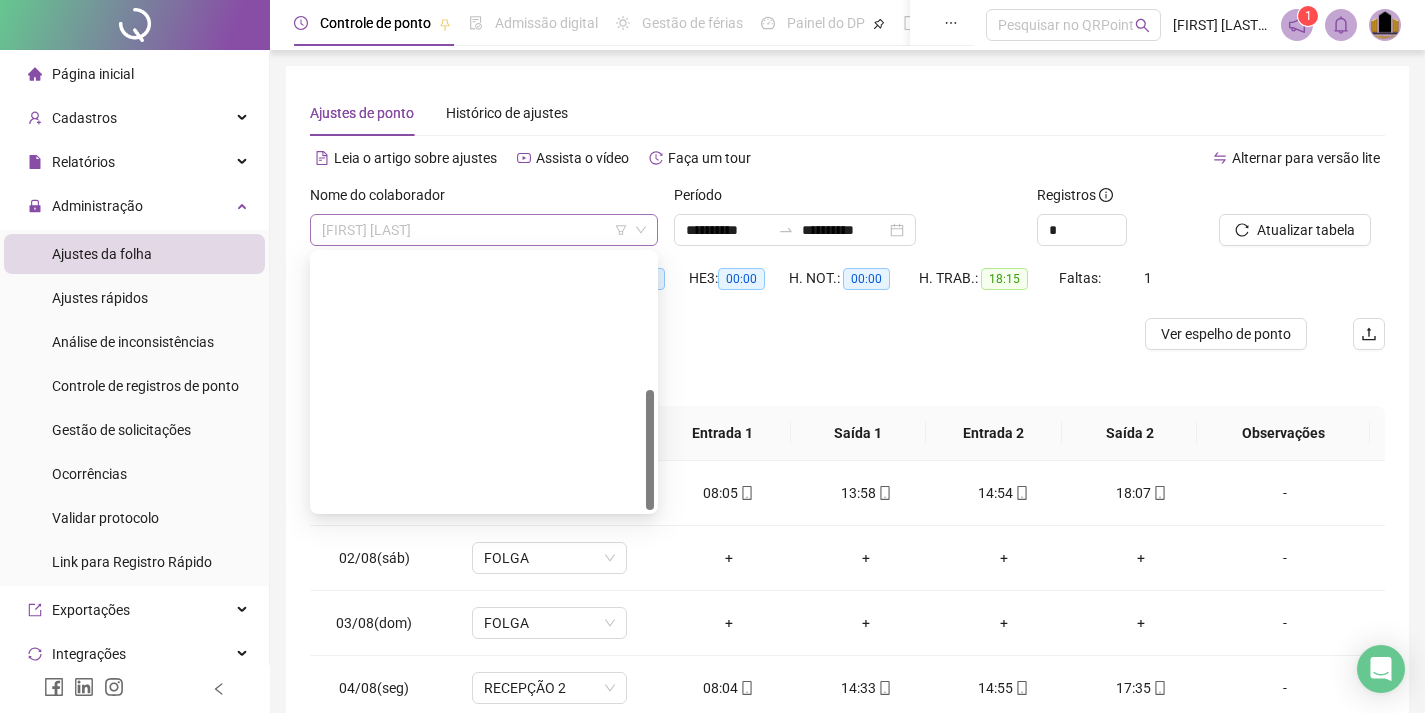 click on "[FIRST] [LAST]" at bounding box center (484, 230) 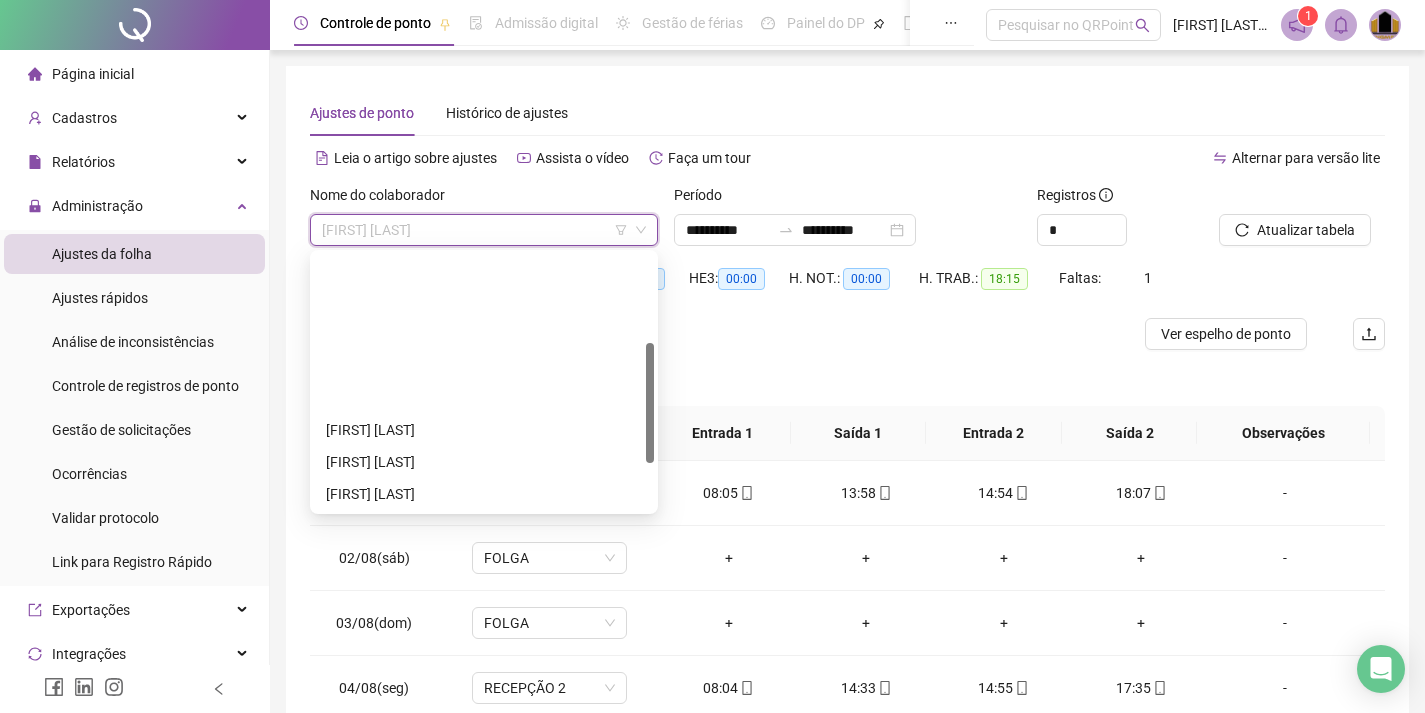 scroll, scrollTop: 0, scrollLeft: 0, axis: both 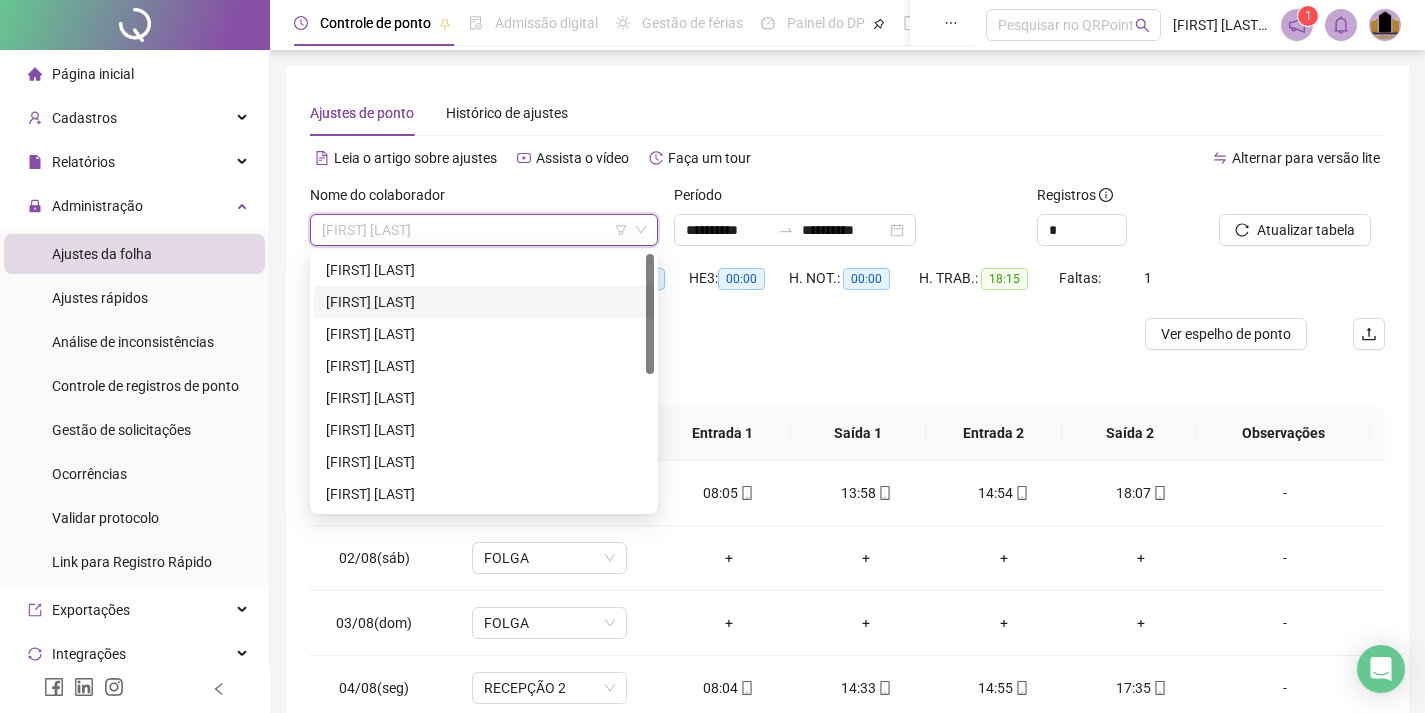 click on "[FIRST] [LAST]" at bounding box center [484, 302] 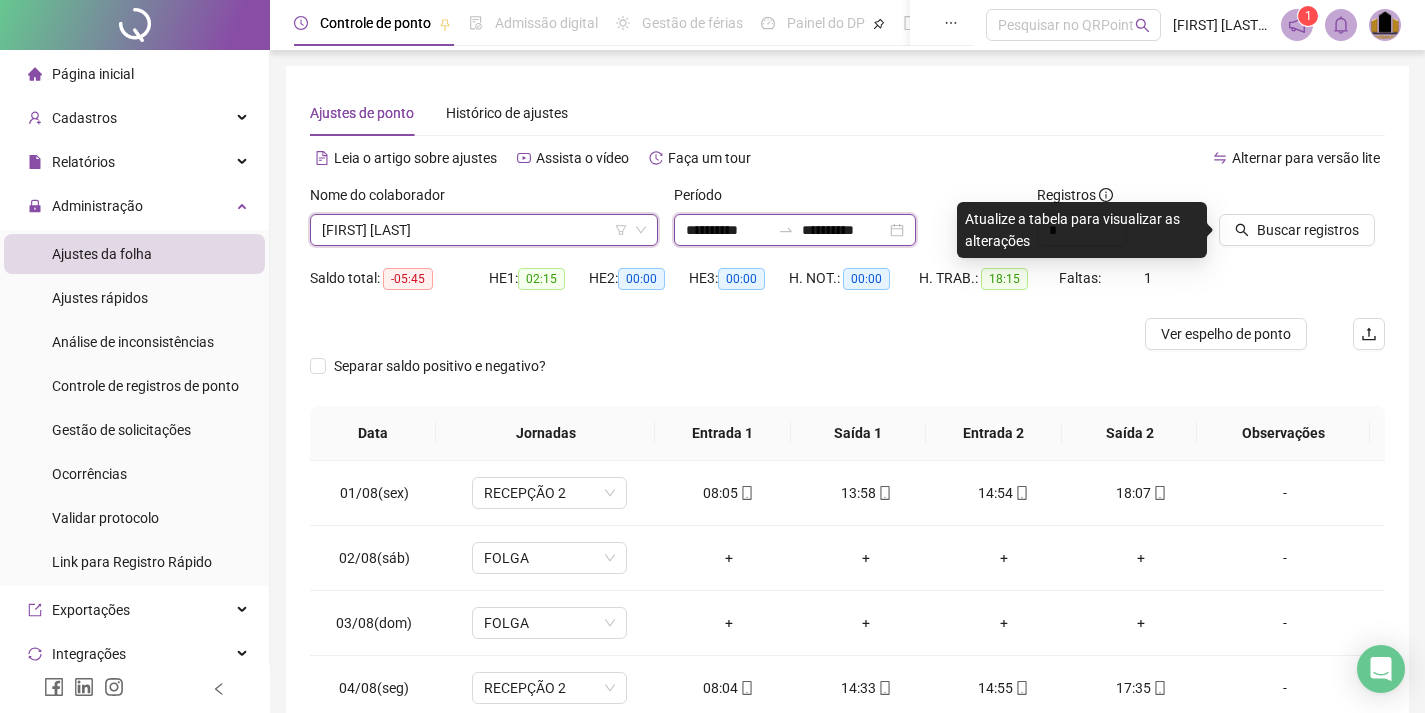 click on "**********" at bounding box center [728, 230] 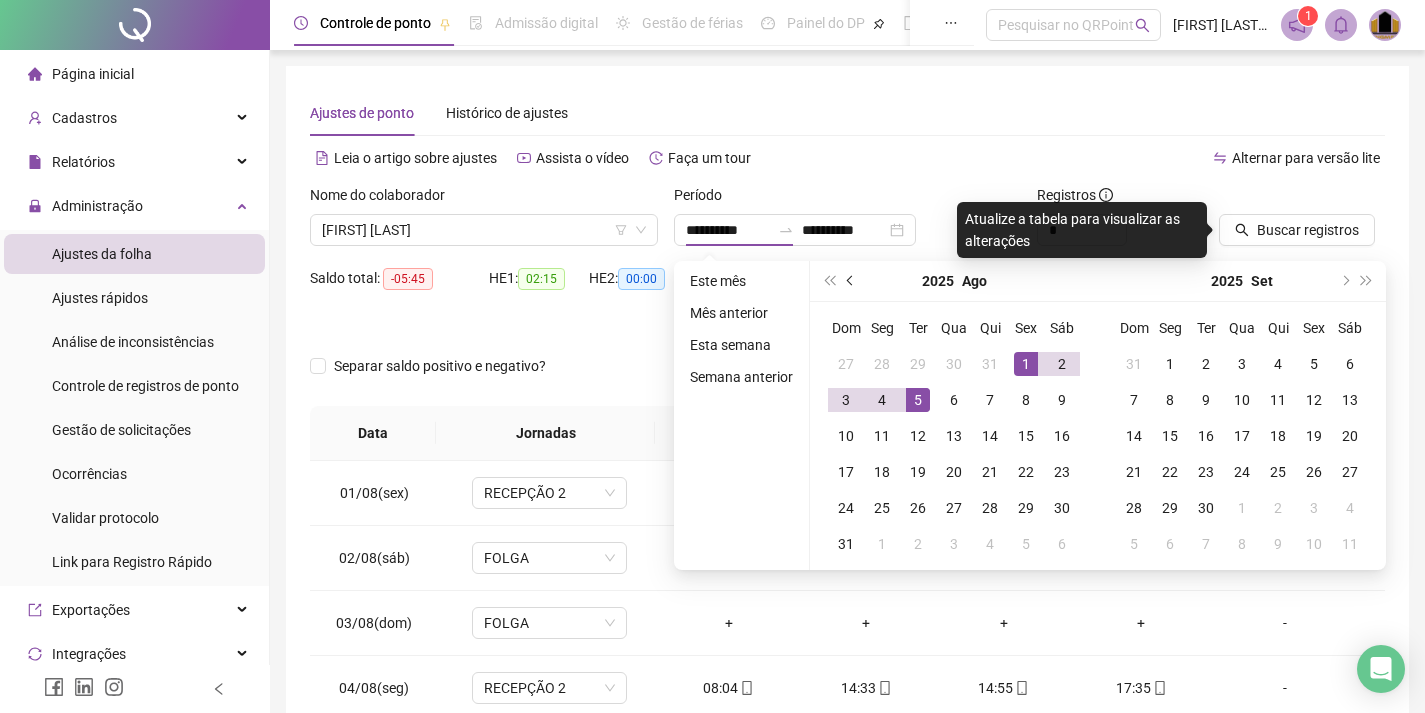 click at bounding box center [851, 281] 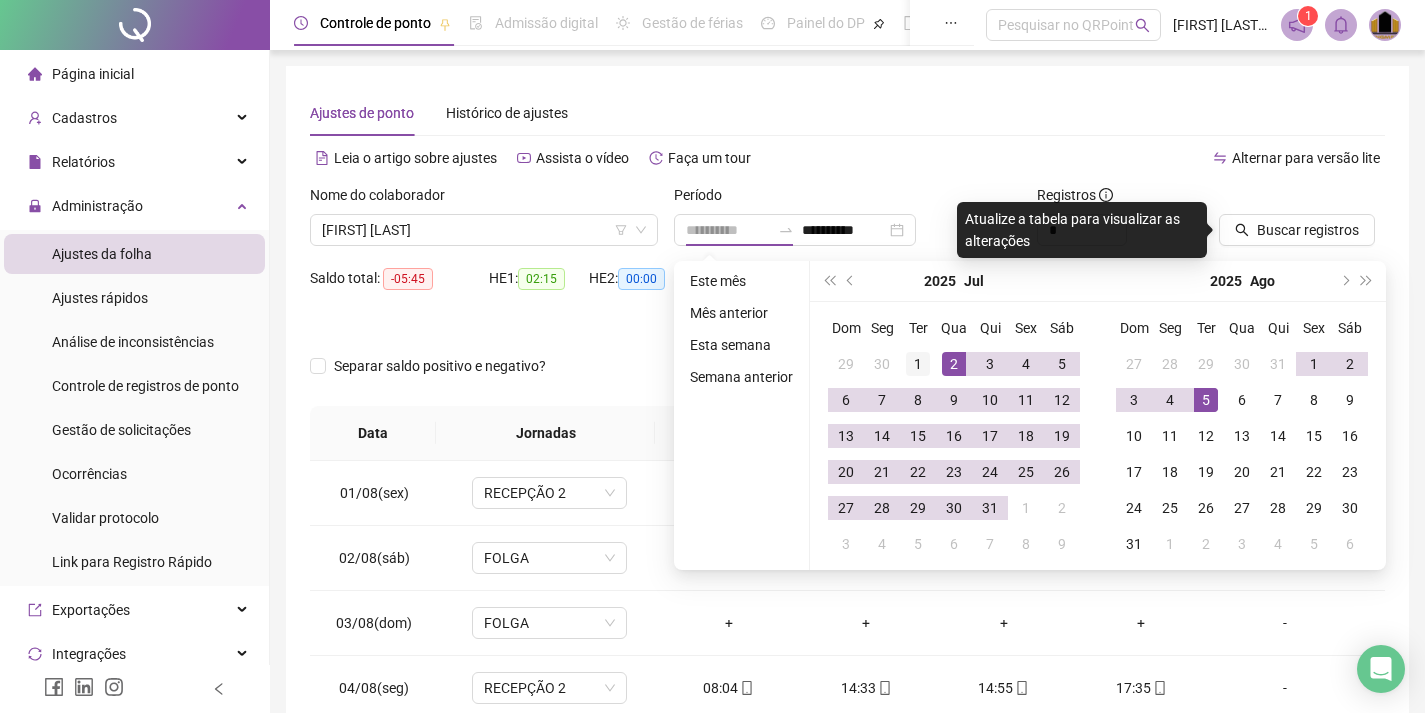 type on "**********" 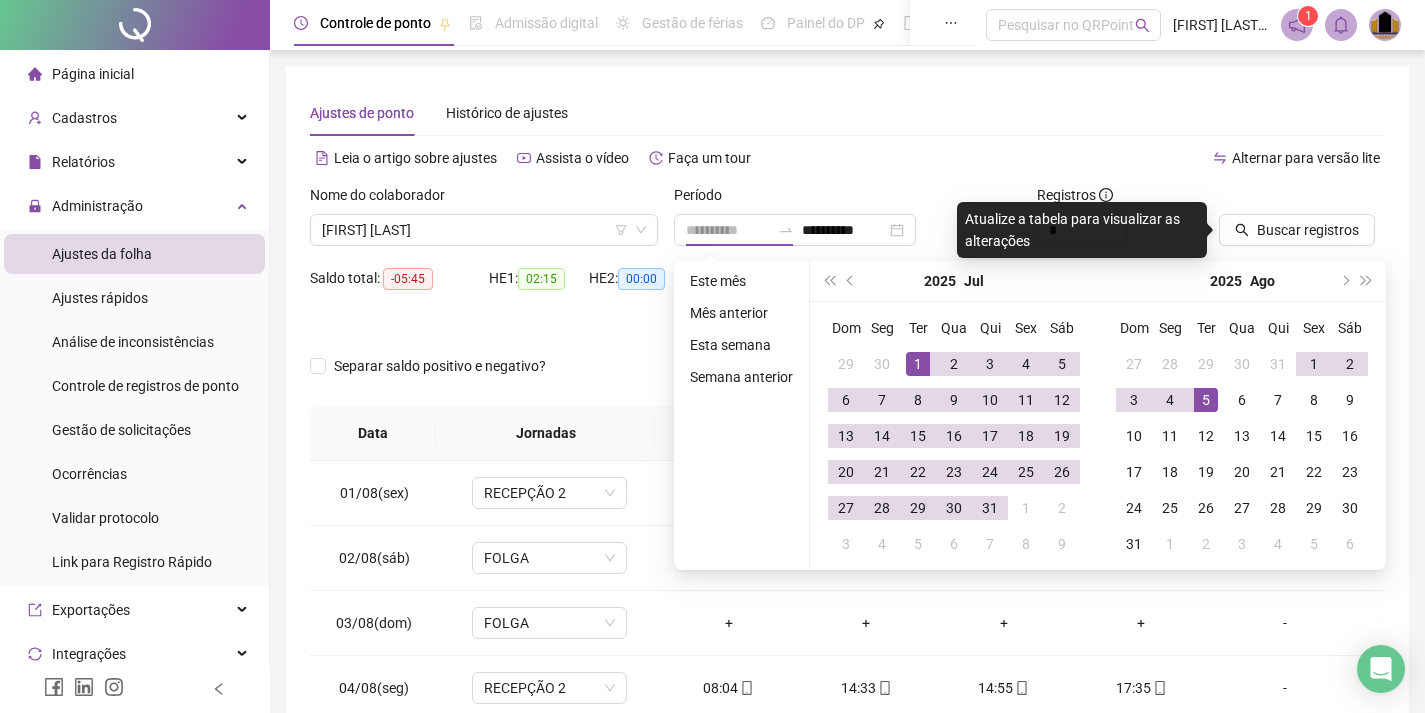 click on "1" at bounding box center (918, 364) 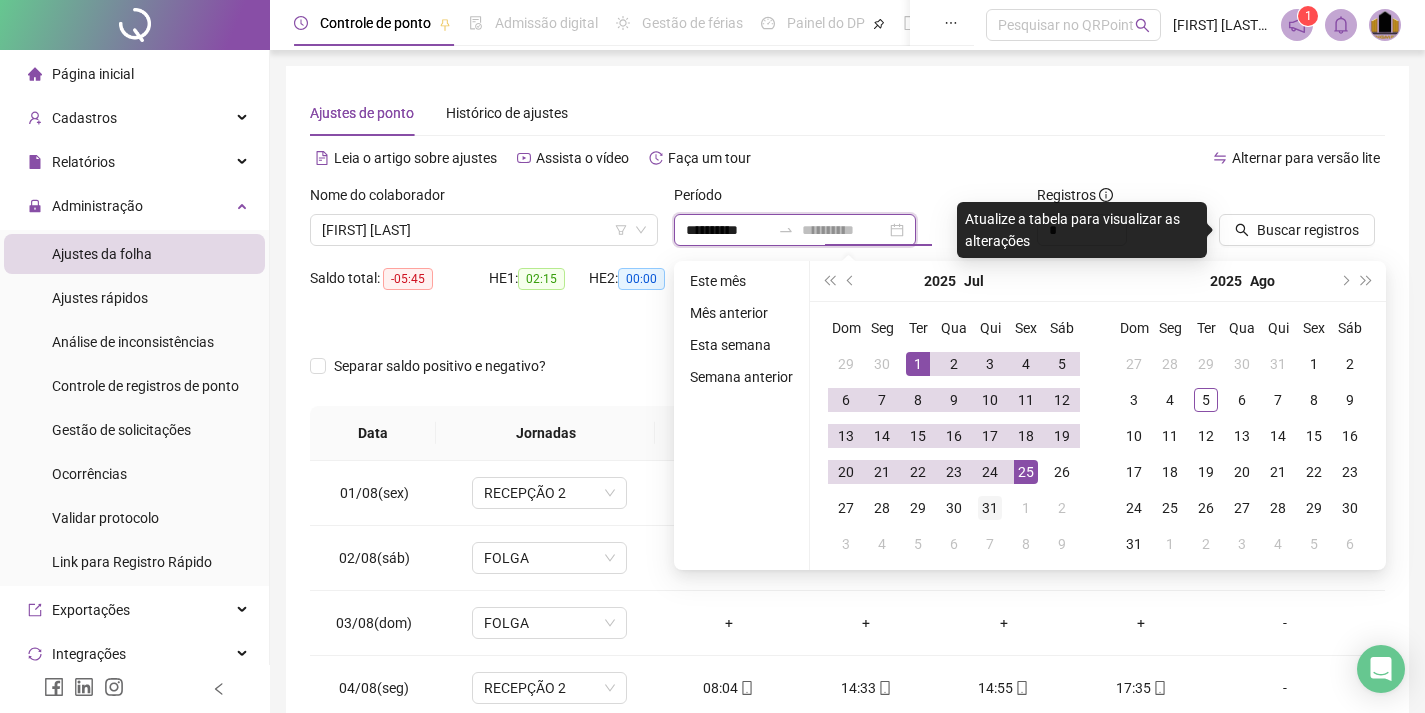 type on "**********" 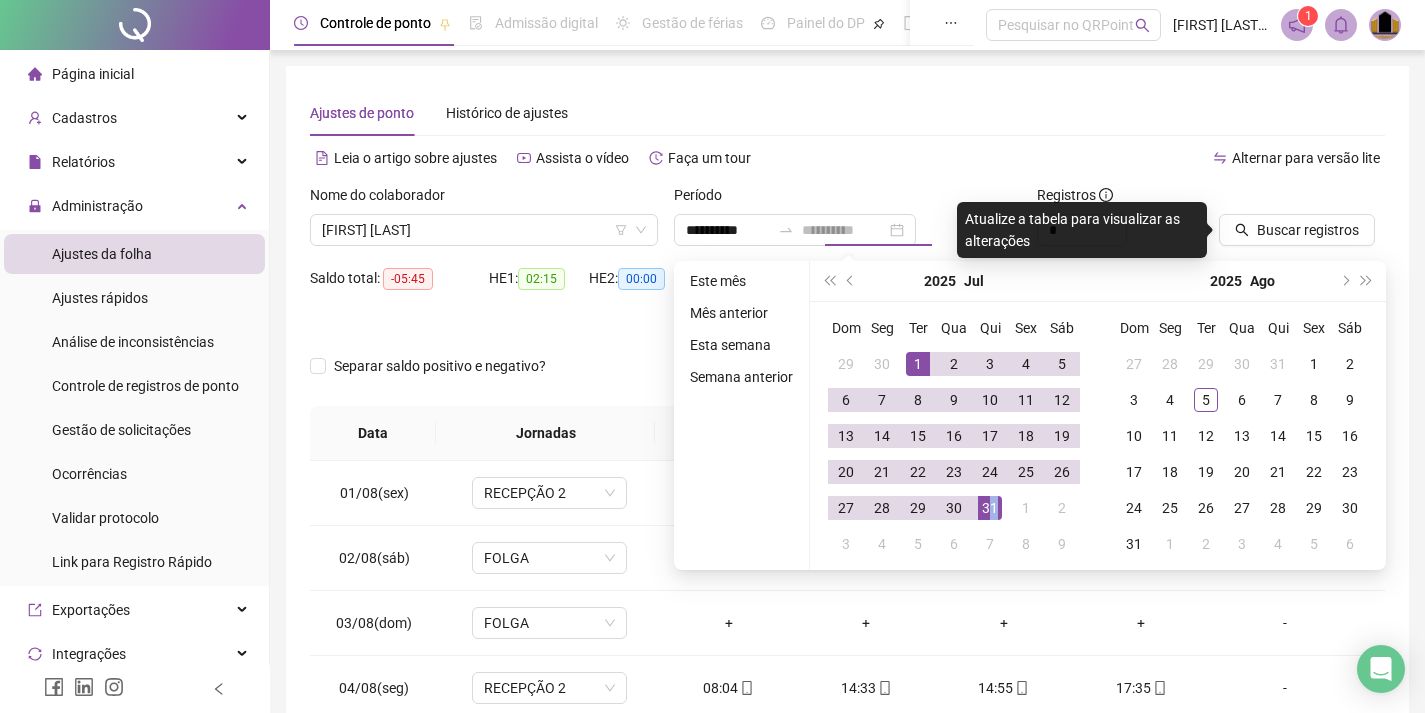 click on "31" at bounding box center (990, 508) 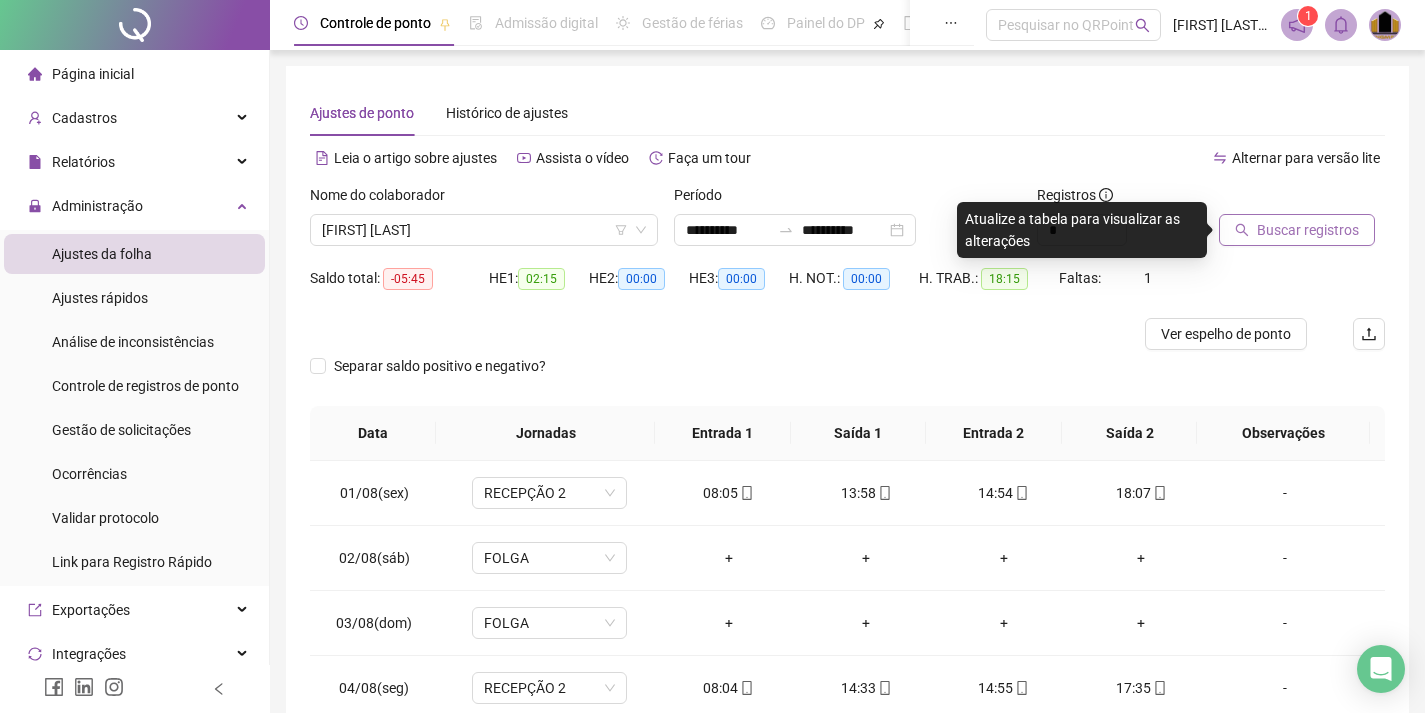 click on "Buscar registros" at bounding box center [1297, 230] 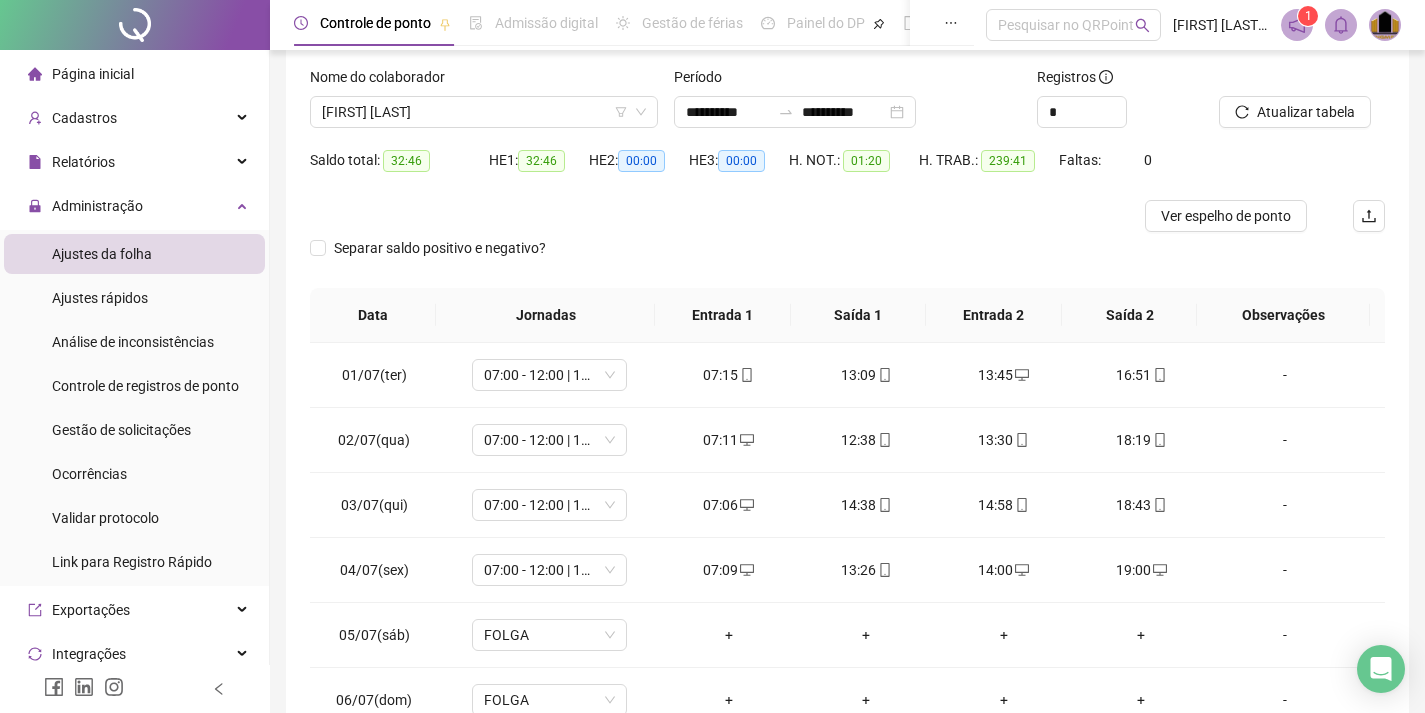 scroll, scrollTop: 285, scrollLeft: 0, axis: vertical 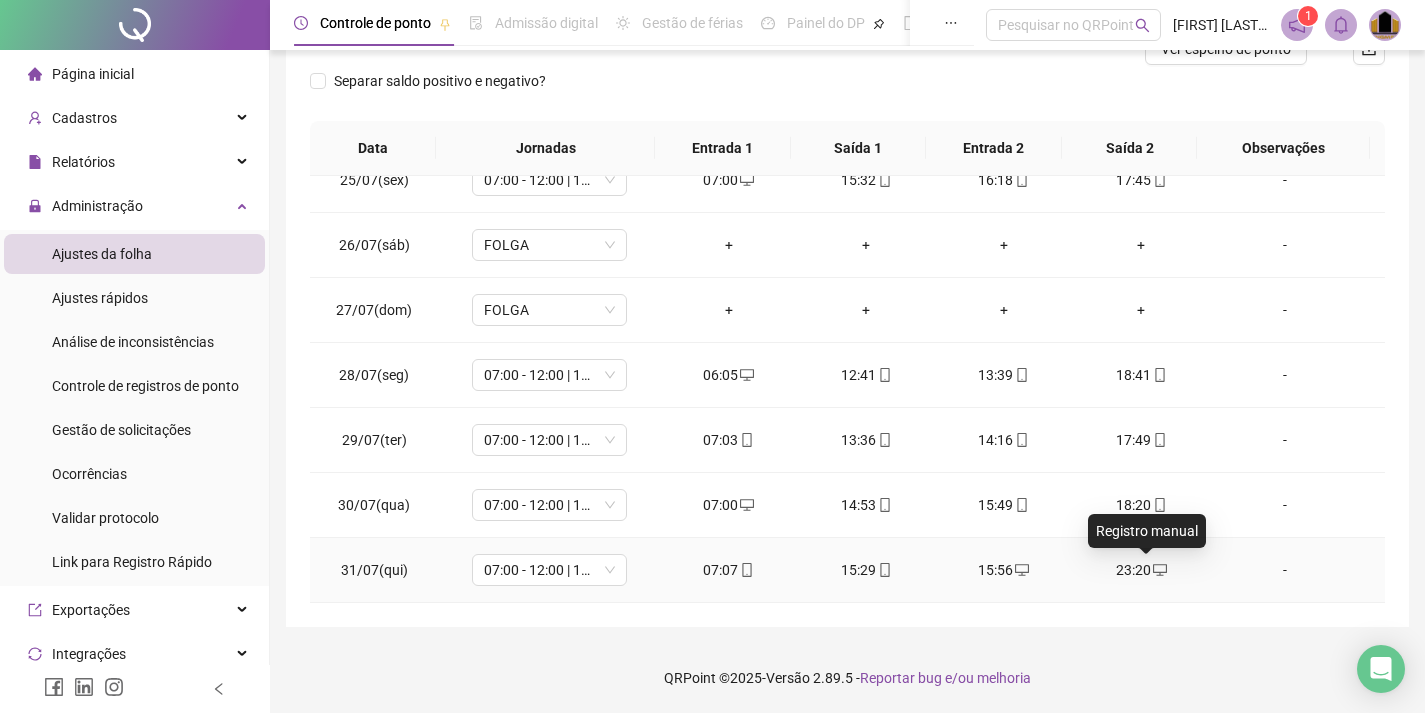 click 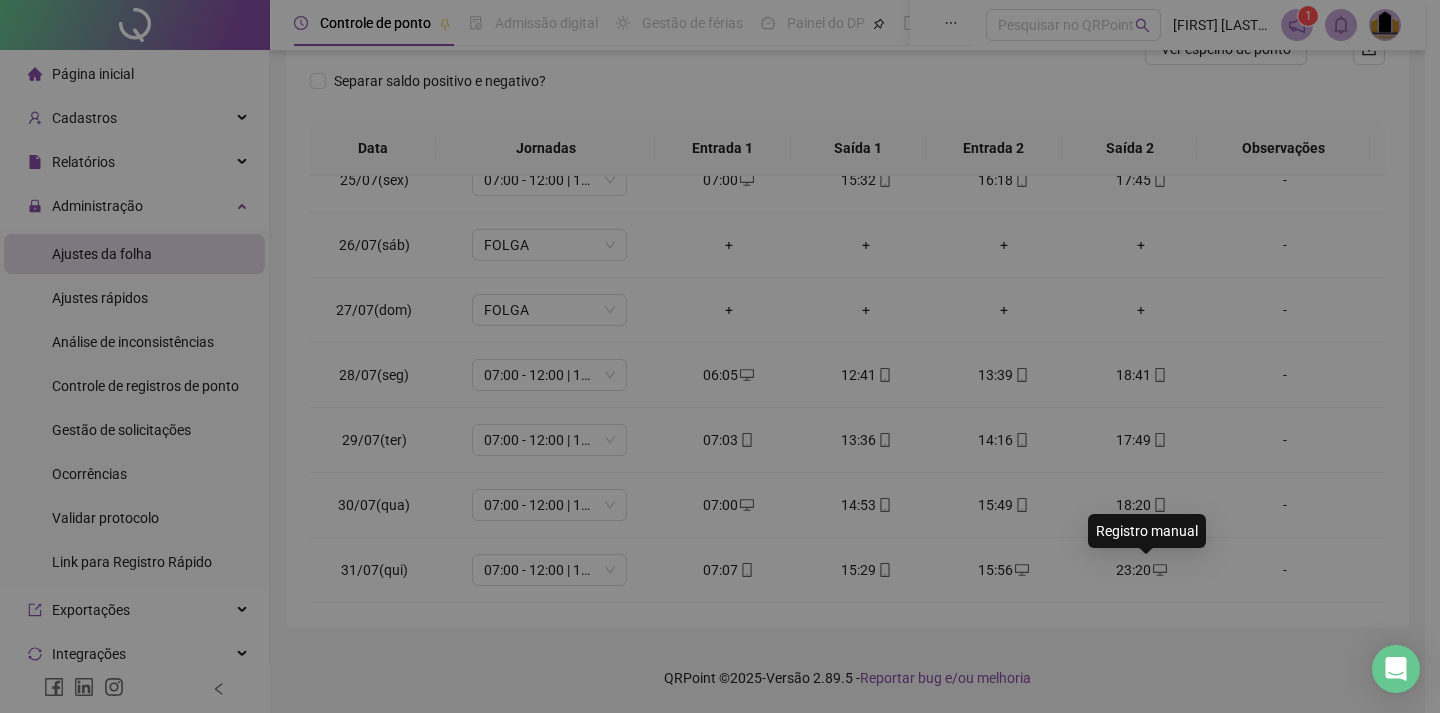 type on "**********" 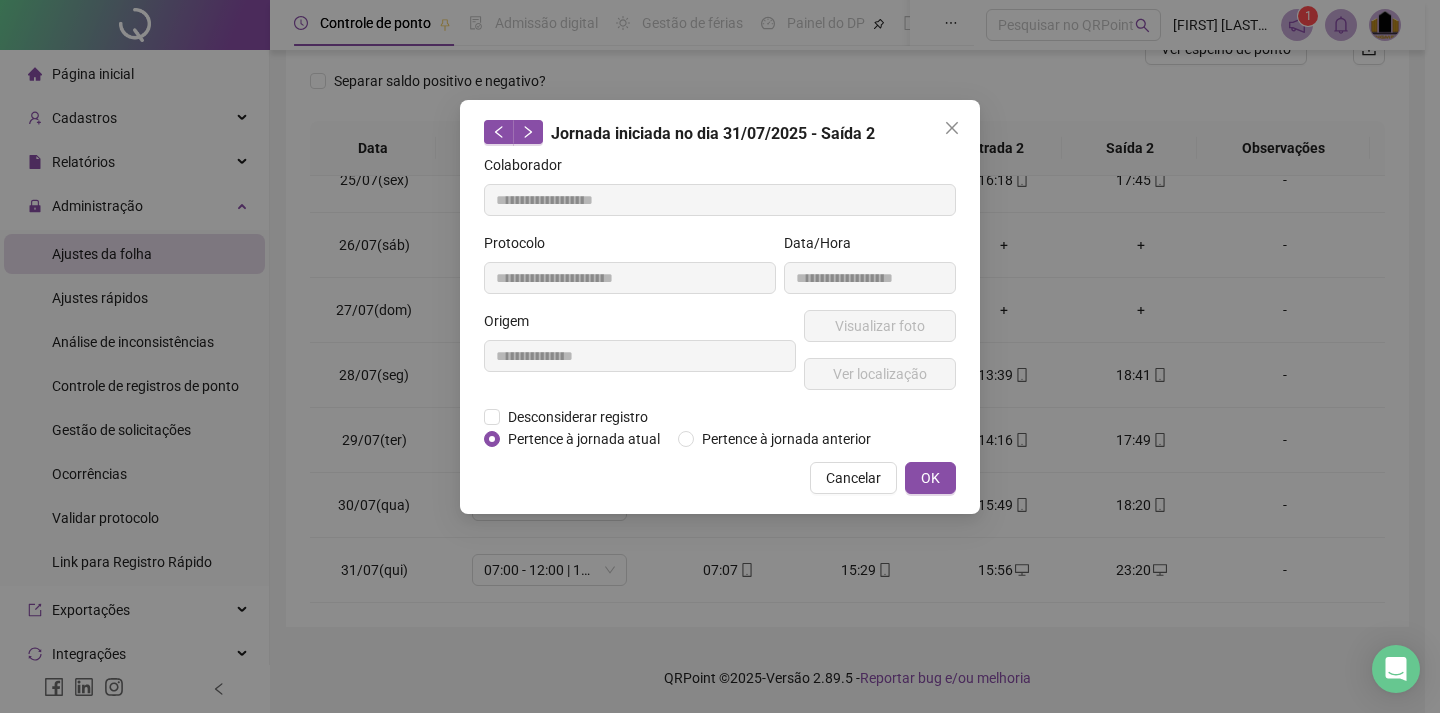 drag, startPoint x: 950, startPoint y: 120, endPoint x: 983, endPoint y: 145, distance: 41.400482 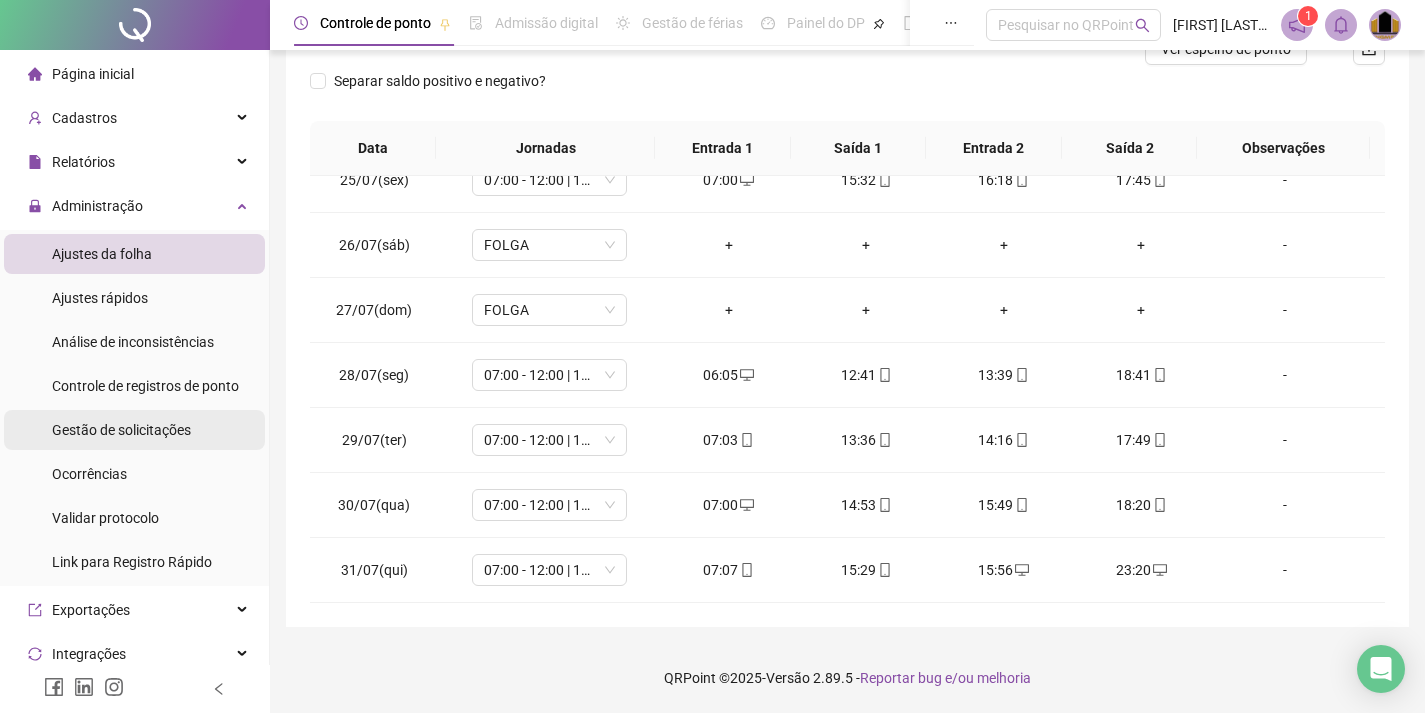click on "Gestão de solicitações" at bounding box center (121, 430) 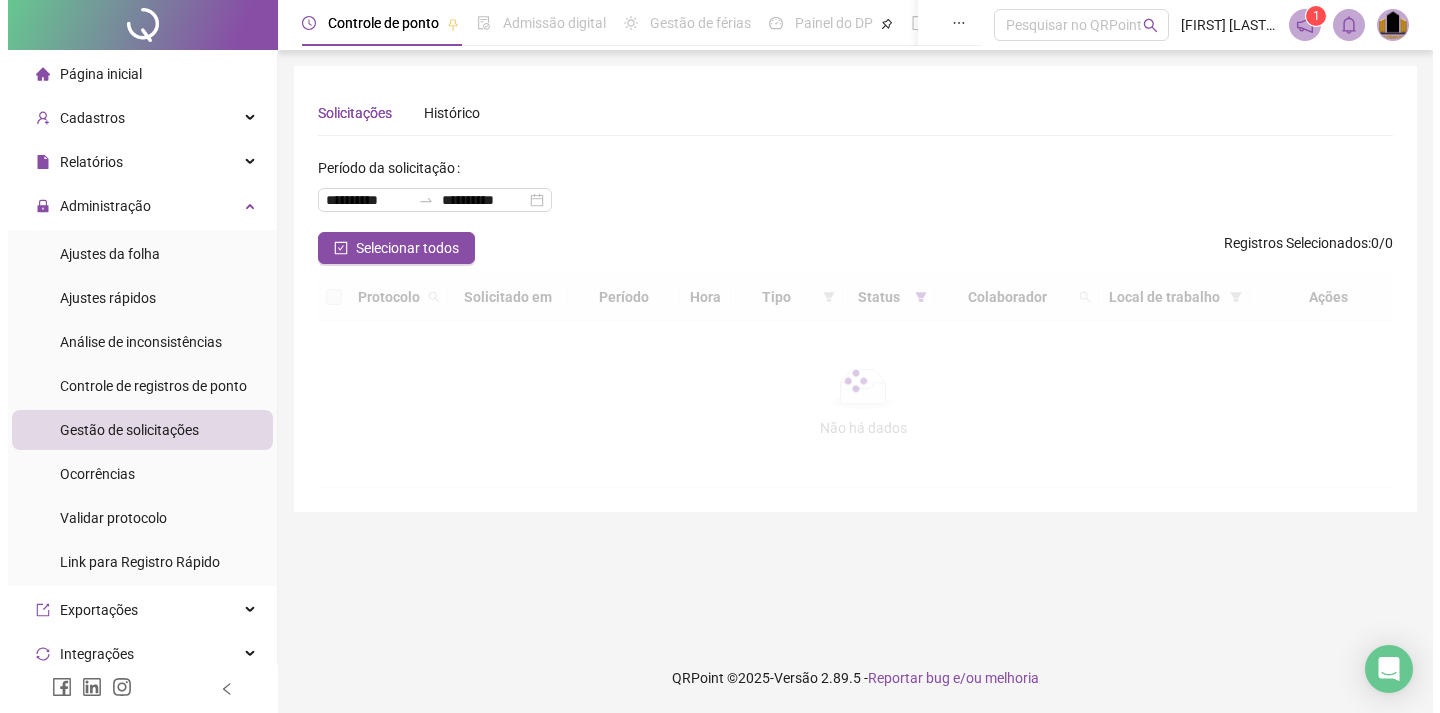 scroll, scrollTop: 0, scrollLeft: 0, axis: both 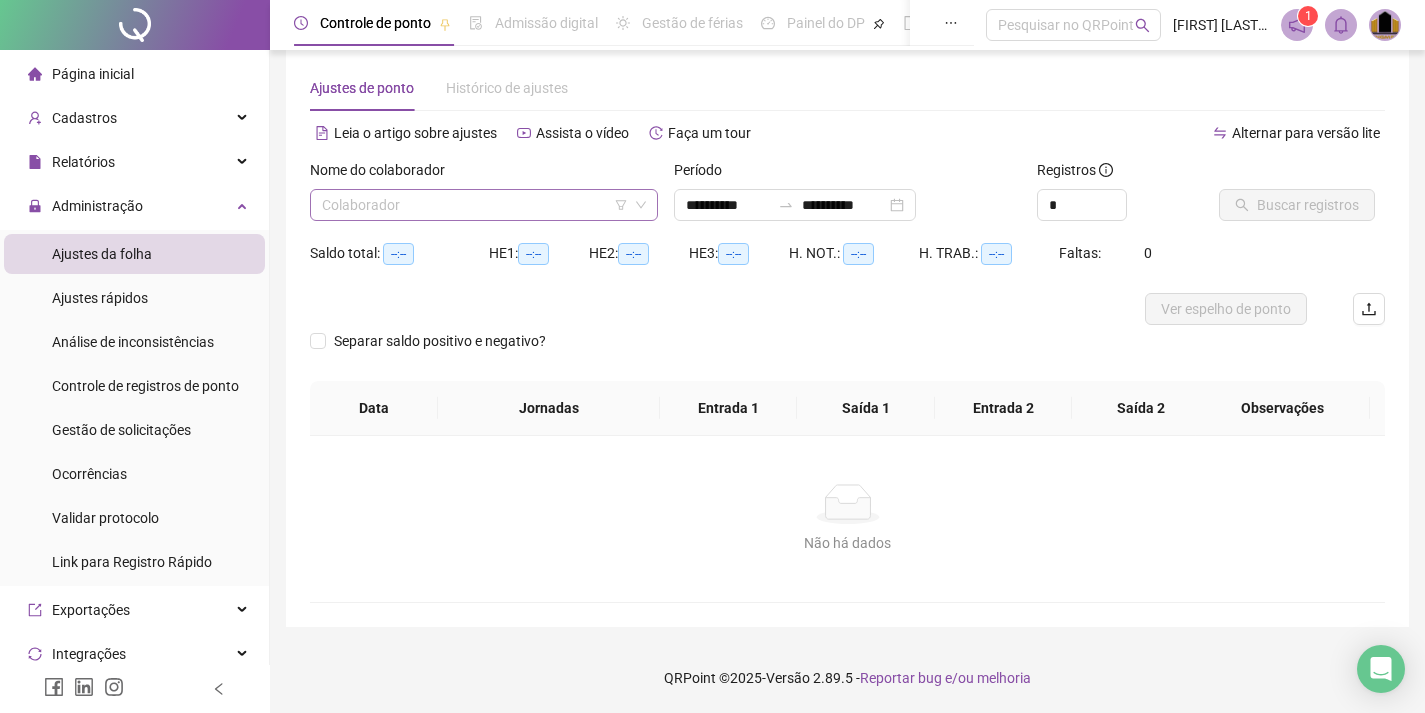 click at bounding box center (475, 205) 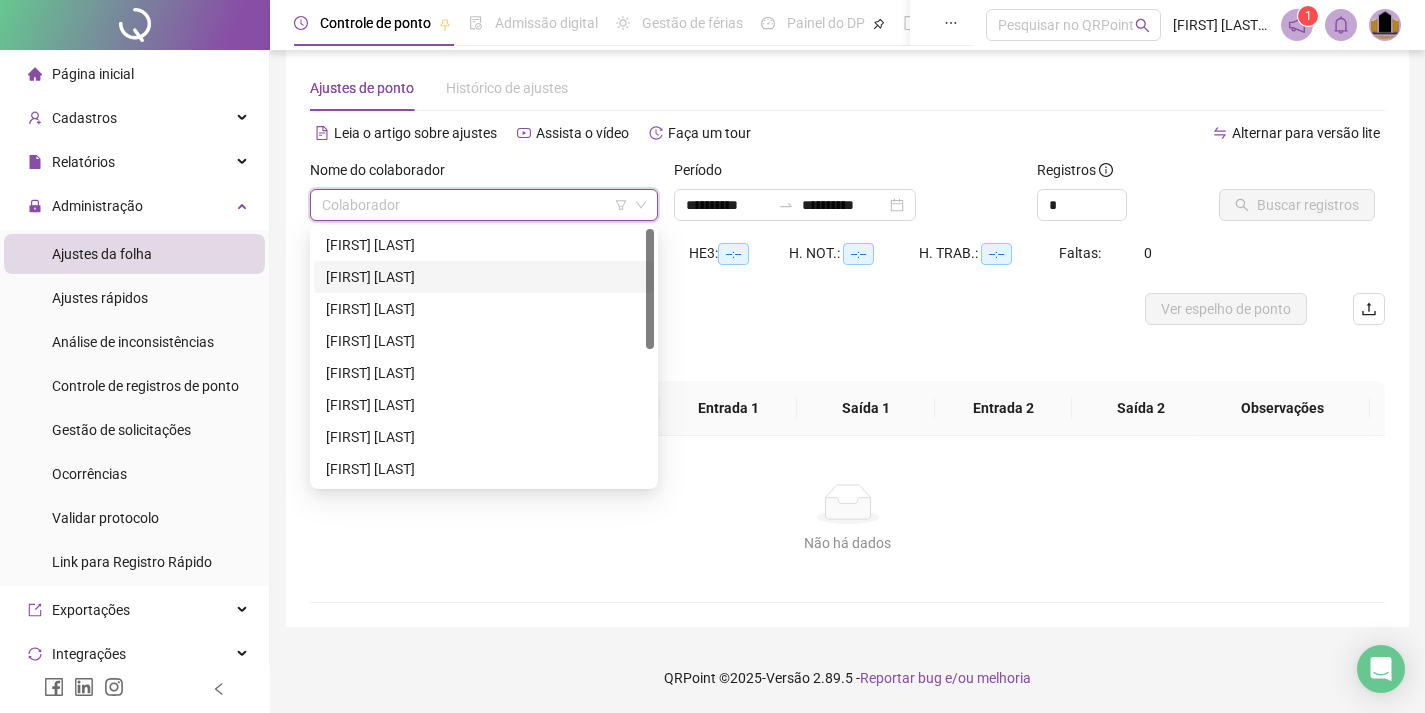 click on "[FIRST] [LAST]" at bounding box center [484, 277] 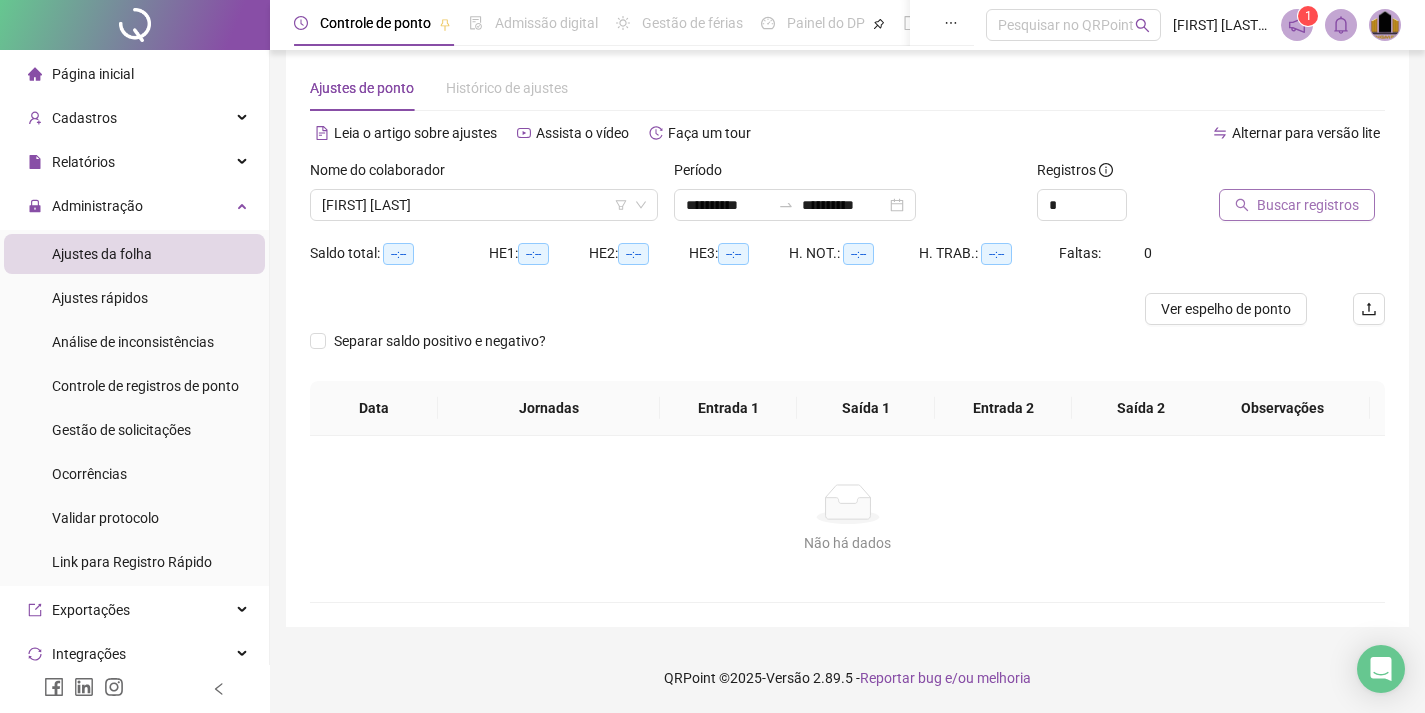 click on "Buscar registros" at bounding box center [1308, 205] 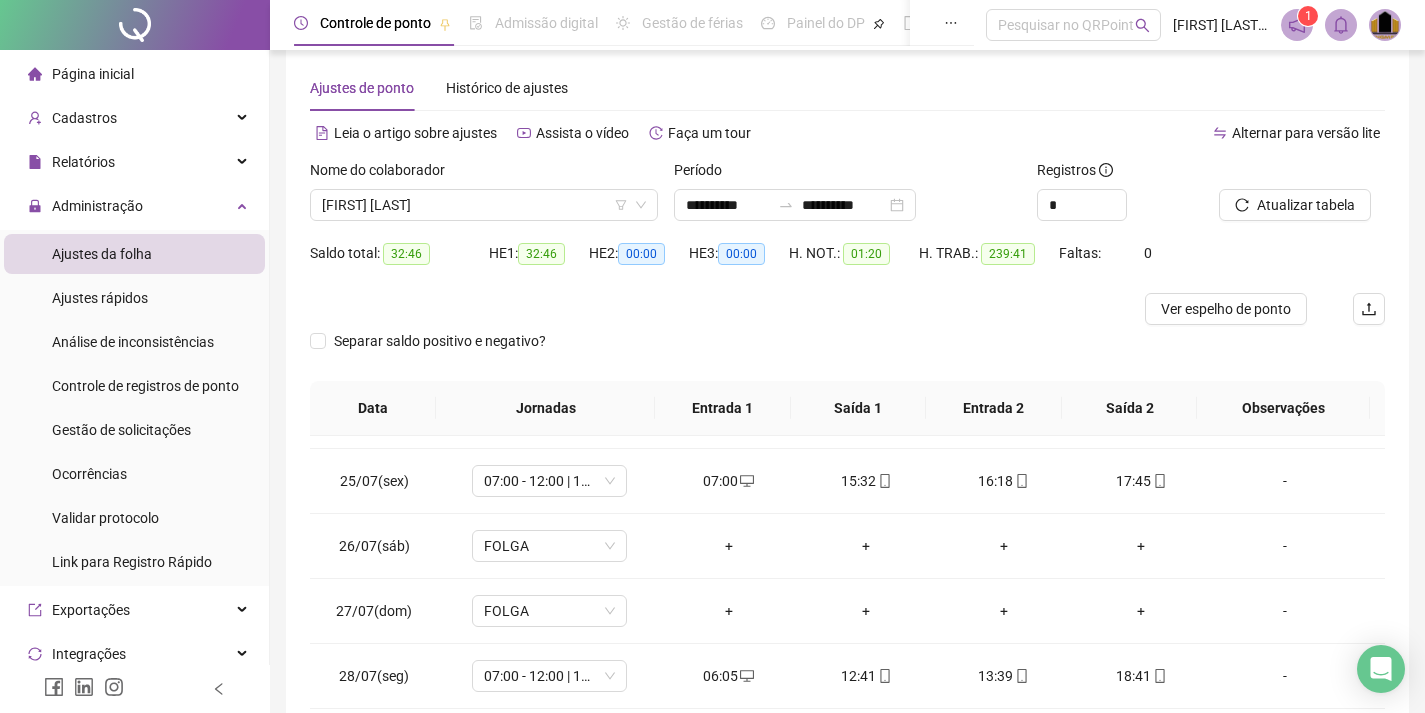 scroll, scrollTop: 1588, scrollLeft: 0, axis: vertical 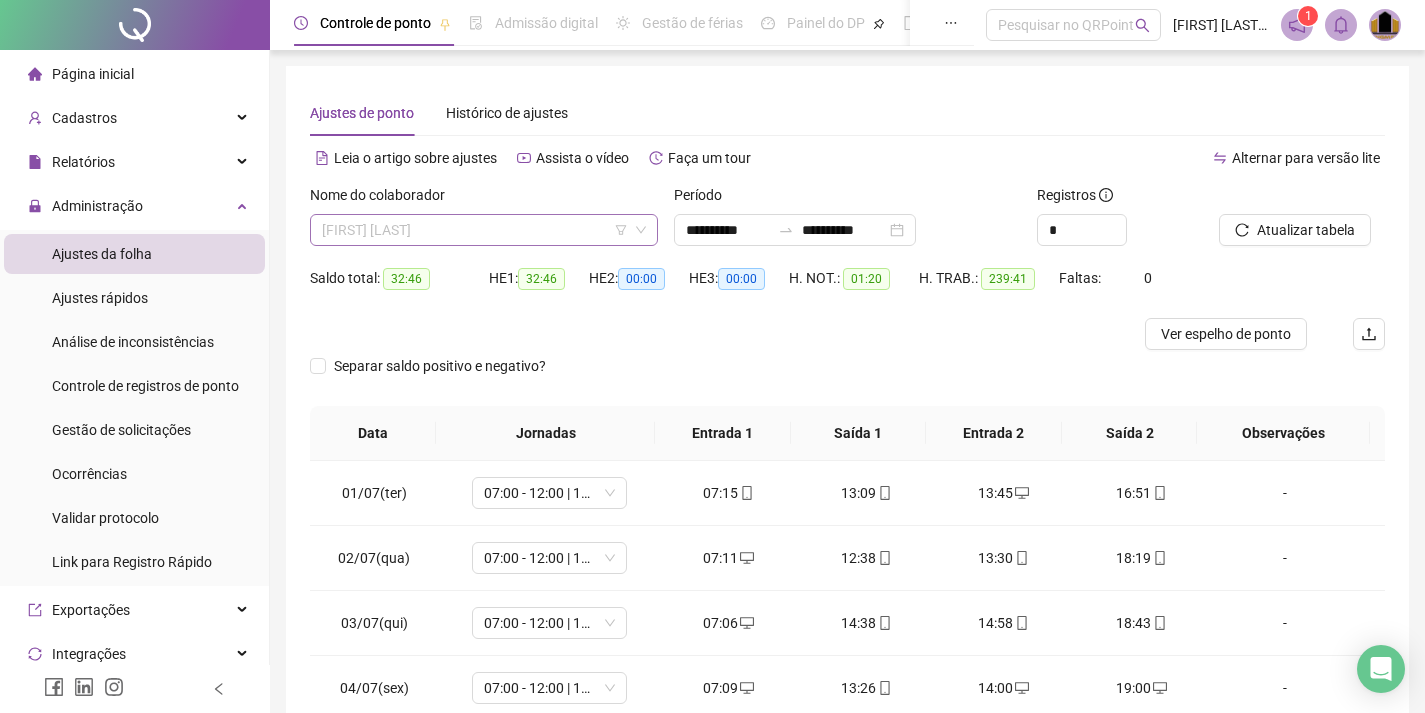 click on "[FIRST] [LAST]" at bounding box center [484, 230] 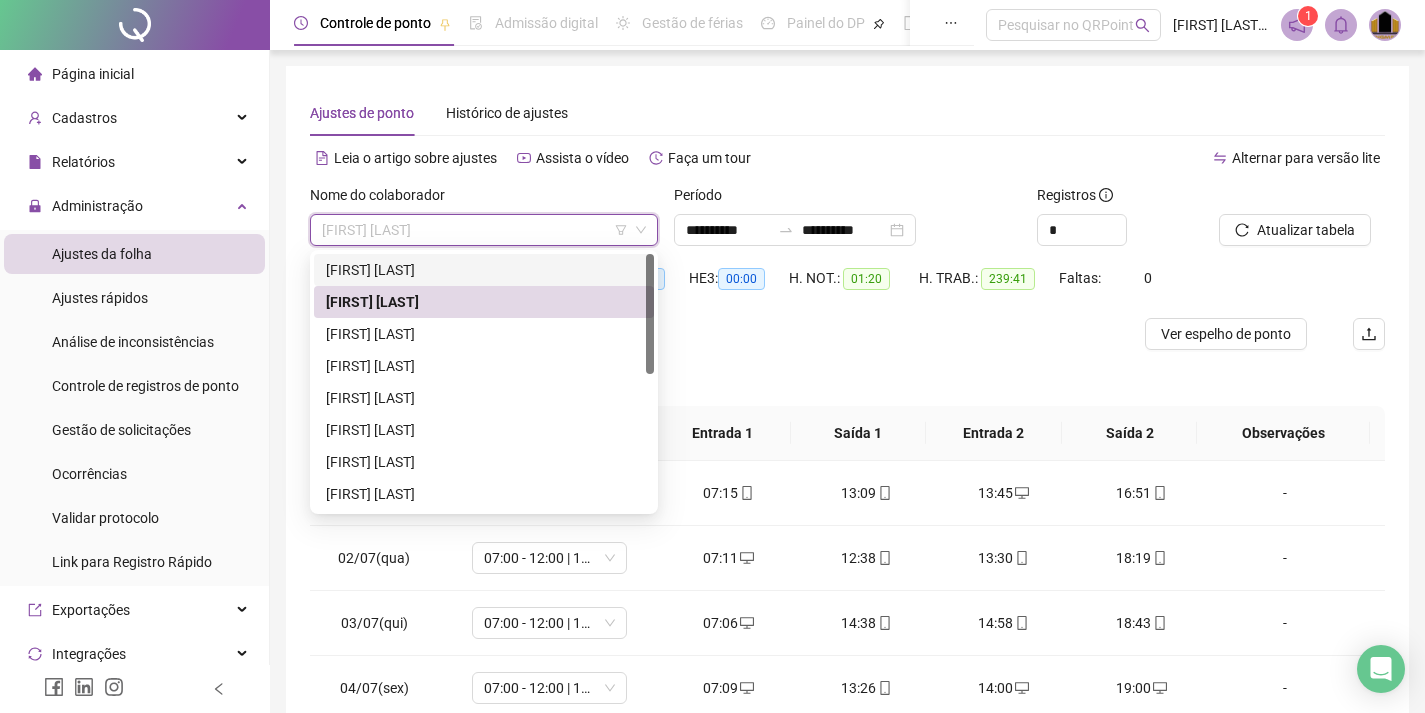click on "[FIRST] [LAST]" at bounding box center (484, 270) 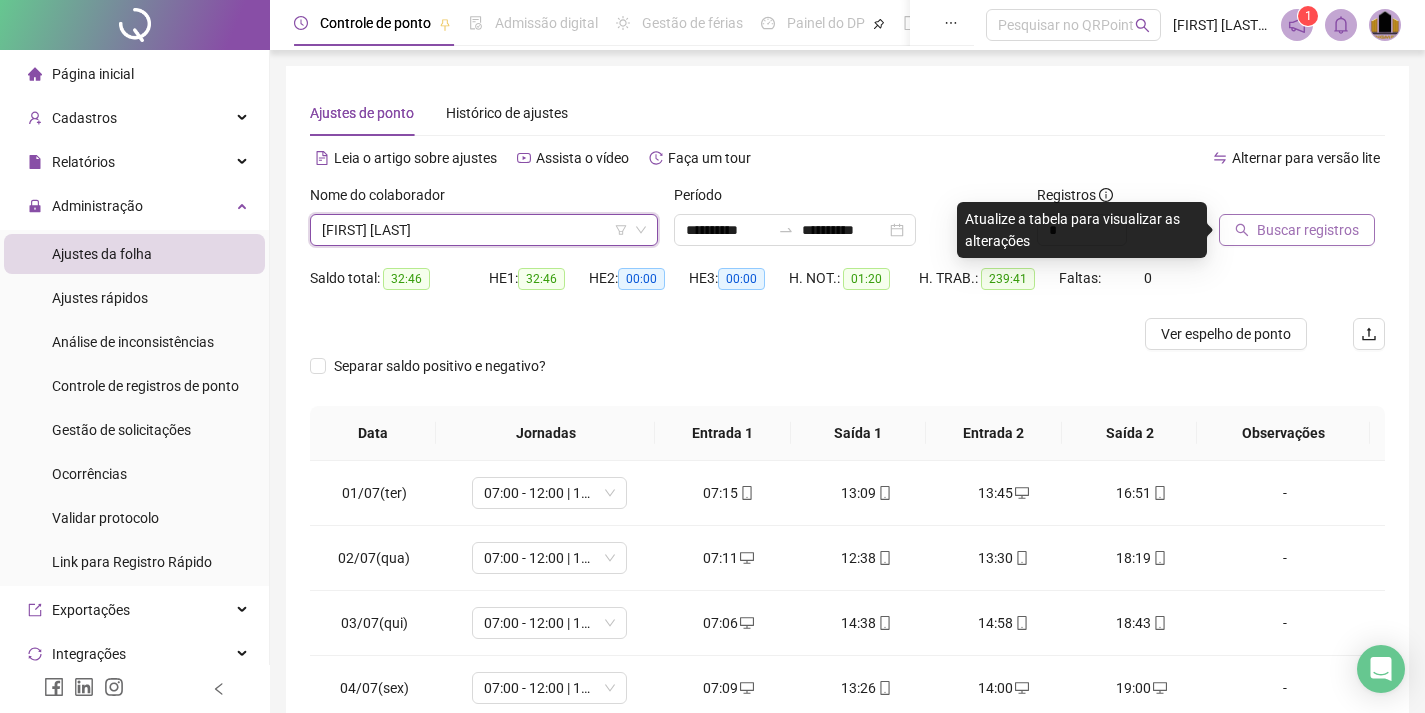 click on "Buscar registros" at bounding box center [1308, 230] 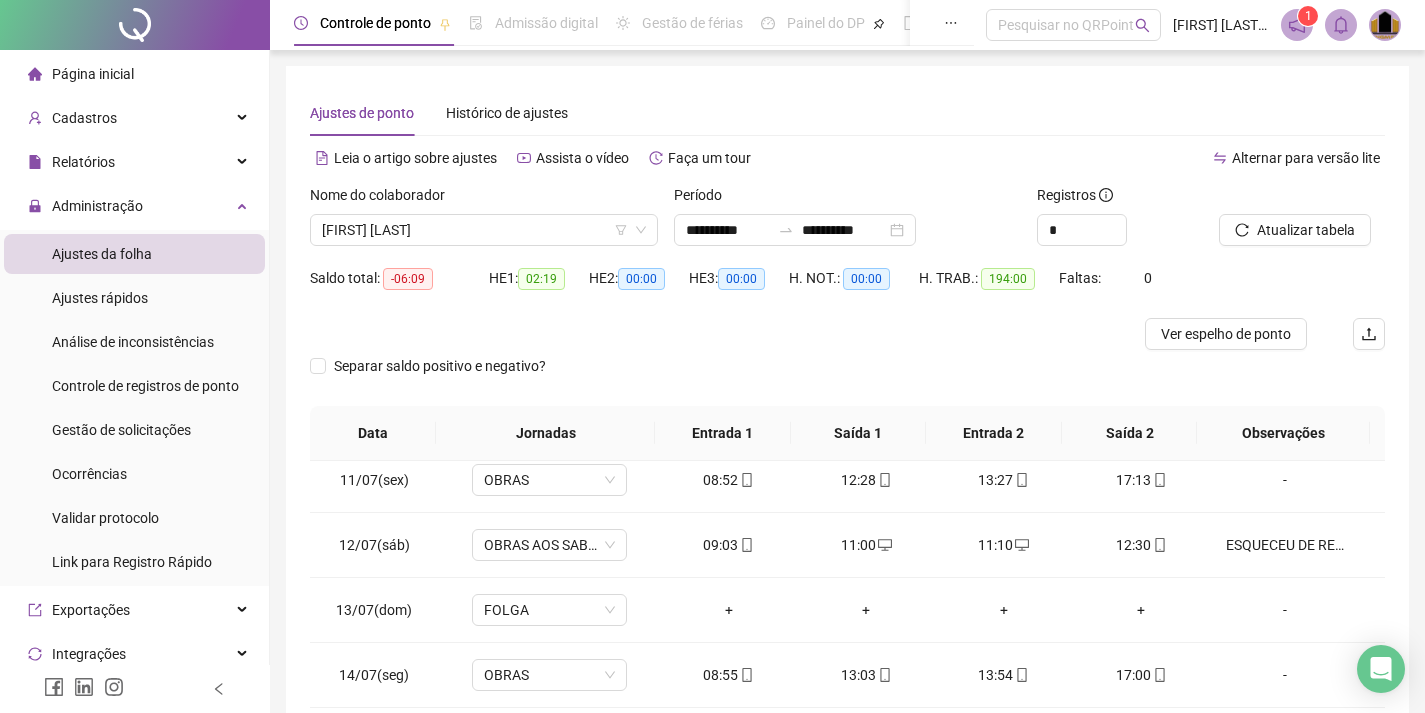 scroll, scrollTop: 700, scrollLeft: 0, axis: vertical 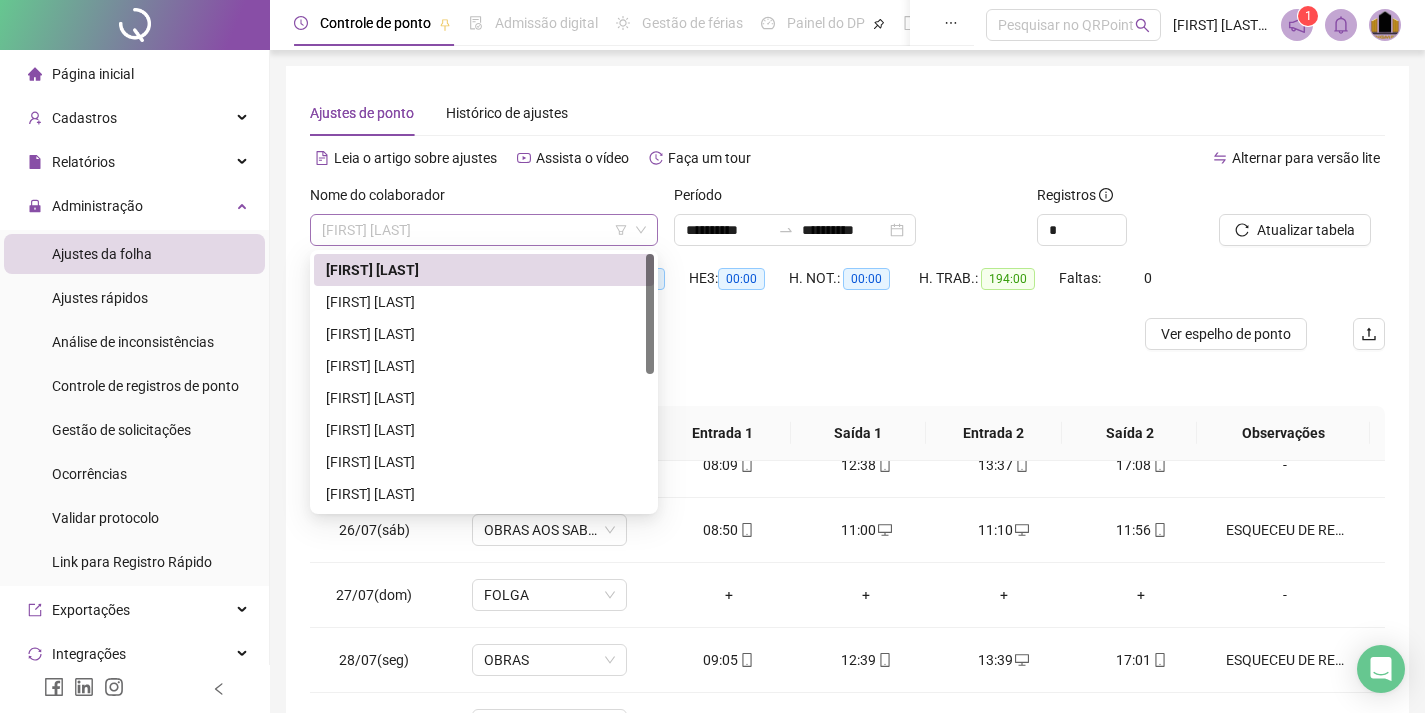 click on "[FIRST] [LAST]" at bounding box center [484, 230] 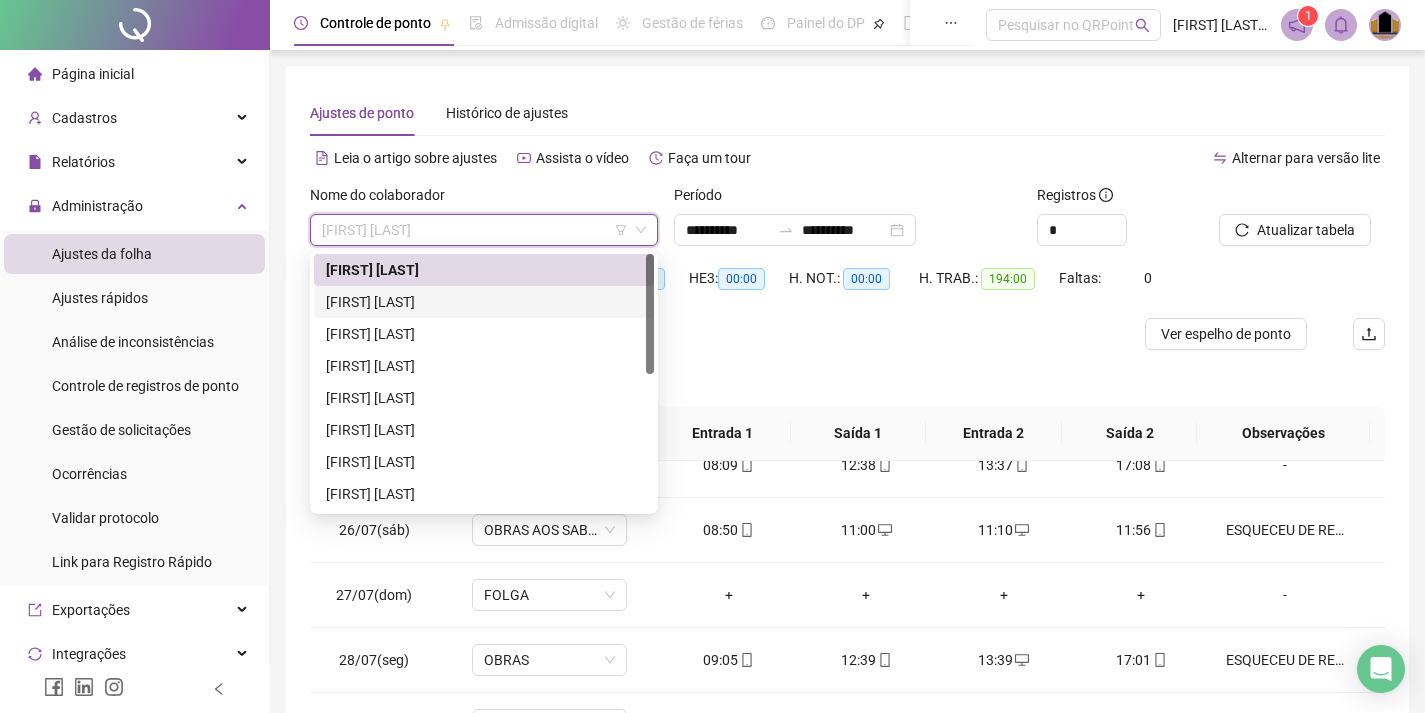 drag, startPoint x: 393, startPoint y: 310, endPoint x: 388, endPoint y: 296, distance: 14.866069 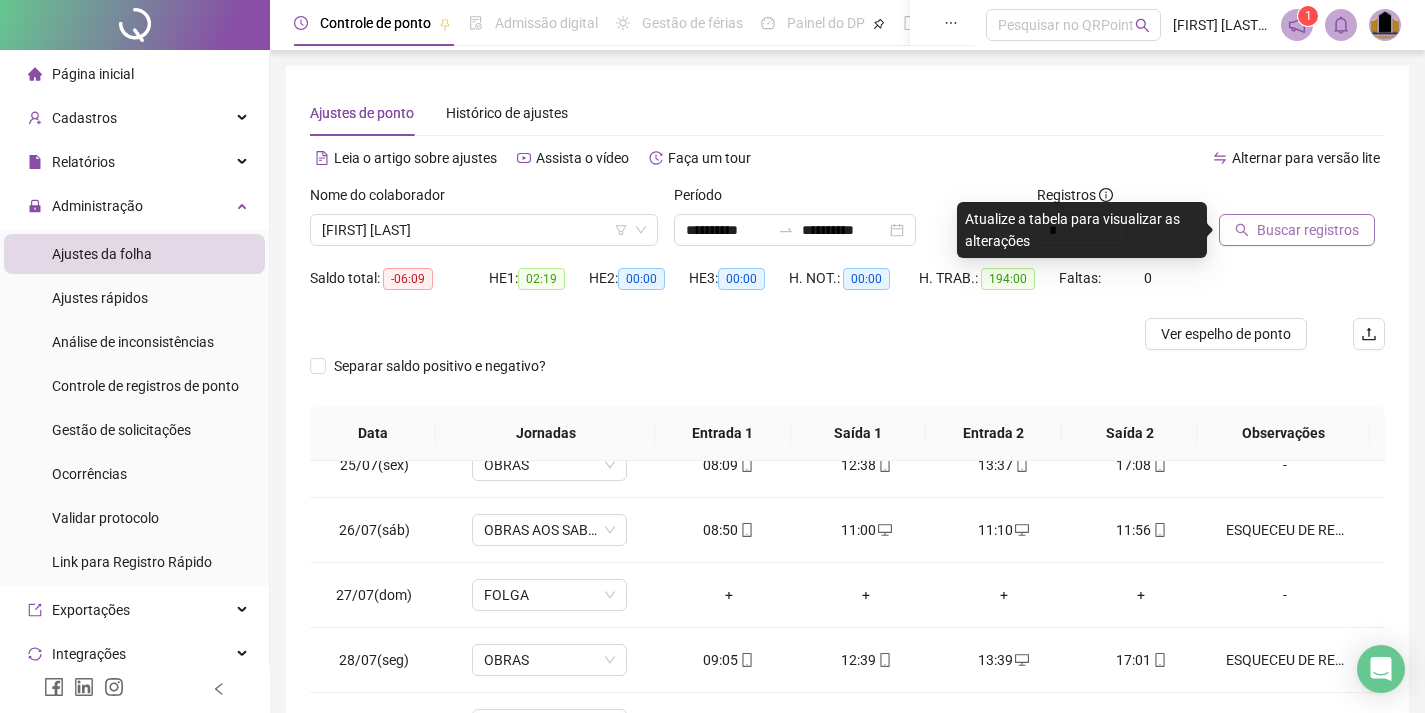 click on "Buscar registros" at bounding box center (1308, 230) 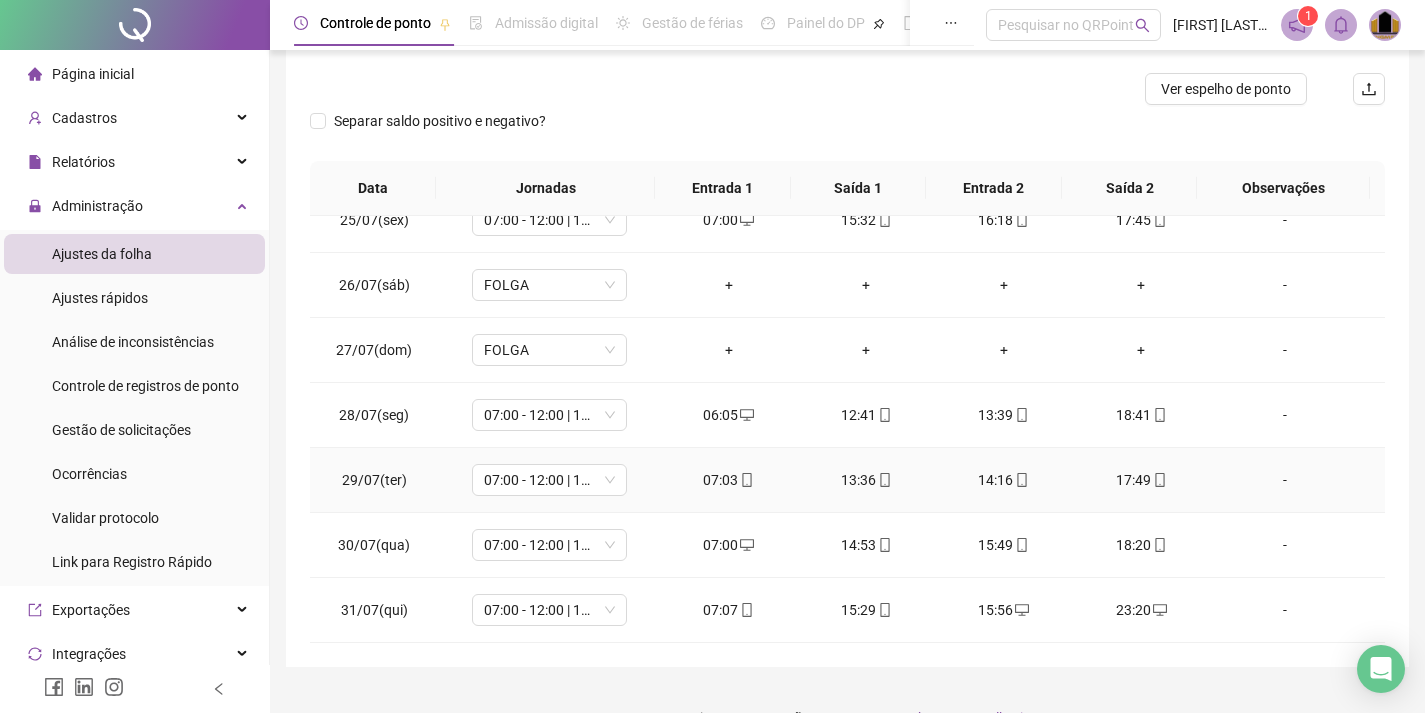 scroll, scrollTop: 285, scrollLeft: 0, axis: vertical 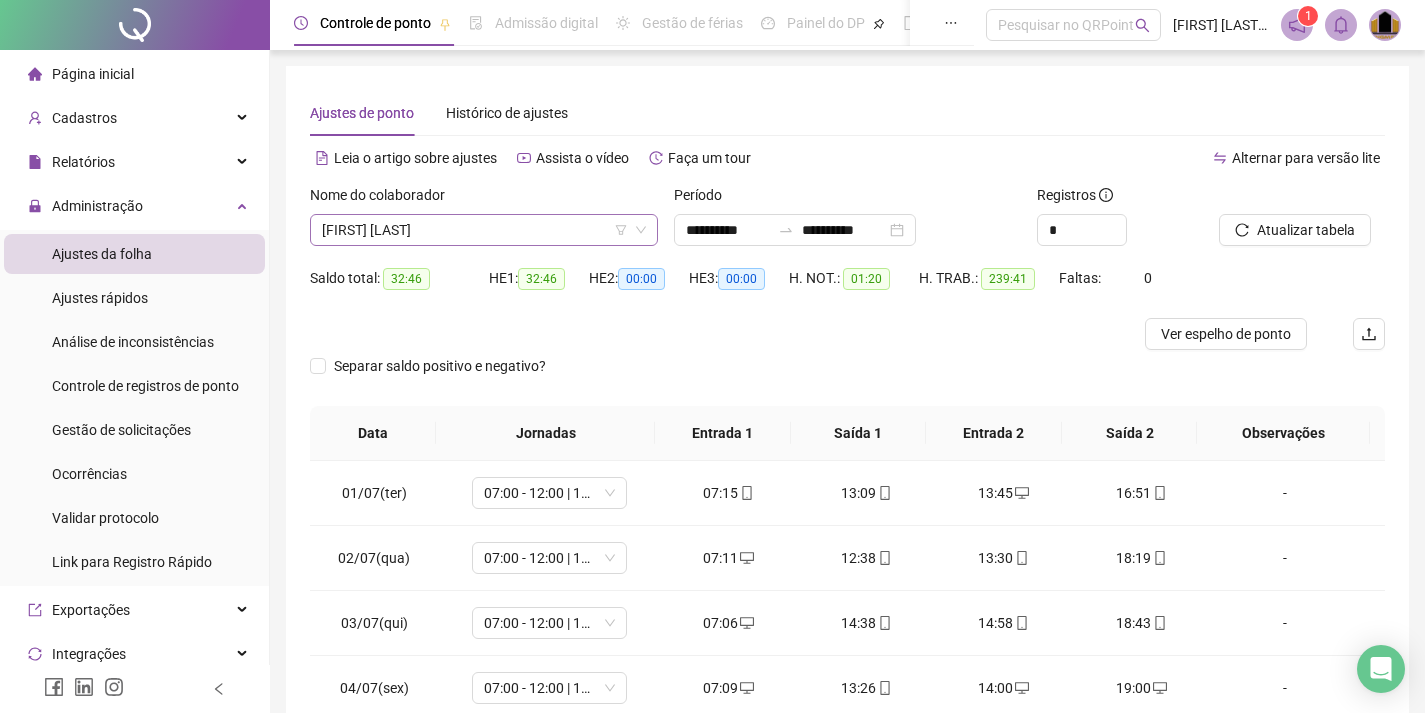 click on "[FIRST] [LAST]" at bounding box center (484, 230) 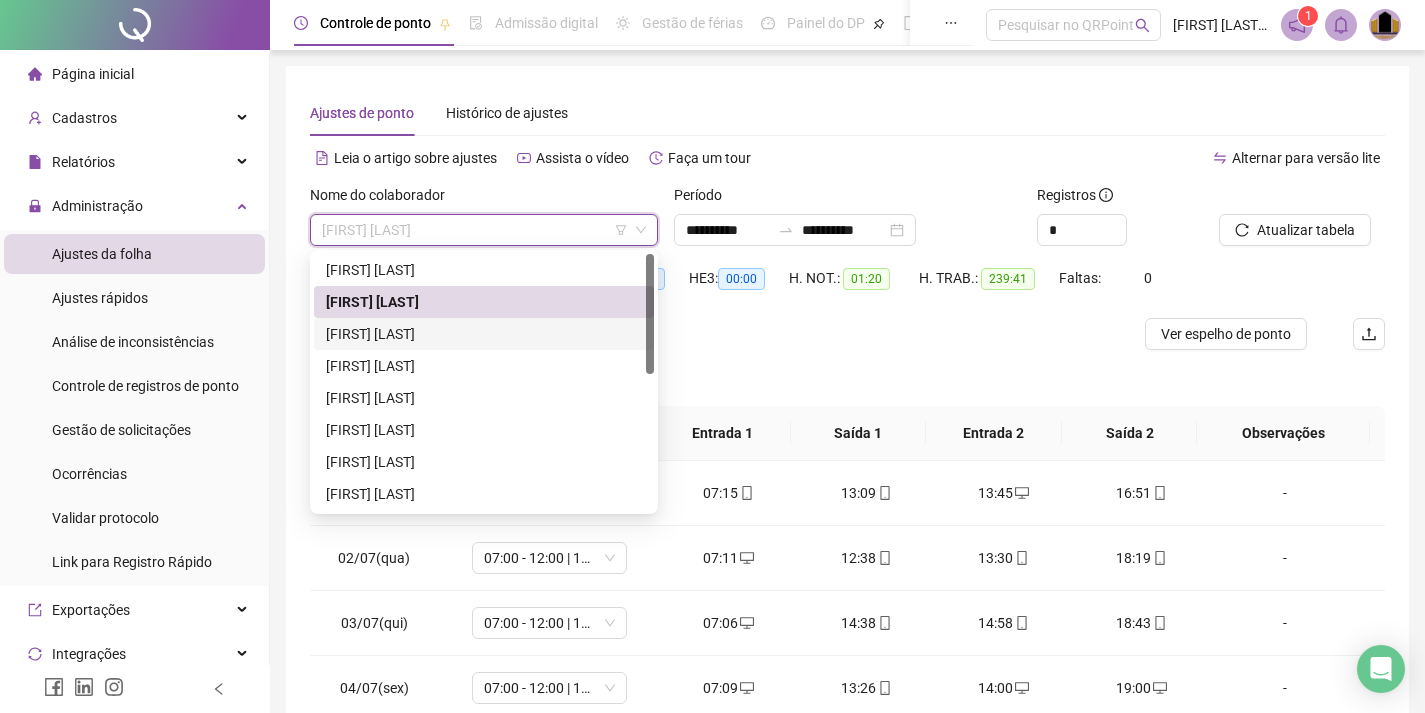 click on "[FIRST] [LAST]" at bounding box center [484, 334] 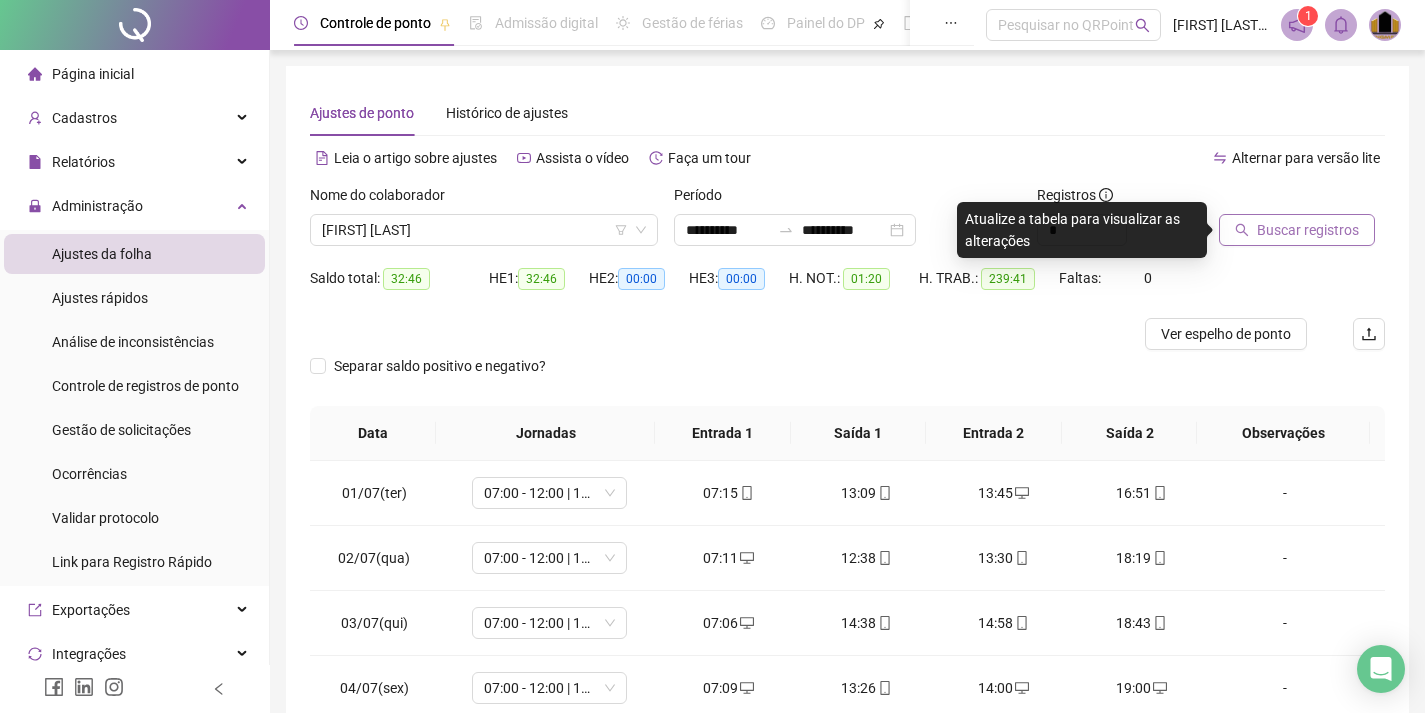 click on "Buscar registros" at bounding box center [1308, 230] 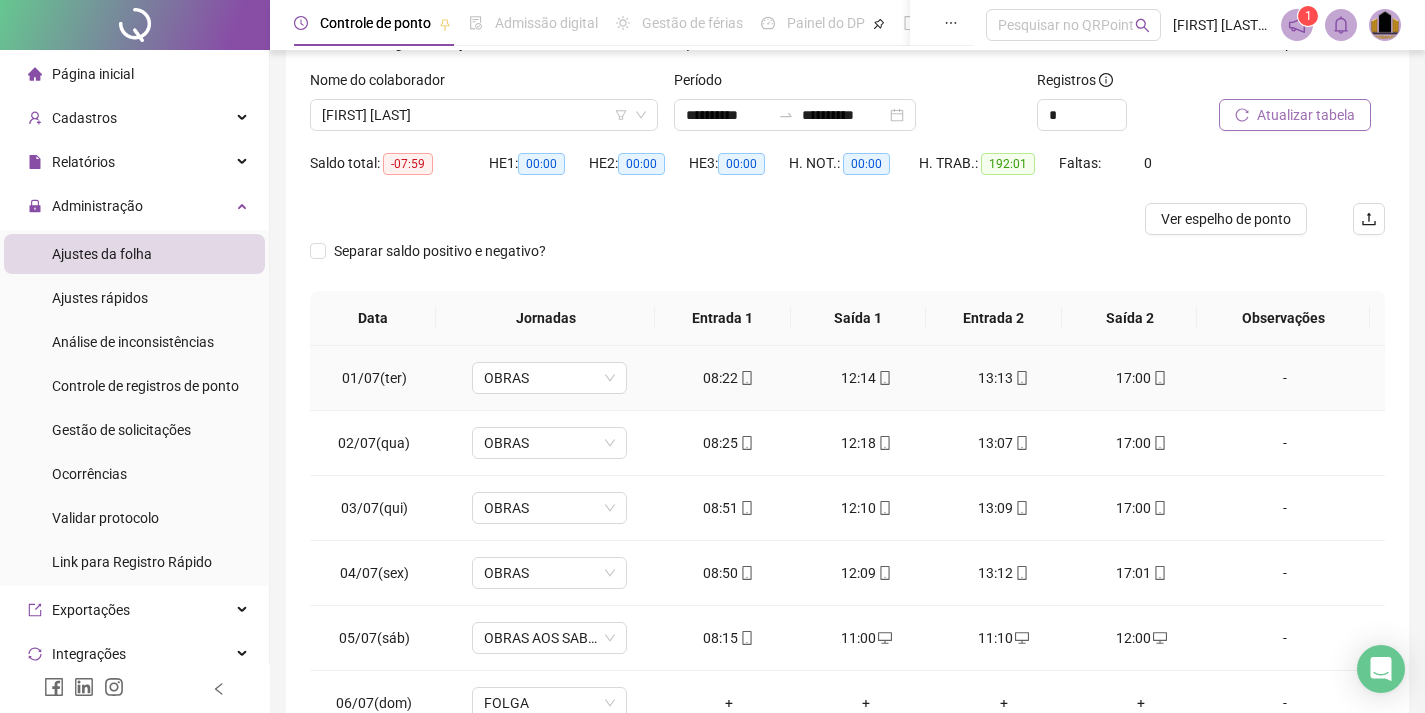 scroll, scrollTop: 200, scrollLeft: 0, axis: vertical 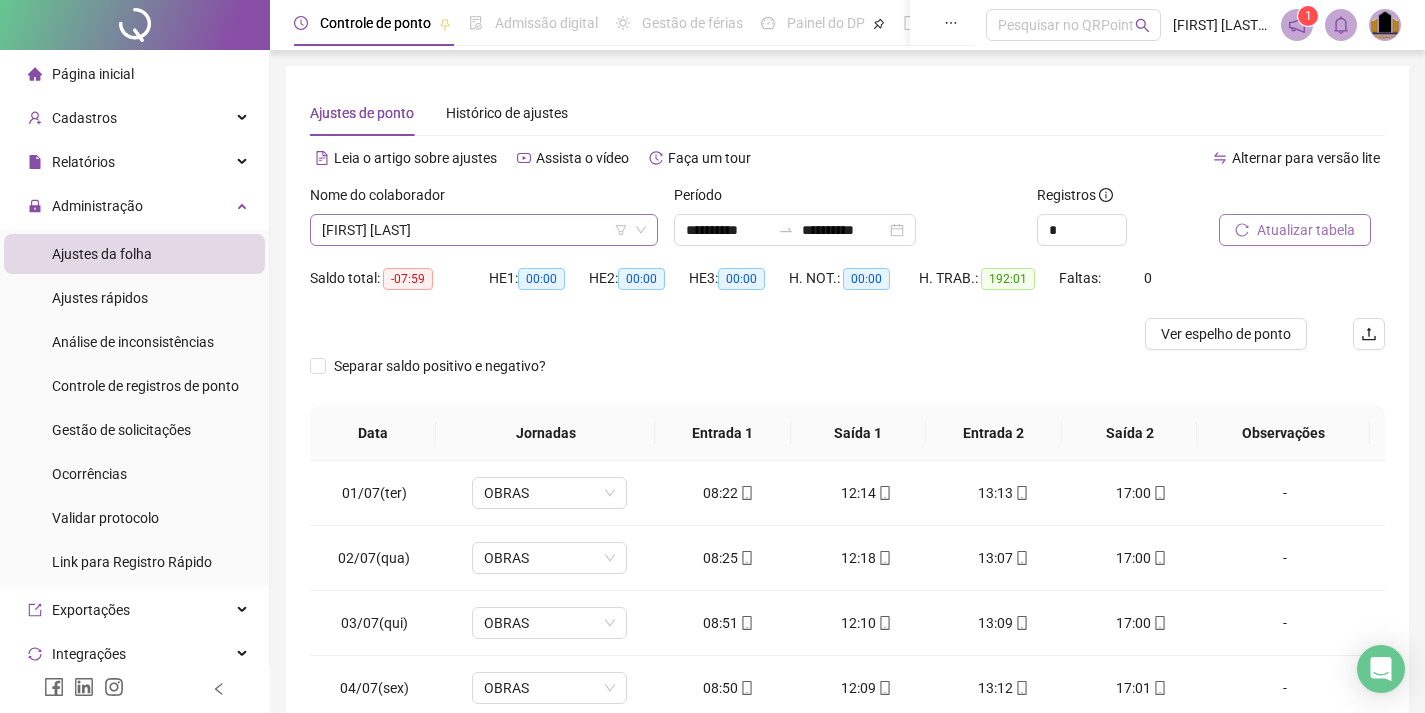 click on "[FIRST] [LAST]" at bounding box center (484, 230) 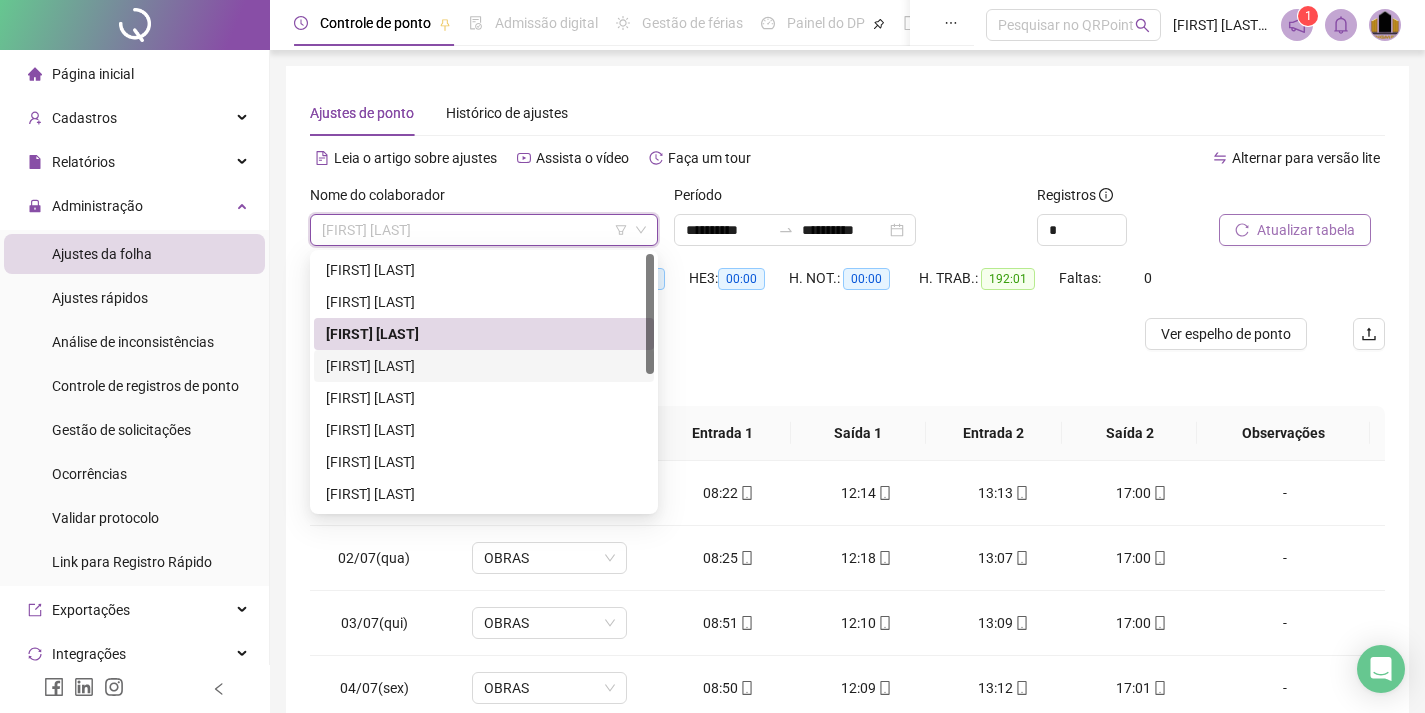 click on "[FIRST] [LAST]" at bounding box center (484, 366) 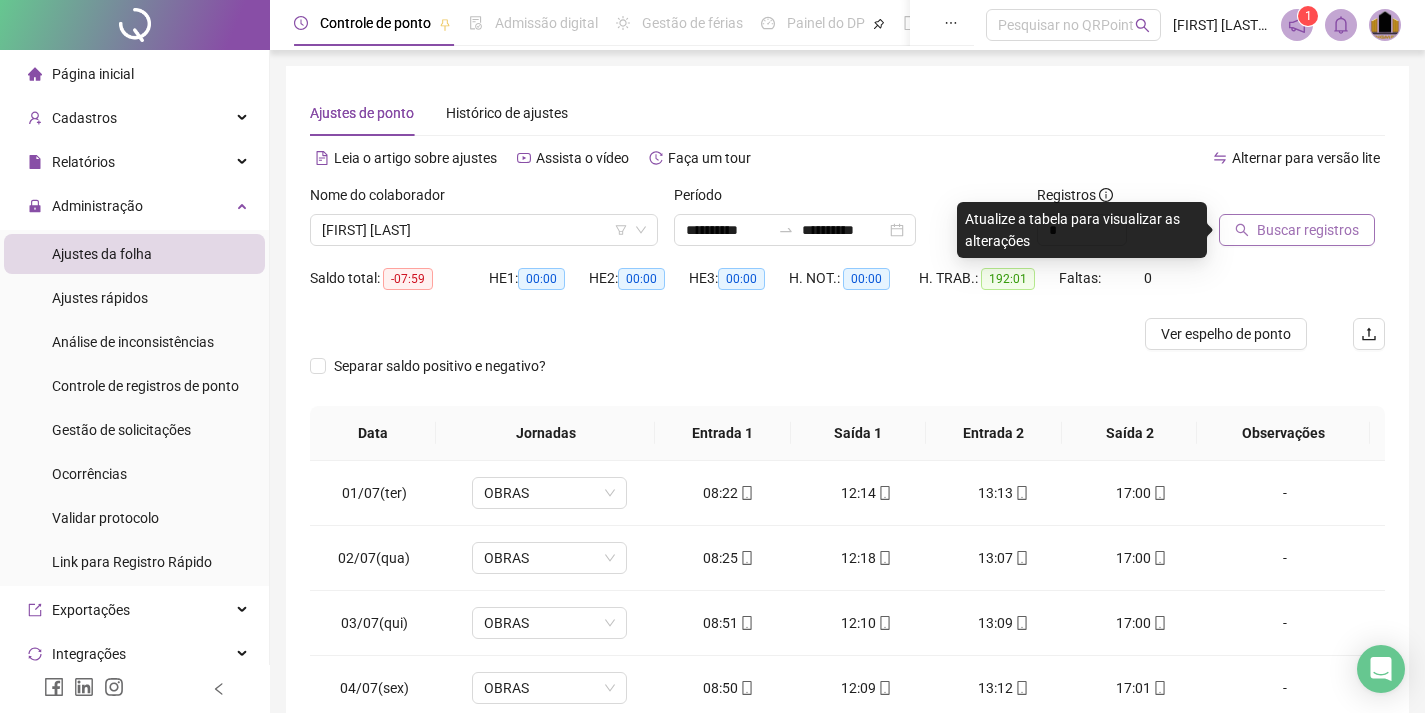 click on "Buscar registros" at bounding box center [1308, 230] 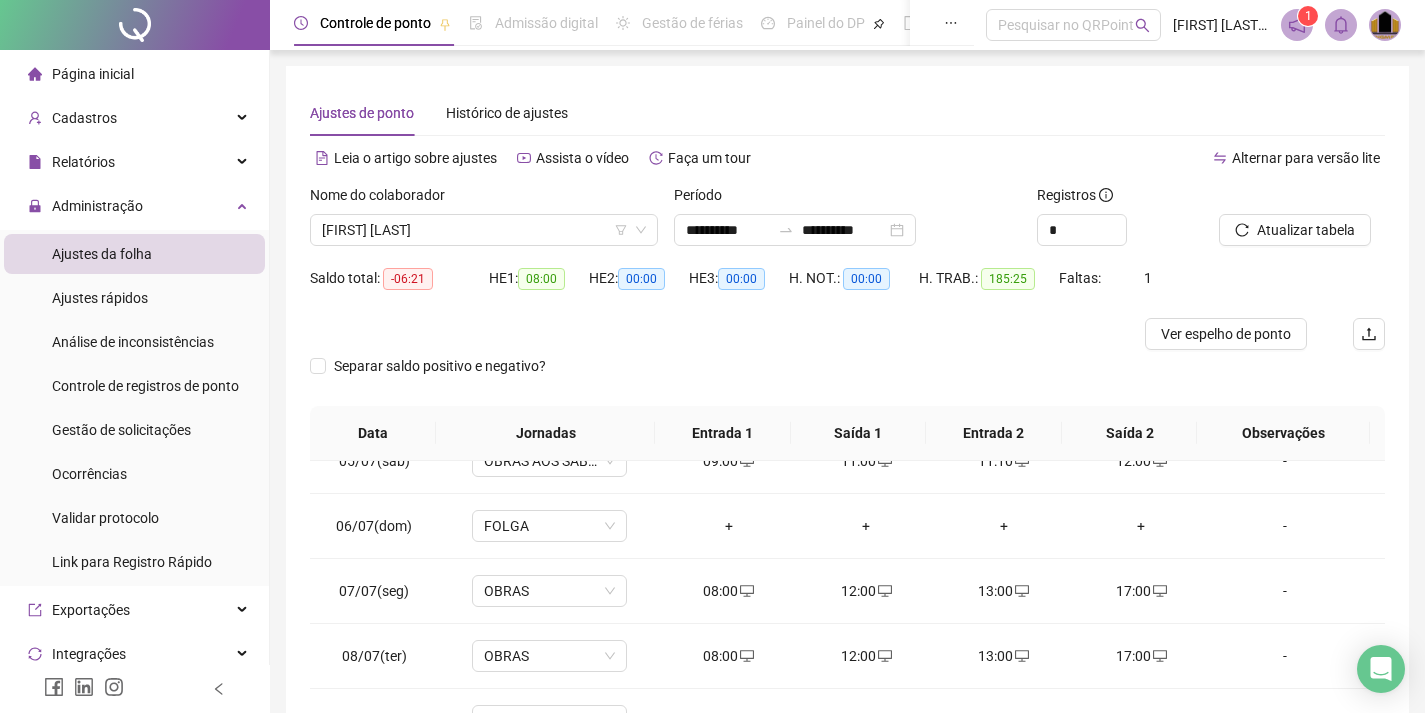 scroll, scrollTop: 300, scrollLeft: 0, axis: vertical 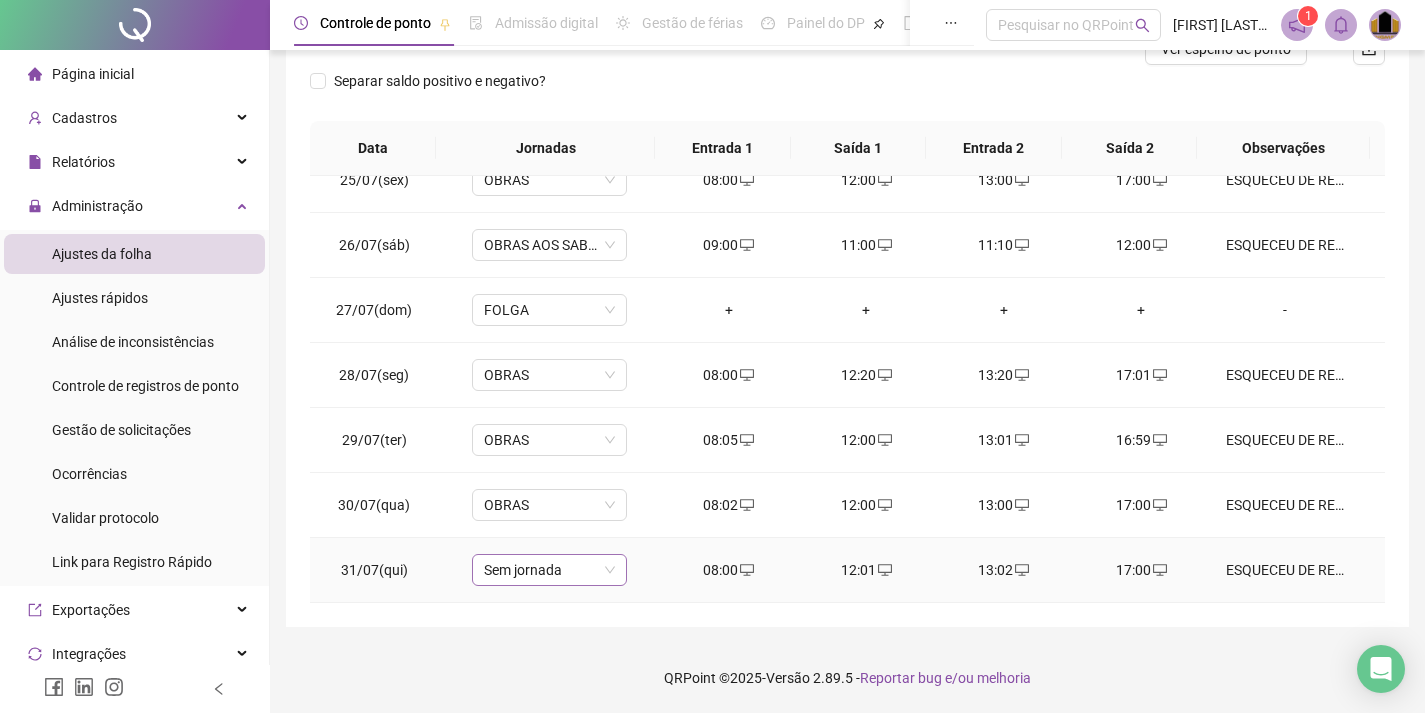 click on "Sem jornada" at bounding box center (549, 570) 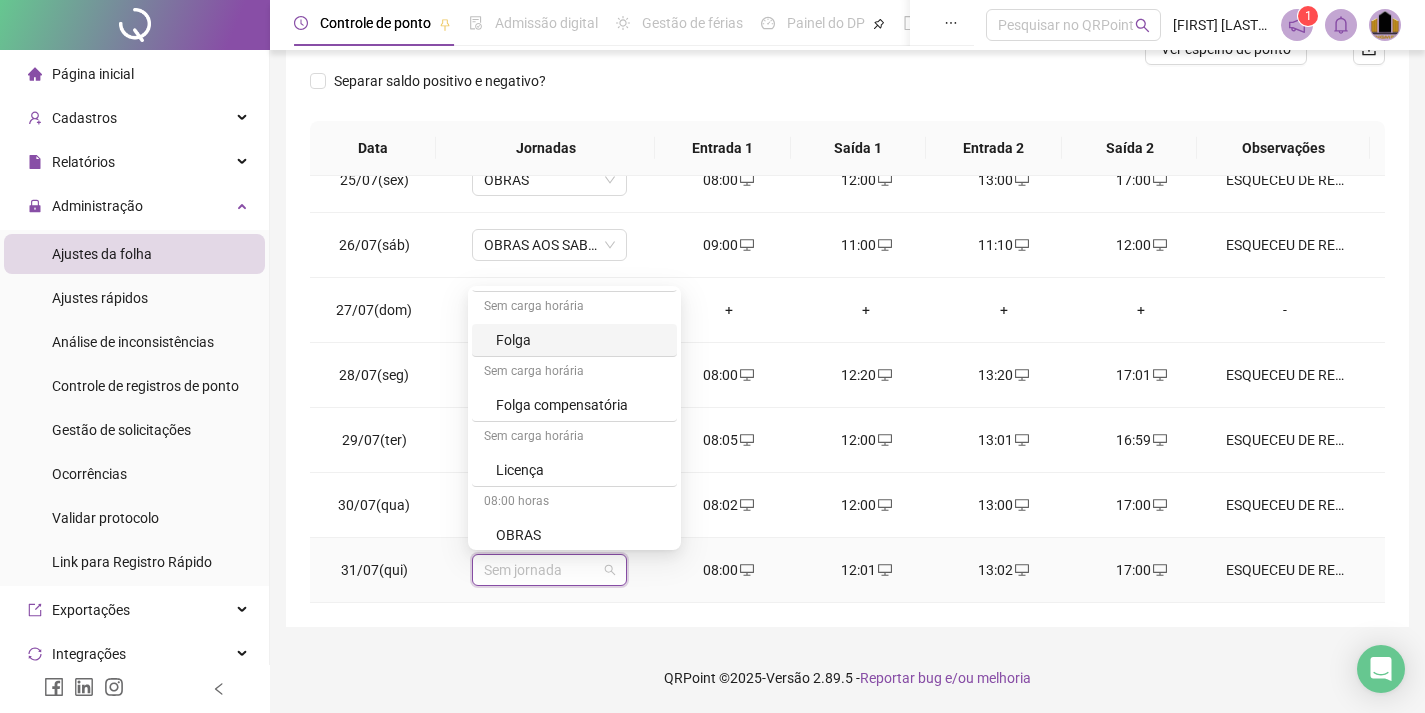 scroll, scrollTop: 400, scrollLeft: 0, axis: vertical 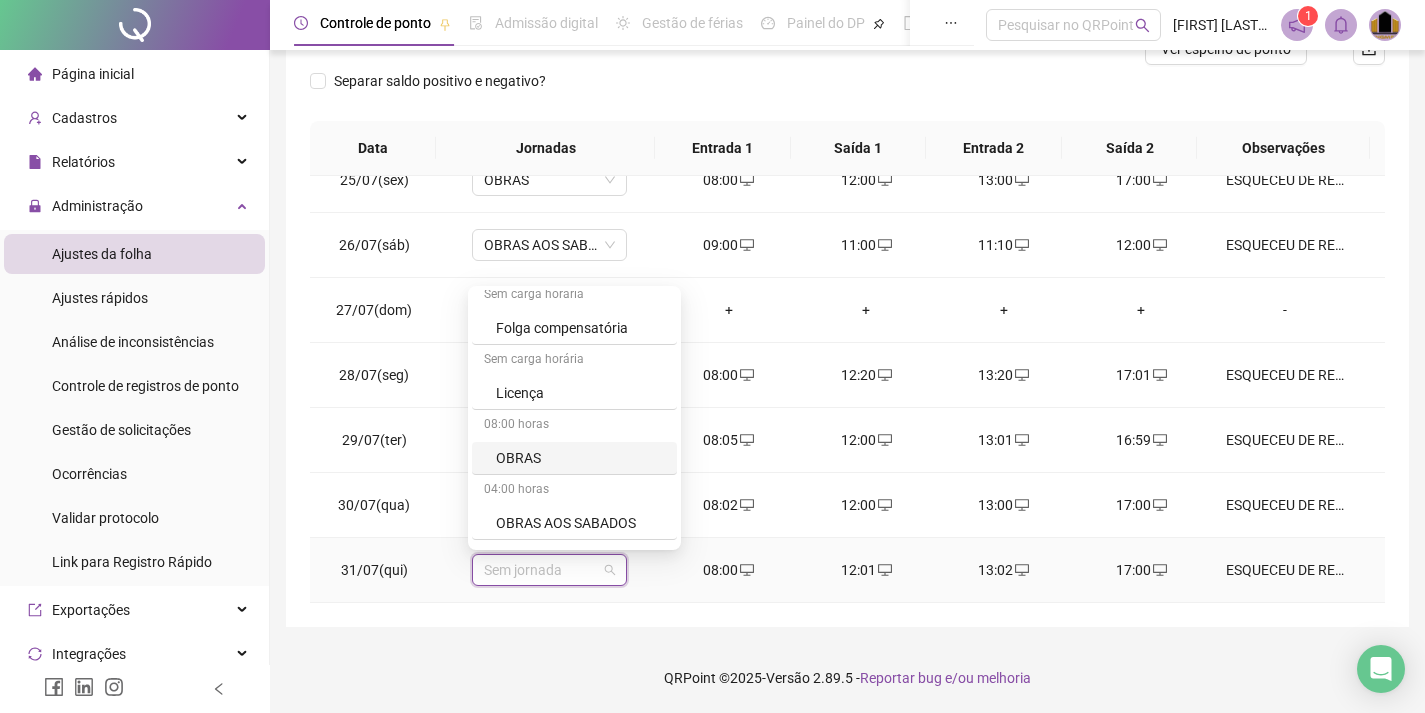 click on "OBRAS" at bounding box center (580, 458) 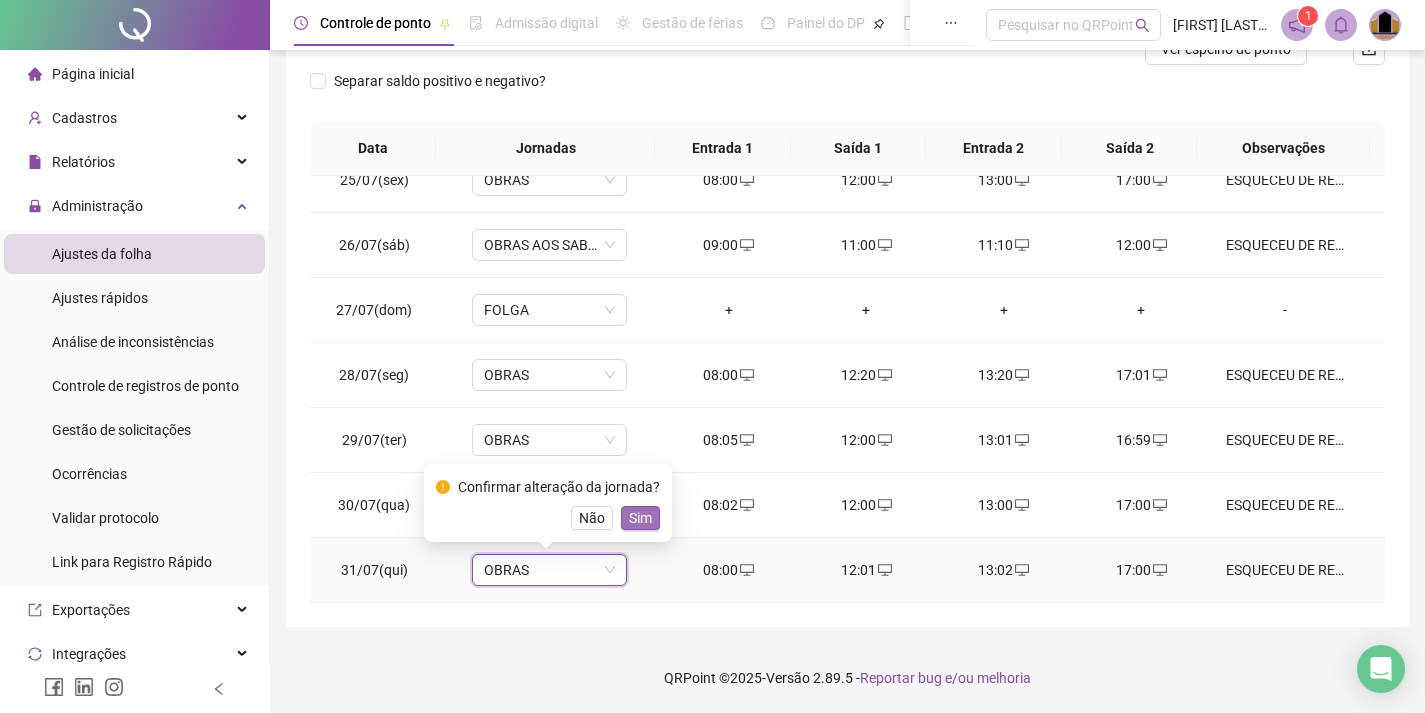 click on "Sim" at bounding box center (640, 518) 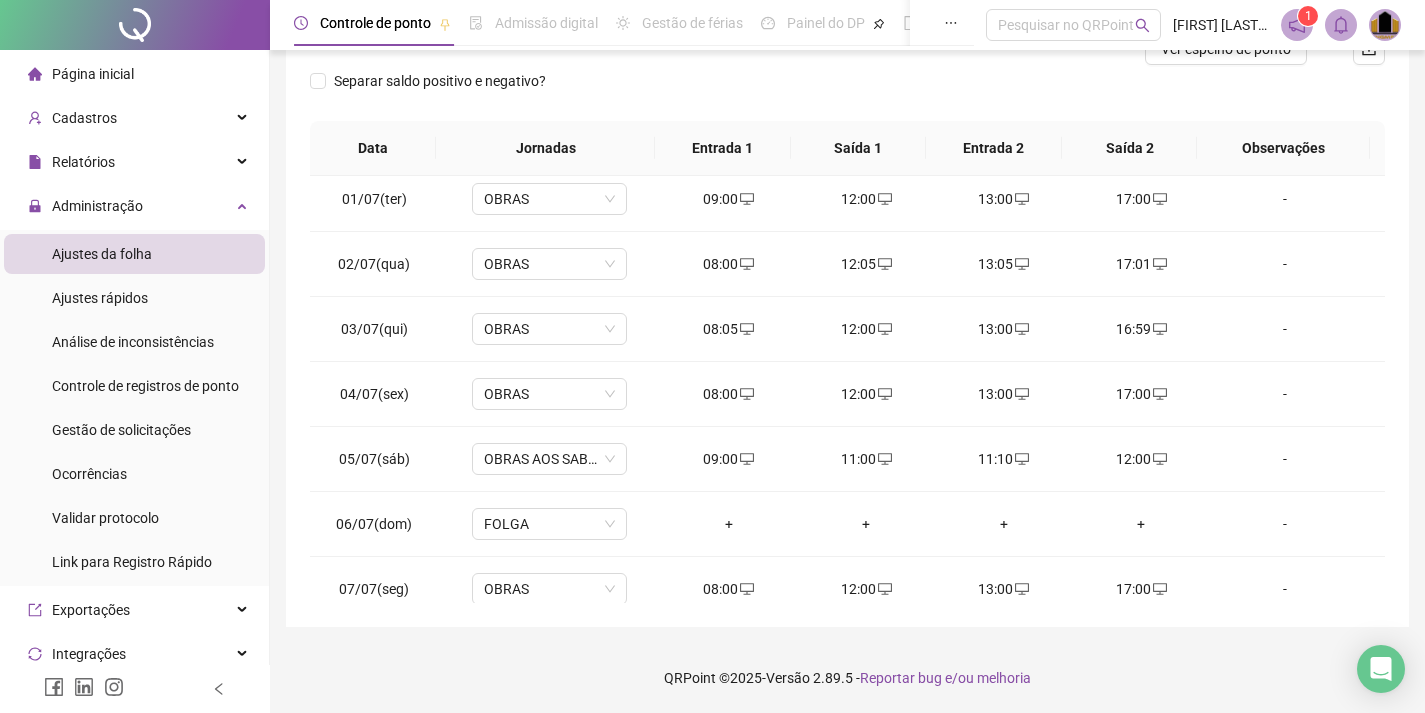 scroll, scrollTop: 0, scrollLeft: 0, axis: both 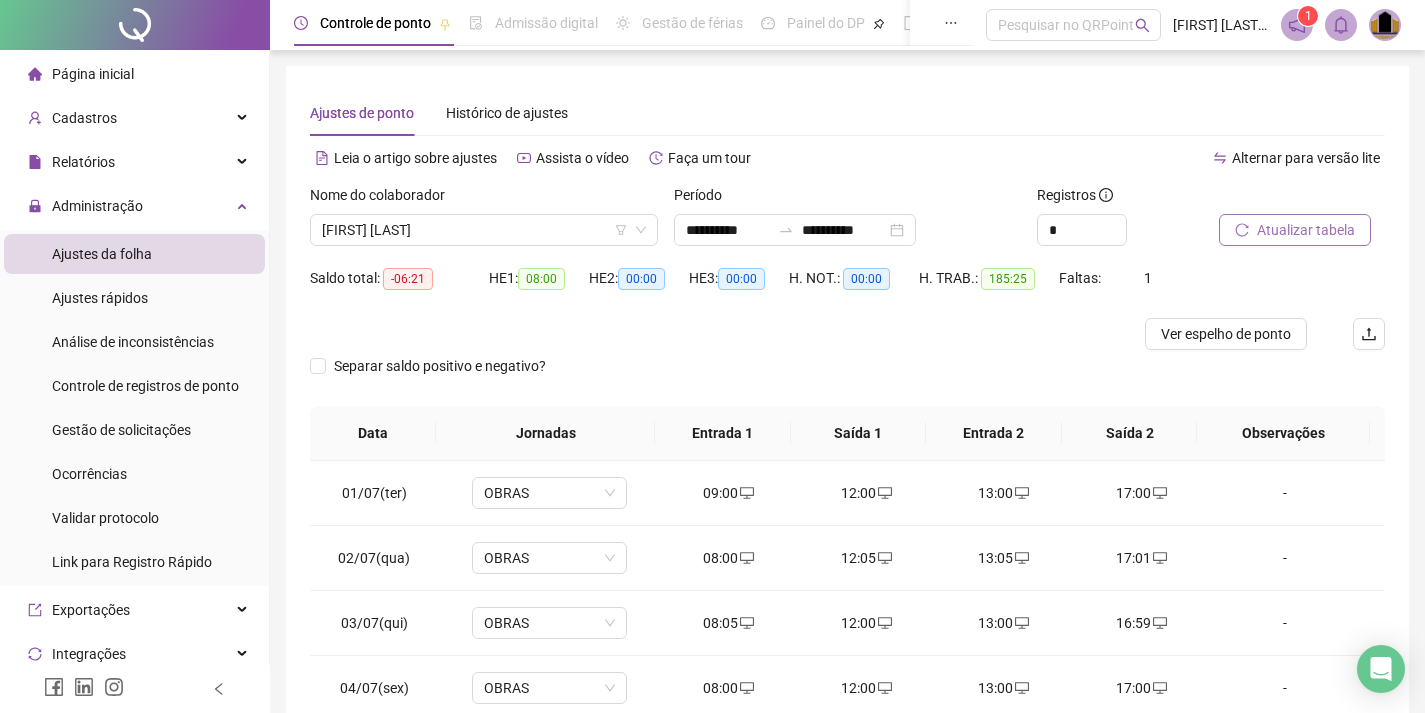 click on "Atualizar tabela" at bounding box center (1306, 230) 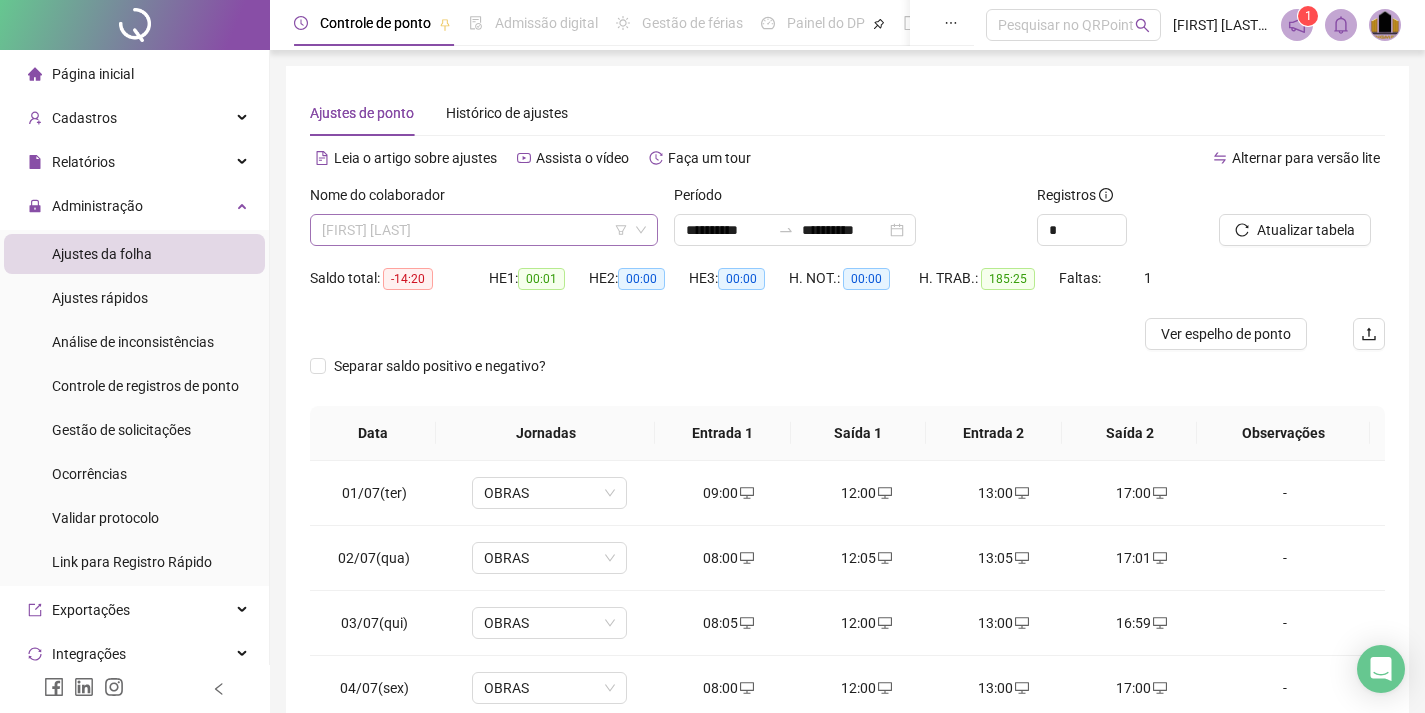 click on "[FIRST] [LAST]" at bounding box center (484, 230) 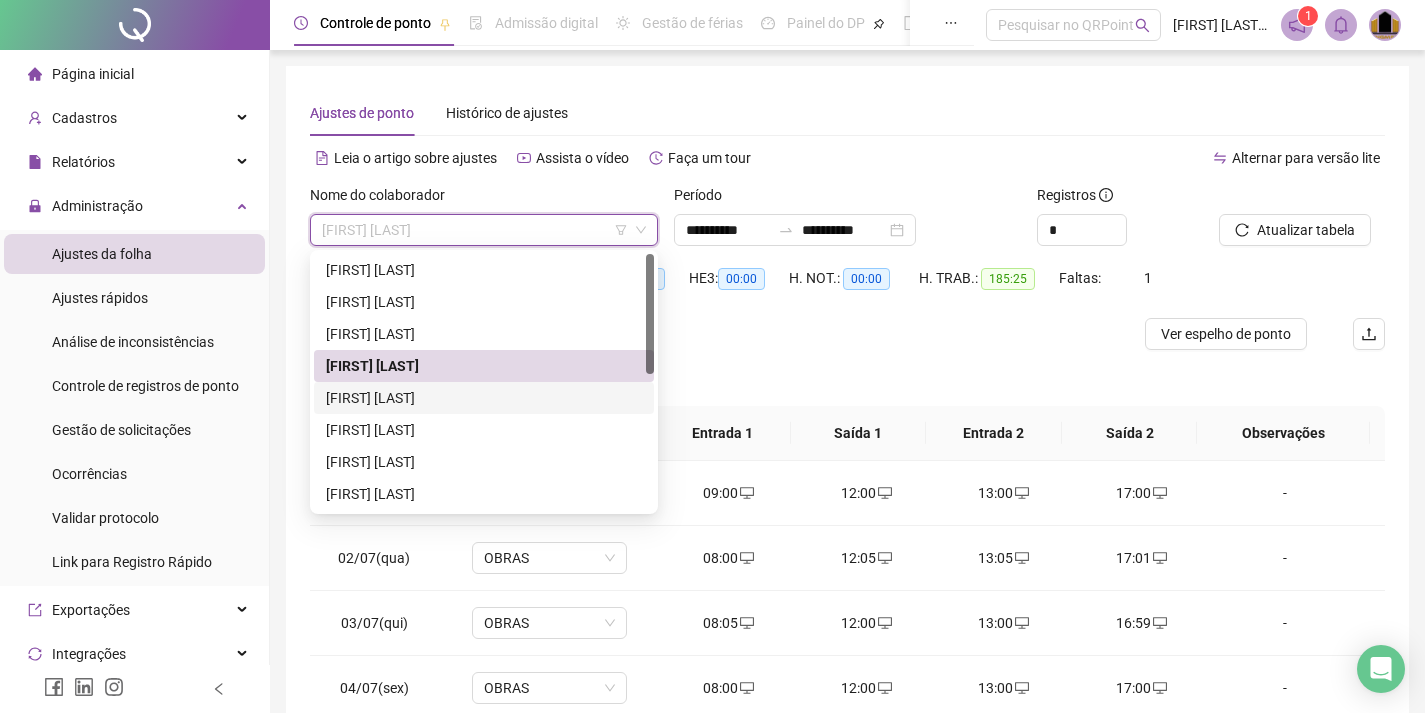 click on "[FIRST] [LAST]" at bounding box center [484, 398] 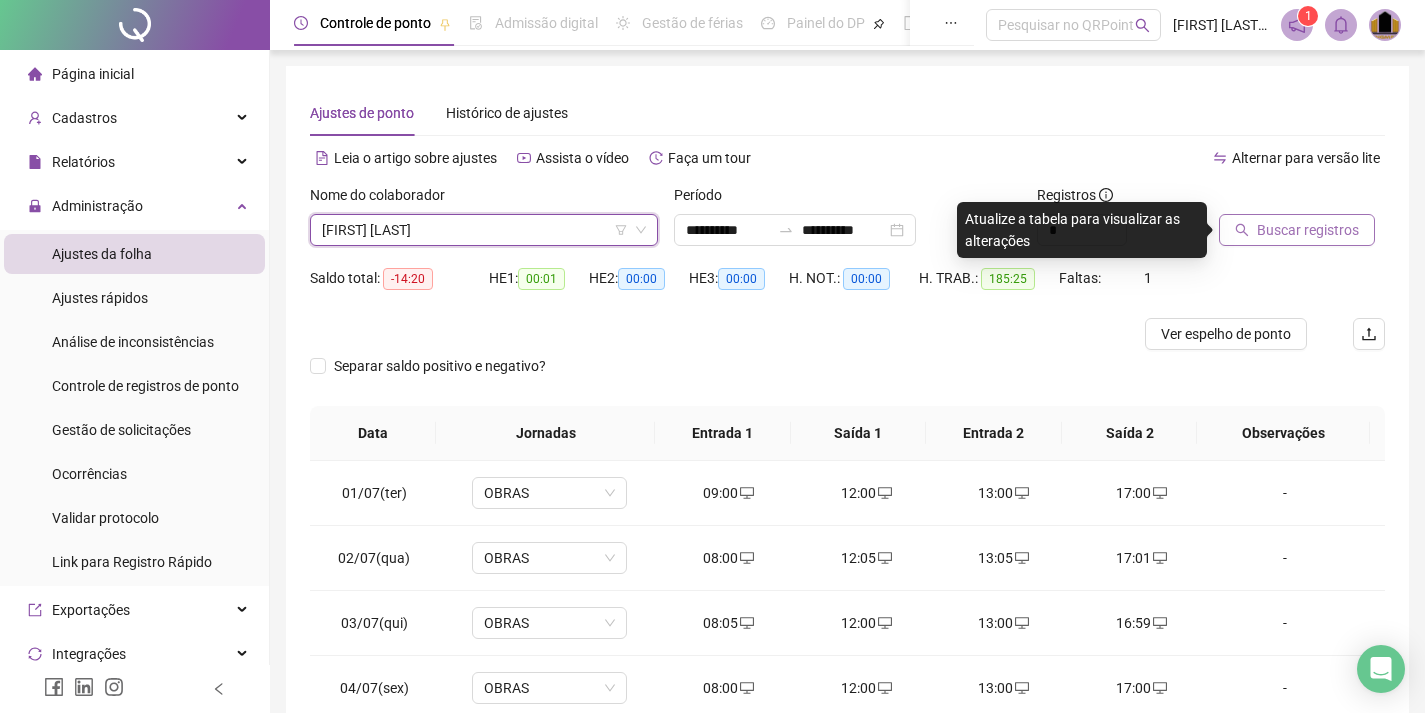 click on "Buscar registros" at bounding box center (1308, 230) 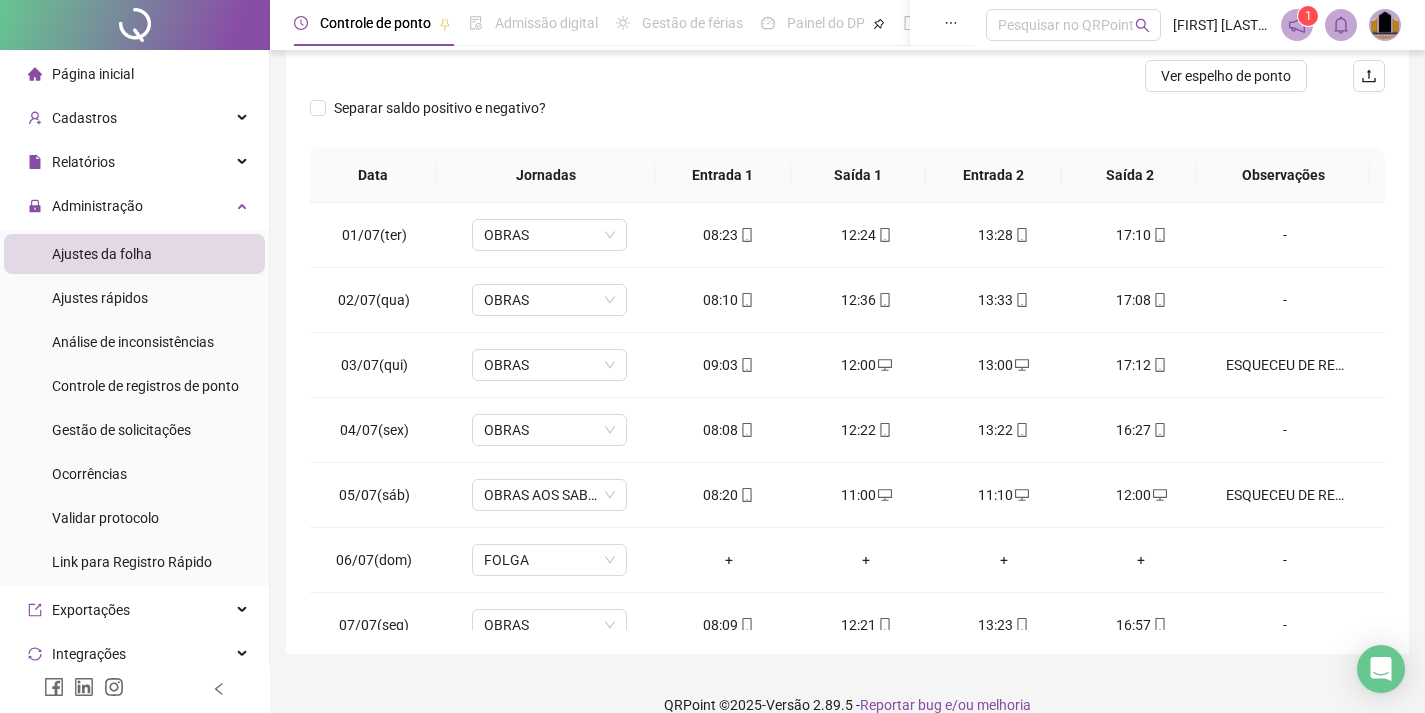 scroll, scrollTop: 285, scrollLeft: 0, axis: vertical 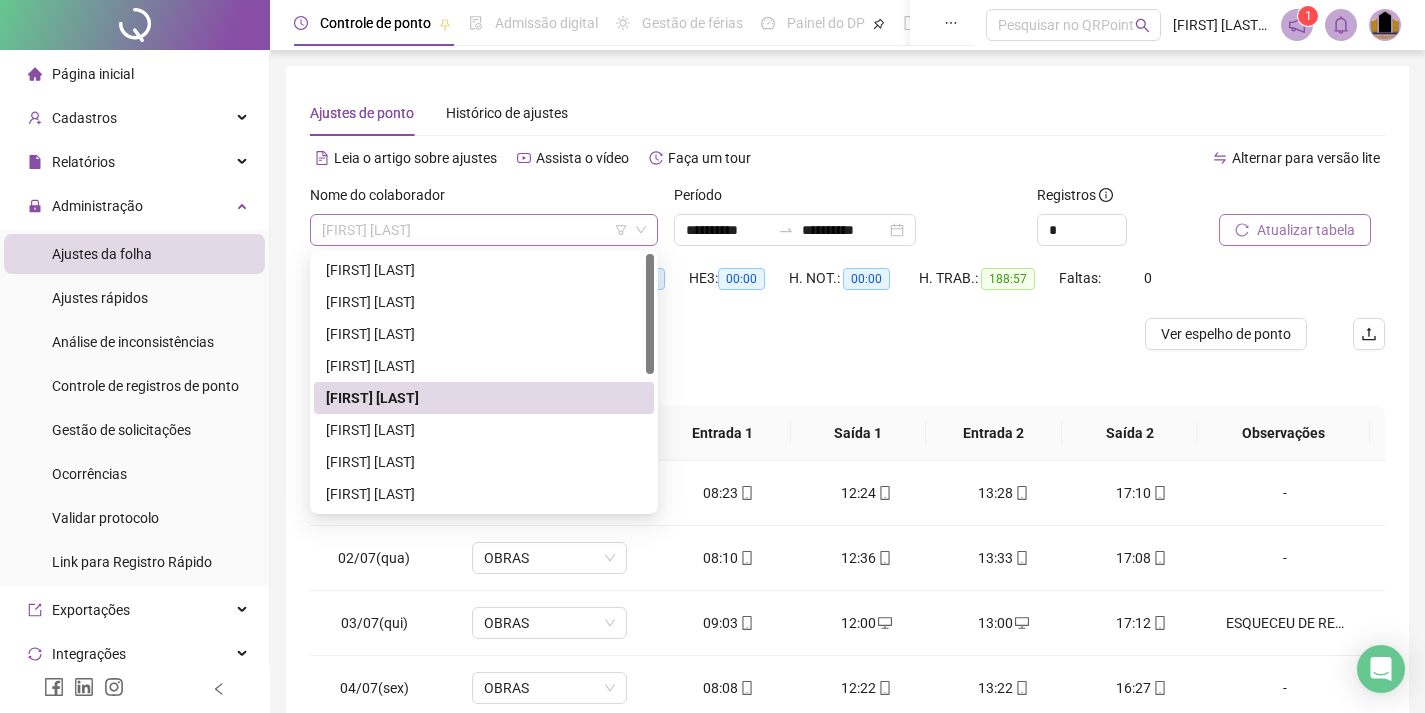 click on "[FIRST] [LAST]" at bounding box center (484, 230) 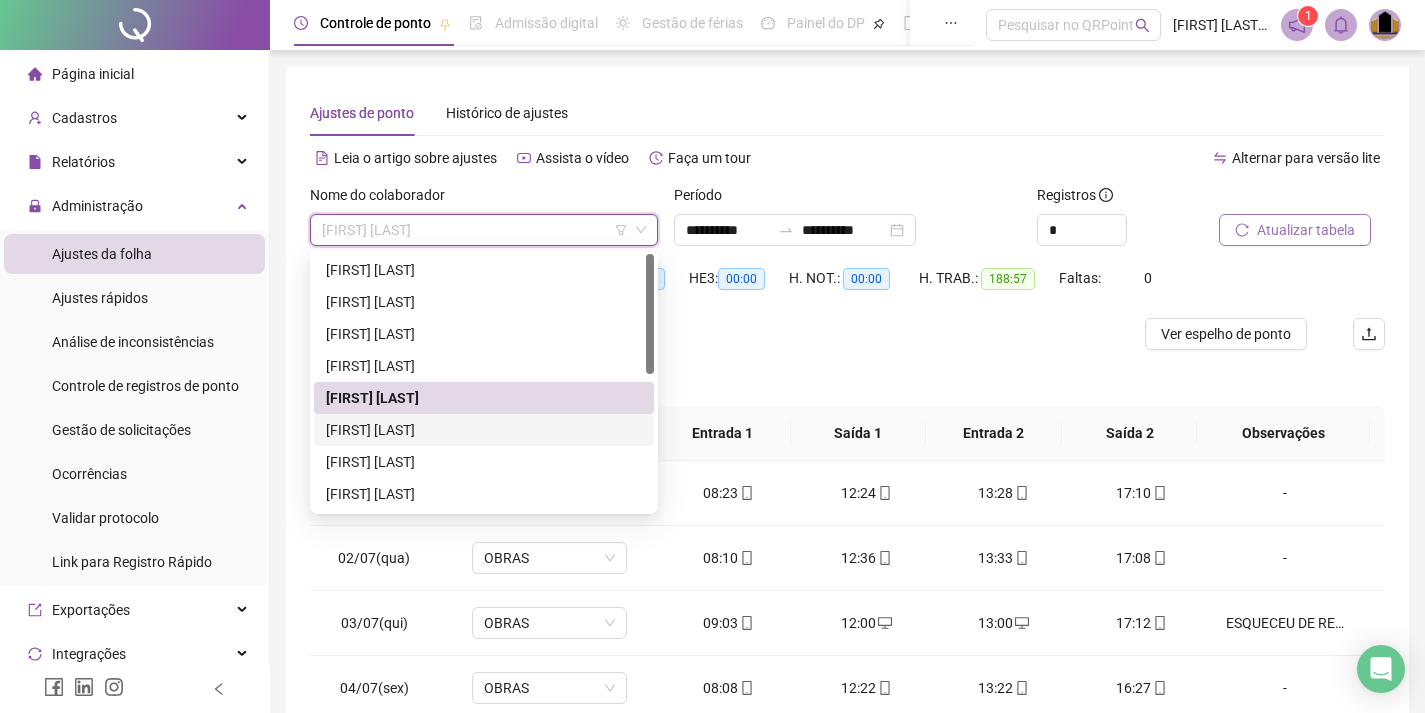 click on "[FIRST] [LAST]" at bounding box center (484, 430) 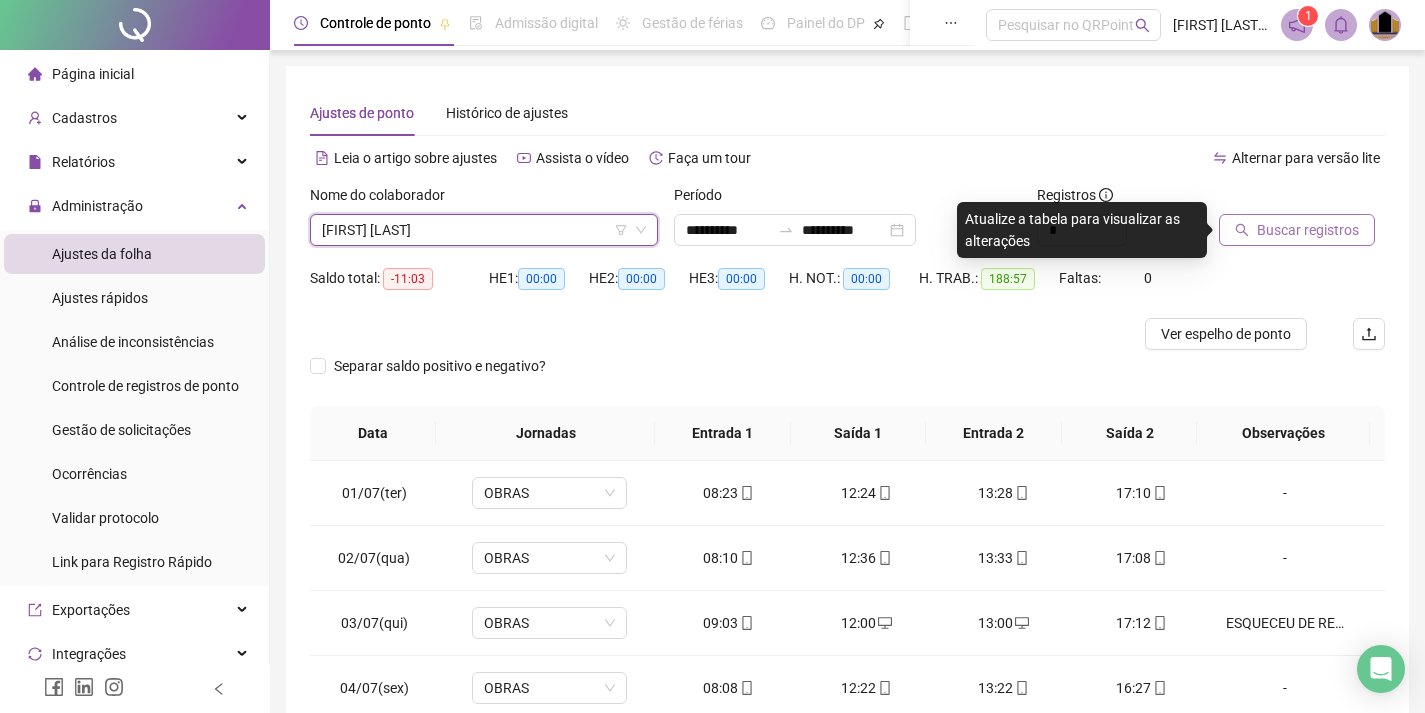 click on "Buscar registros" at bounding box center (1308, 230) 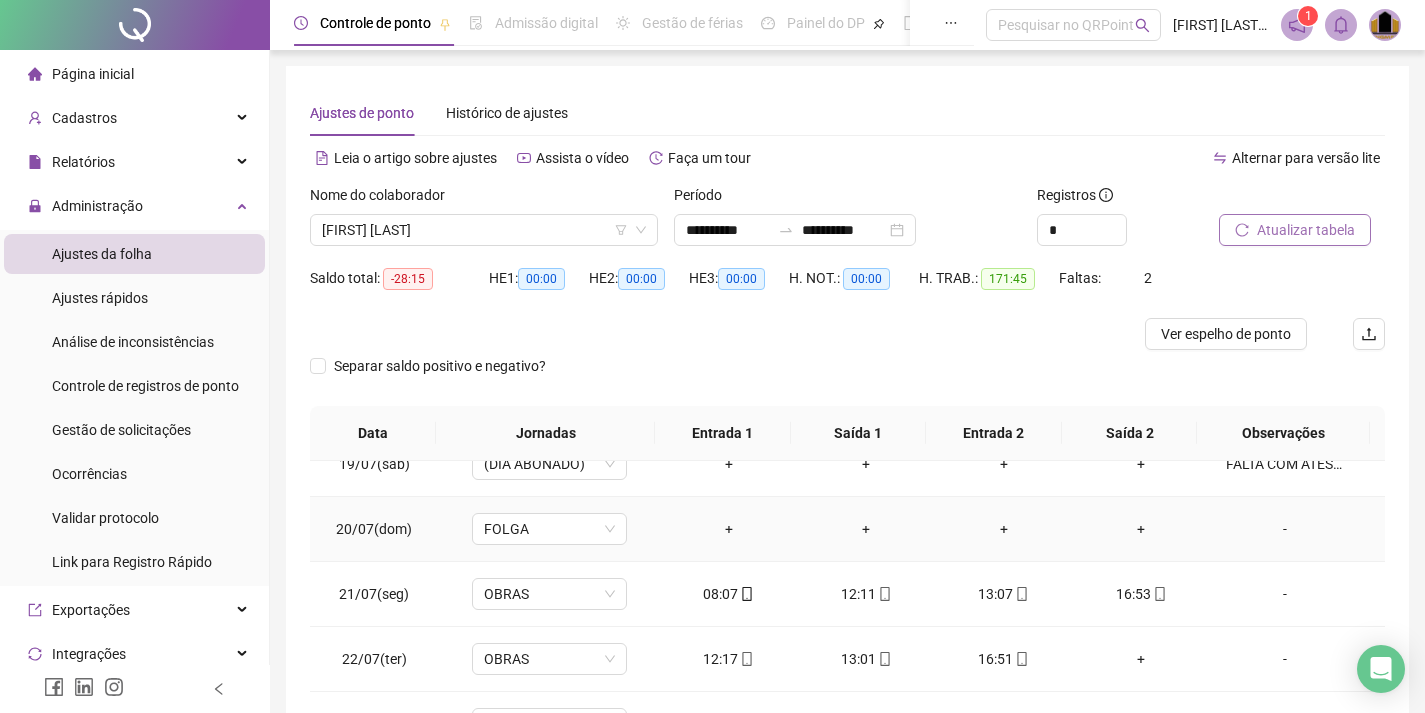 scroll, scrollTop: 1200, scrollLeft: 0, axis: vertical 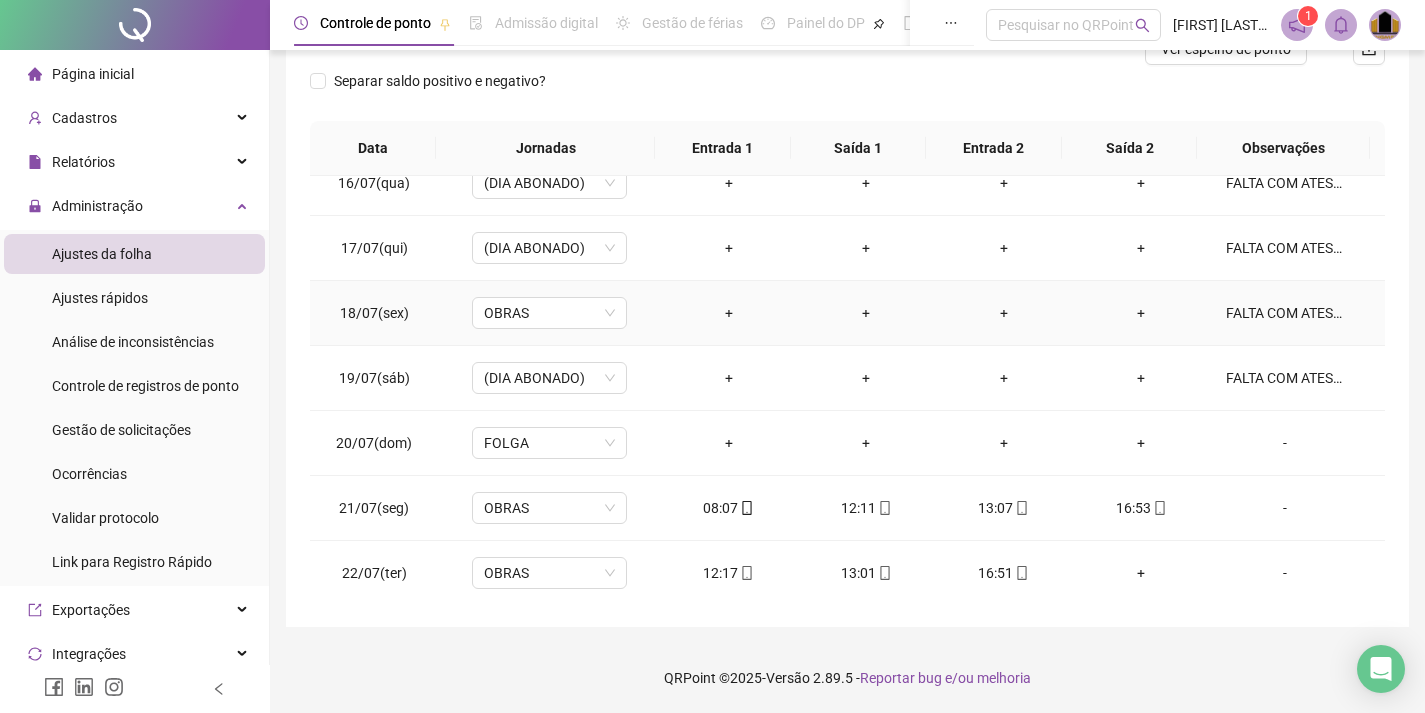 click on "+" at bounding box center (1142, 313) 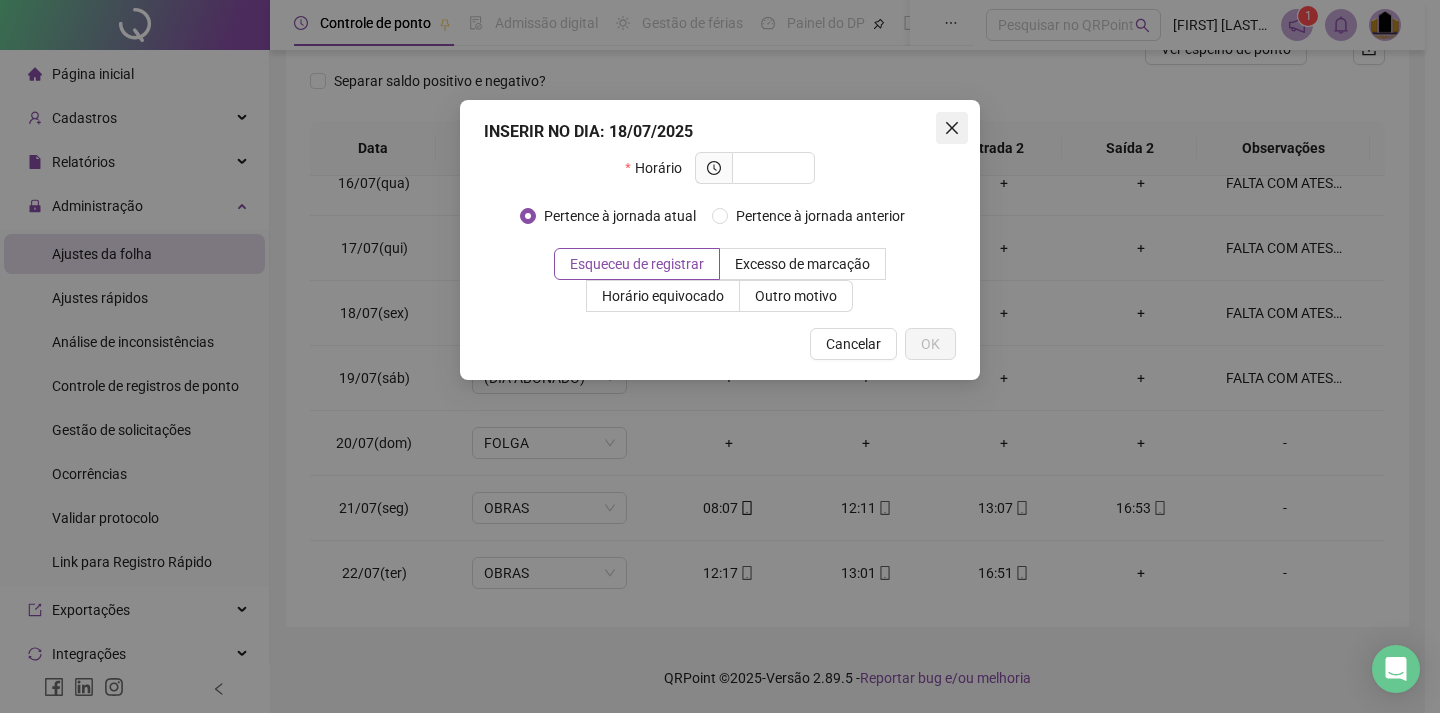 click 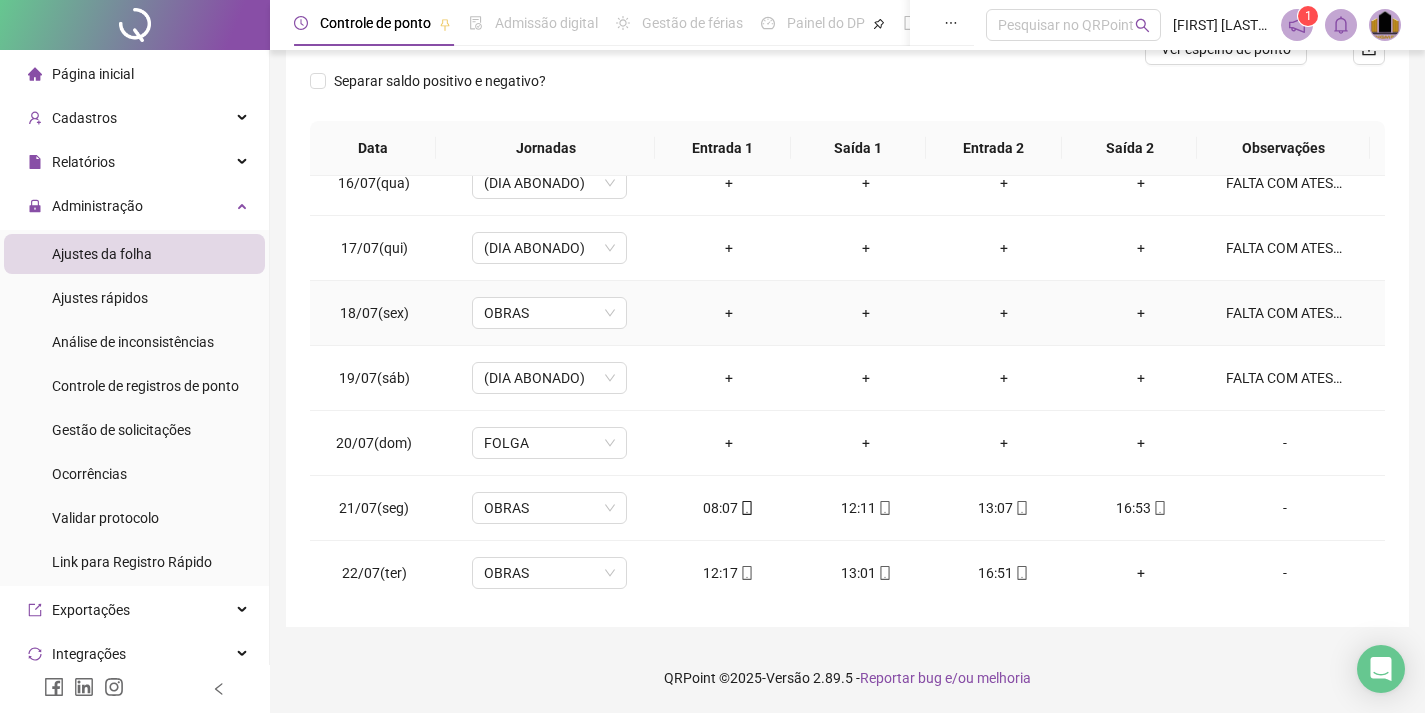 click on "FALTA COM ATESTADO" at bounding box center [1285, 313] 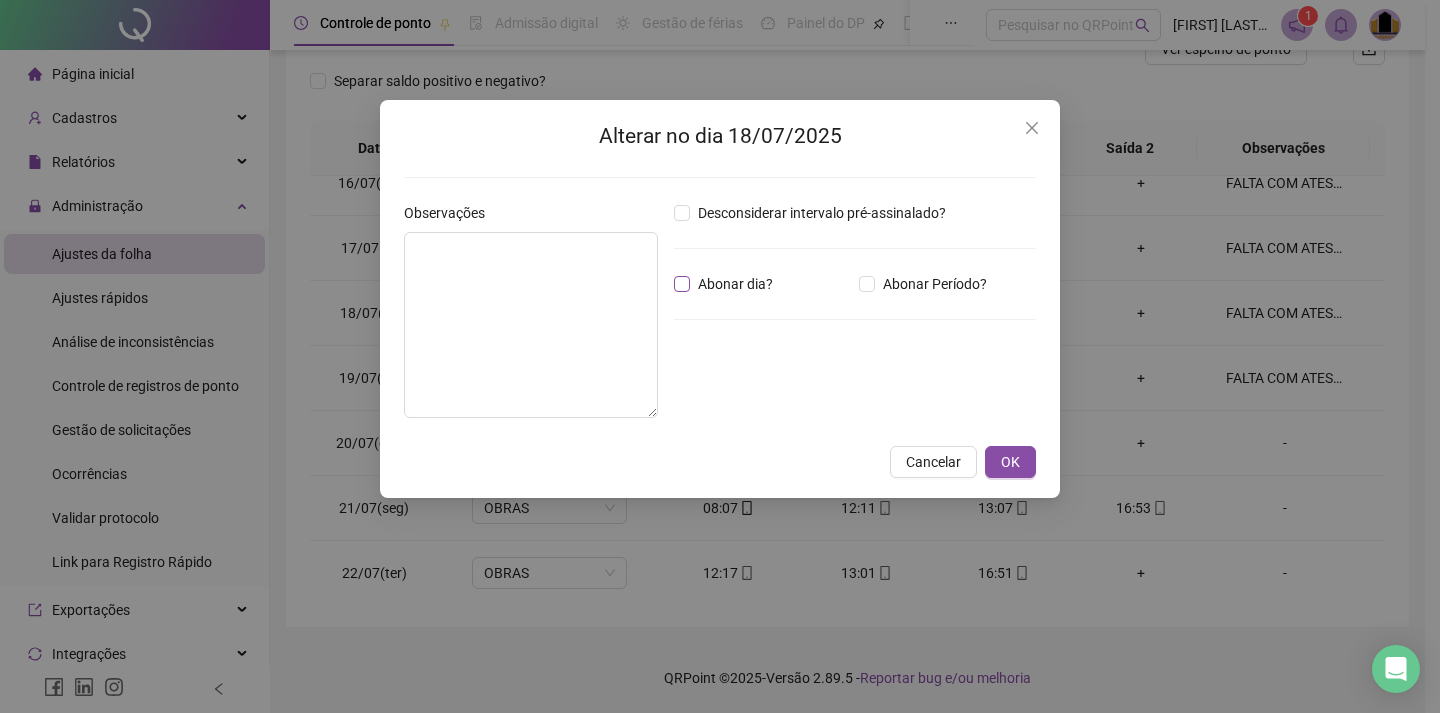 type on "**********" 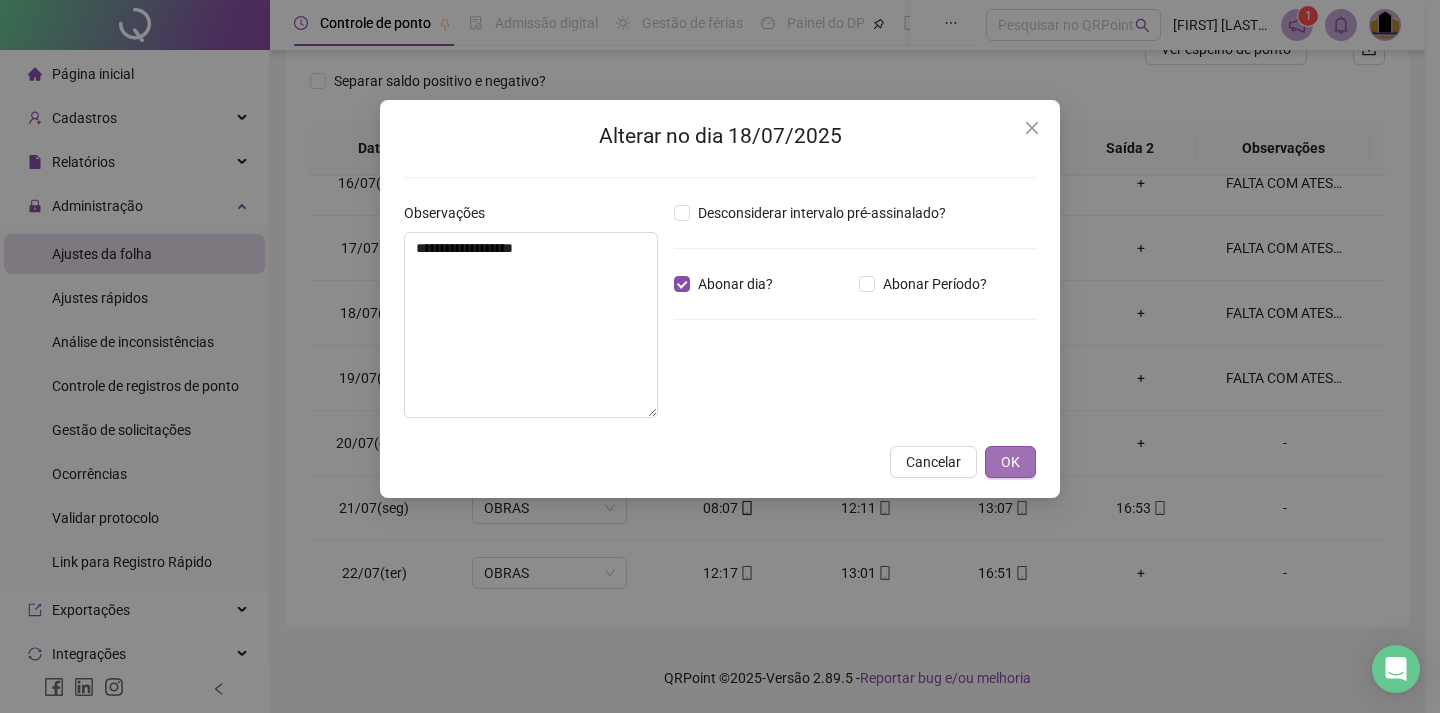 click on "OK" at bounding box center [1010, 462] 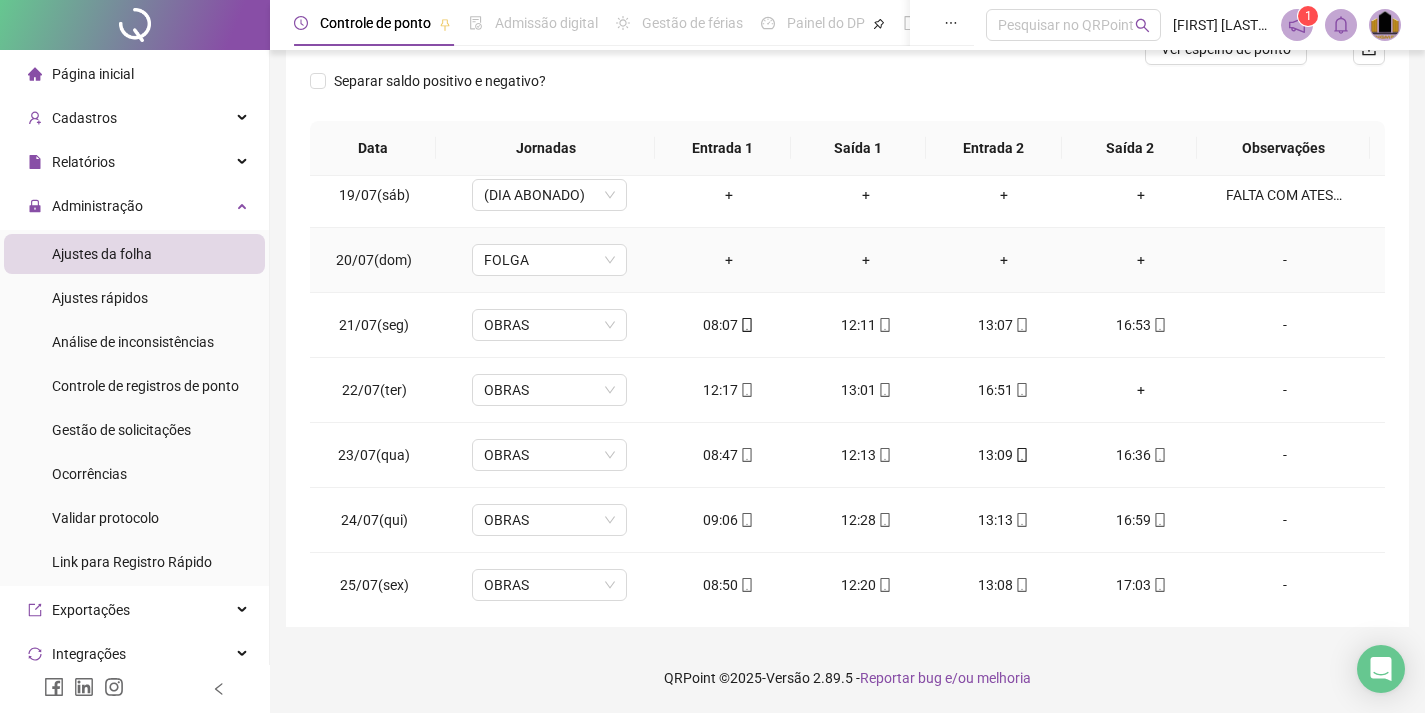 scroll, scrollTop: 1200, scrollLeft: 0, axis: vertical 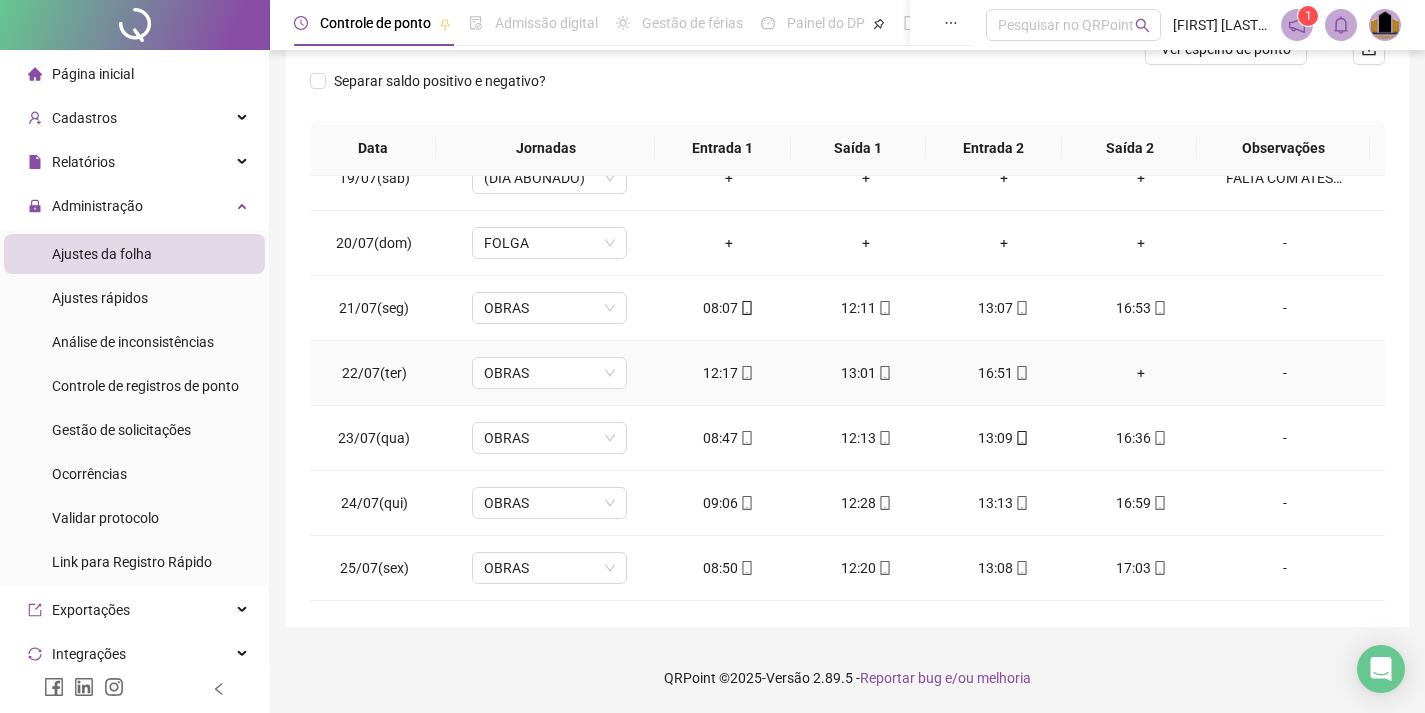 click on "+" at bounding box center (1142, 373) 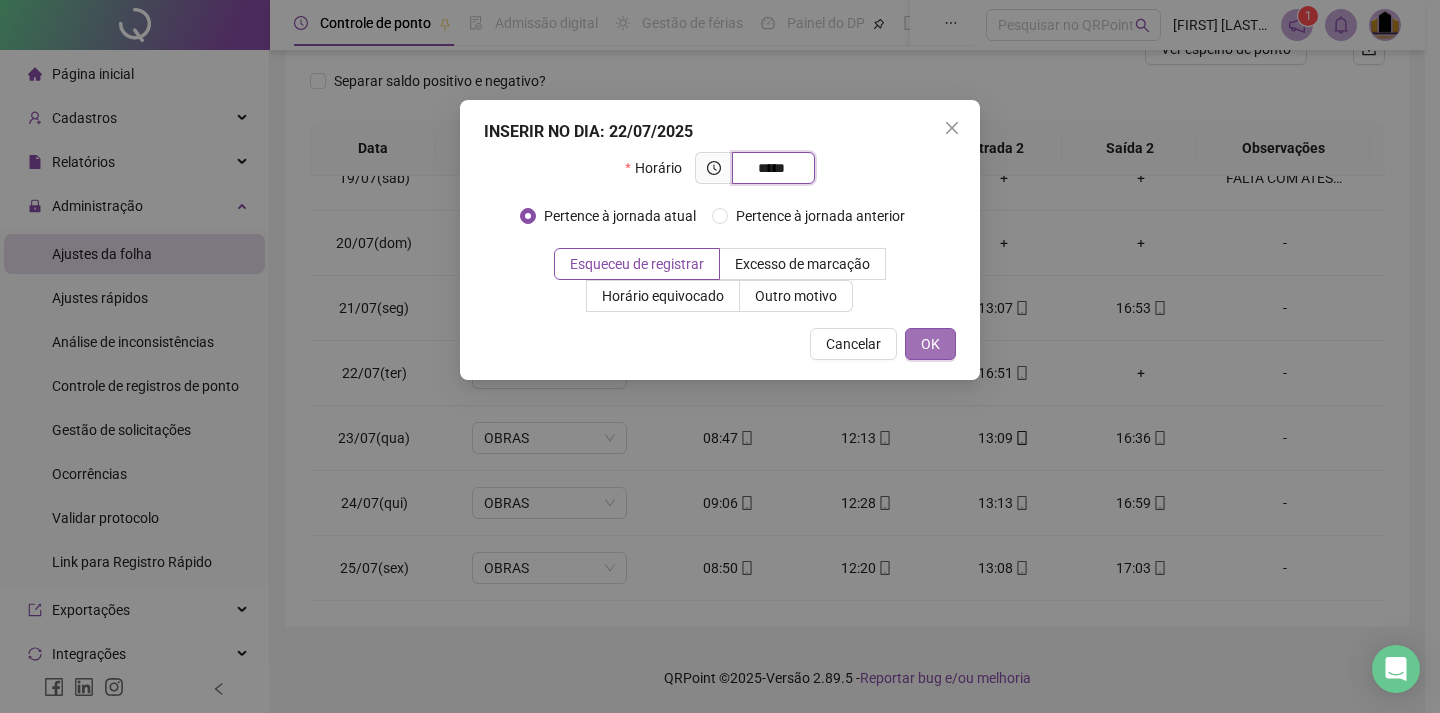 type on "*****" 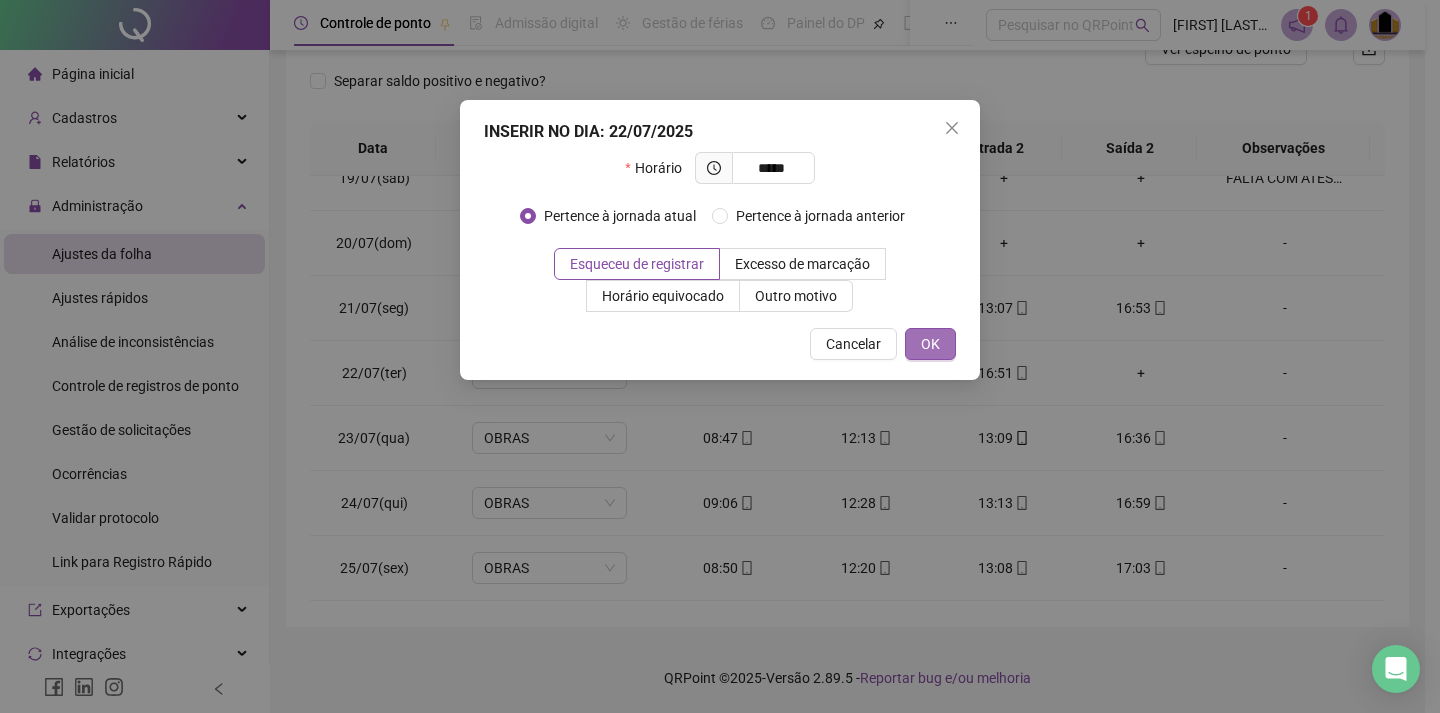 click on "OK" at bounding box center [930, 344] 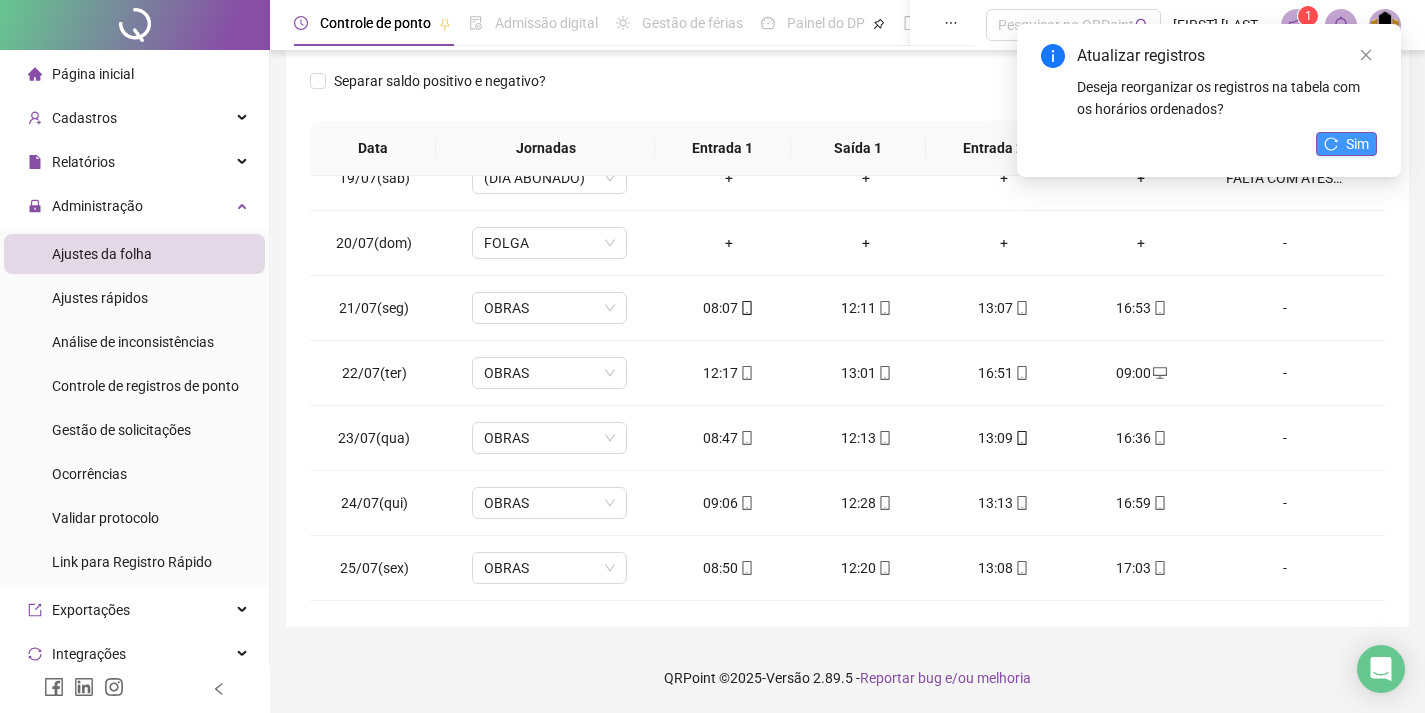 click on "Sim" at bounding box center [1357, 144] 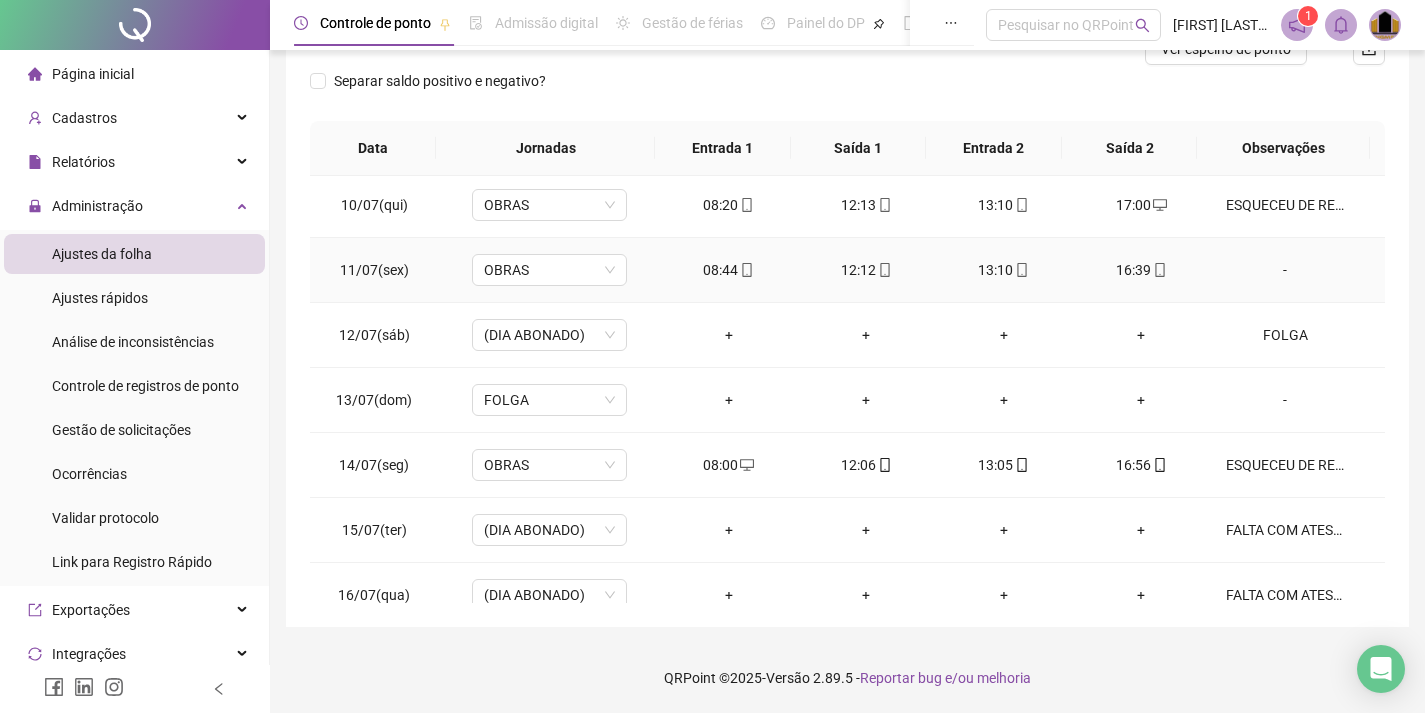 scroll, scrollTop: 0, scrollLeft: 0, axis: both 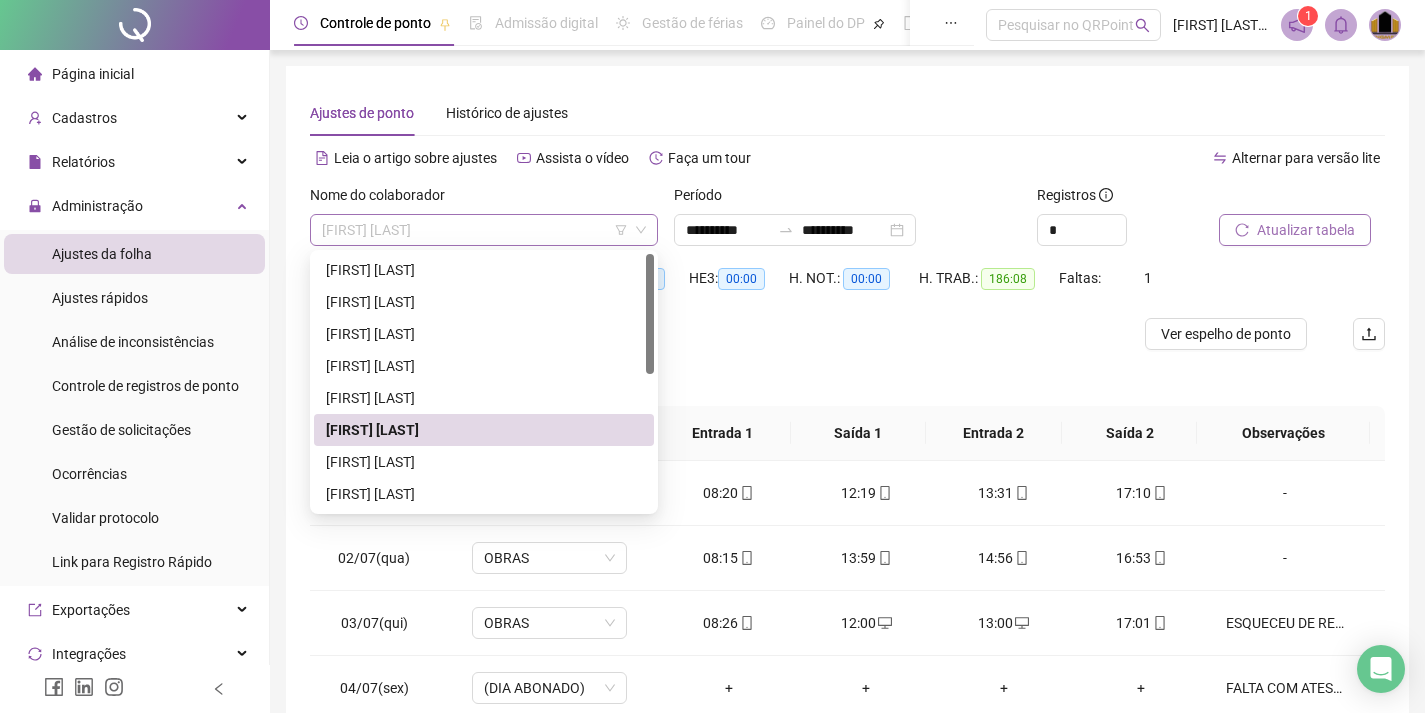 click on "[FIRST] [LAST]" at bounding box center [484, 230] 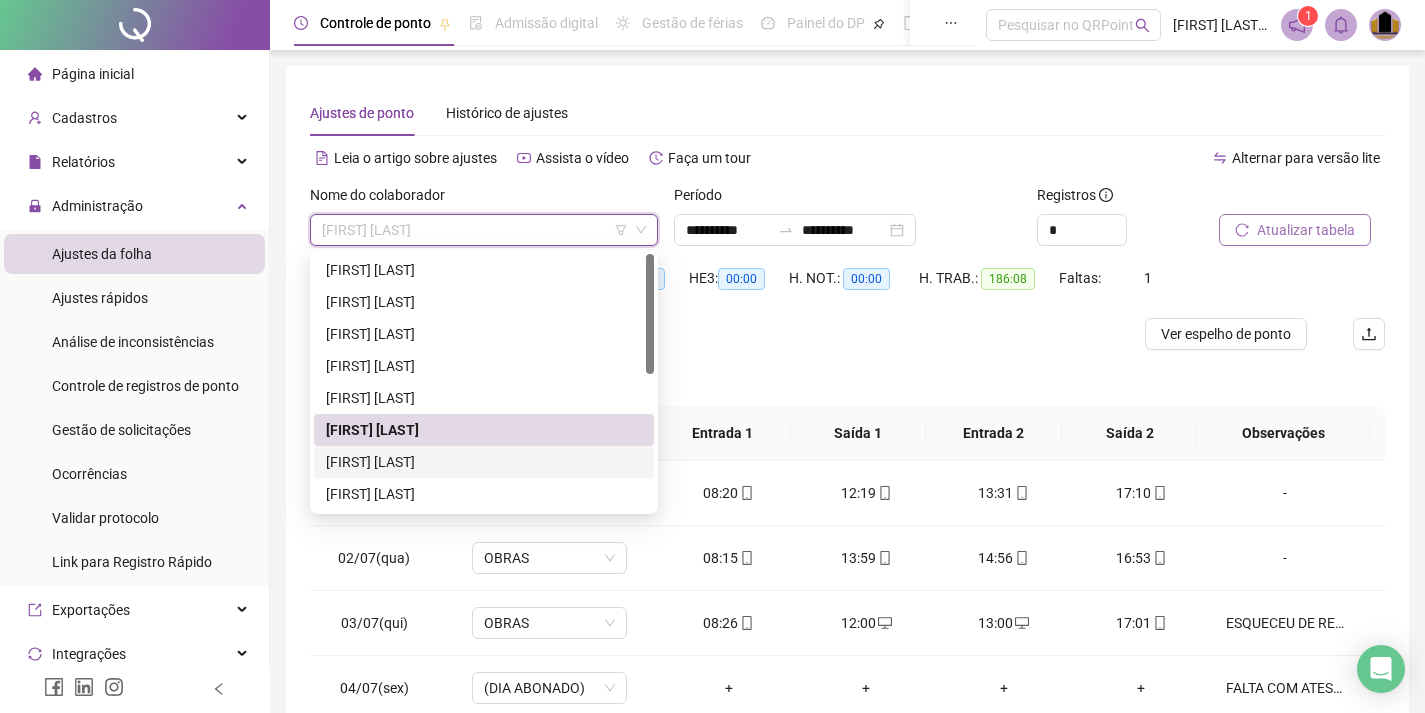 click on "[FIRST] [LAST]" at bounding box center [484, 462] 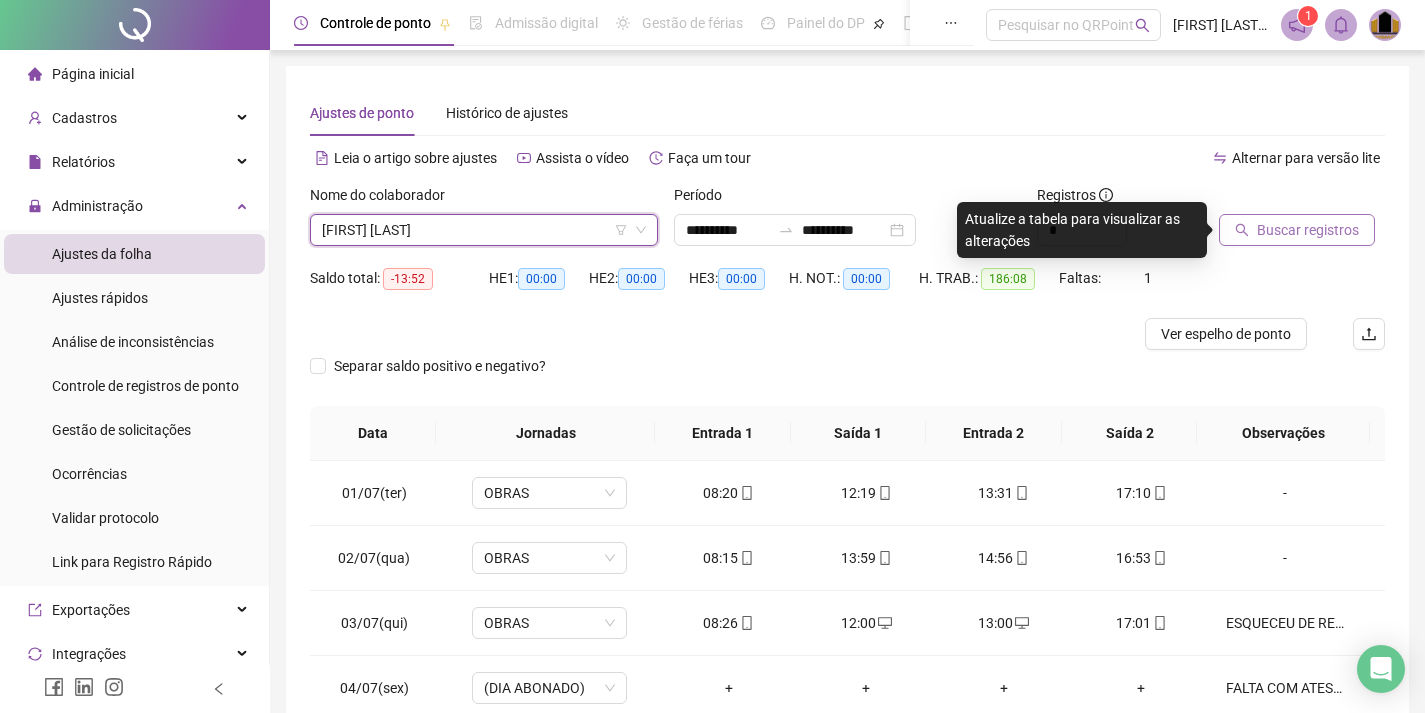 click on "Buscar registros" at bounding box center (1308, 230) 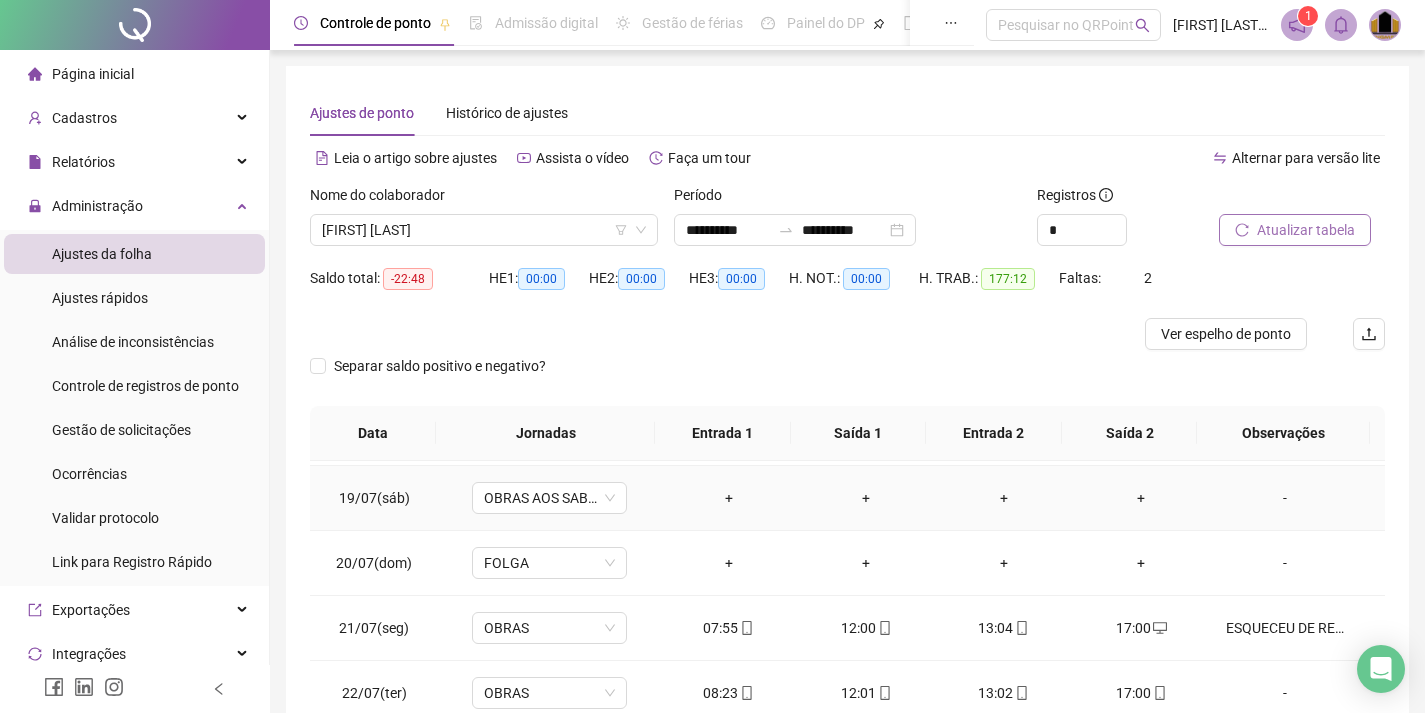 scroll, scrollTop: 1200, scrollLeft: 0, axis: vertical 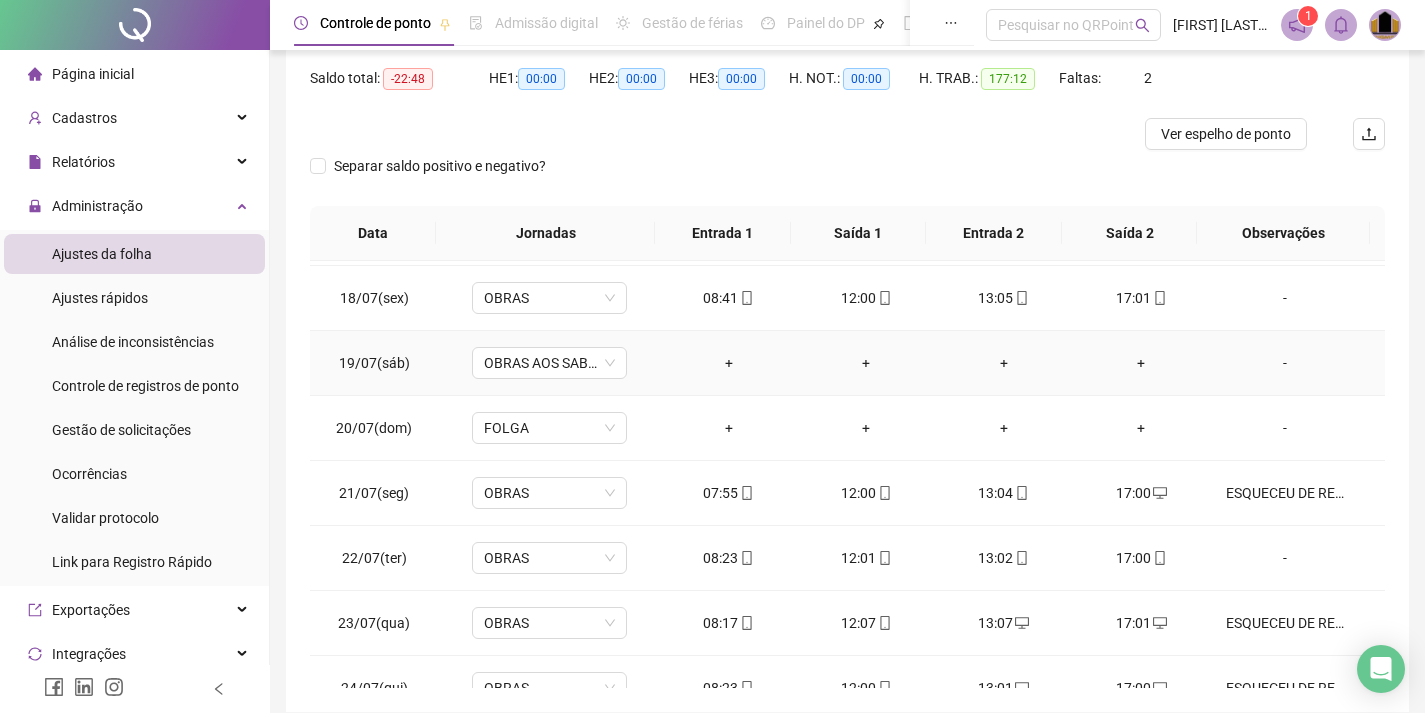 click on "-" at bounding box center (1285, 363) 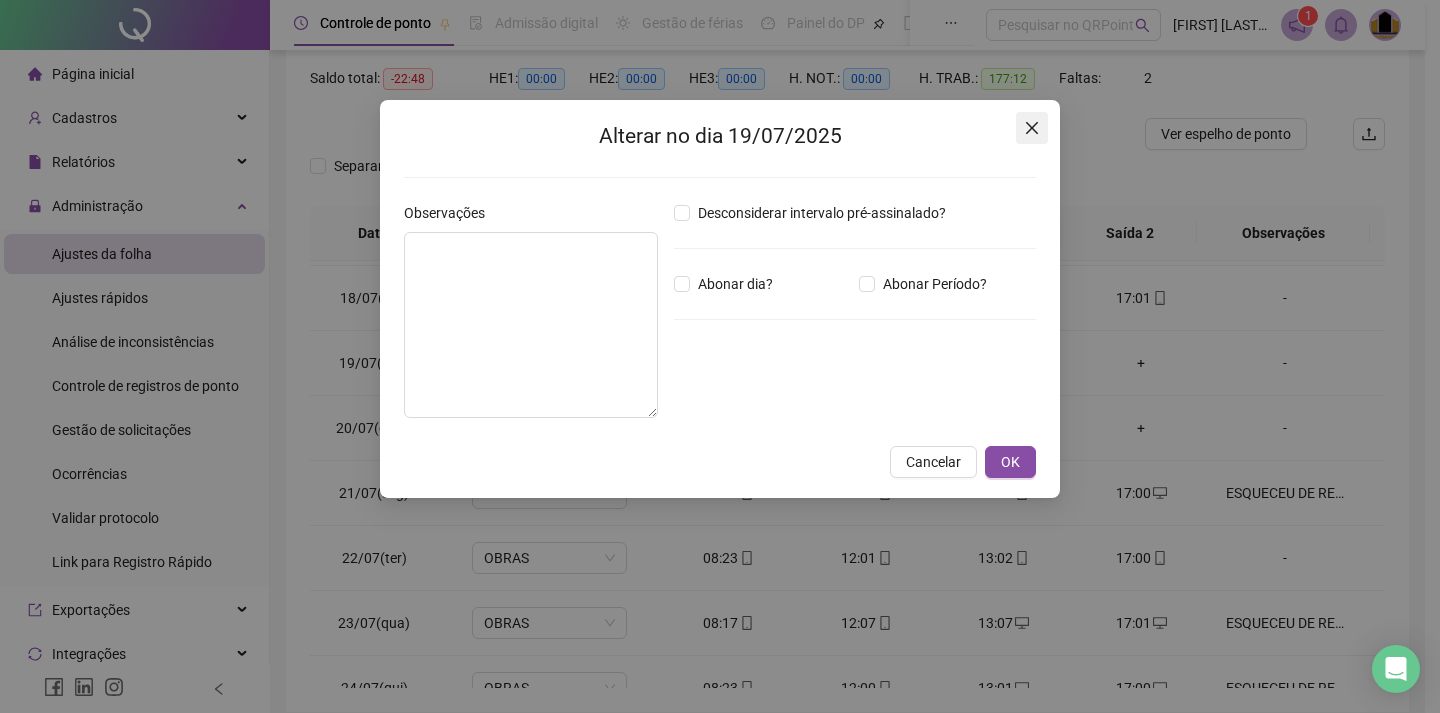 click 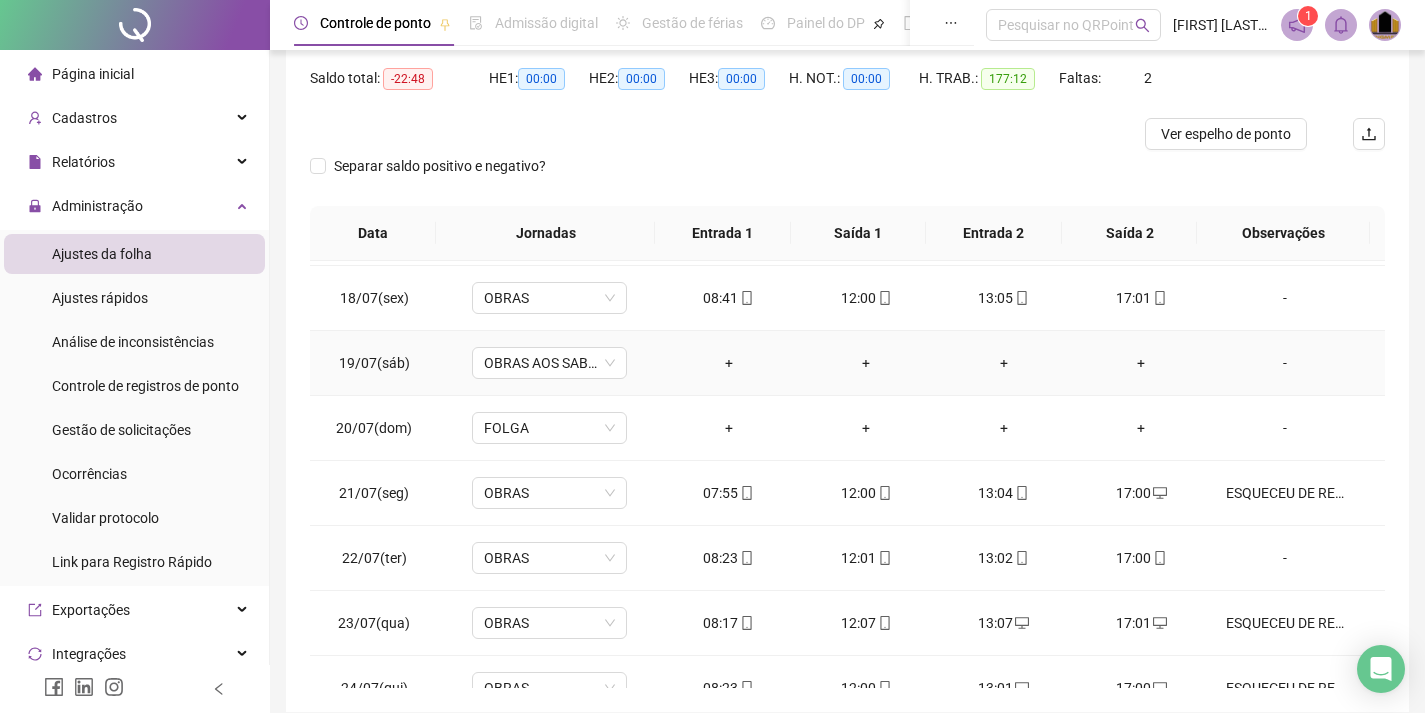 click on "-" at bounding box center (1285, 363) 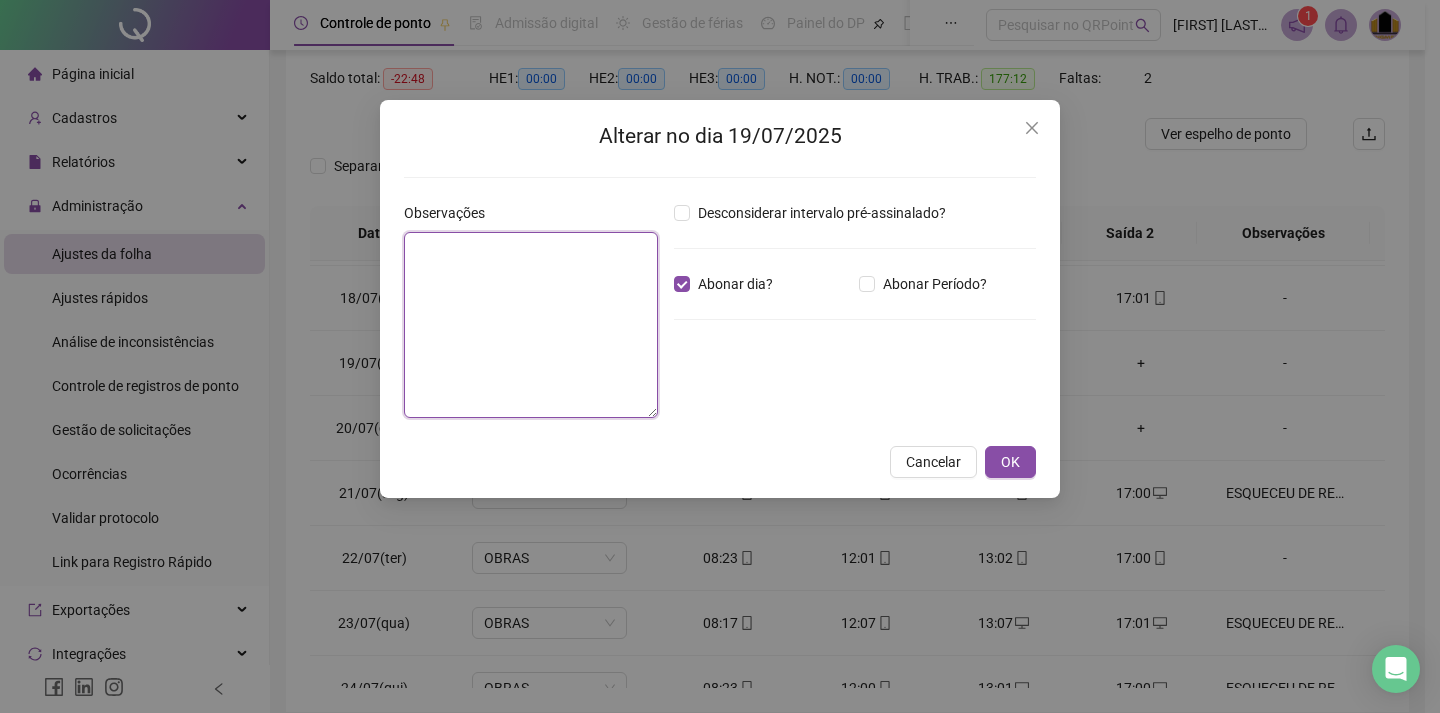 click at bounding box center (531, 325) 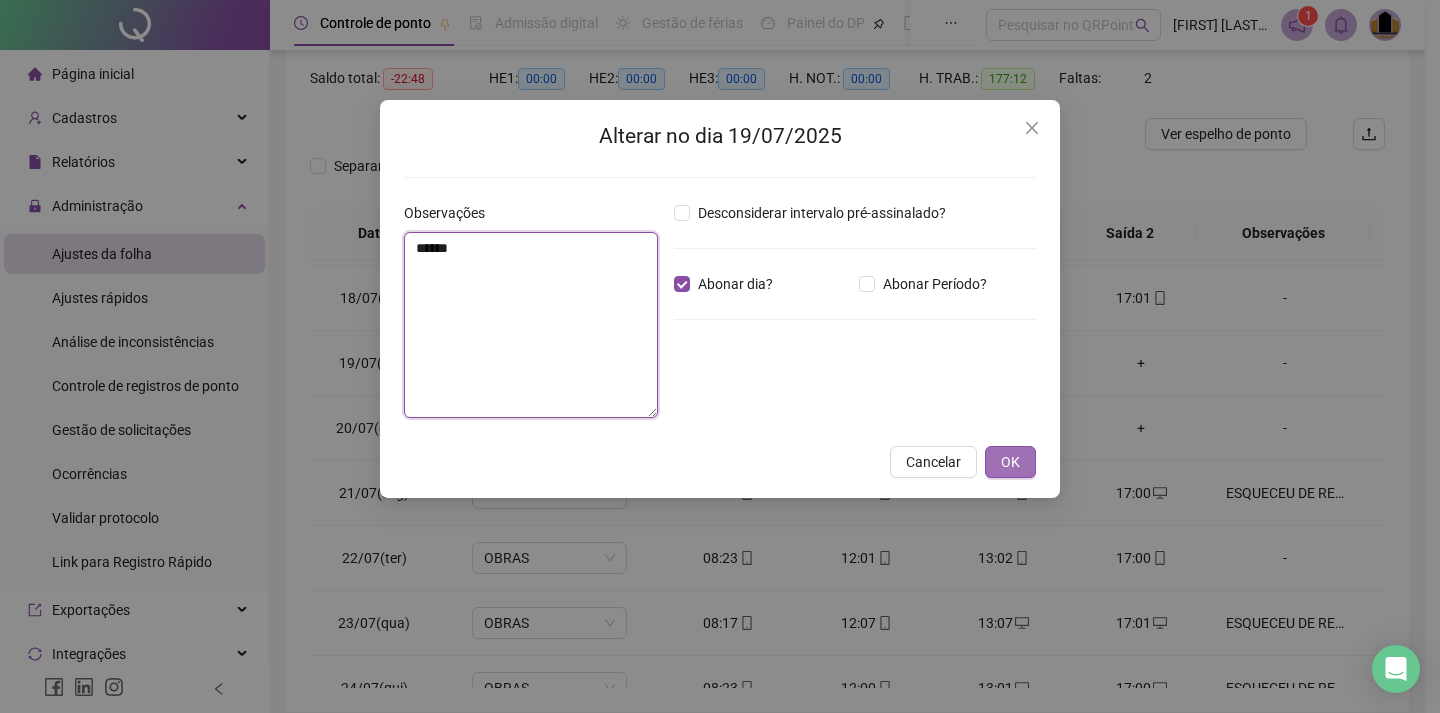 type on "*****" 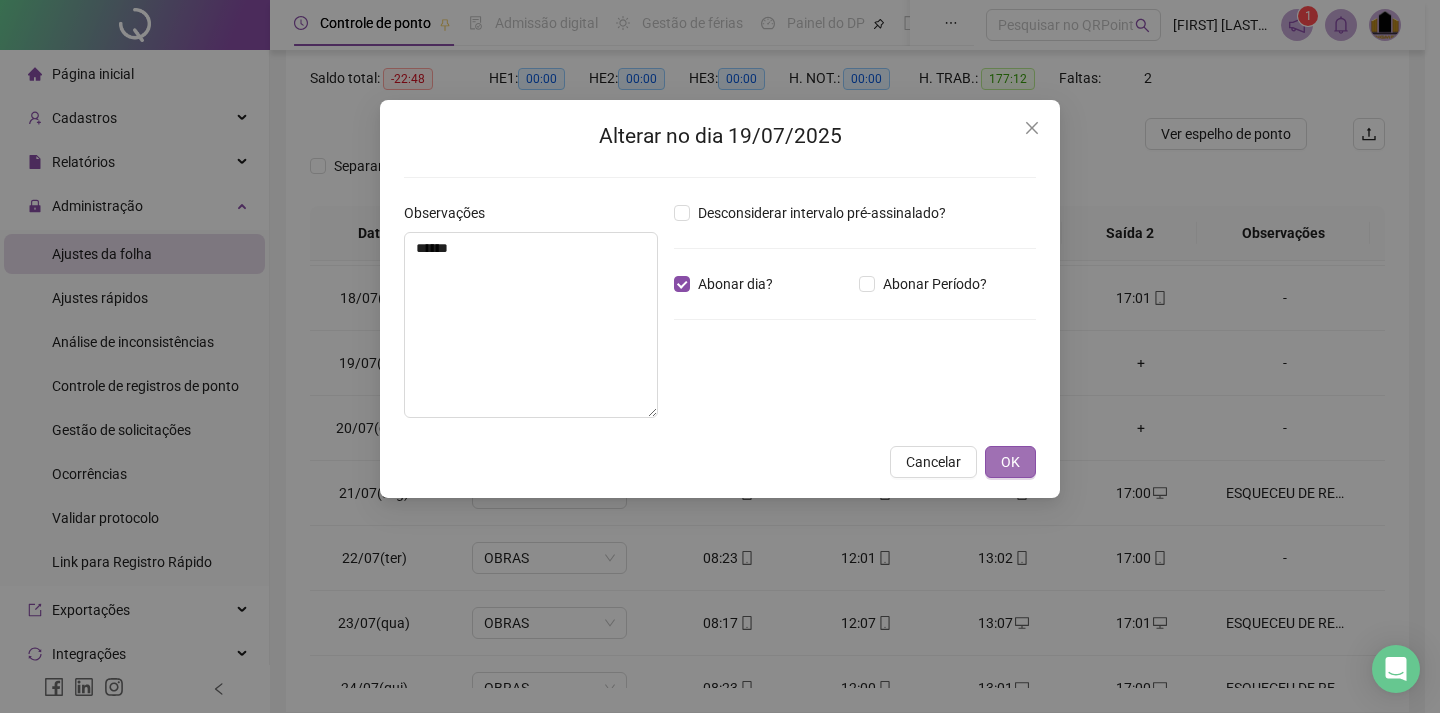 click on "OK" at bounding box center (1010, 462) 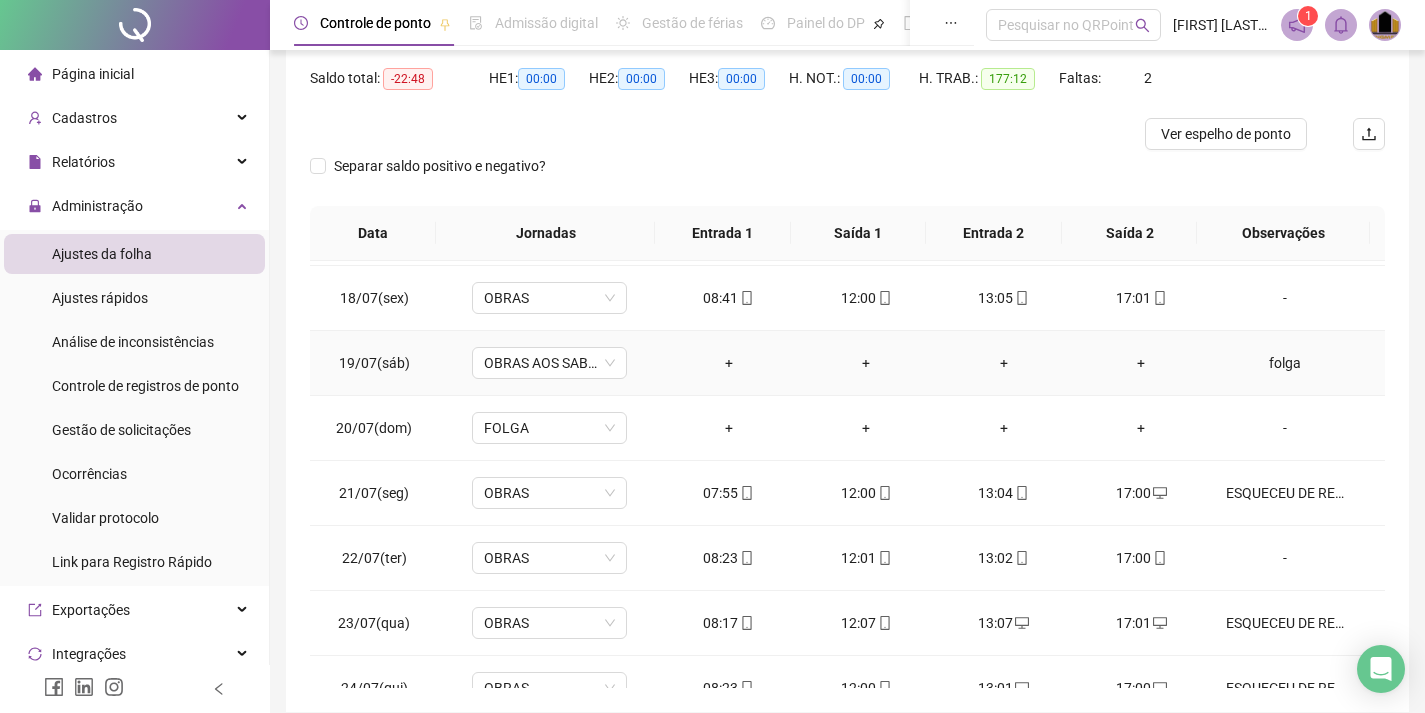 click on "folga" at bounding box center [1285, 363] 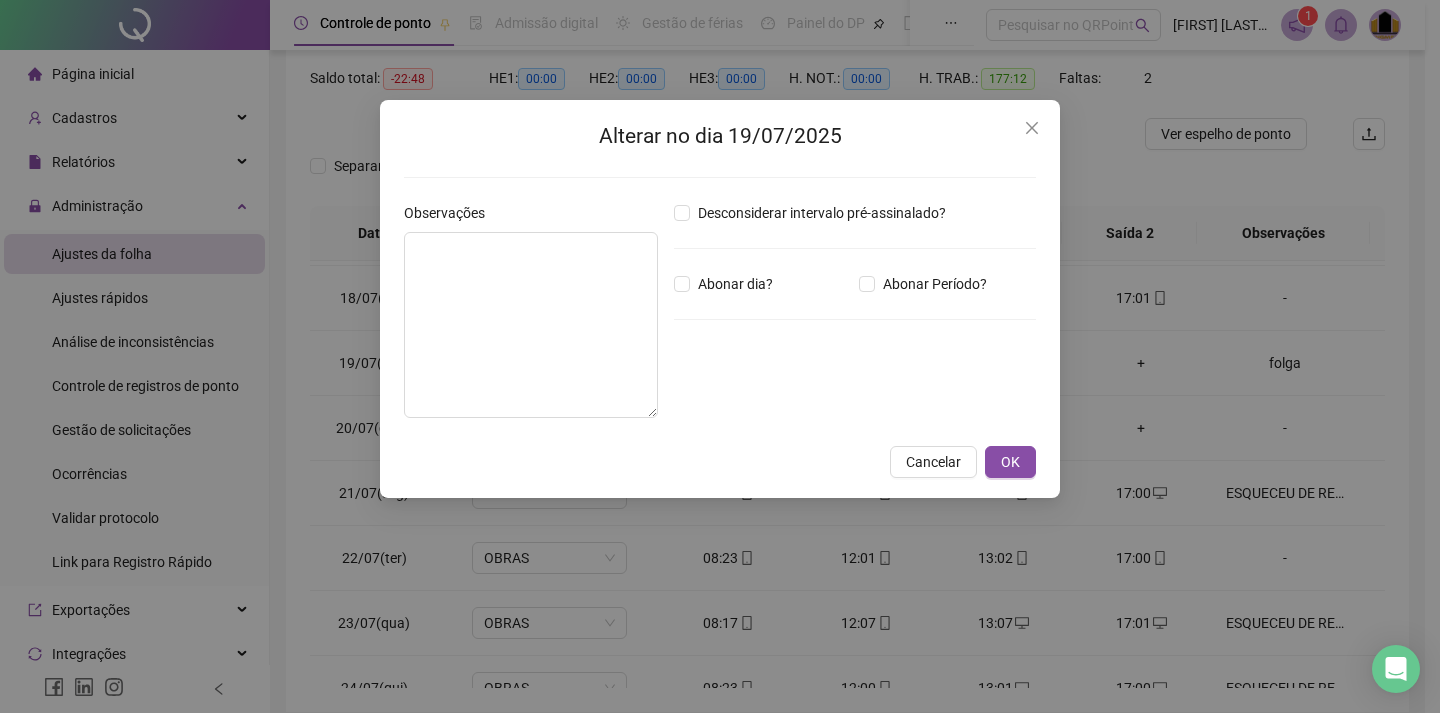 type on "*****" 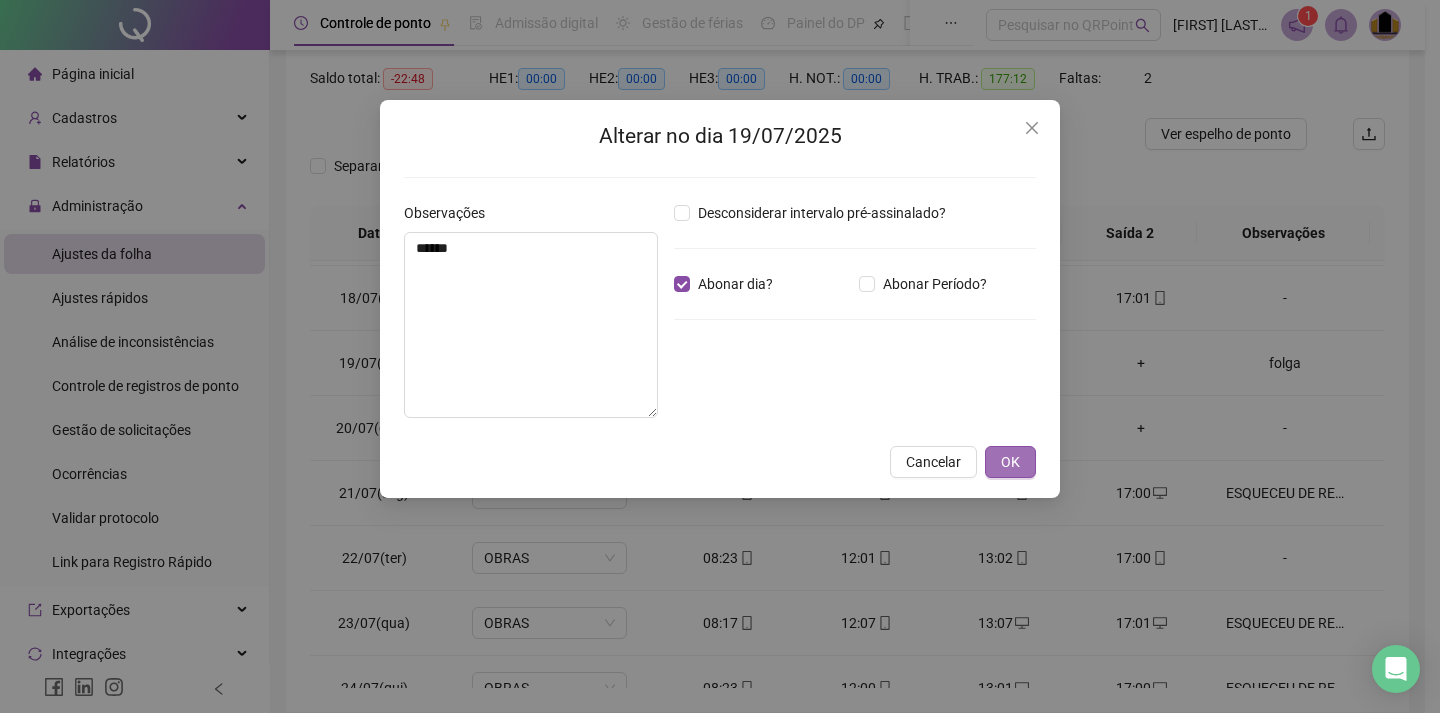 click on "OK" at bounding box center (1010, 462) 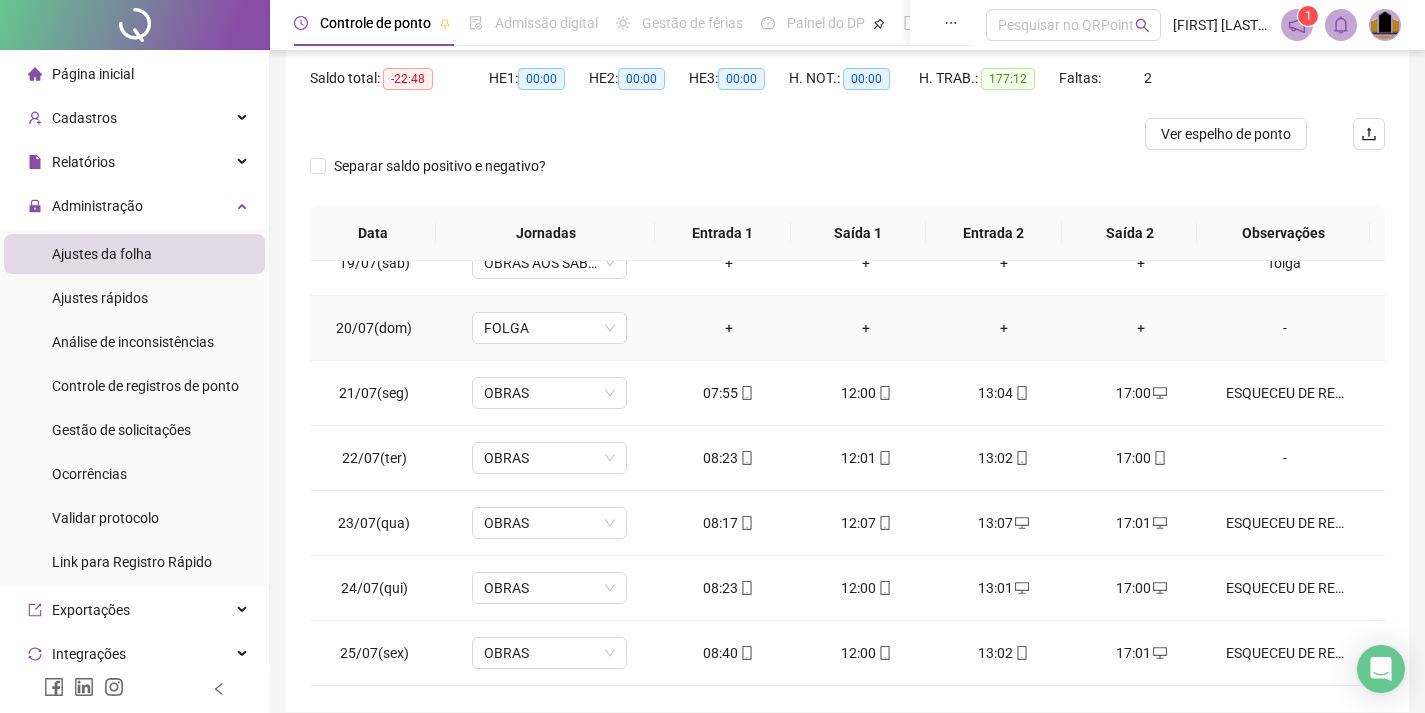 scroll, scrollTop: 900, scrollLeft: 0, axis: vertical 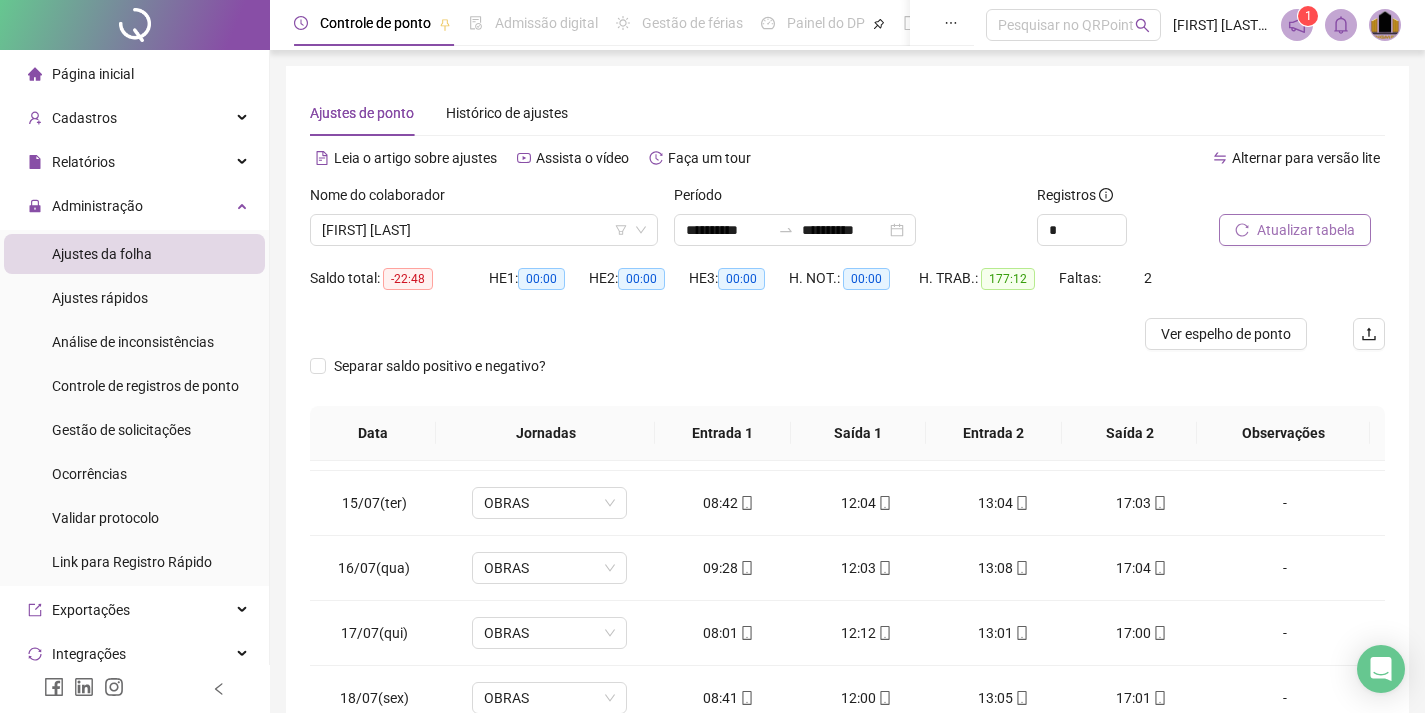 click on "Atualizar tabela" at bounding box center (1306, 230) 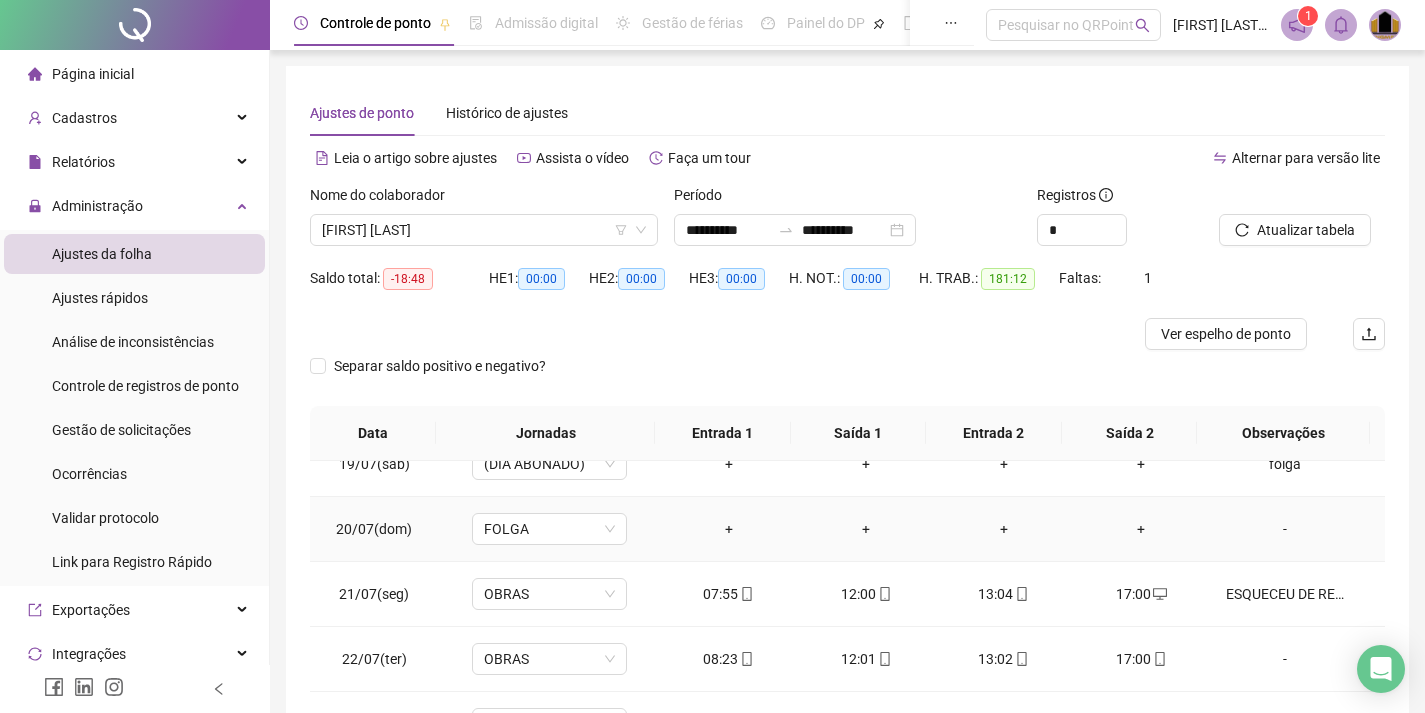 scroll, scrollTop: 1200, scrollLeft: 0, axis: vertical 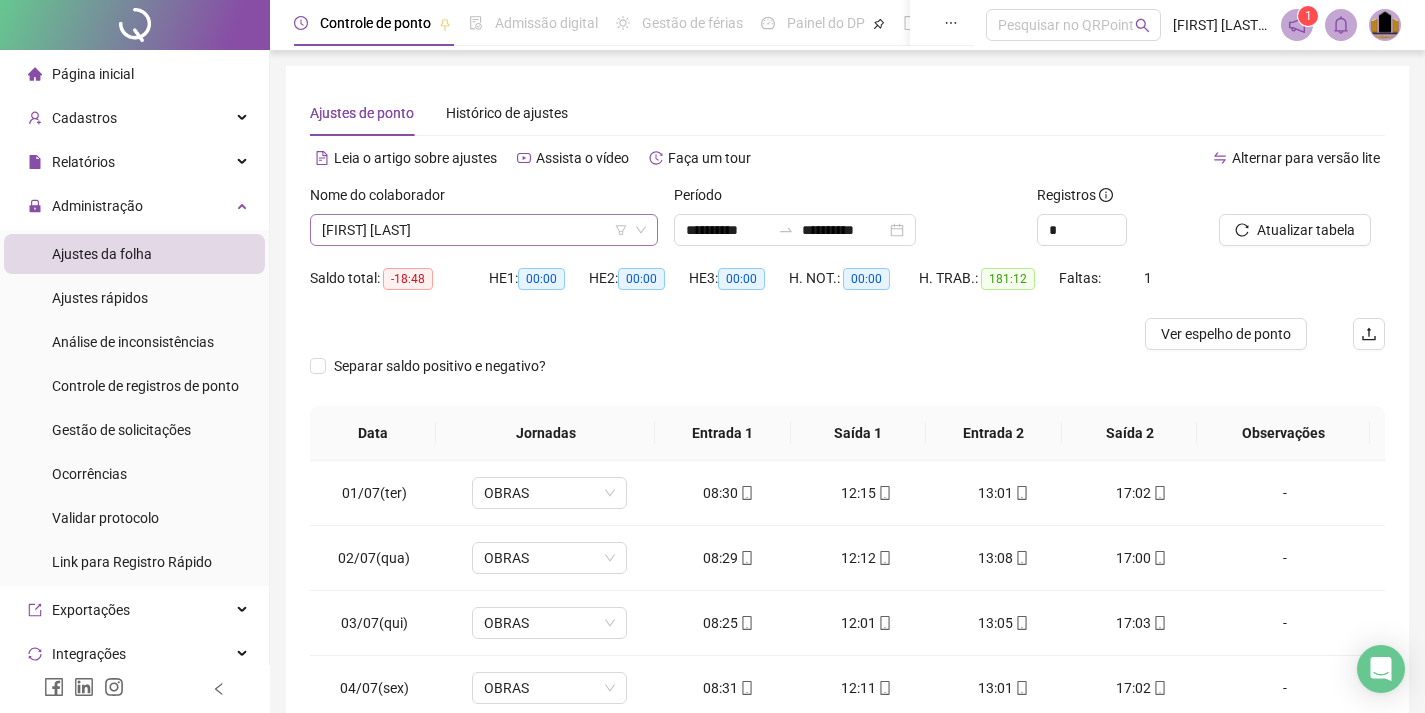 click on "[FIRST] [LAST]" at bounding box center [484, 230] 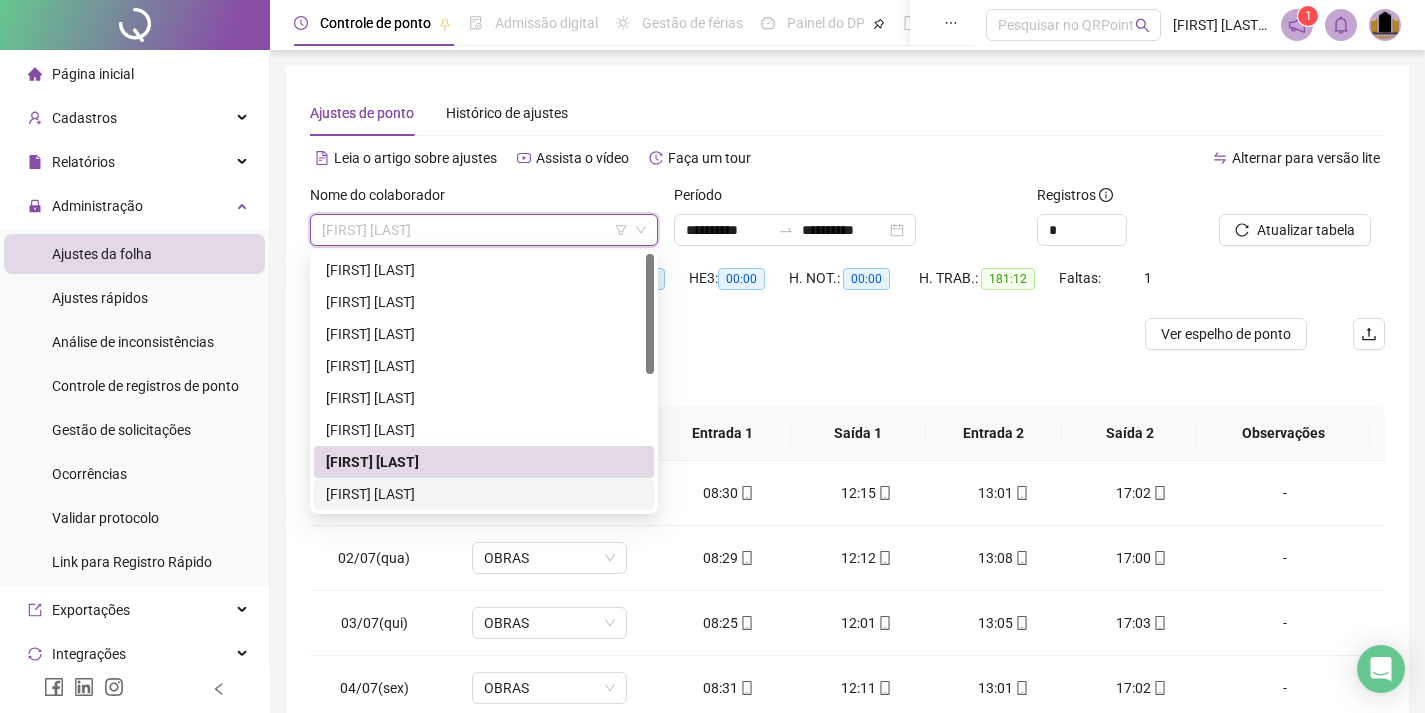 click on "[FIRST] [LAST]" at bounding box center (484, 494) 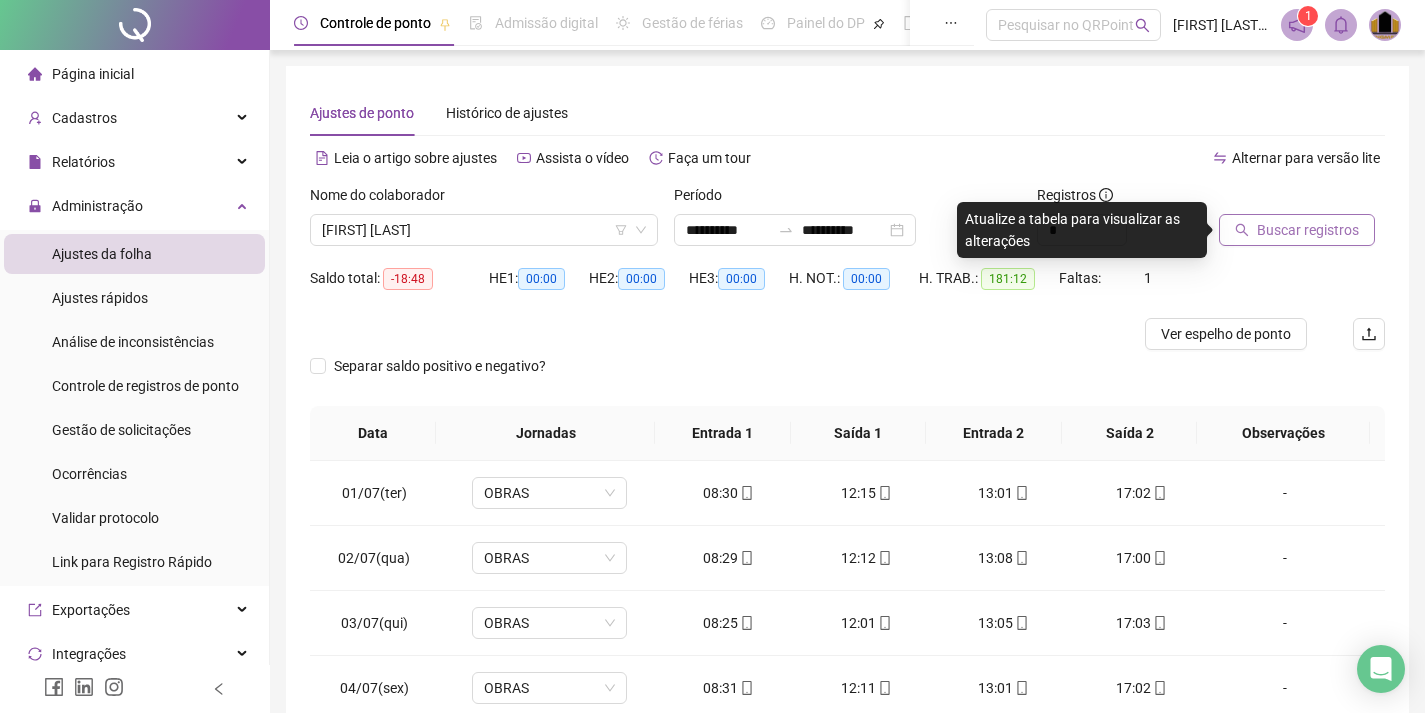 click on "Buscar registros" at bounding box center (1308, 230) 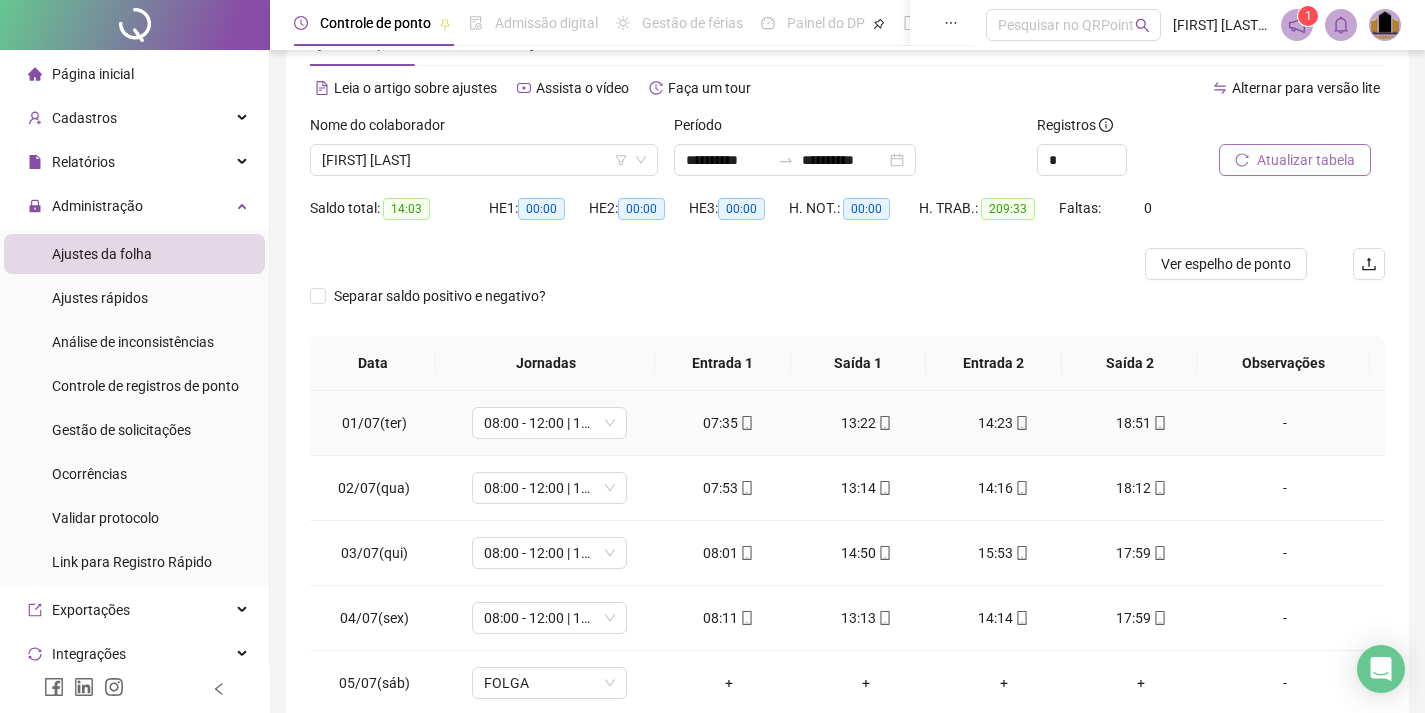 scroll, scrollTop: 100, scrollLeft: 0, axis: vertical 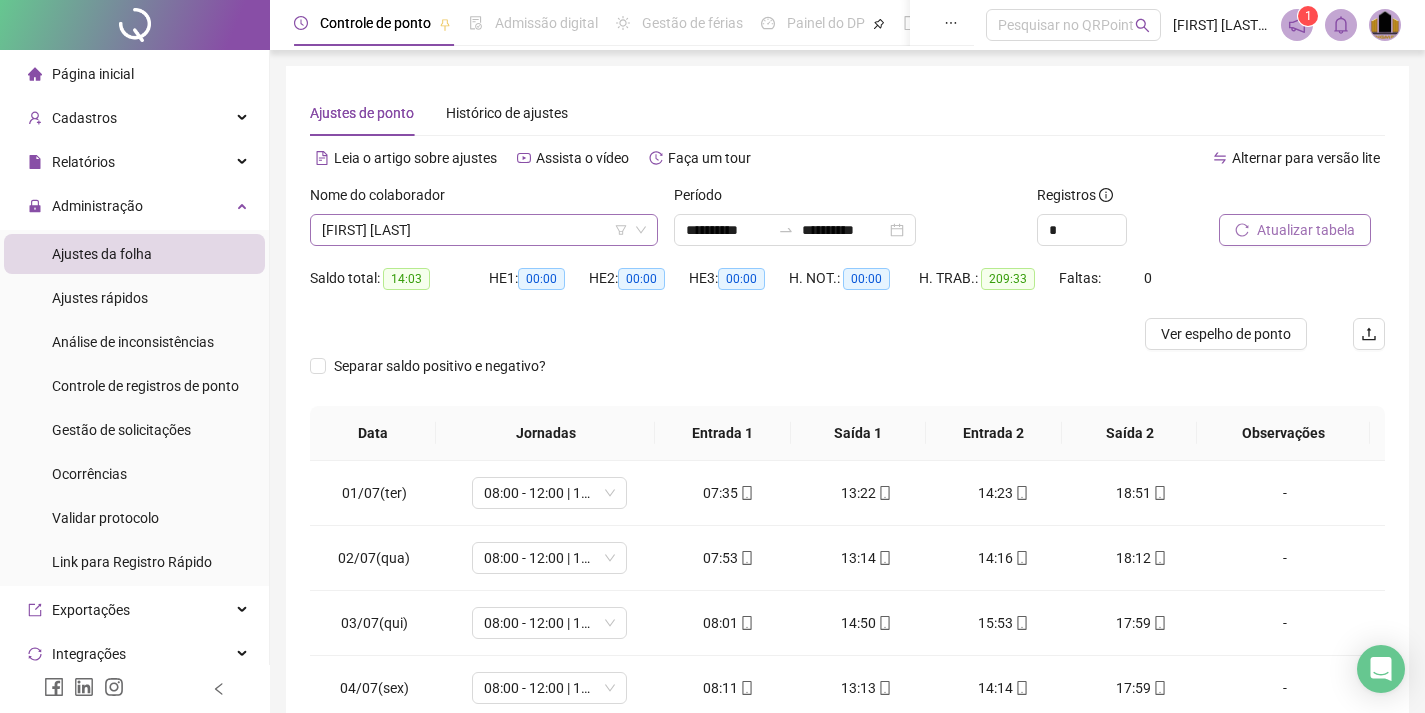 click on "[FIRST] [LAST]" at bounding box center [484, 230] 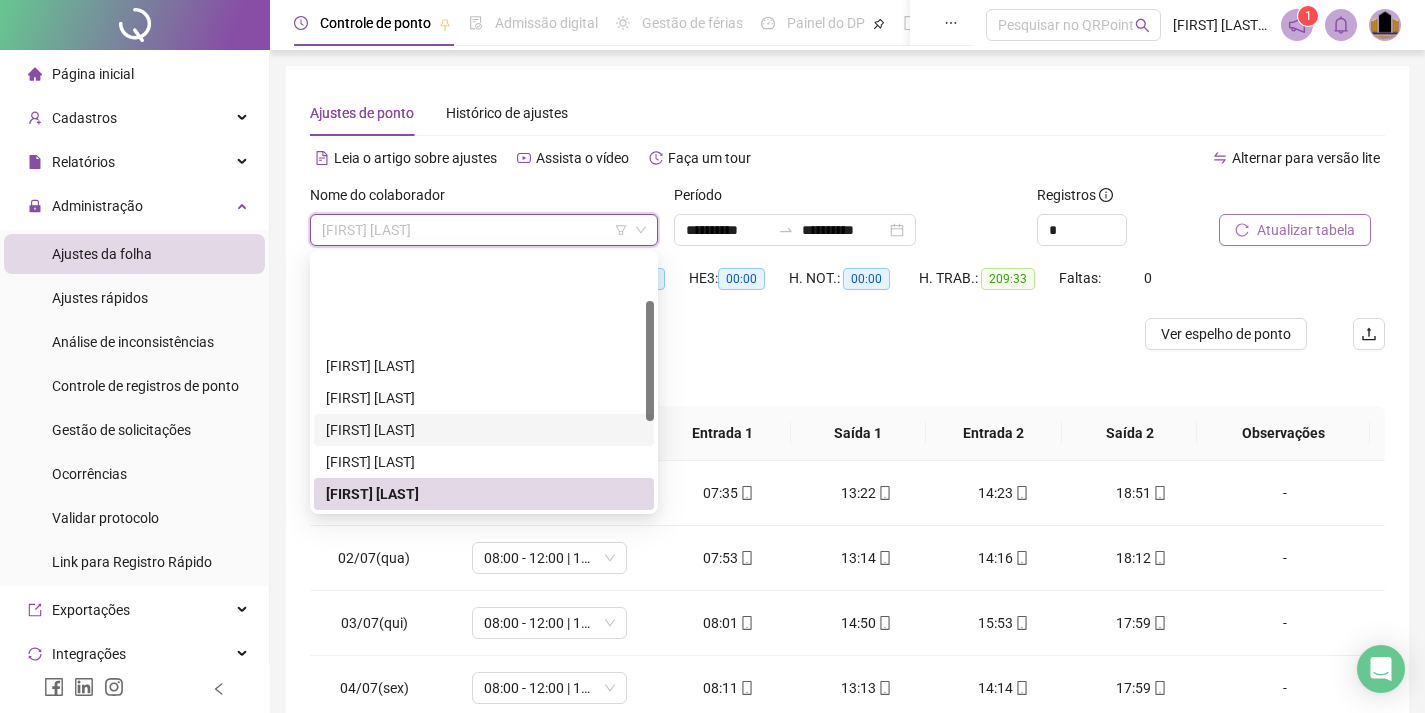 scroll, scrollTop: 100, scrollLeft: 0, axis: vertical 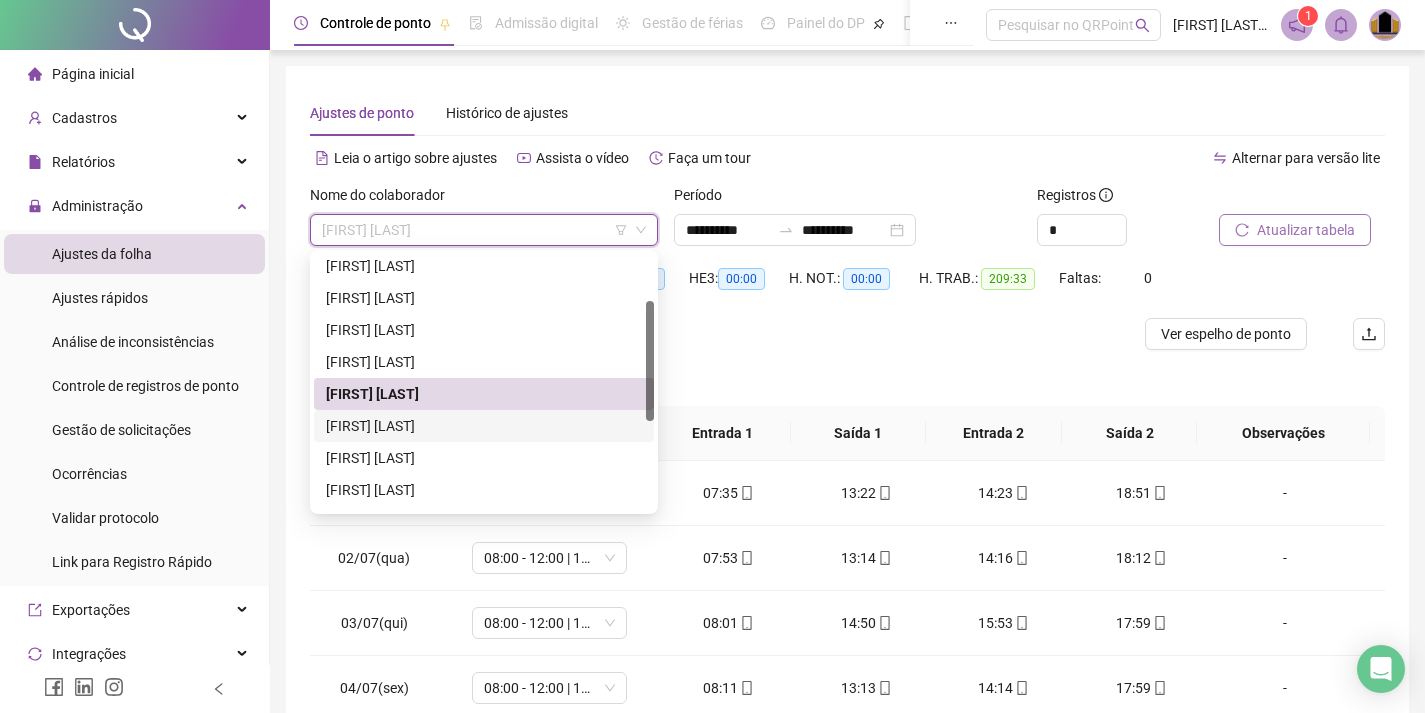 click on "[FIRST] [LAST]" at bounding box center [484, 426] 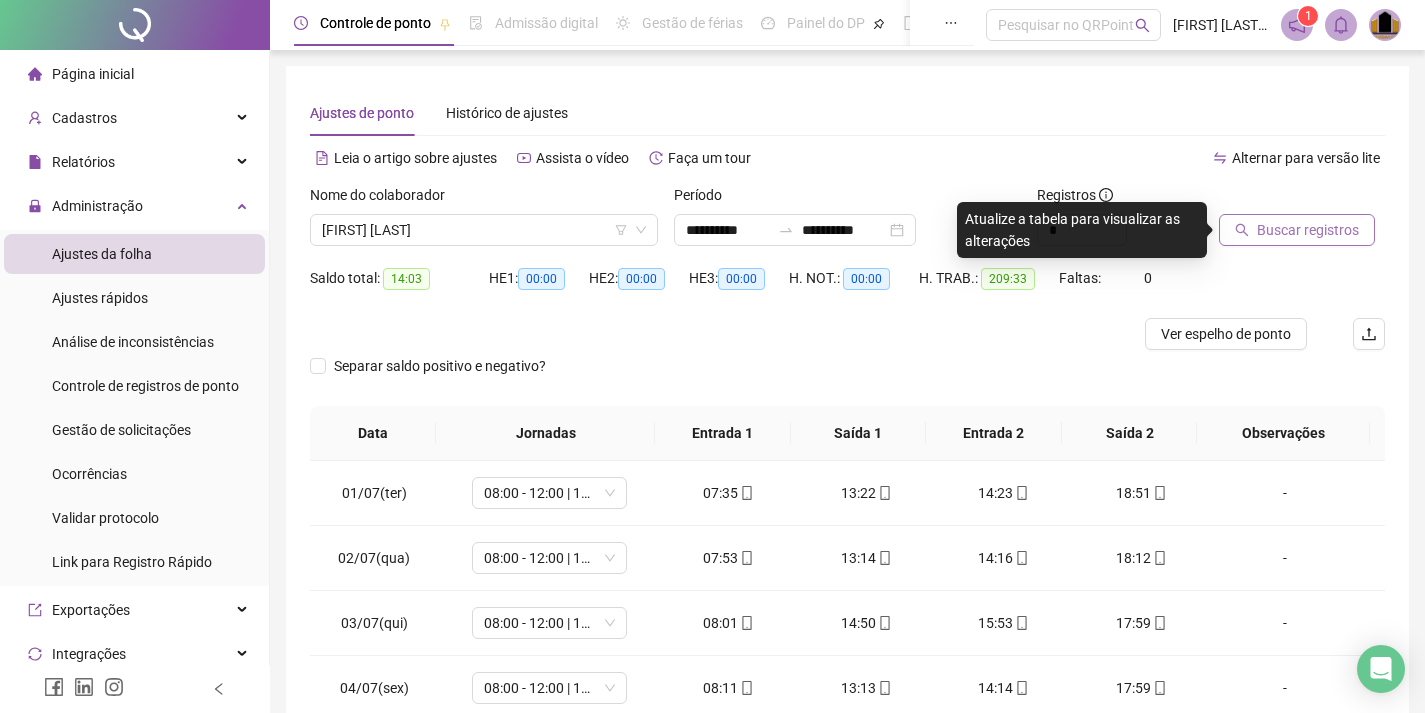 click on "Buscar registros" at bounding box center [1308, 230] 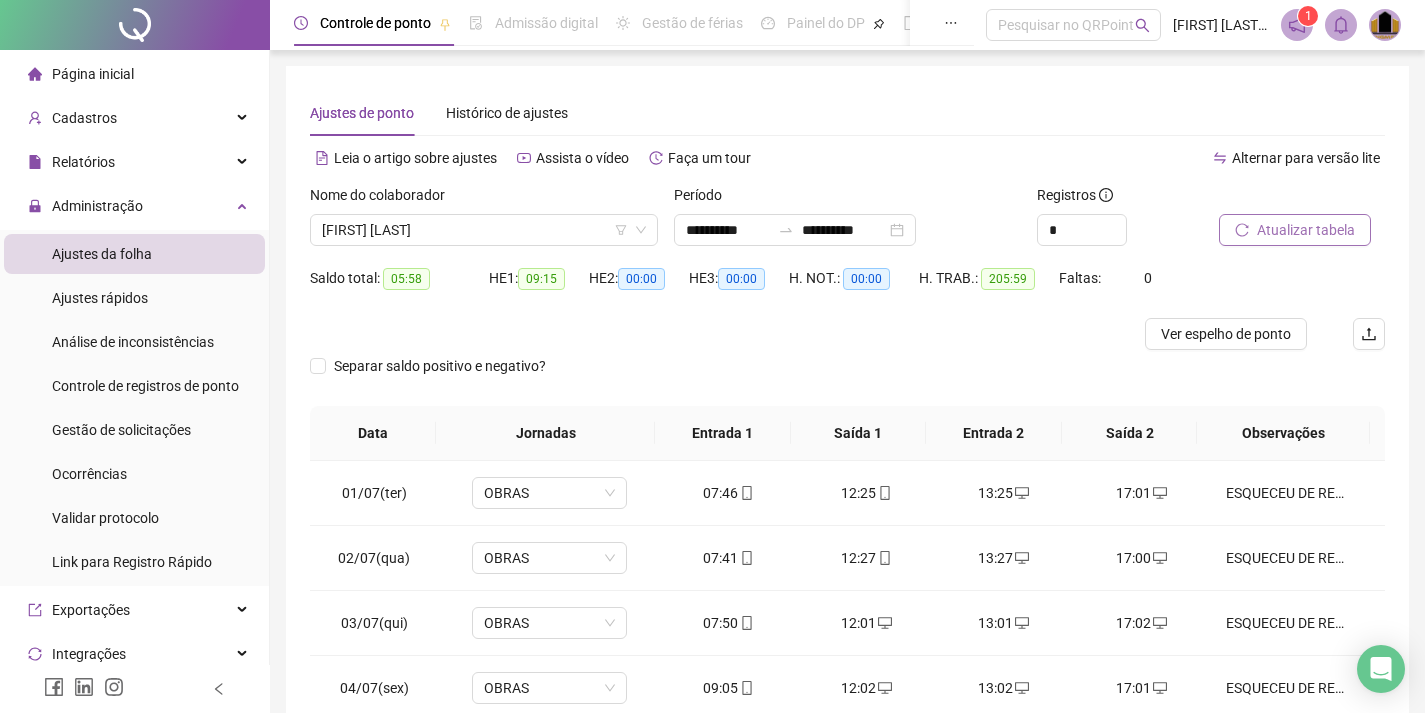 click on "Atualizar tabela" at bounding box center (1306, 230) 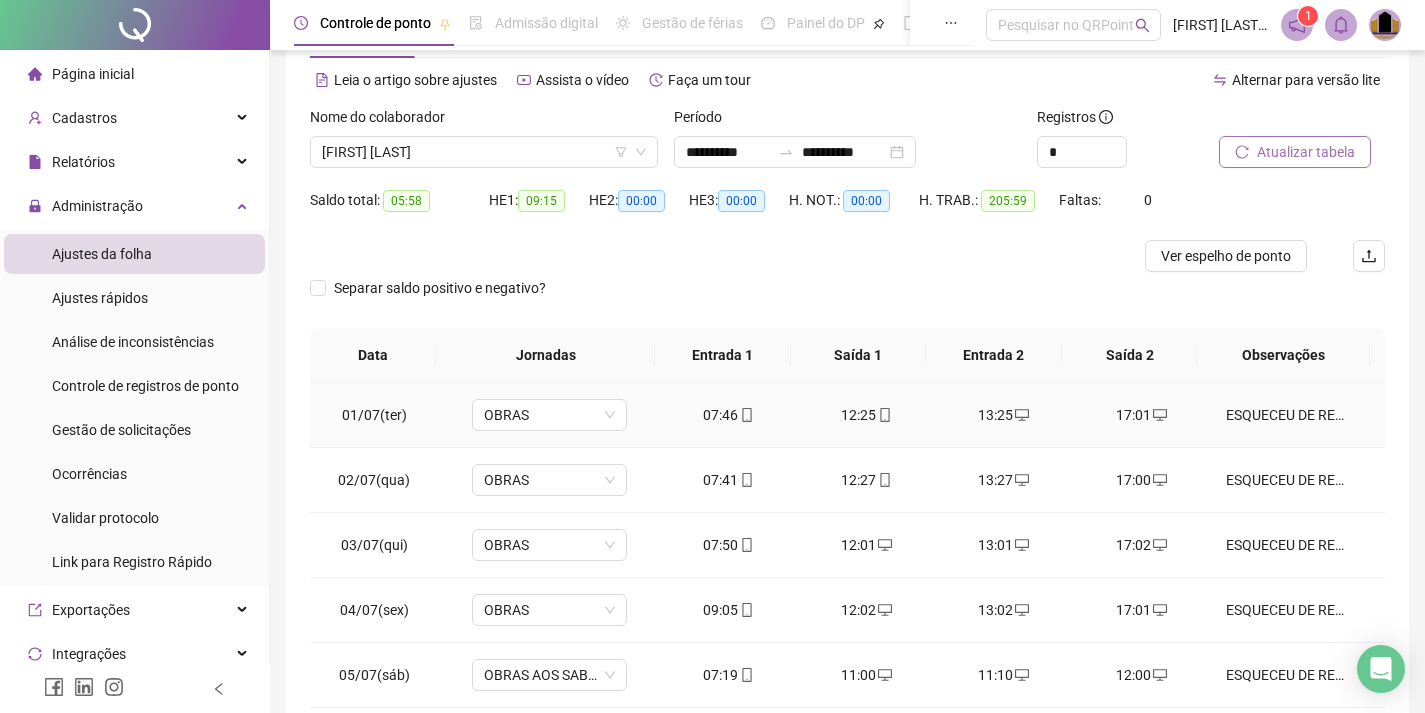 scroll, scrollTop: 285, scrollLeft: 0, axis: vertical 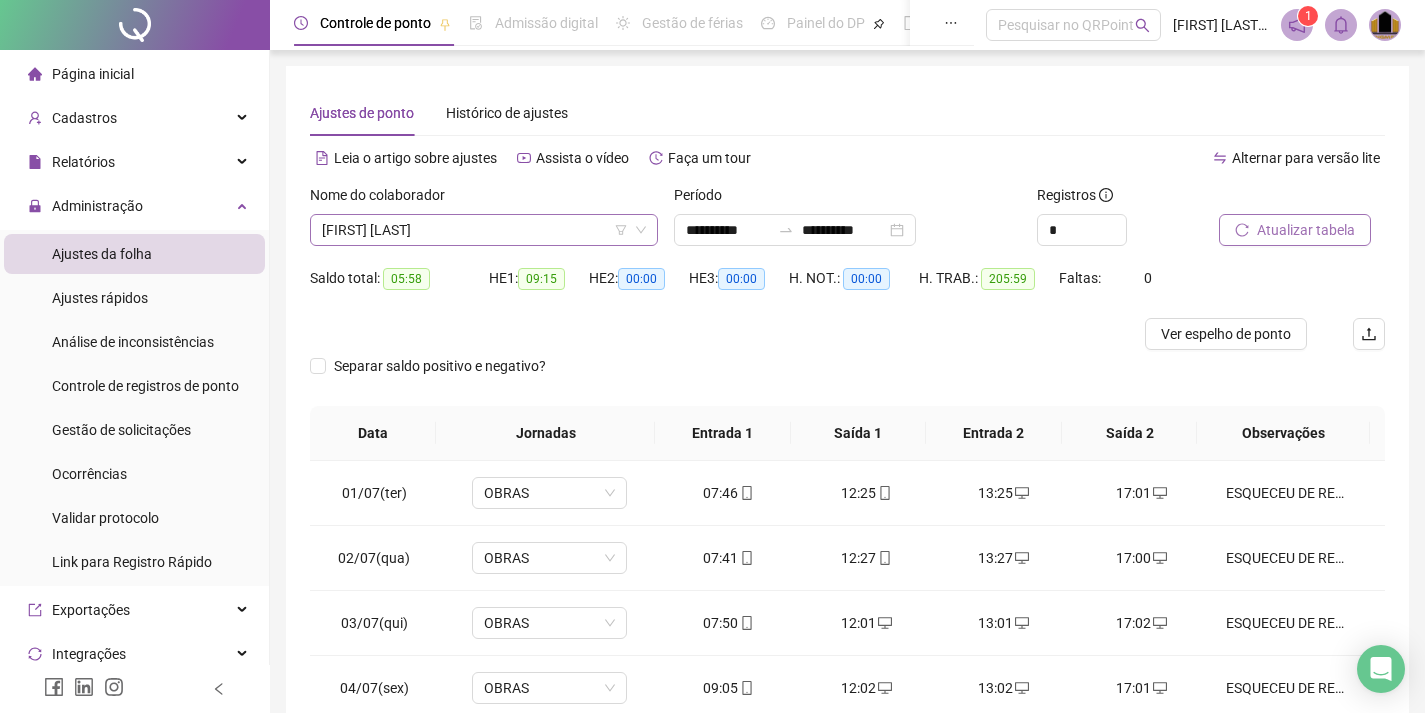 click on "[FIRST] [LAST]" at bounding box center (484, 230) 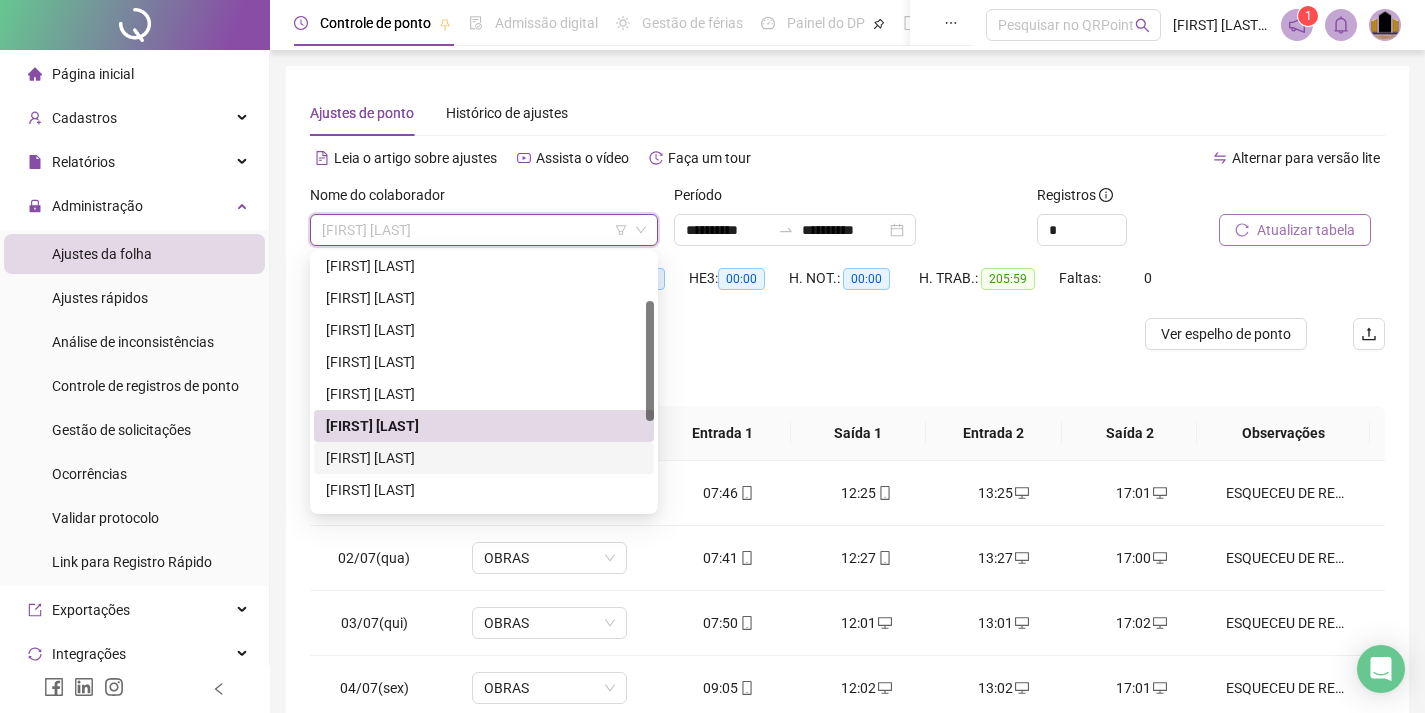 click on "[FIRST] [LAST]" at bounding box center (484, 458) 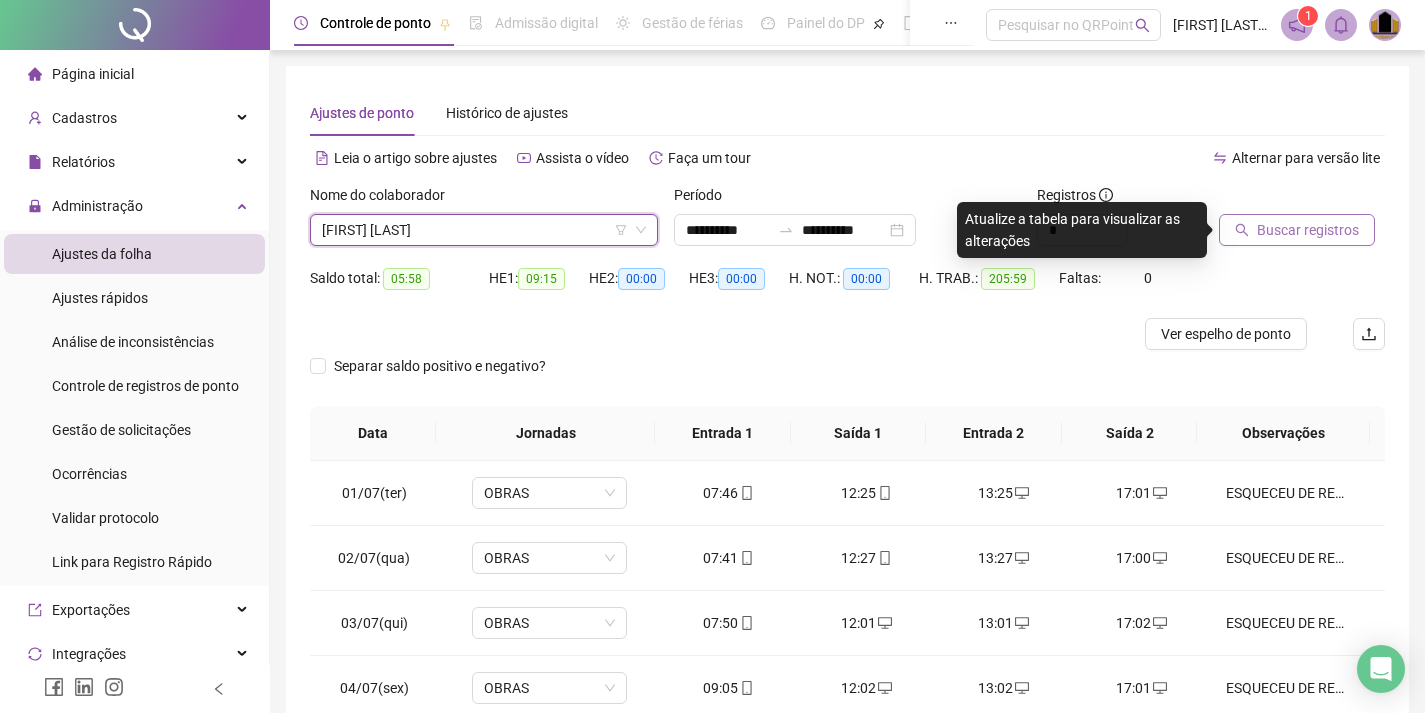 click on "Buscar registros" at bounding box center [1308, 230] 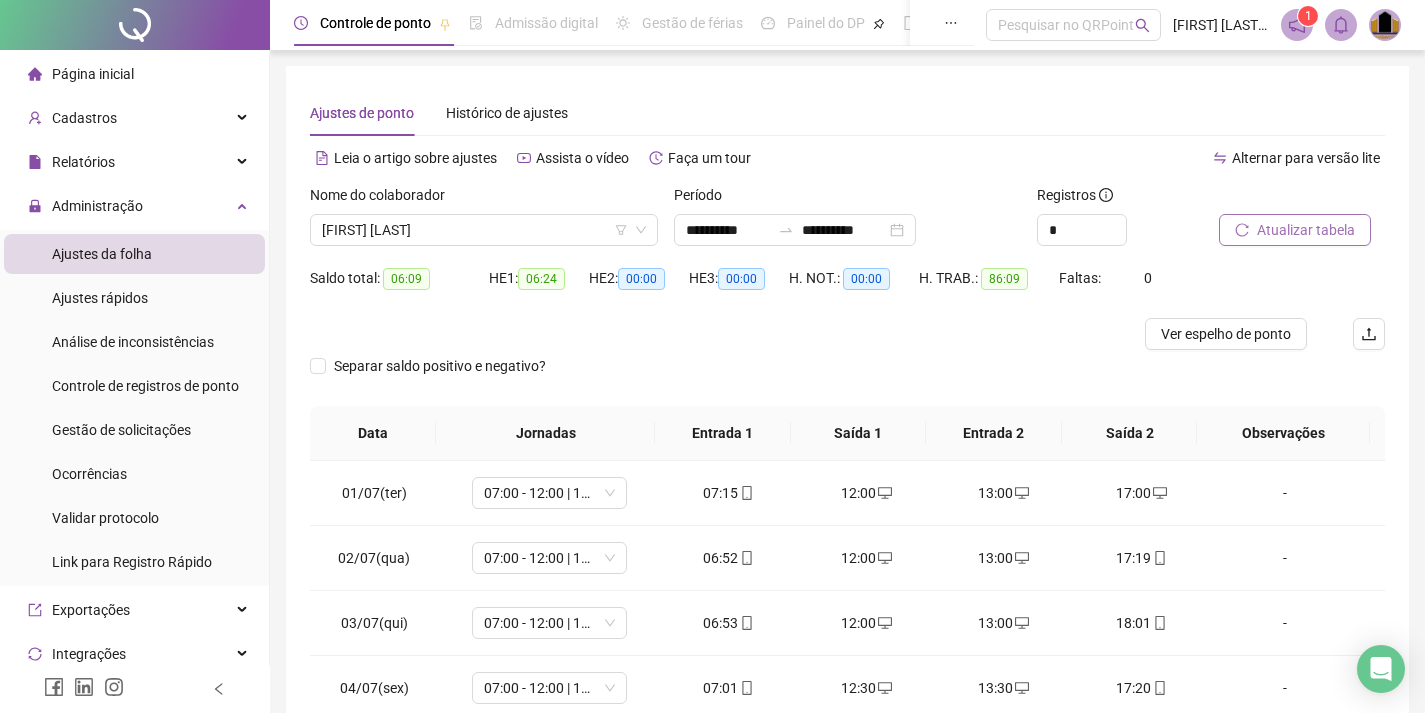 click on "Atualizar tabela" at bounding box center [1295, 230] 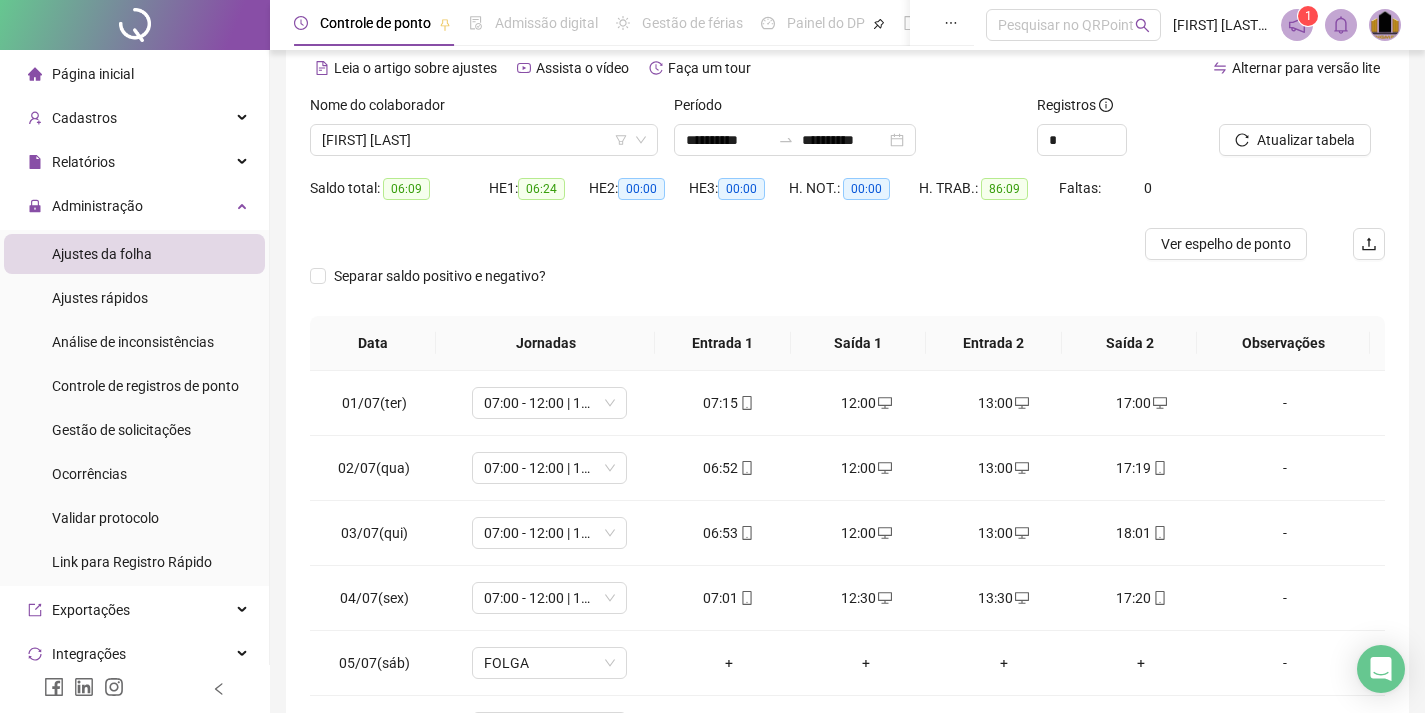scroll, scrollTop: 285, scrollLeft: 0, axis: vertical 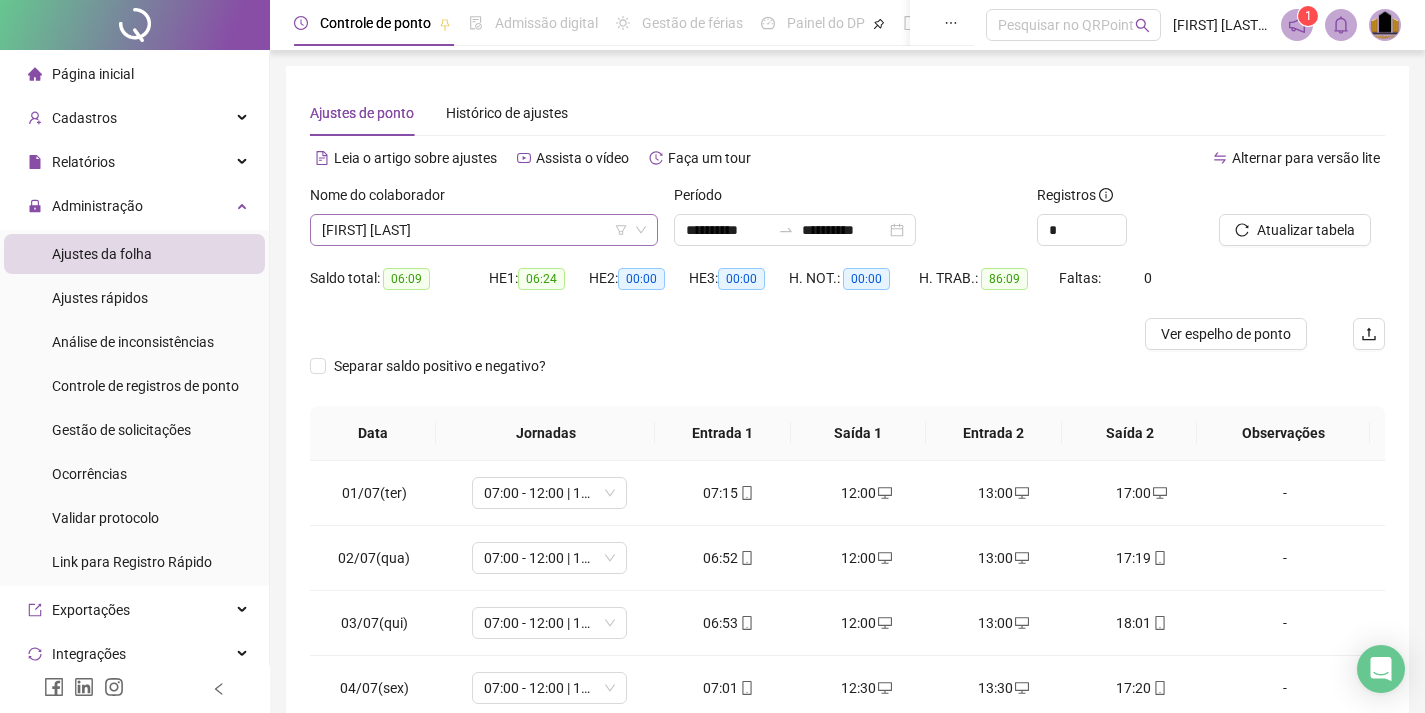 click on "[FIRST] [LAST]" at bounding box center [484, 230] 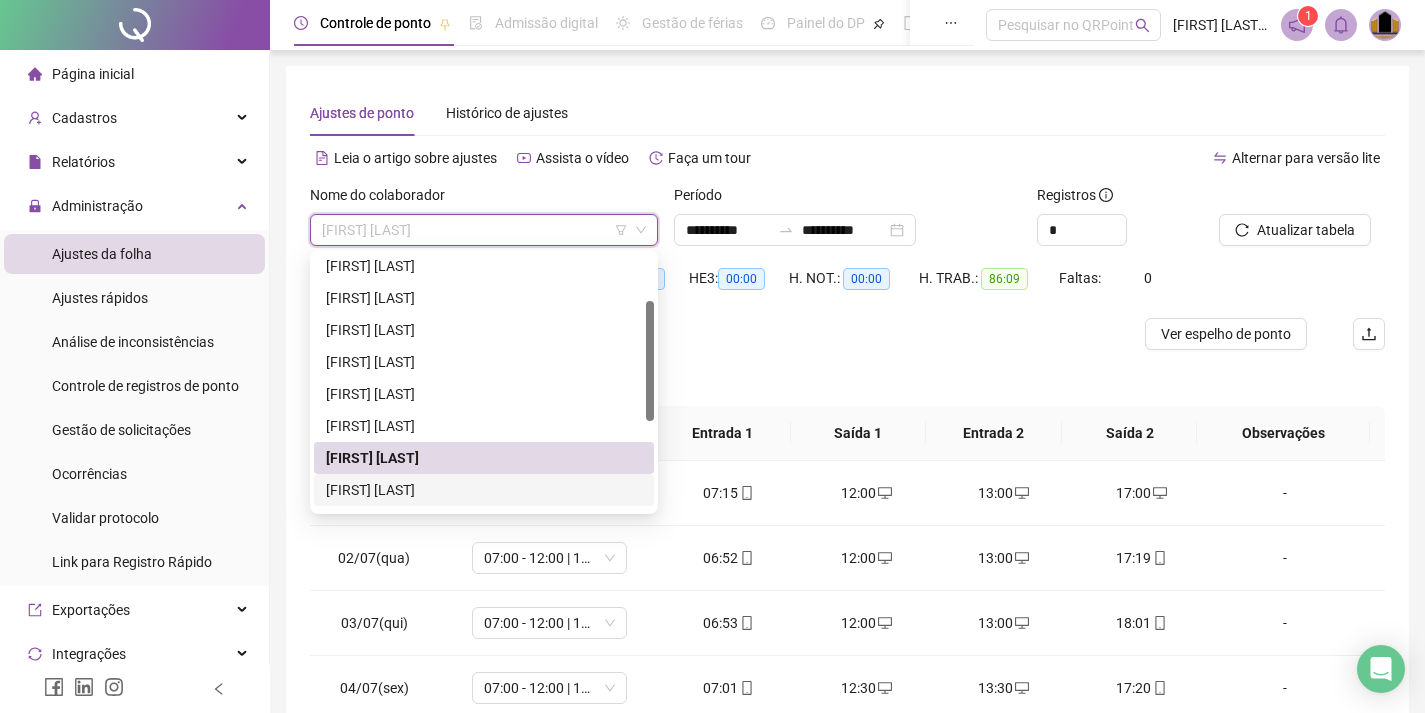 click on "[FIRST] [LAST]" at bounding box center (484, 490) 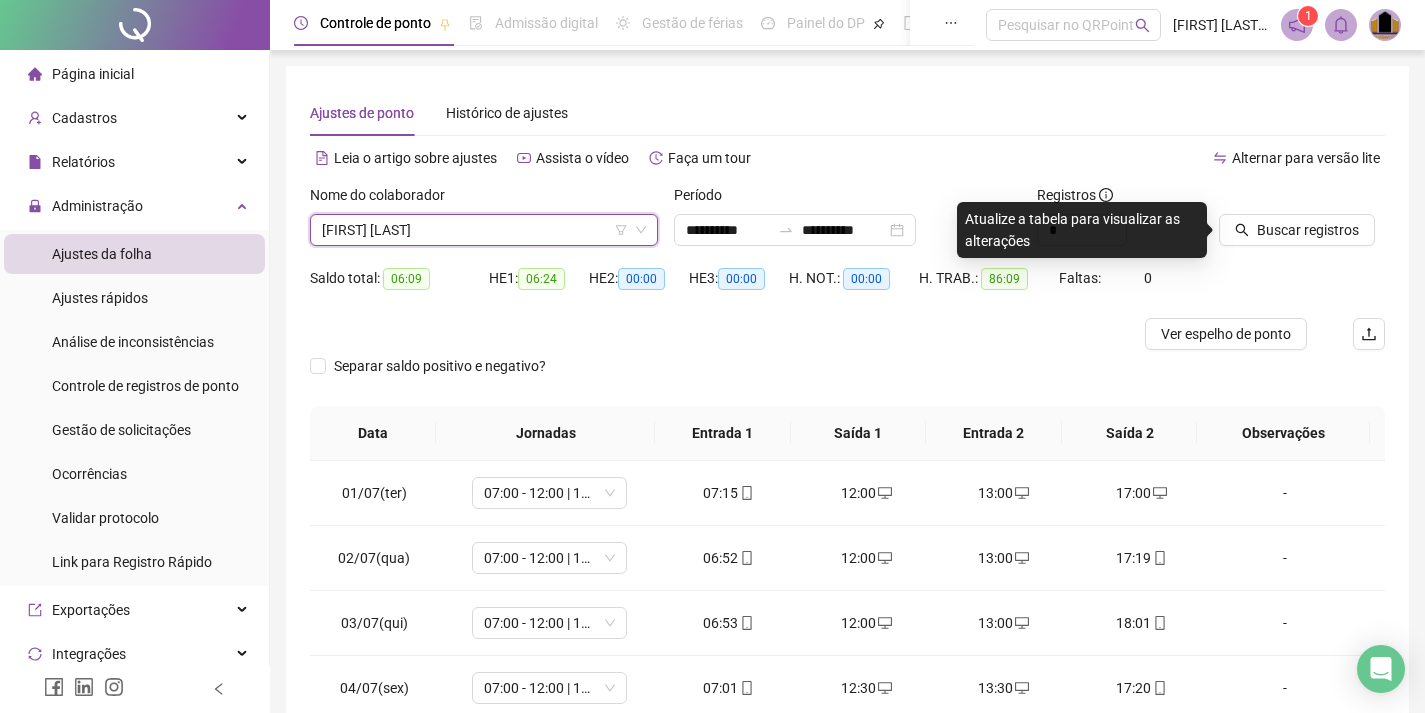 click on "[FIRST] [LAST]" at bounding box center (484, 230) 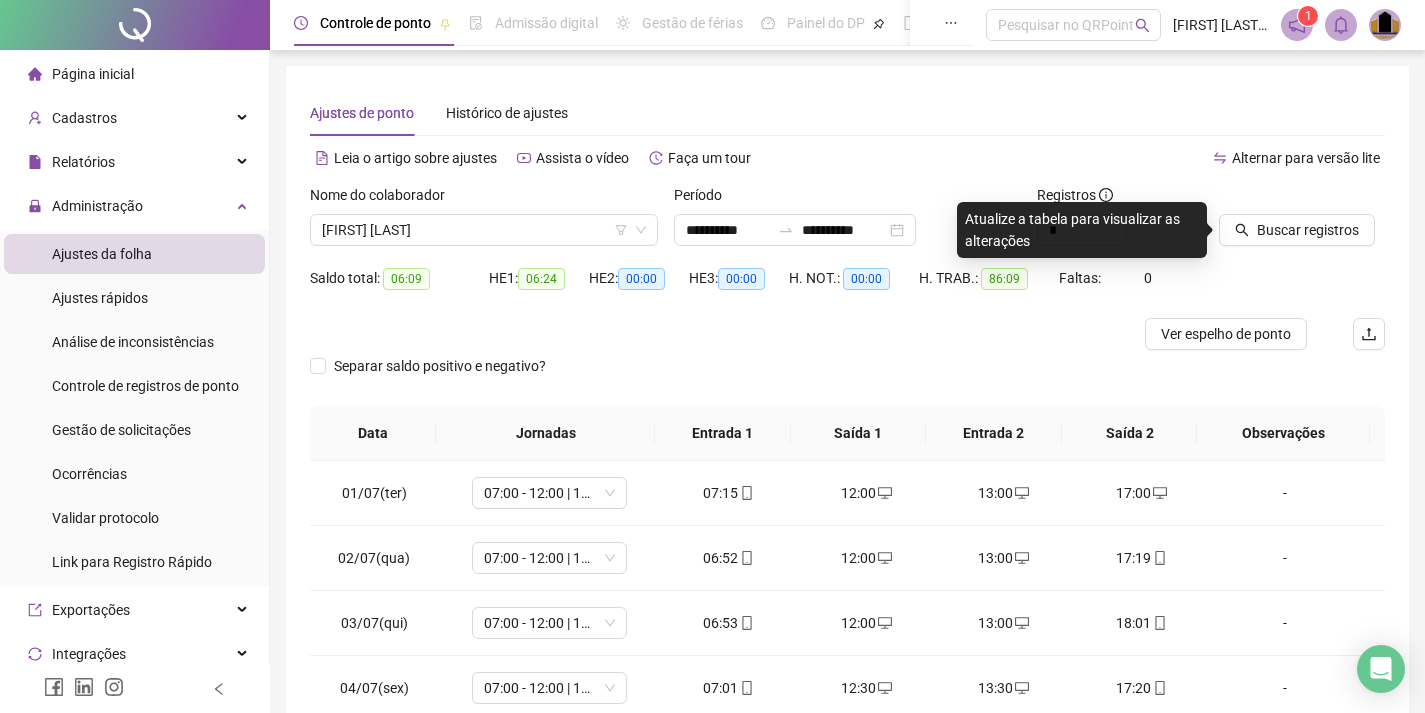 click at bounding box center (713, 334) 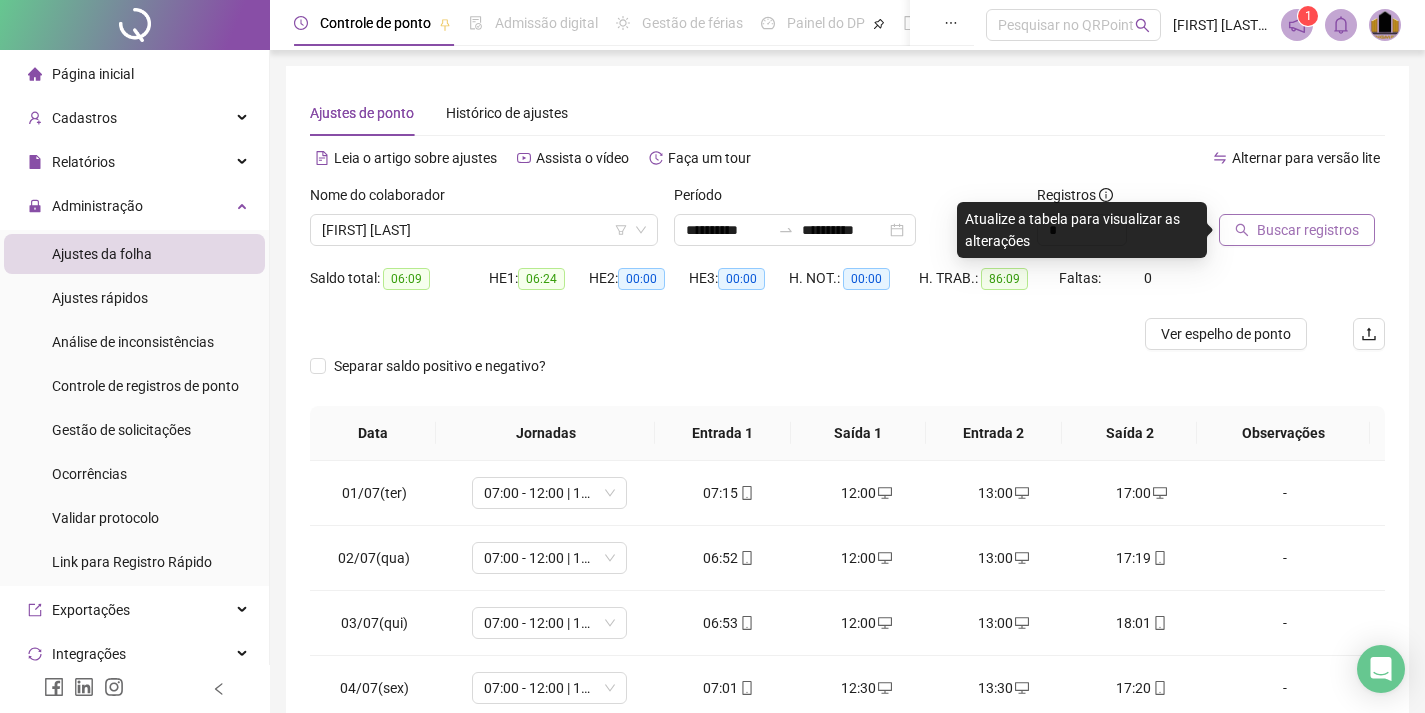 click on "Buscar registros" at bounding box center [1308, 230] 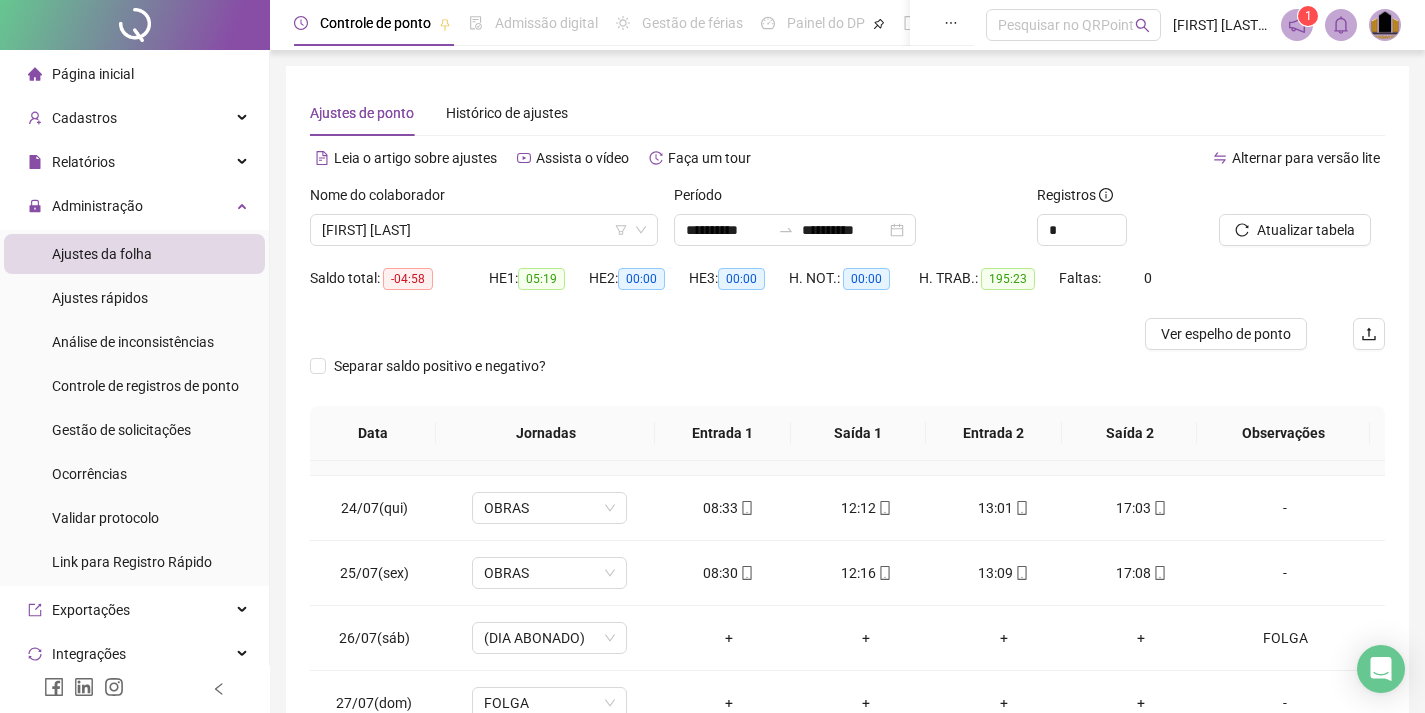 scroll, scrollTop: 1588, scrollLeft: 0, axis: vertical 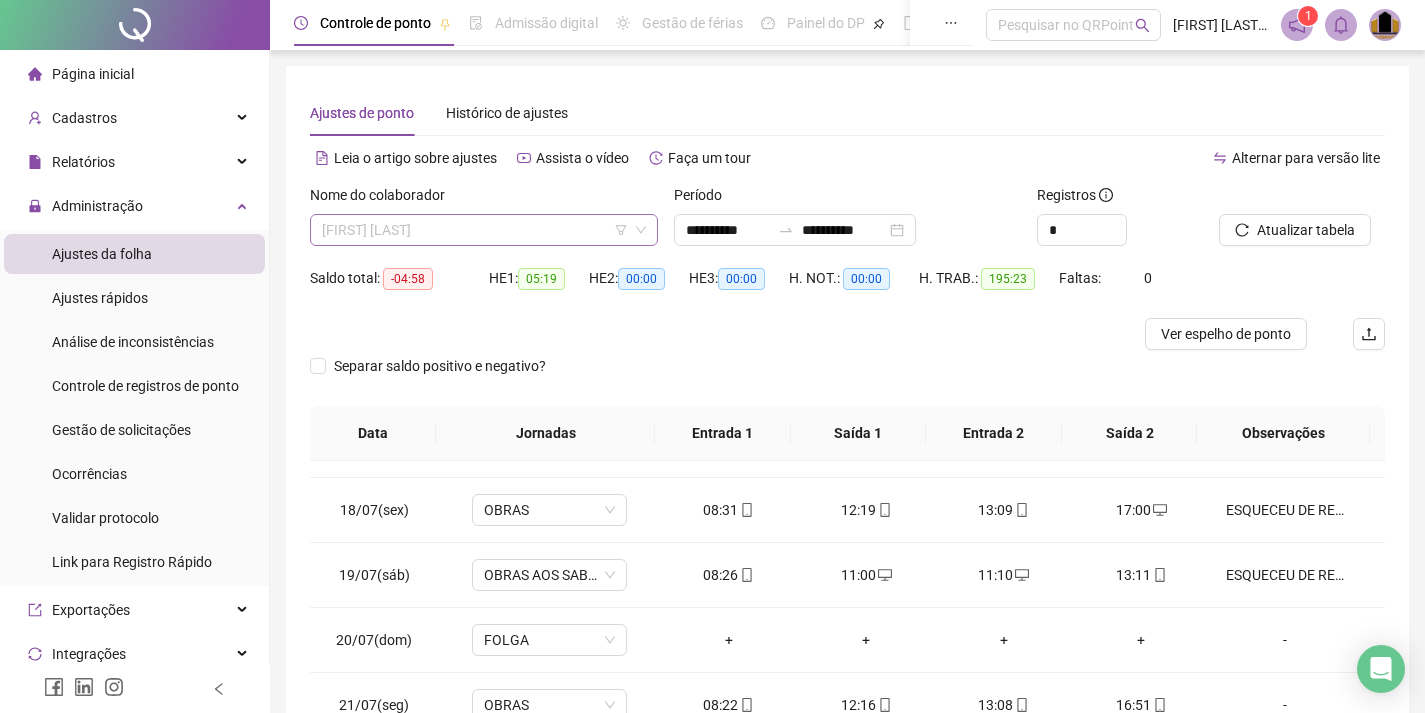 drag, startPoint x: 456, startPoint y: 242, endPoint x: 448, endPoint y: 219, distance: 24.351591 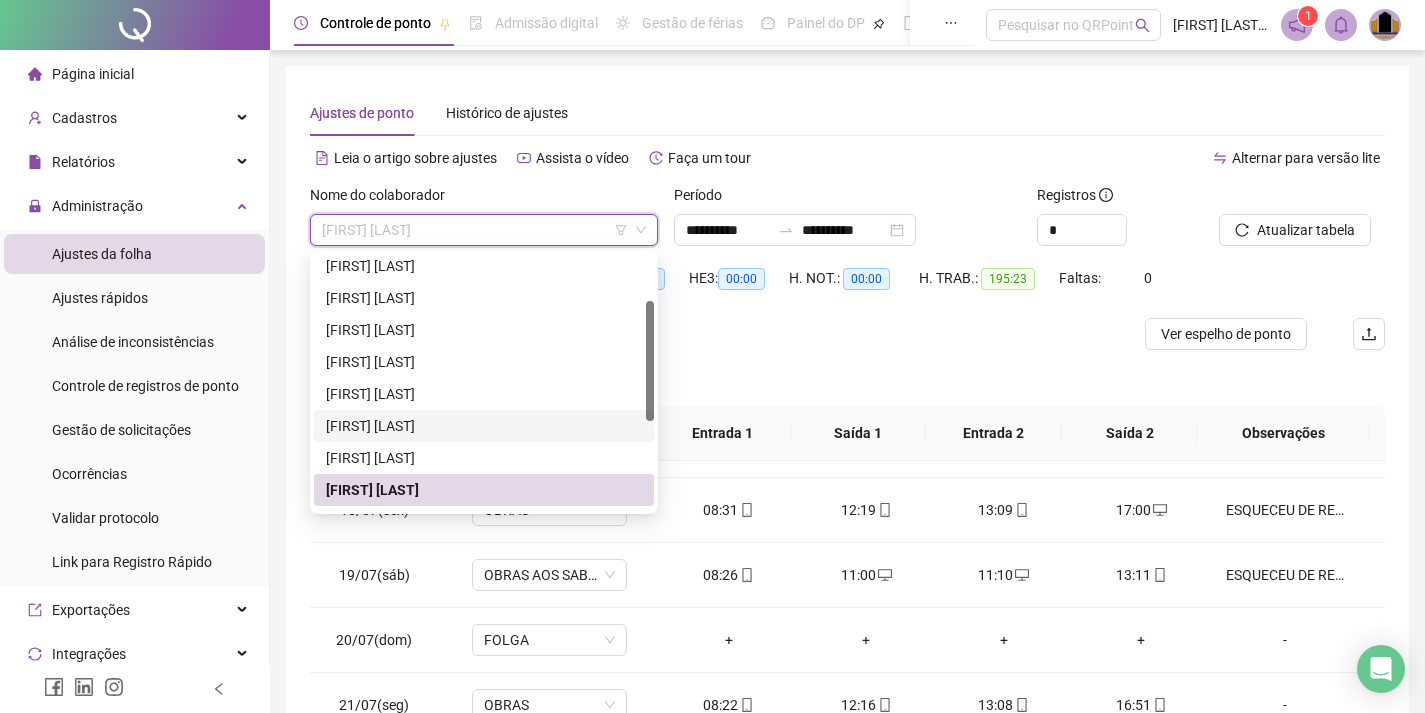 scroll, scrollTop: 200, scrollLeft: 0, axis: vertical 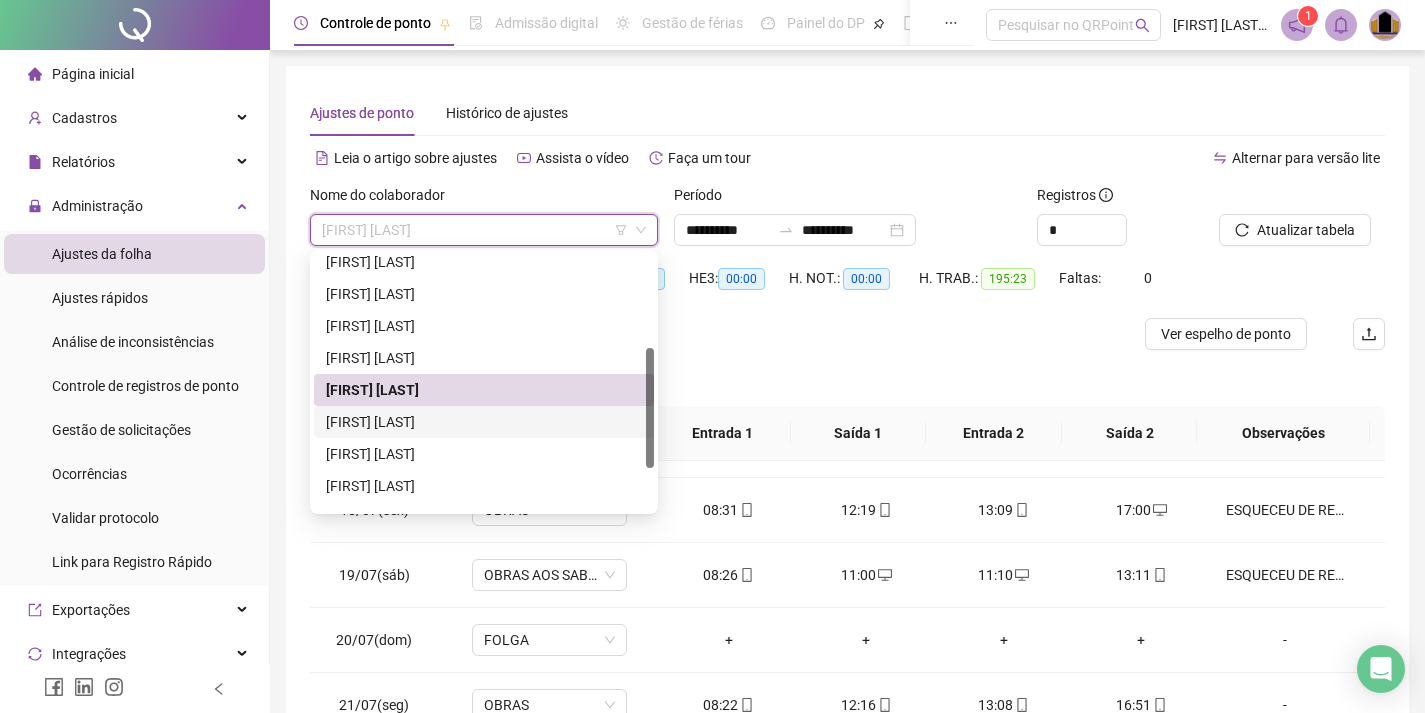 click on "[FIRST] [LAST]" at bounding box center [484, 422] 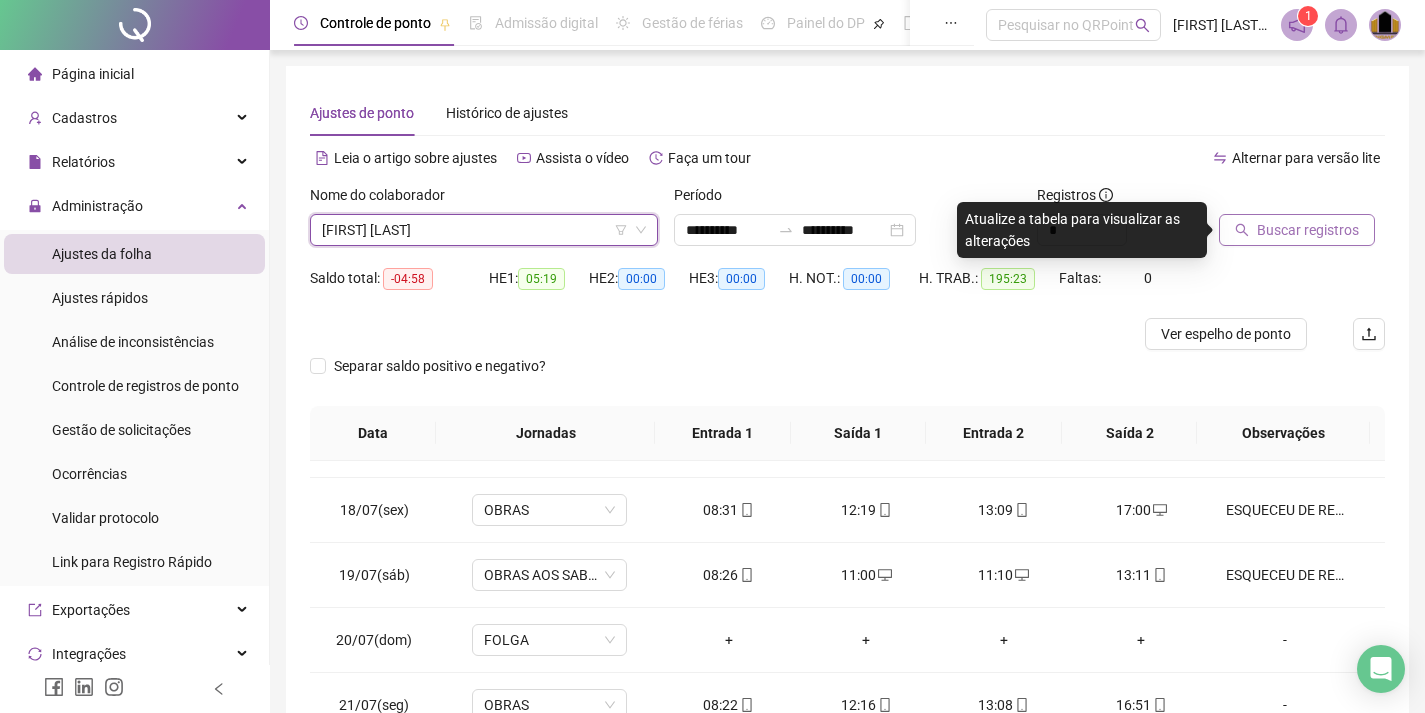 click on "Buscar registros" at bounding box center [1308, 230] 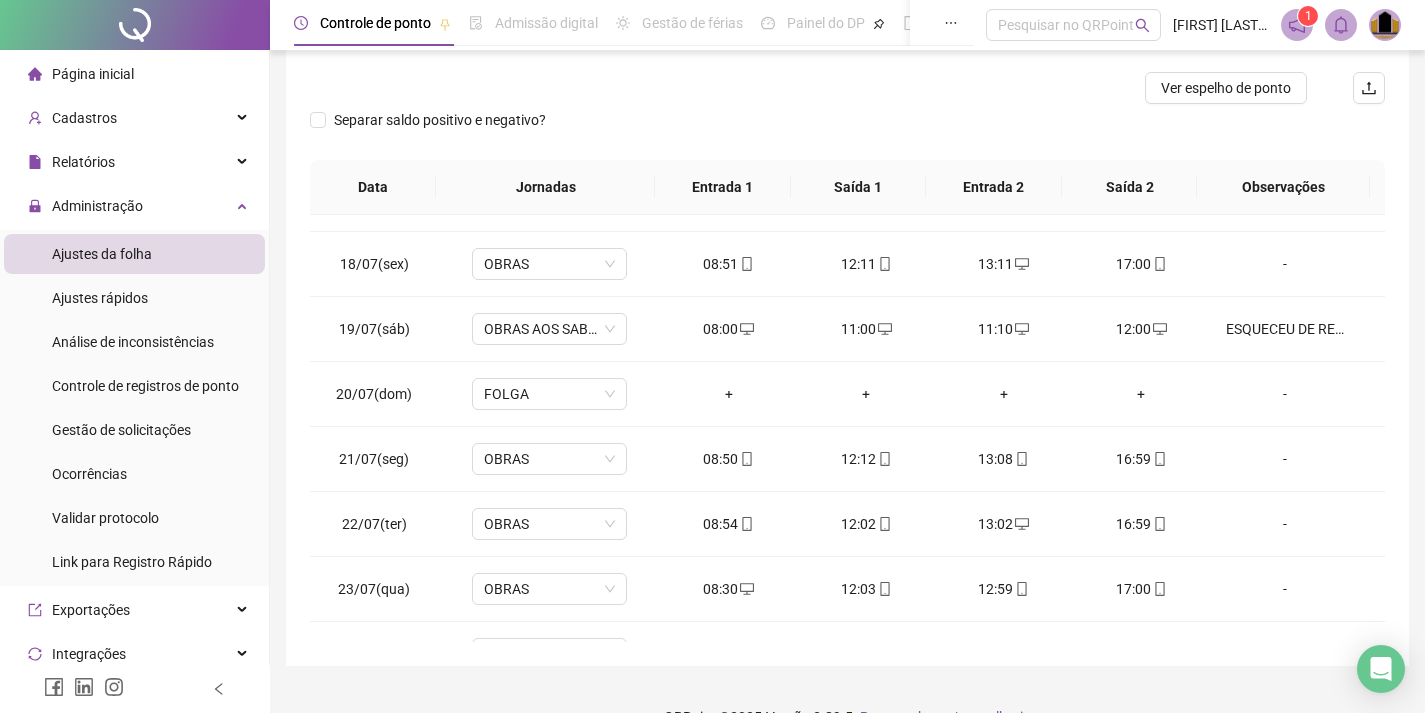 scroll, scrollTop: 285, scrollLeft: 0, axis: vertical 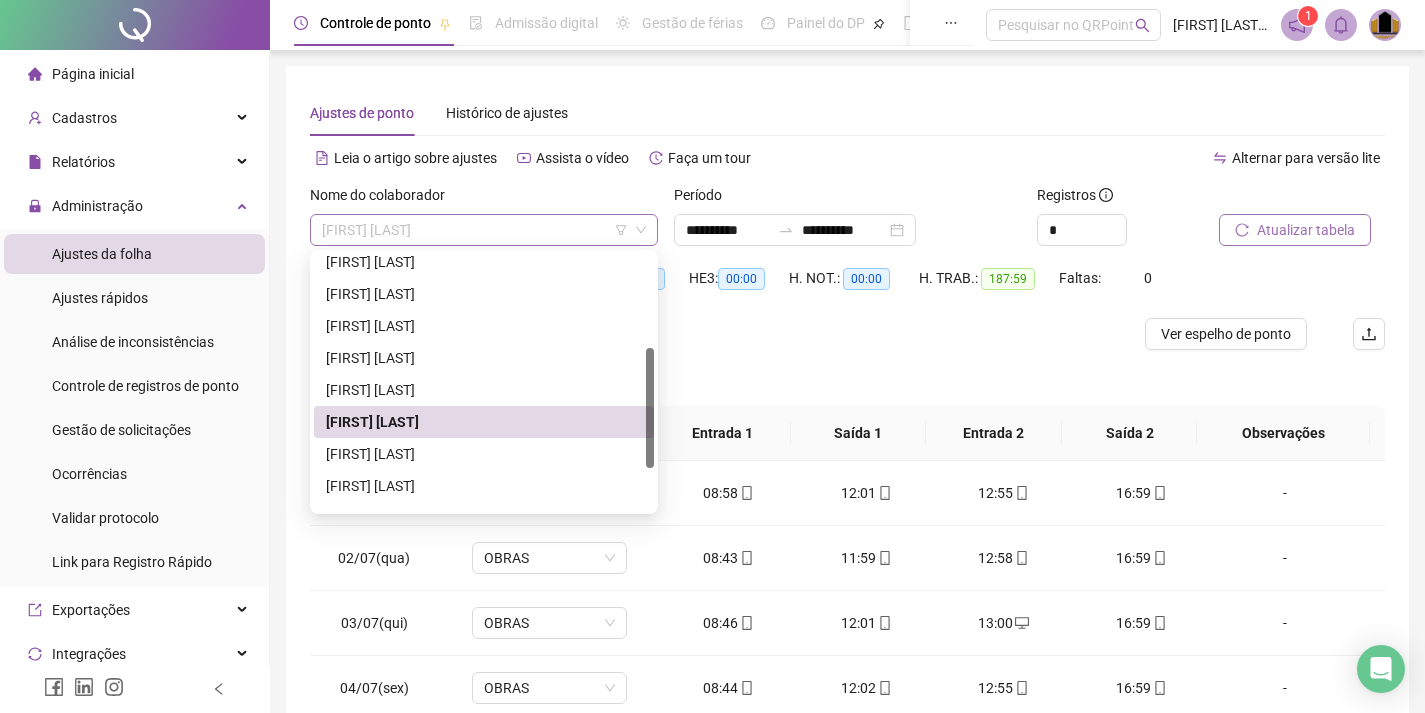 click on "[FIRST] [LAST]" at bounding box center (484, 230) 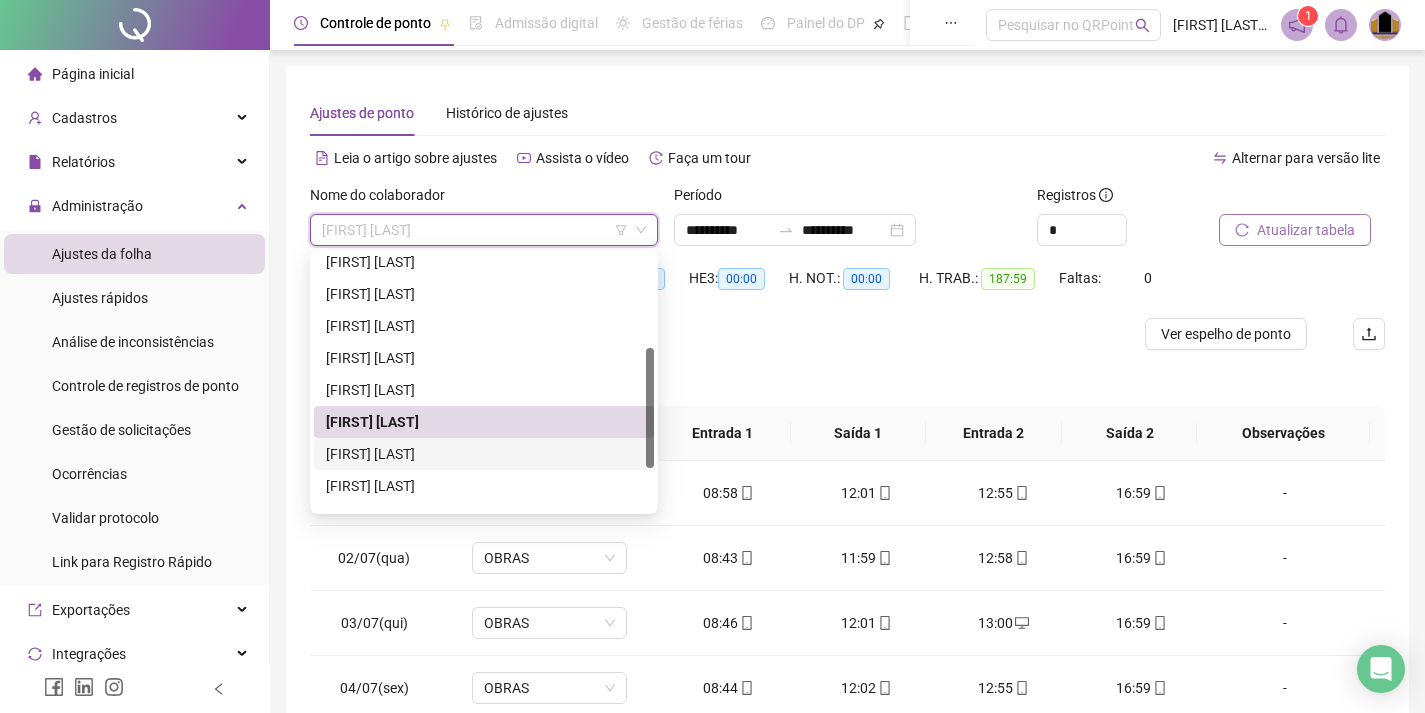 click on "[FIRST] [LAST]" at bounding box center (484, 454) 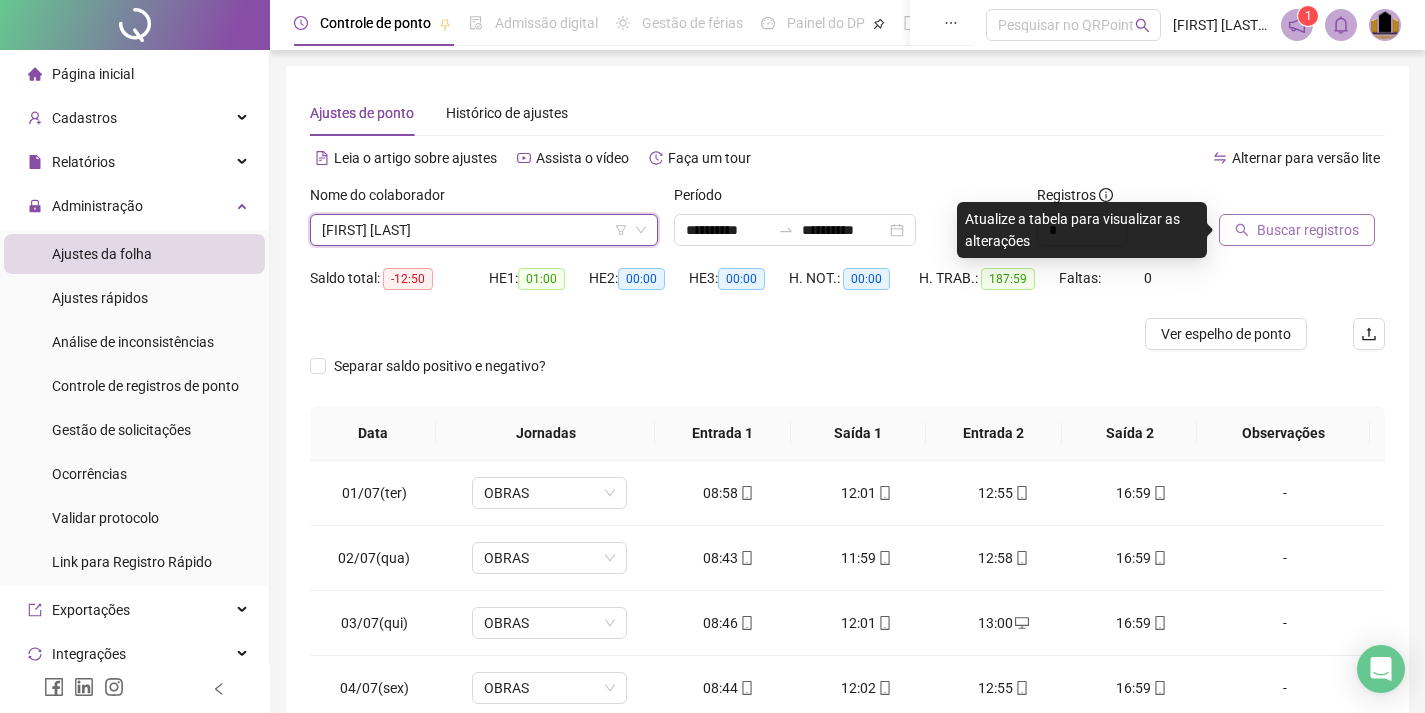 click on "Buscar registros" at bounding box center (1308, 230) 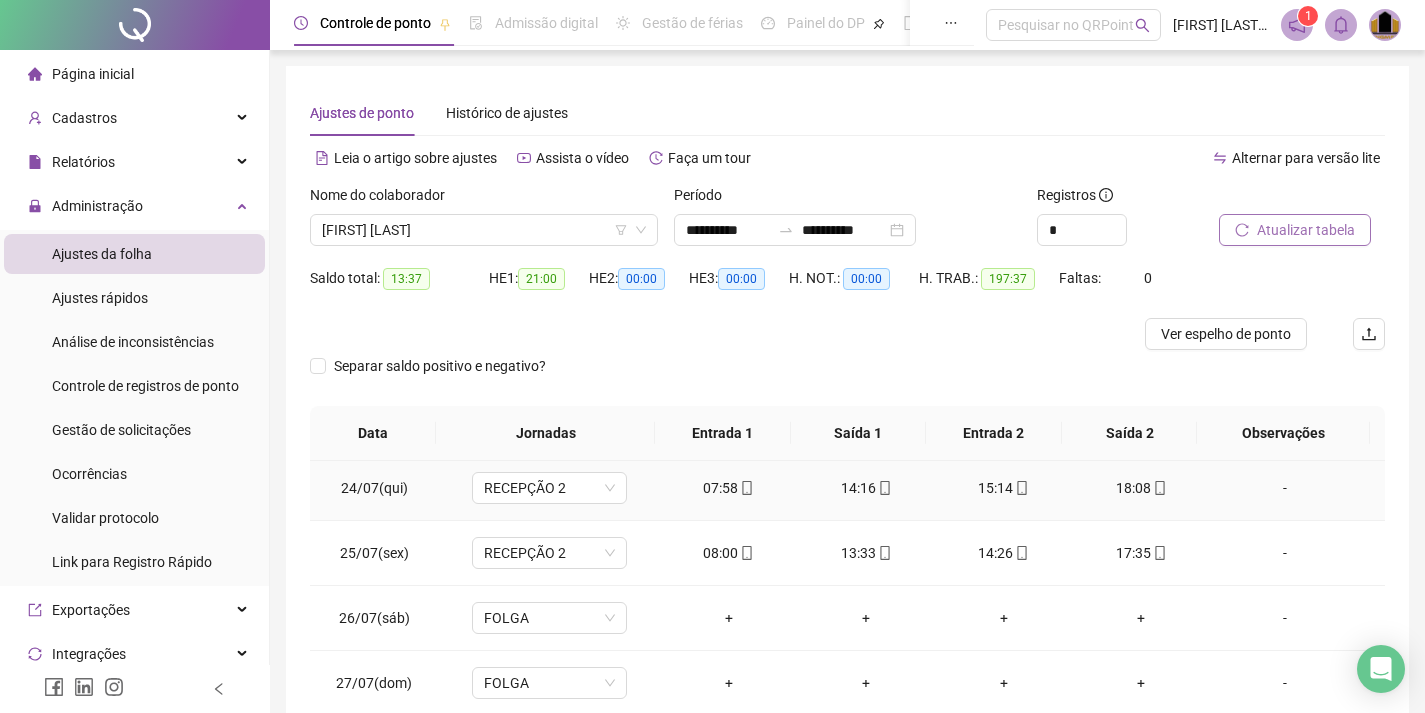 scroll, scrollTop: 1588, scrollLeft: 0, axis: vertical 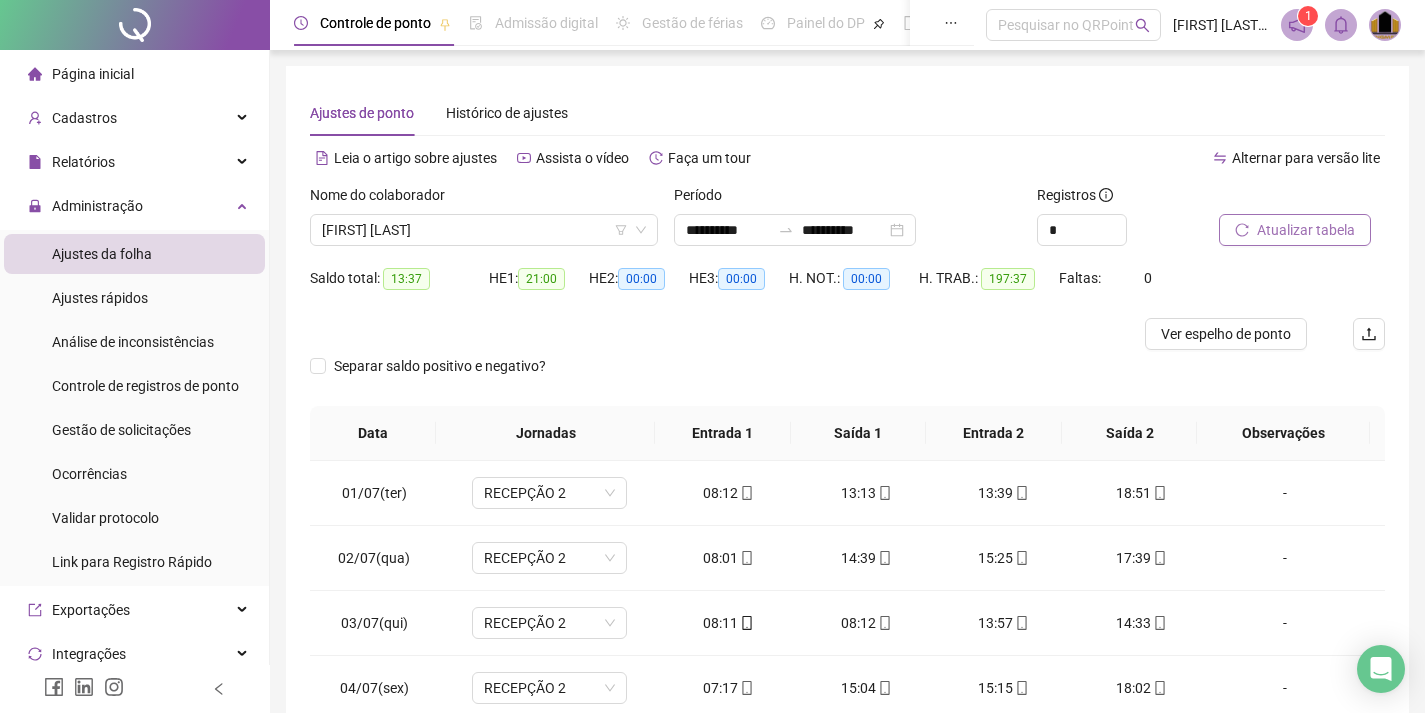 click on "Atualizar tabela" at bounding box center [1306, 230] 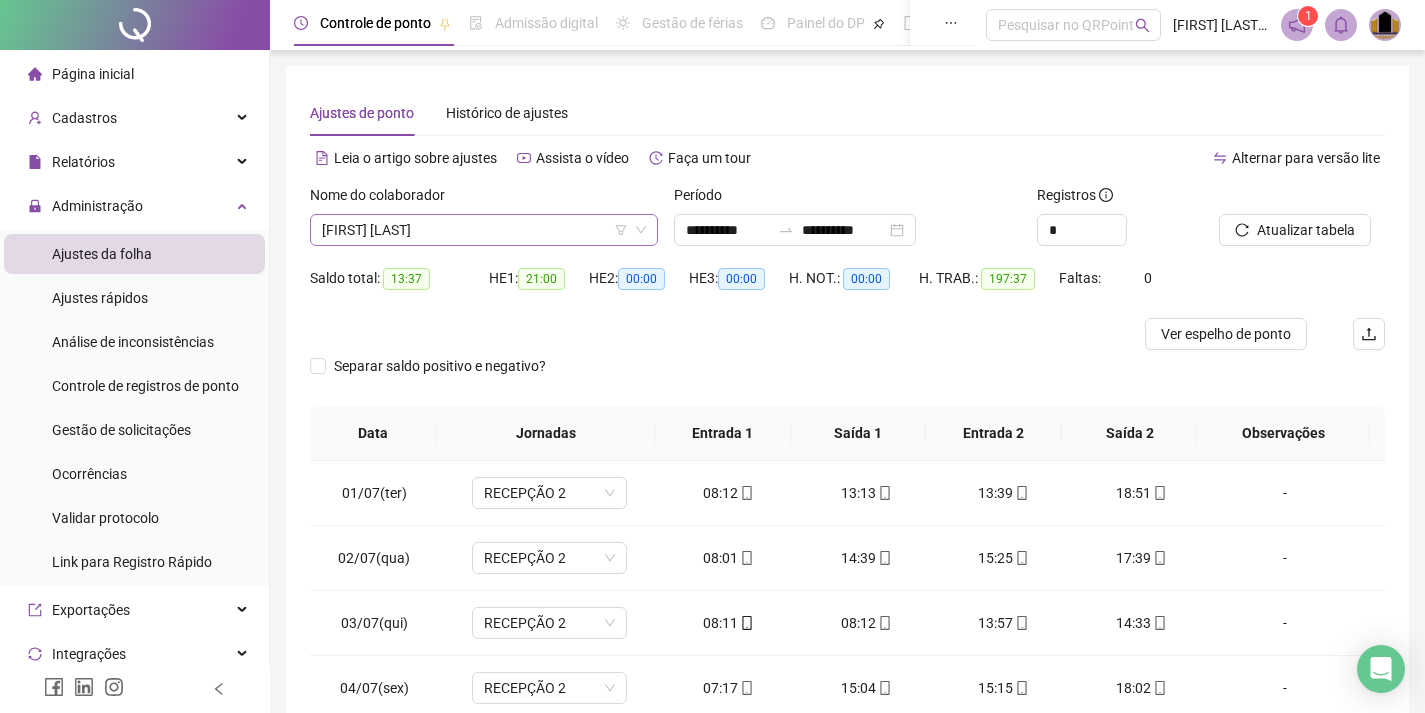 click on "[FIRST] [LAST]" at bounding box center [484, 230] 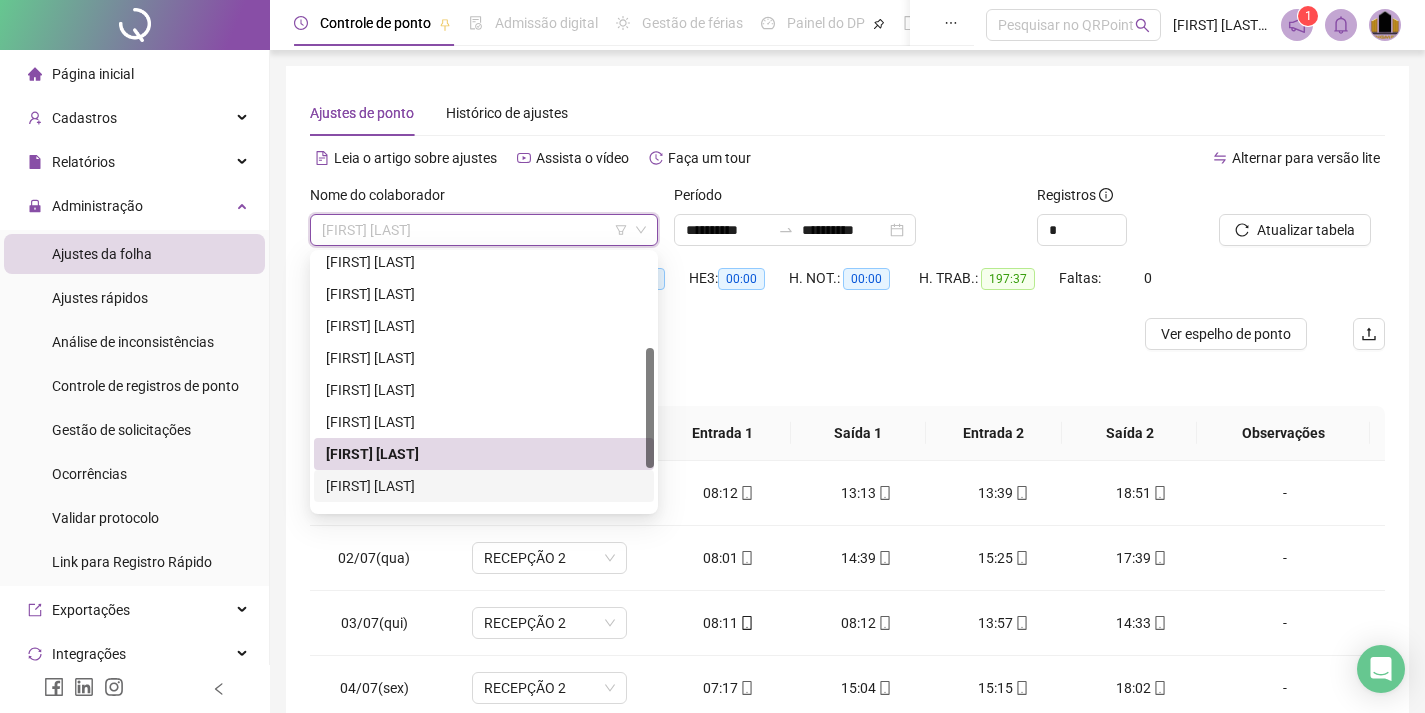 click on "[FIRST] [LAST]" at bounding box center (484, 486) 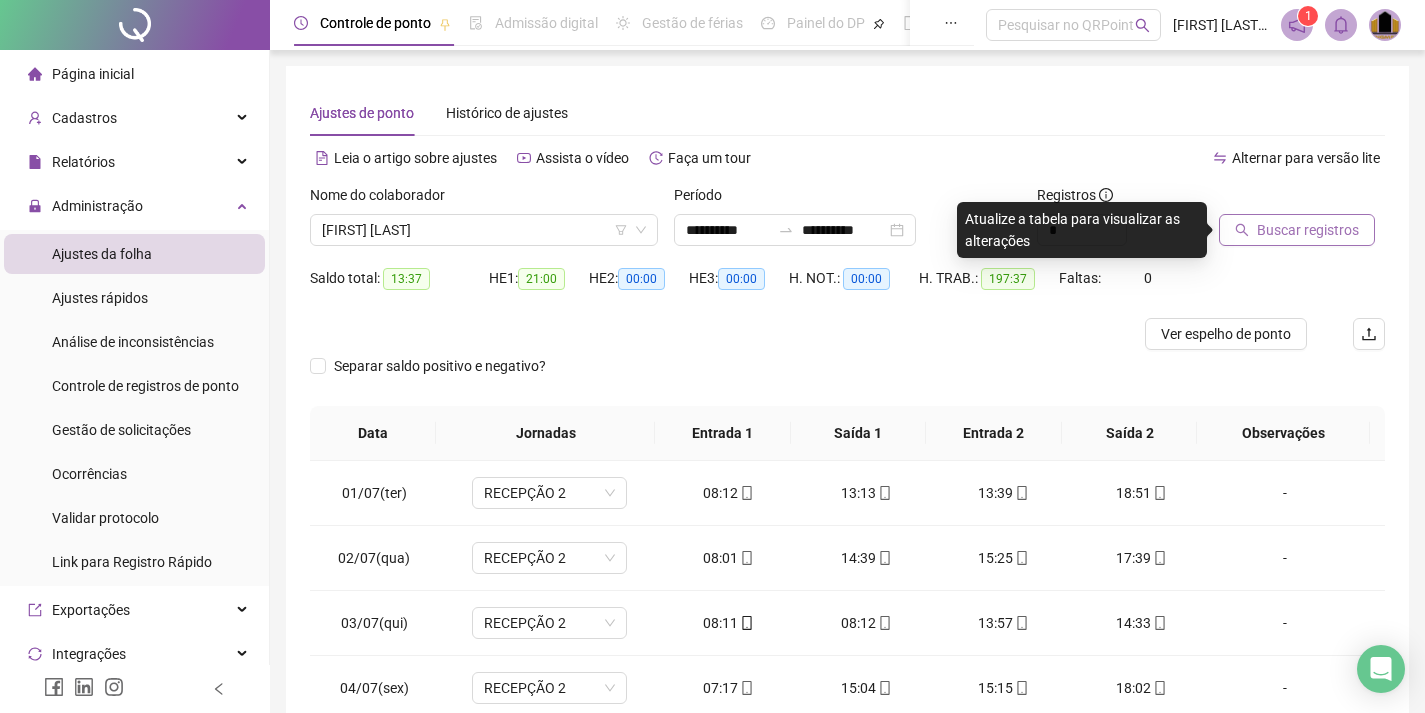 click on "Buscar registros" at bounding box center [1308, 230] 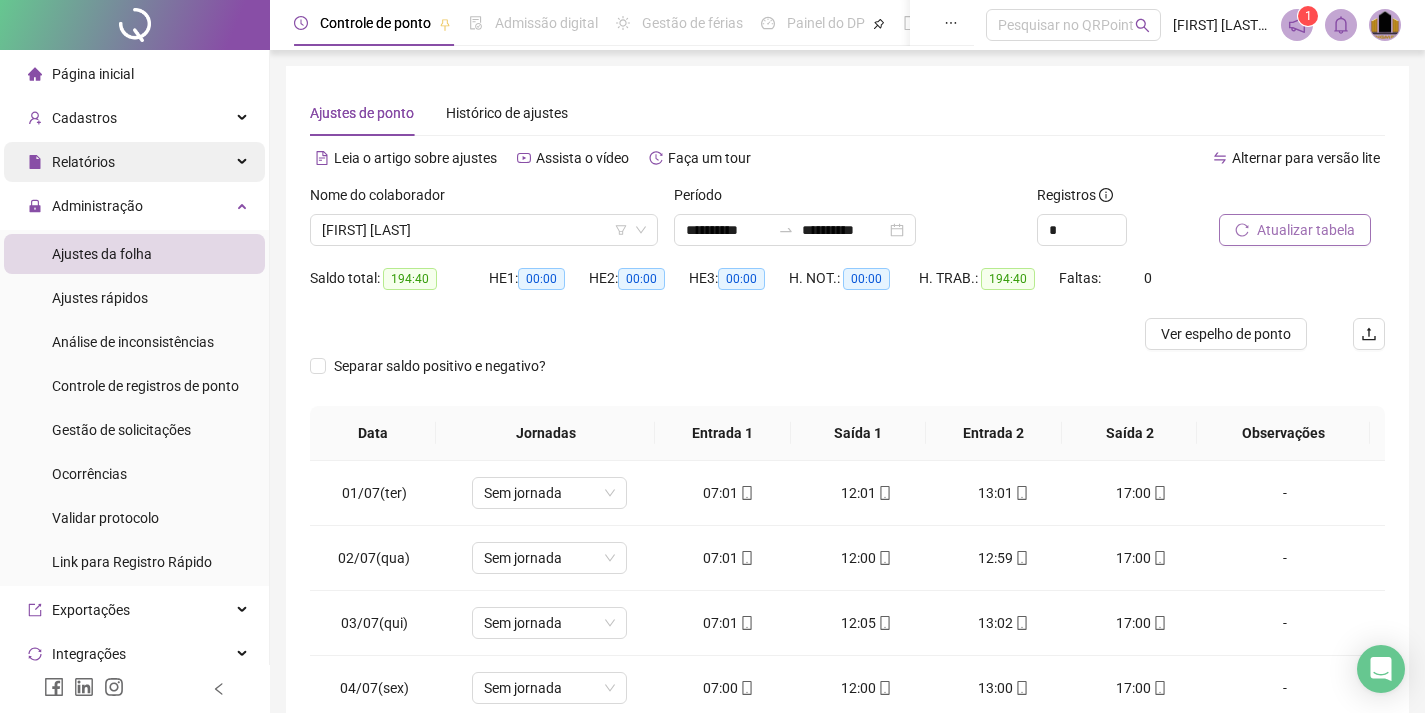 click on "Relatórios" at bounding box center (83, 162) 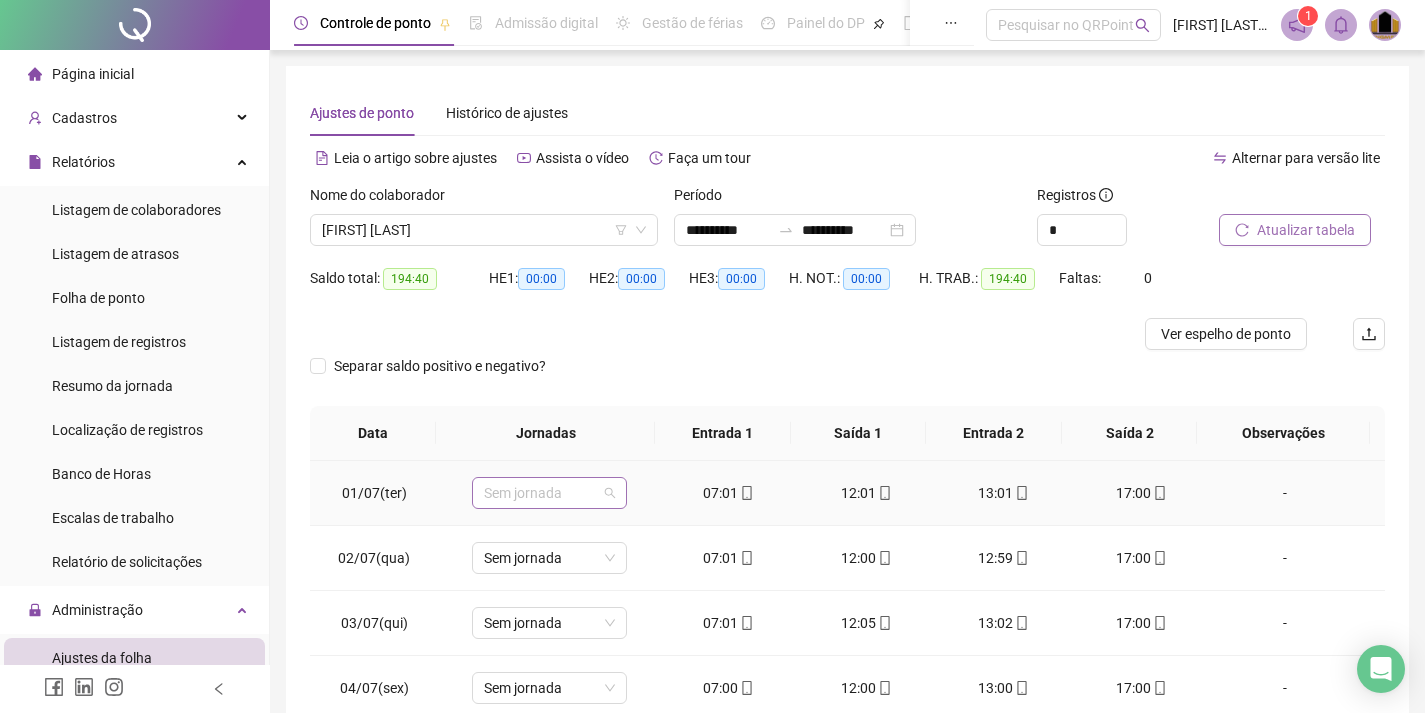 click on "Sem jornada" at bounding box center [549, 493] 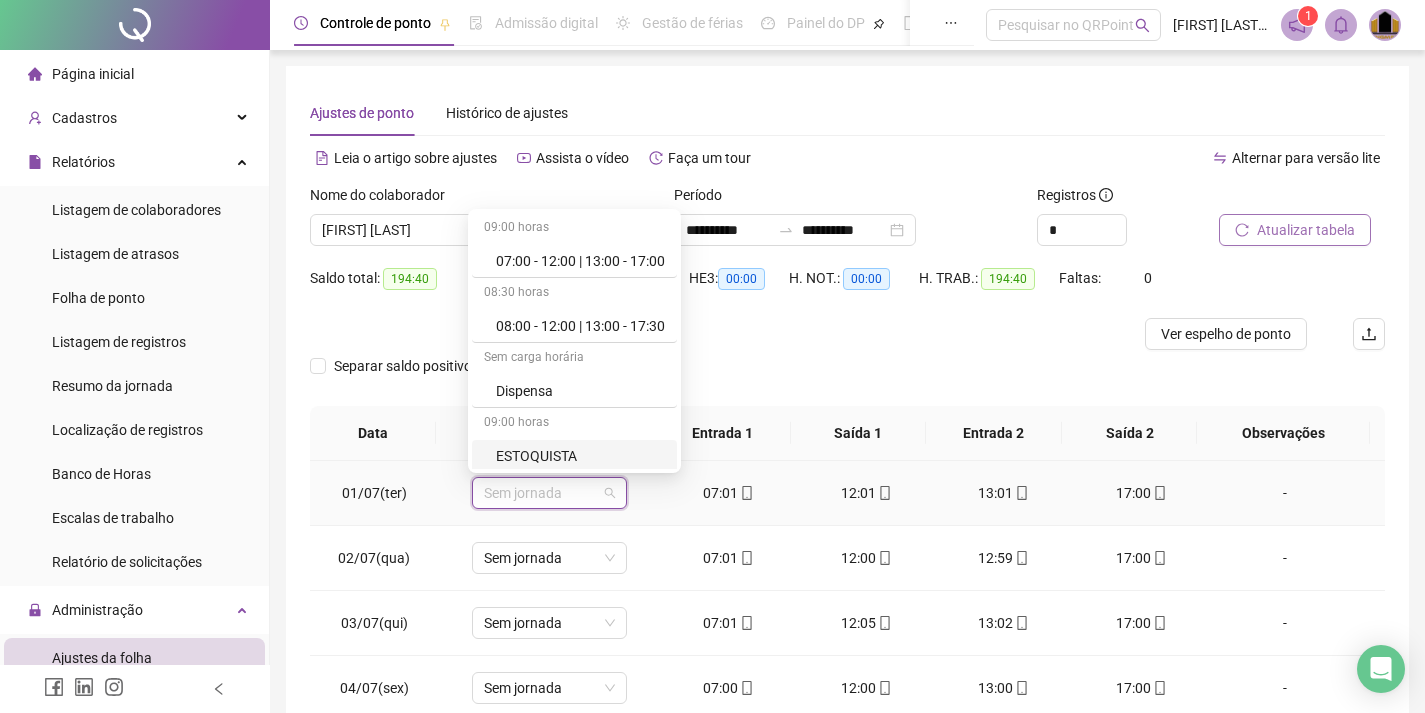 click on "ESTOQUISTA" at bounding box center [580, 456] 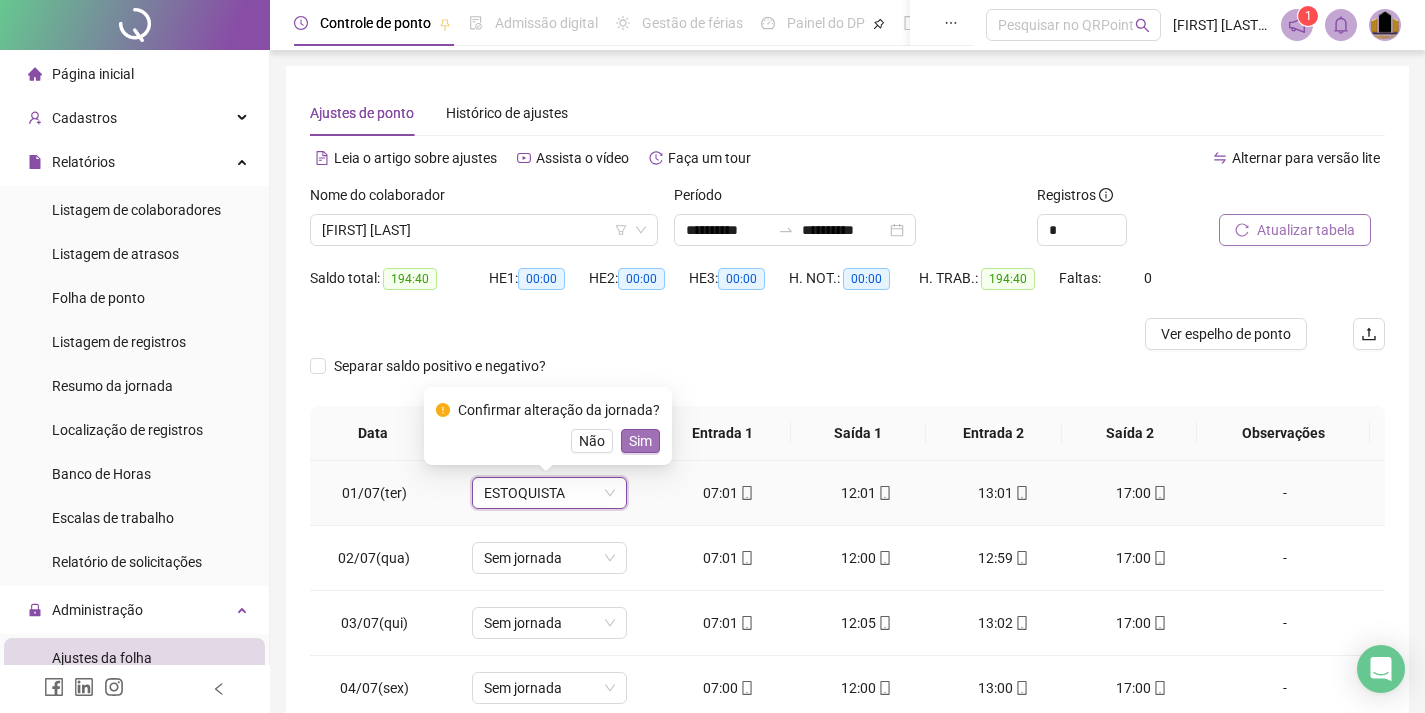 click on "Sim" at bounding box center (640, 441) 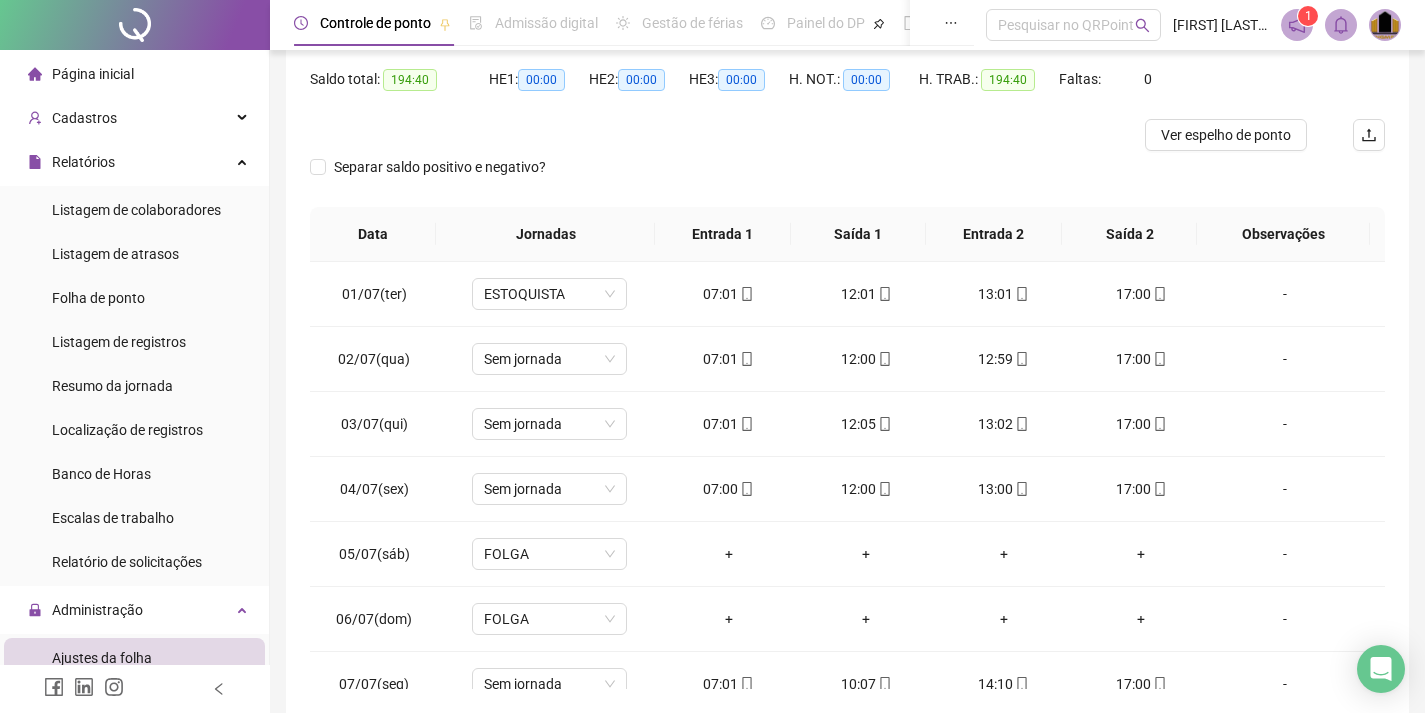 scroll, scrollTop: 200, scrollLeft: 0, axis: vertical 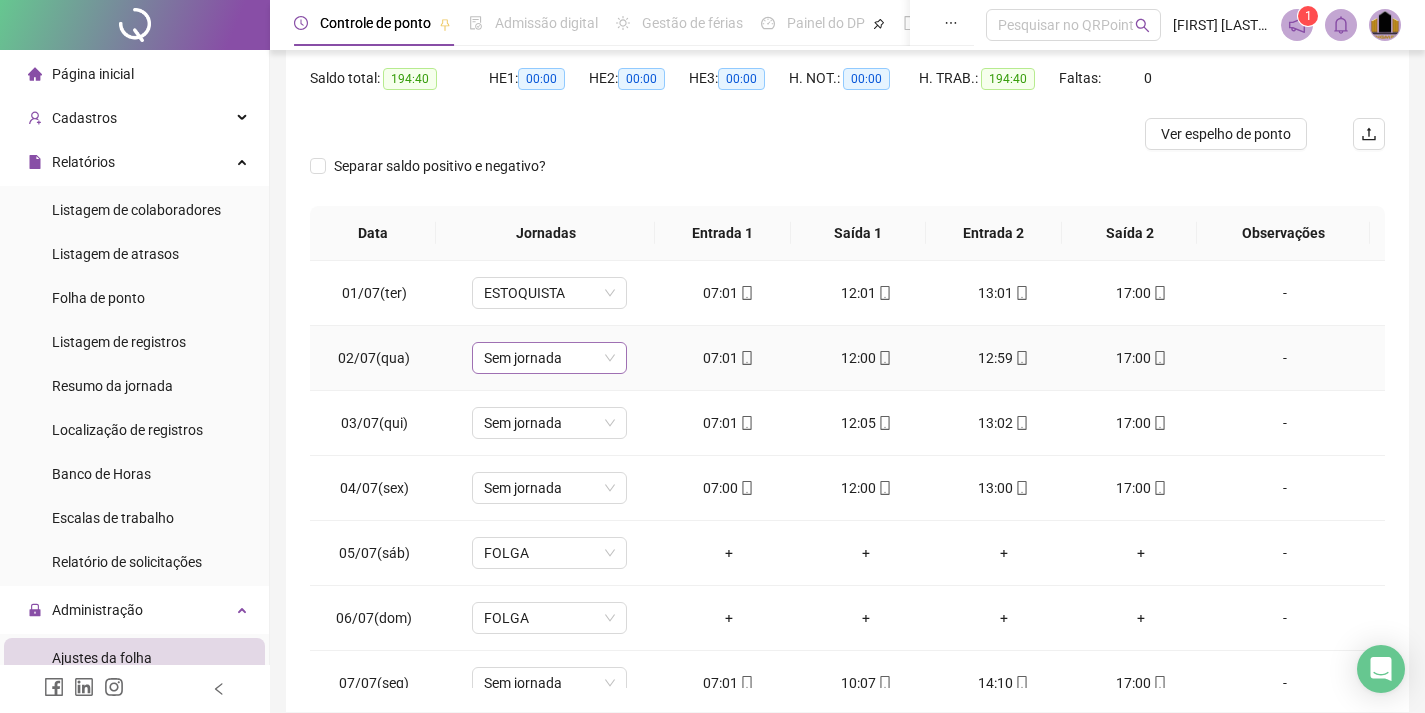 click on "Sem jornada" at bounding box center [549, 358] 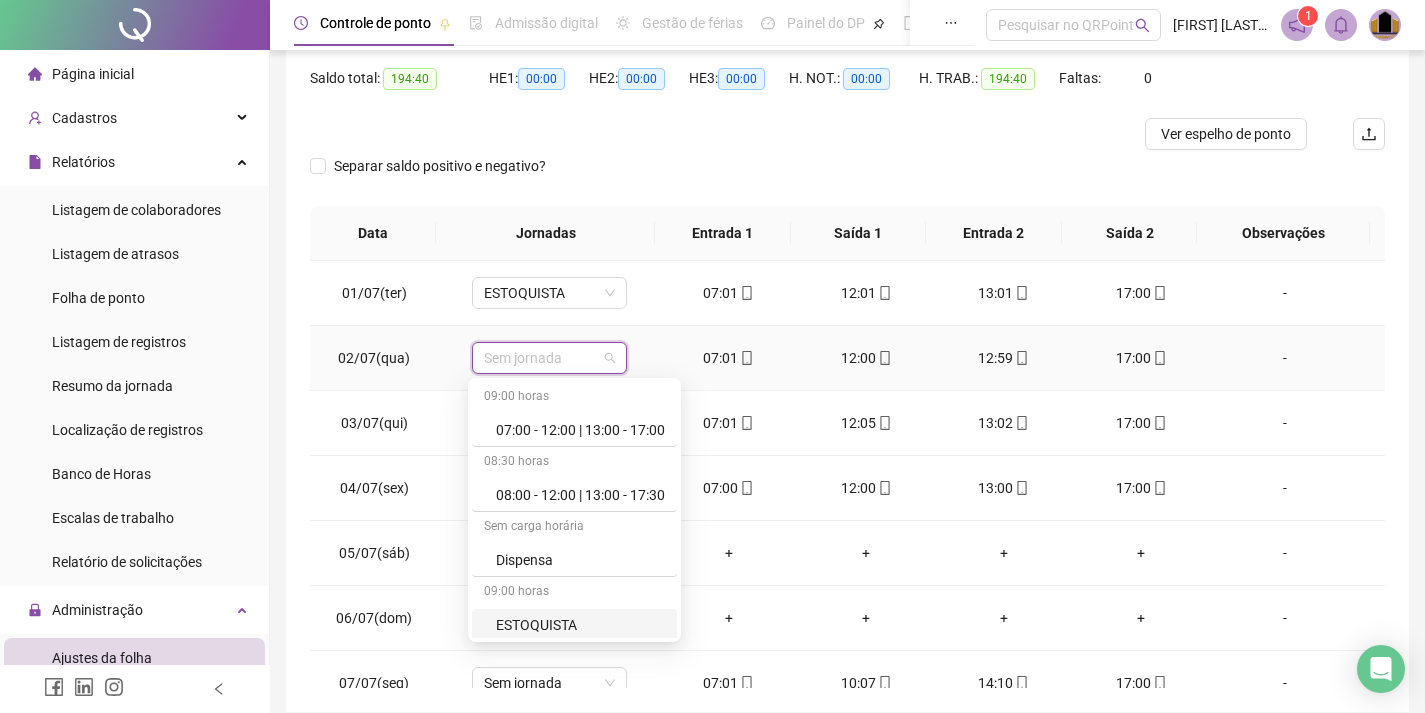 click on "ESTOQUISTA" at bounding box center (580, 625) 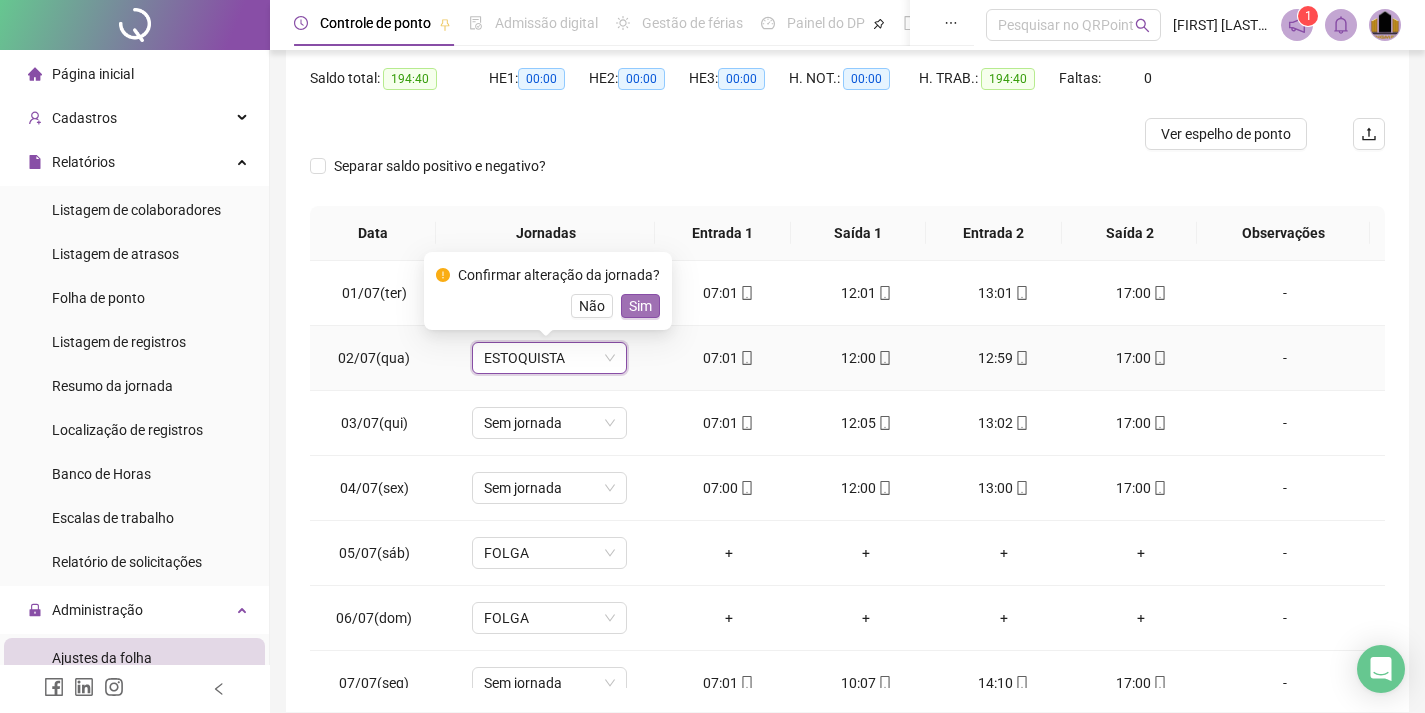 click on "Sim" at bounding box center [640, 306] 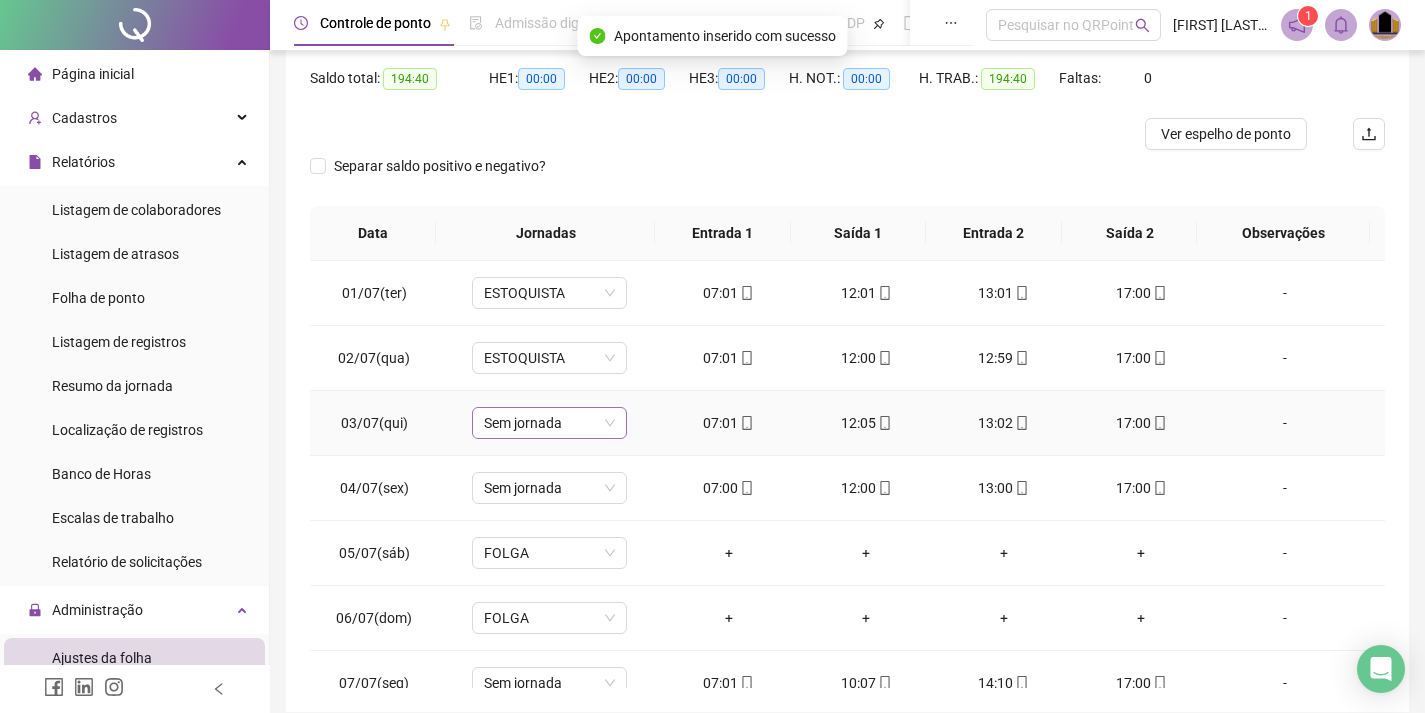 click on "Sem jornada" at bounding box center (549, 423) 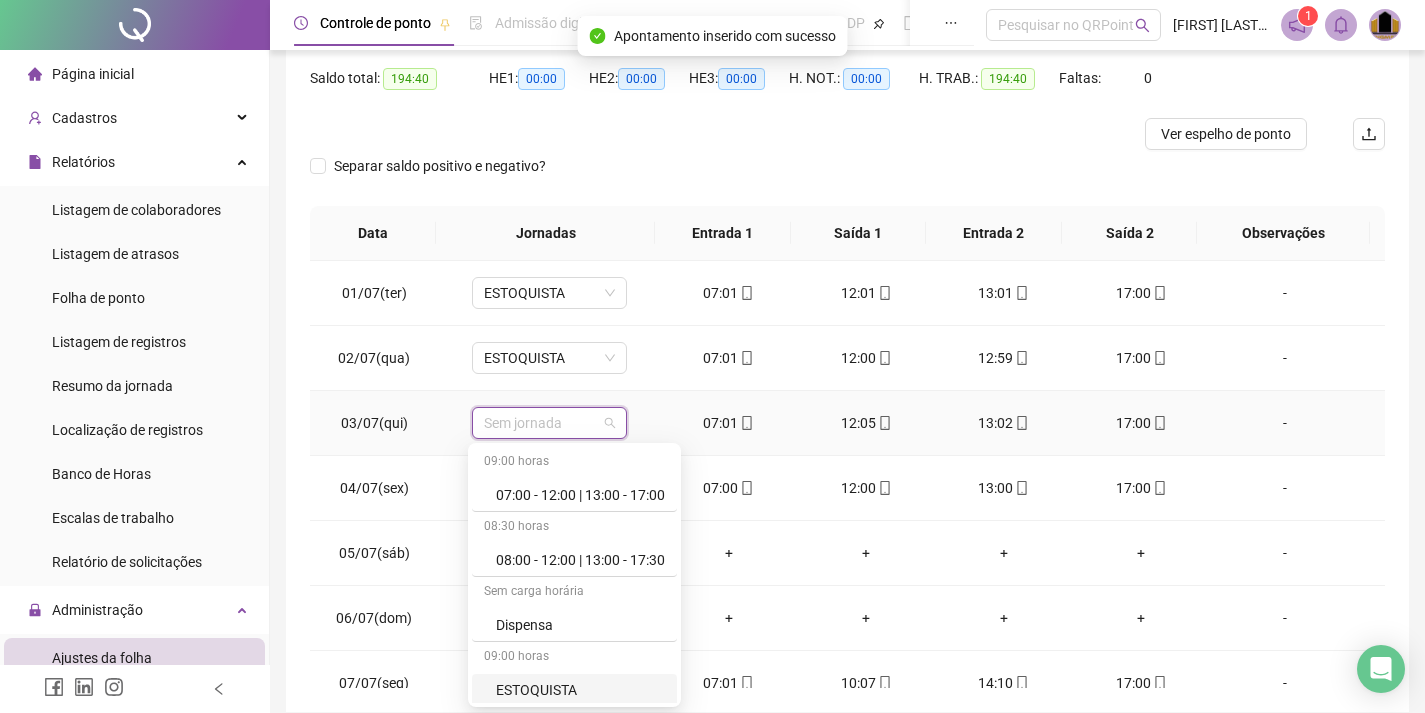 click on "ESTOQUISTA" at bounding box center (580, 690) 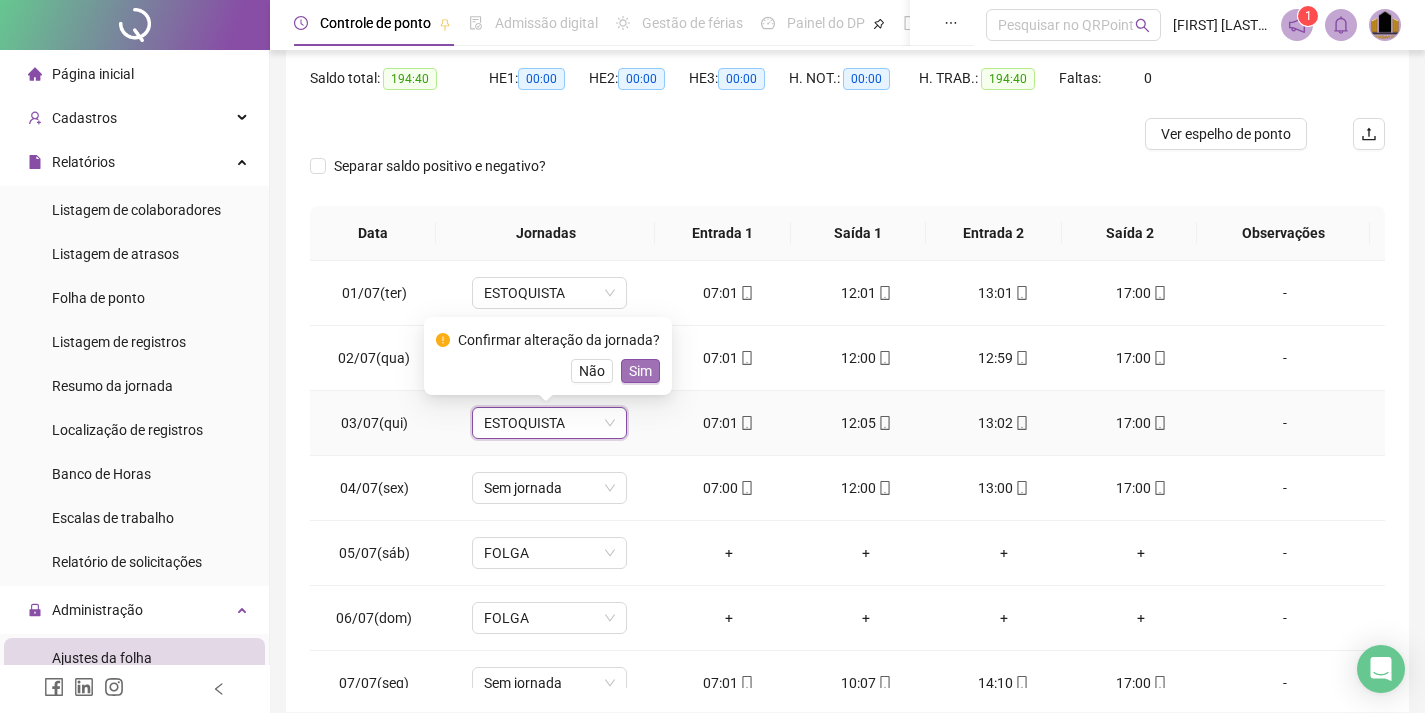 click on "Sim" at bounding box center (640, 371) 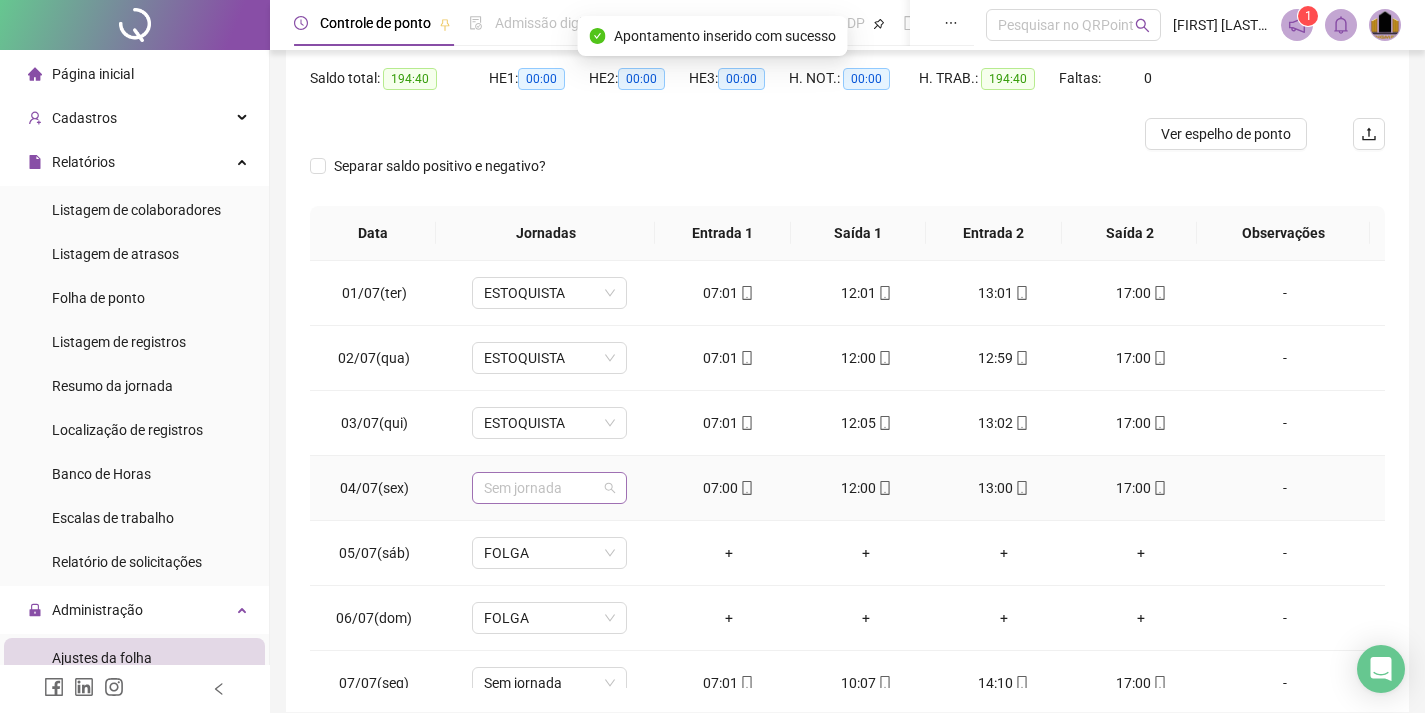 click on "Sem jornada" at bounding box center (549, 488) 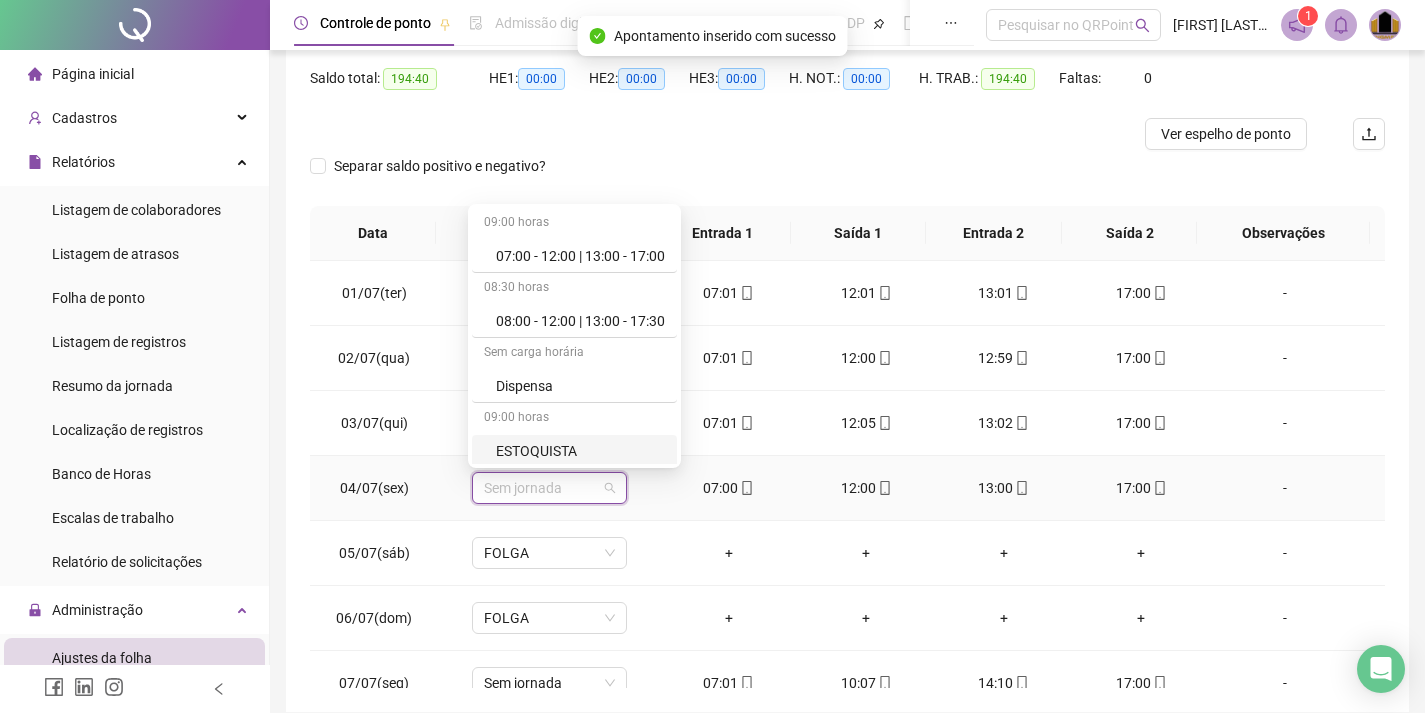 click on "ESTOQUISTA" at bounding box center [580, 451] 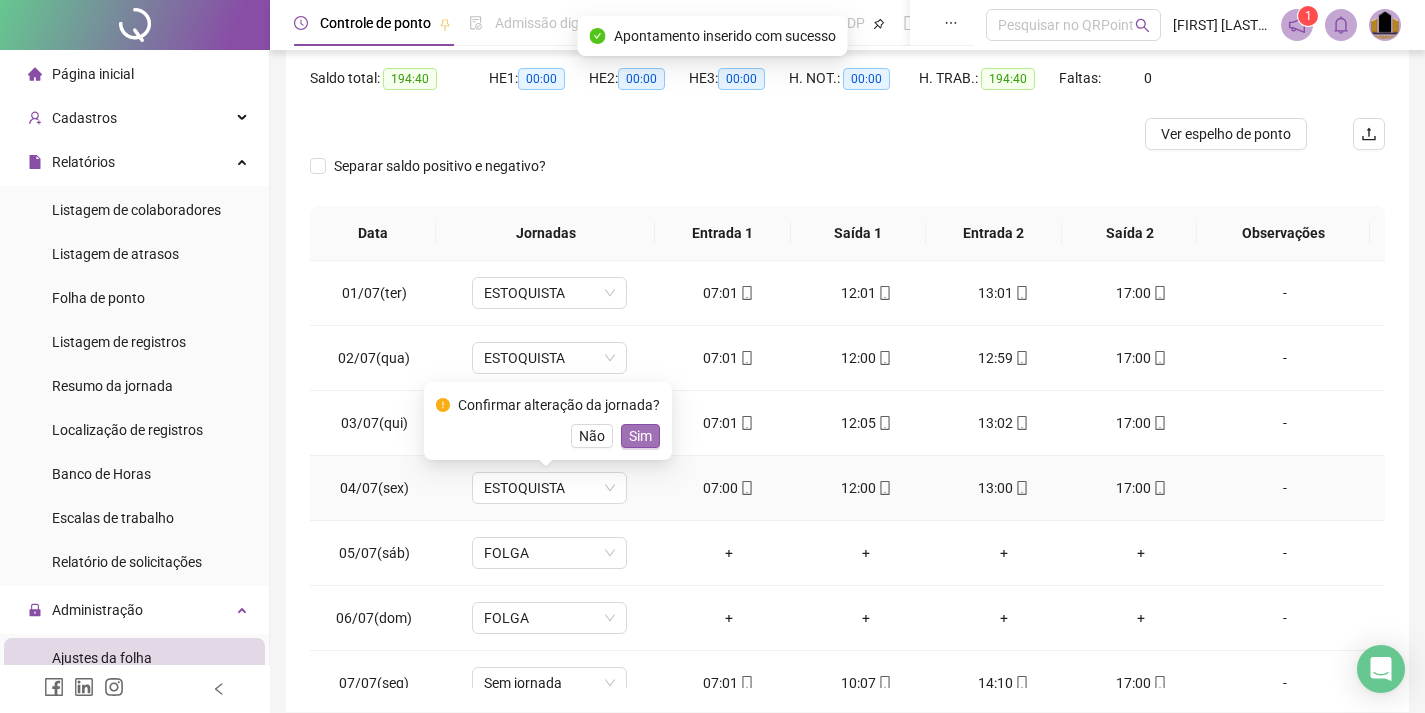 click on "Sim" at bounding box center (640, 436) 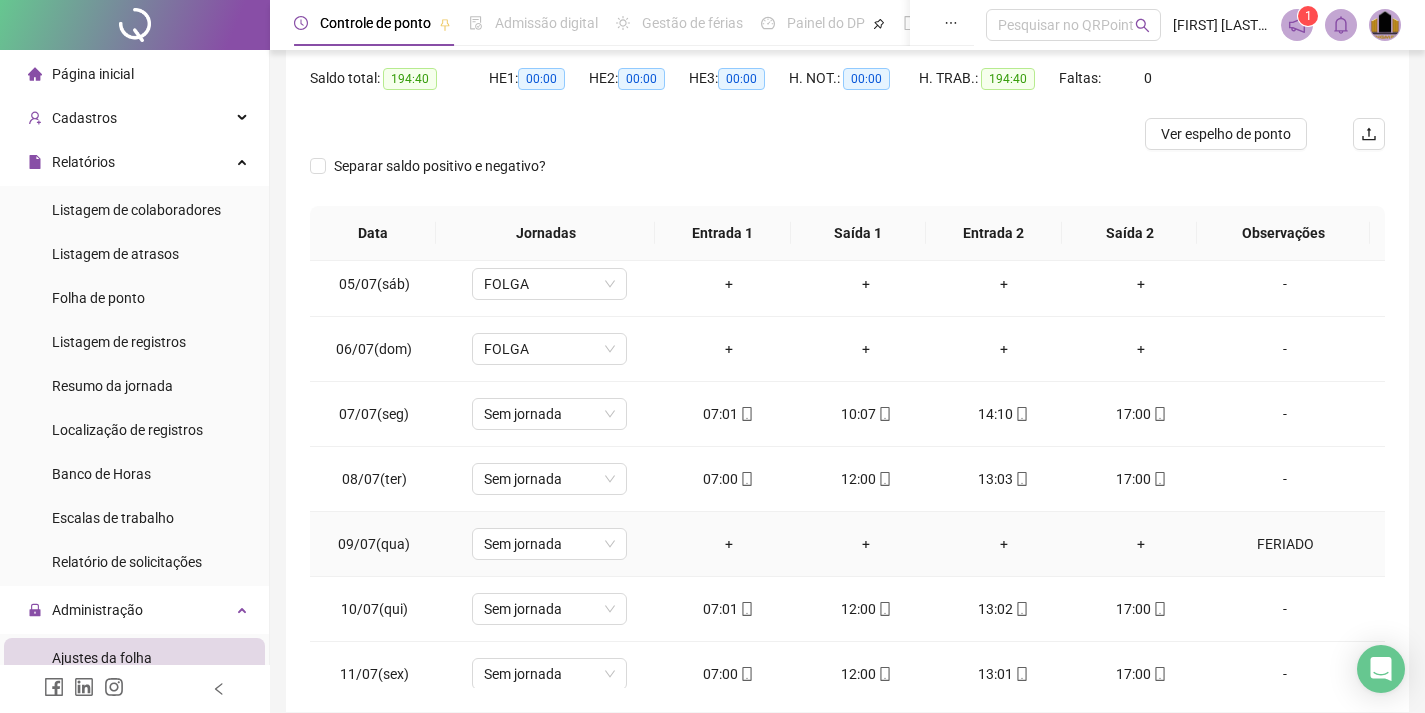 scroll, scrollTop: 300, scrollLeft: 0, axis: vertical 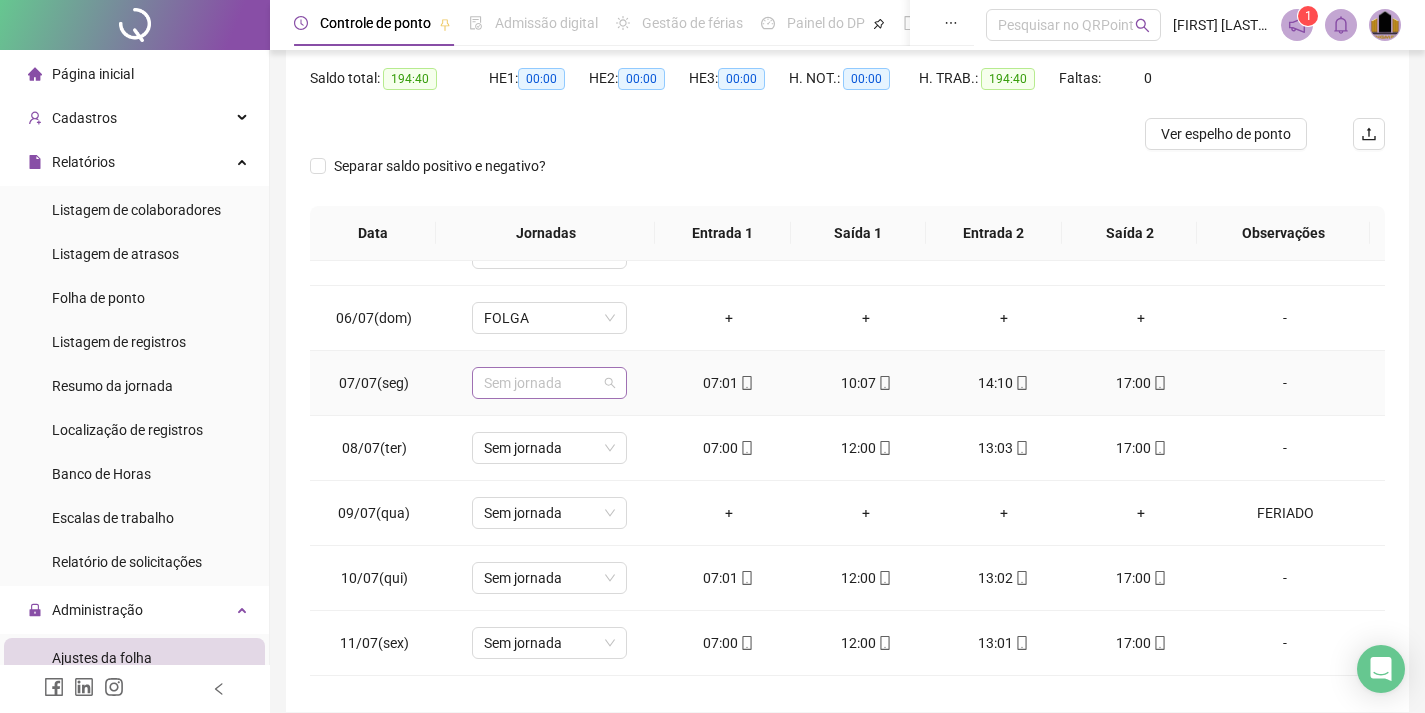 click on "Sem jornada" at bounding box center [549, 383] 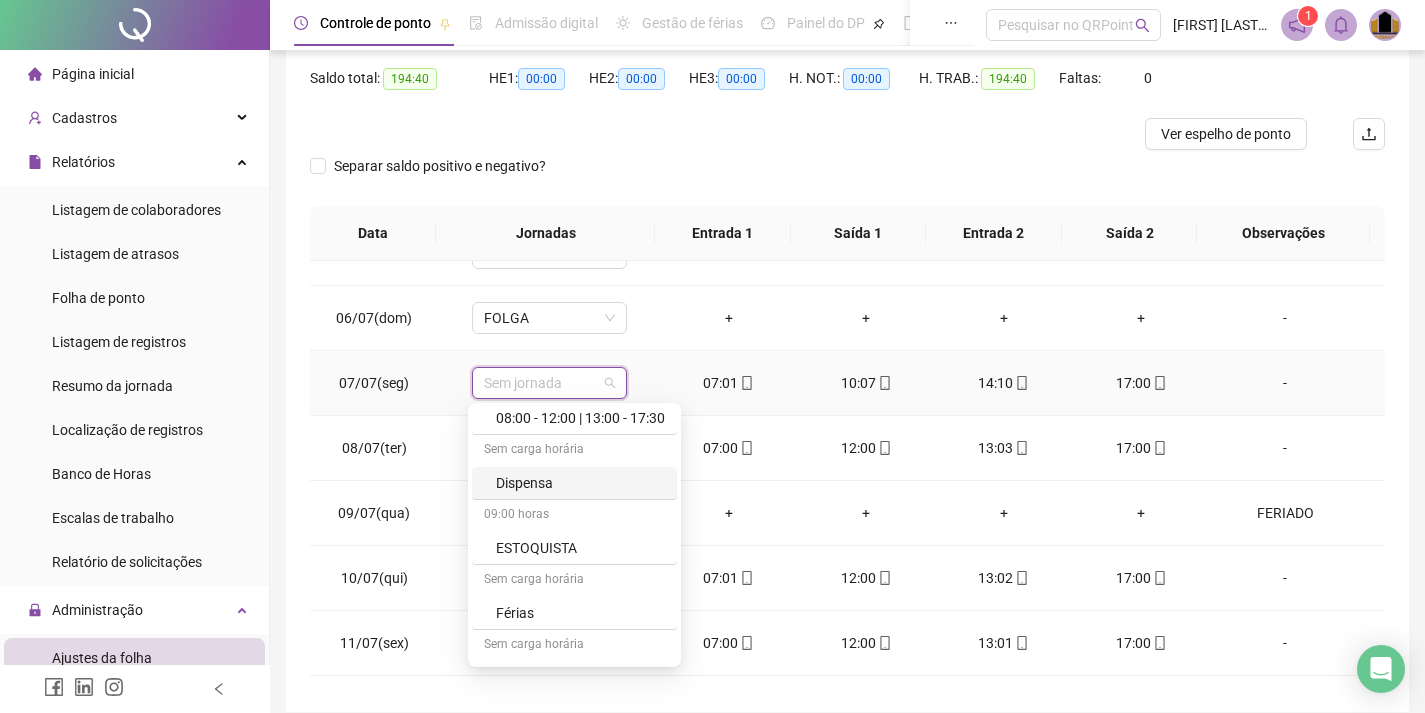 scroll, scrollTop: 200, scrollLeft: 0, axis: vertical 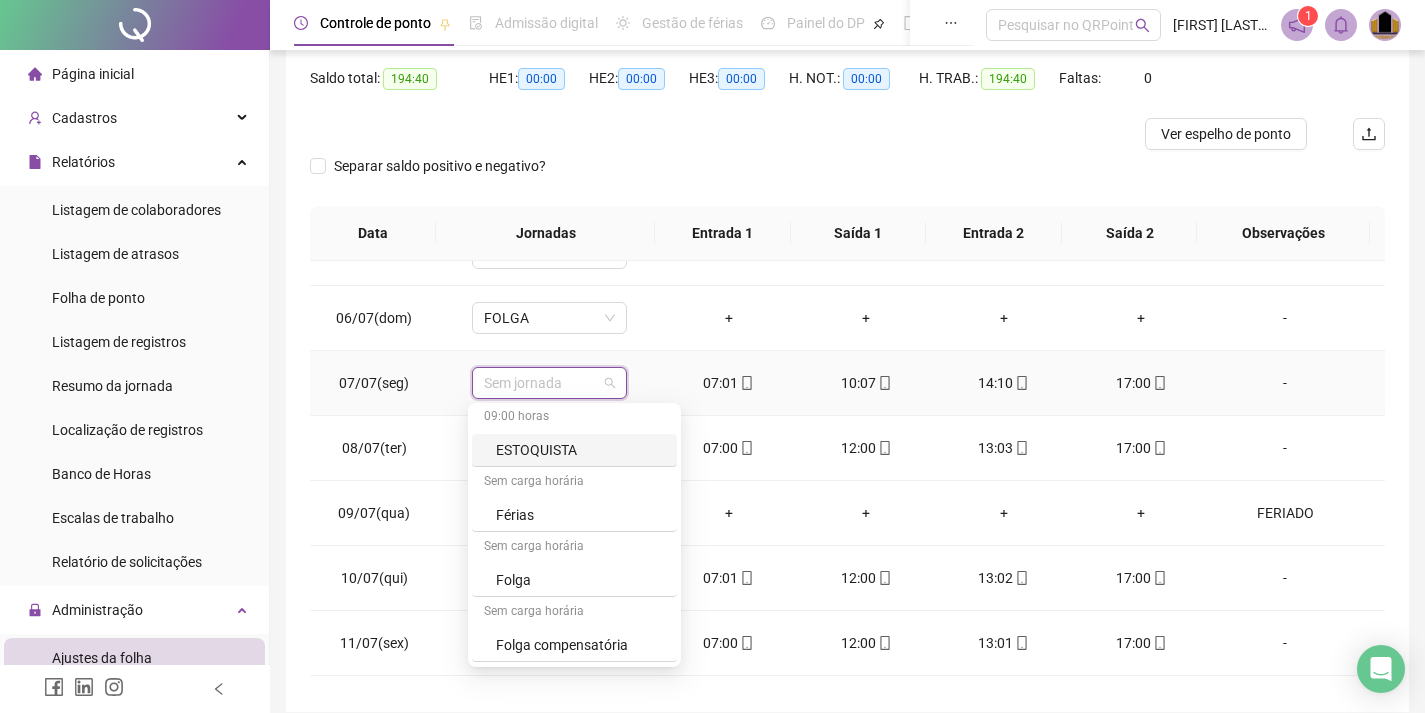 click on "ESTOQUISTA" at bounding box center (580, 450) 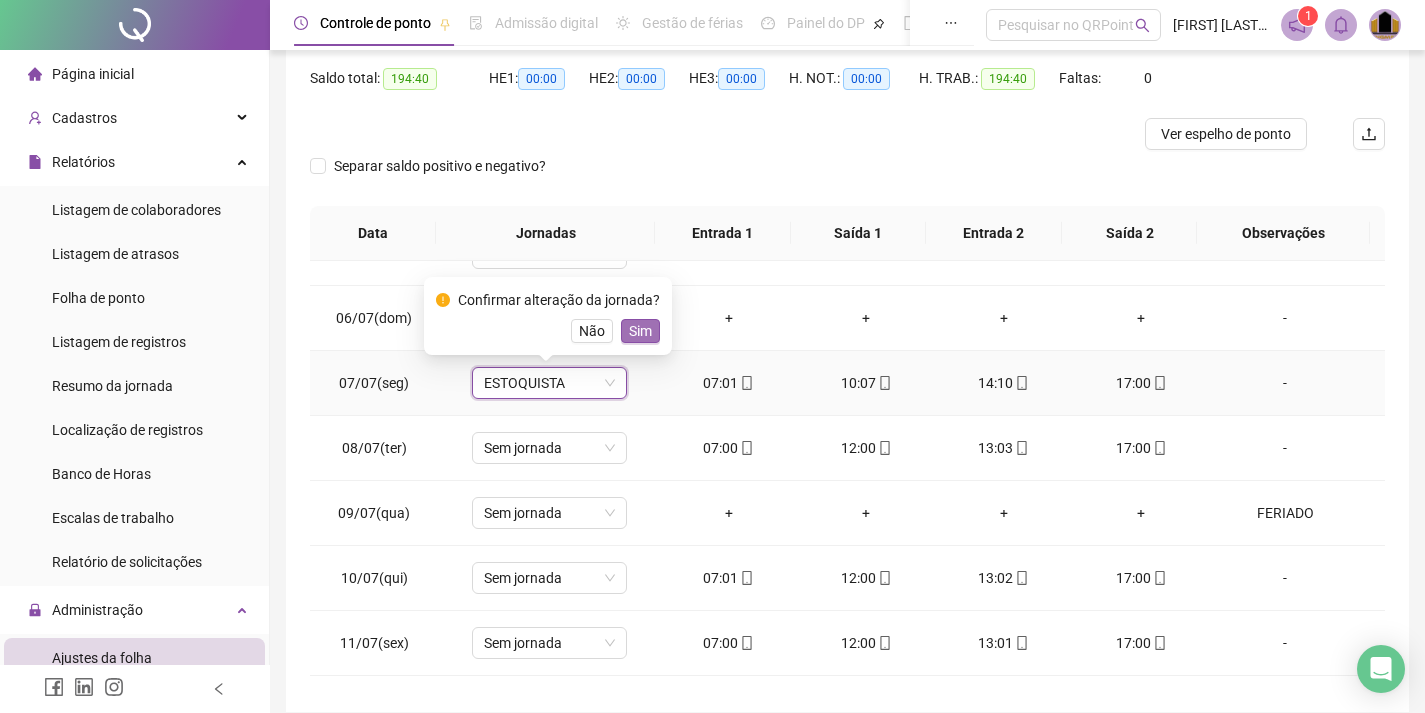 click on "Sim" at bounding box center [640, 331] 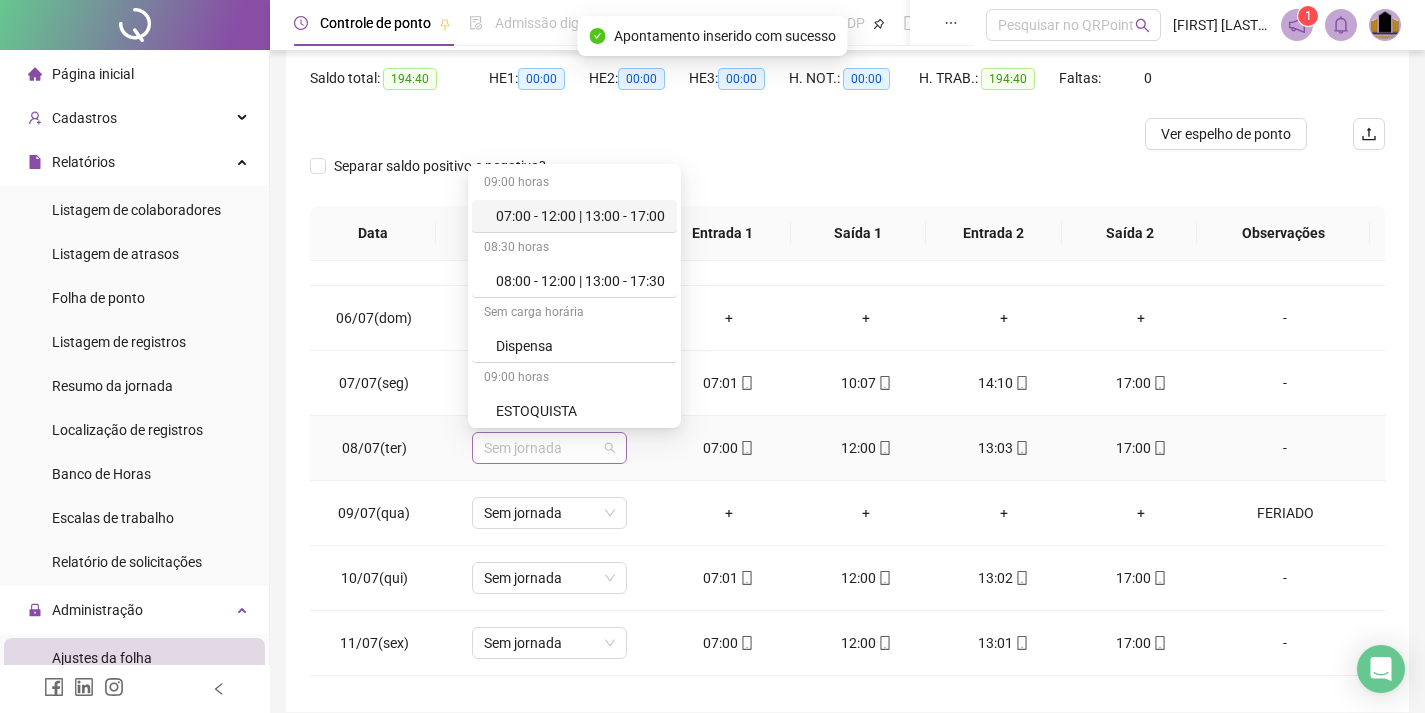click on "Sem jornada" at bounding box center [549, 448] 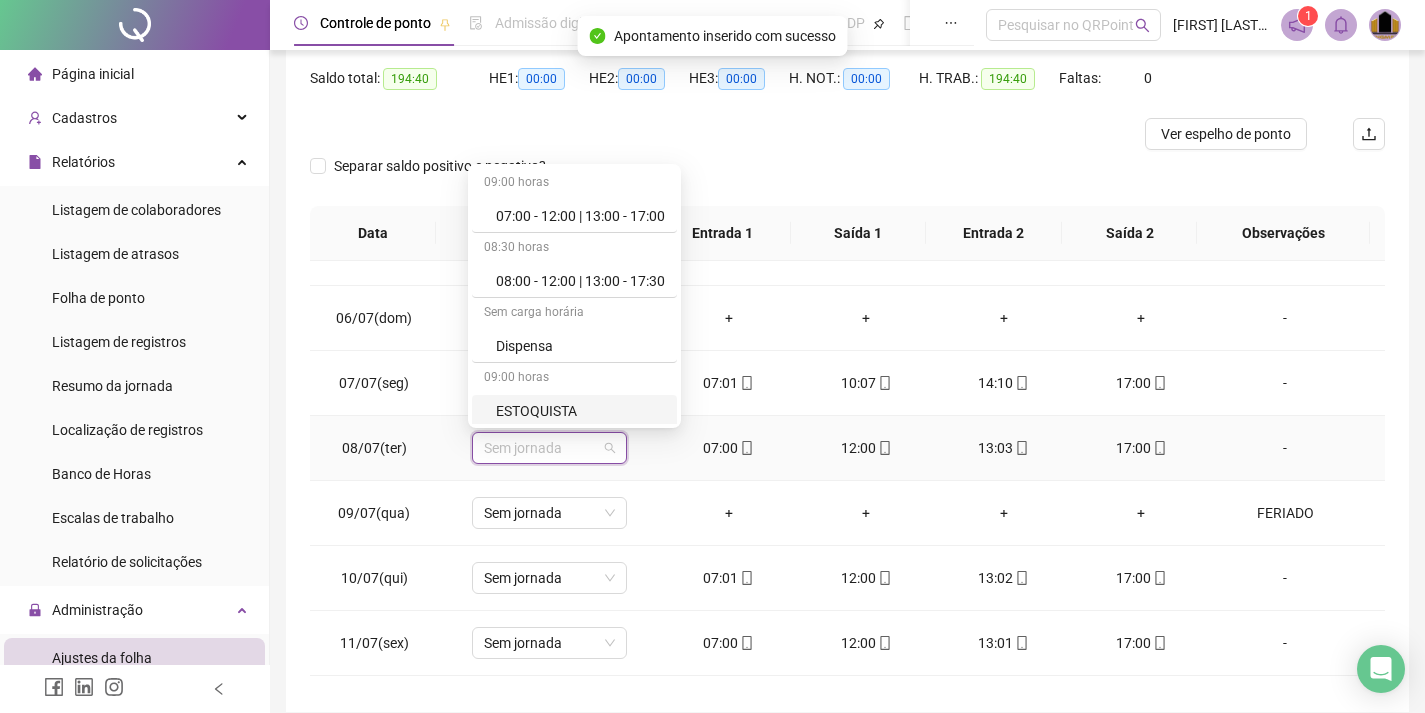 click on "ESTOQUISTA" at bounding box center (580, 411) 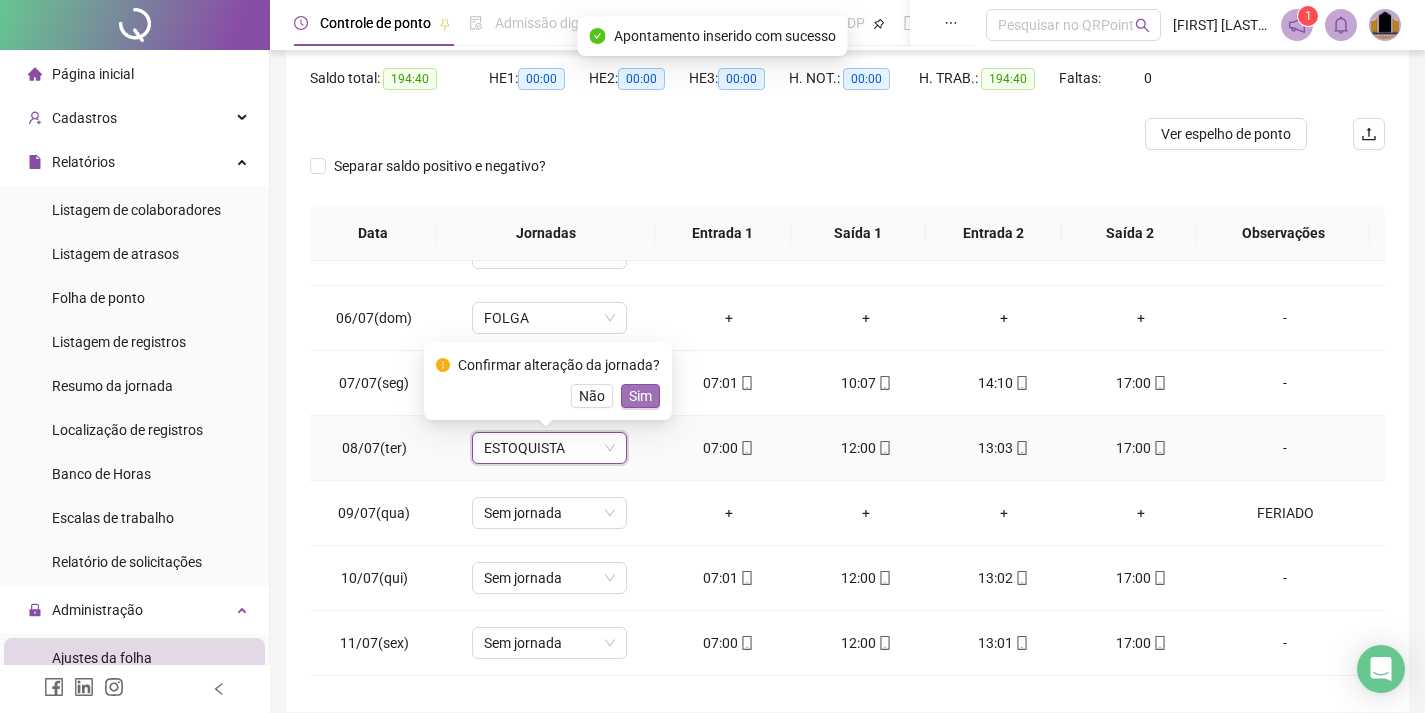 click on "Sim" at bounding box center [640, 396] 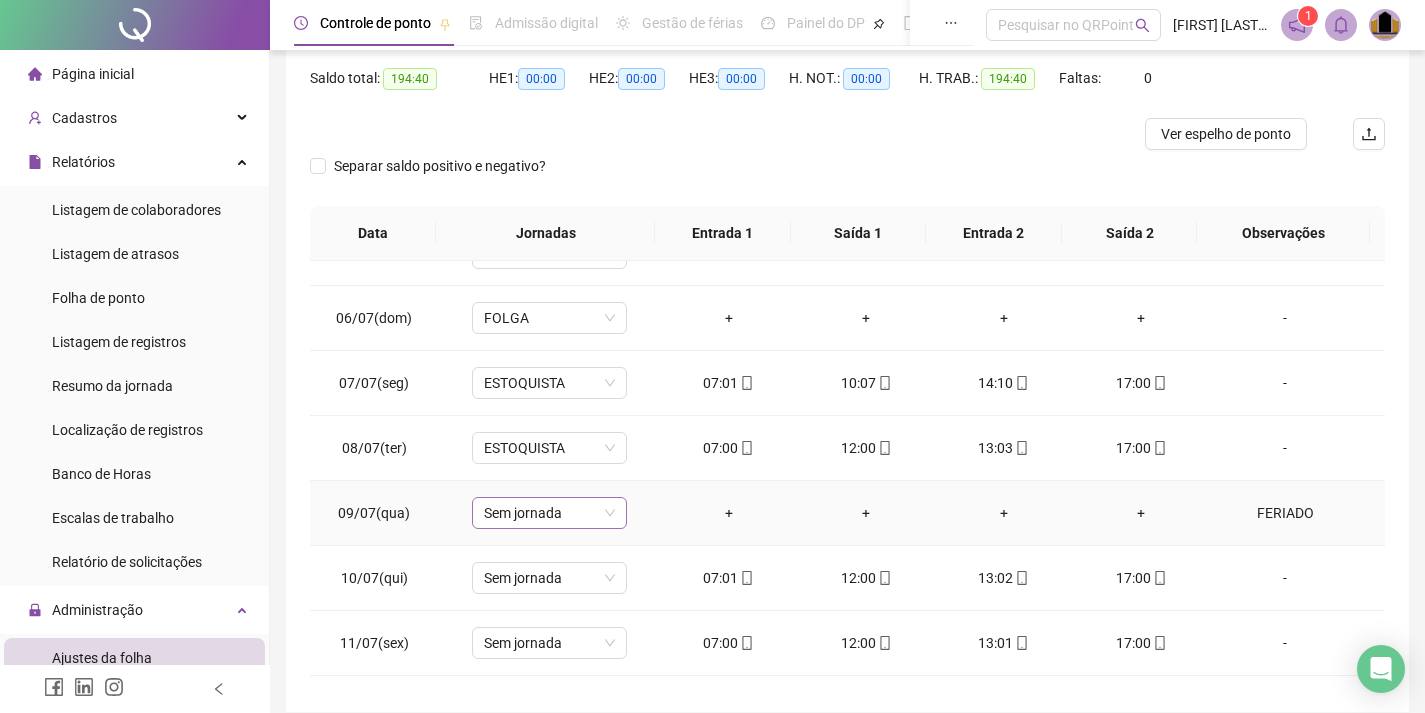 click on "Sem jornada" at bounding box center [549, 513] 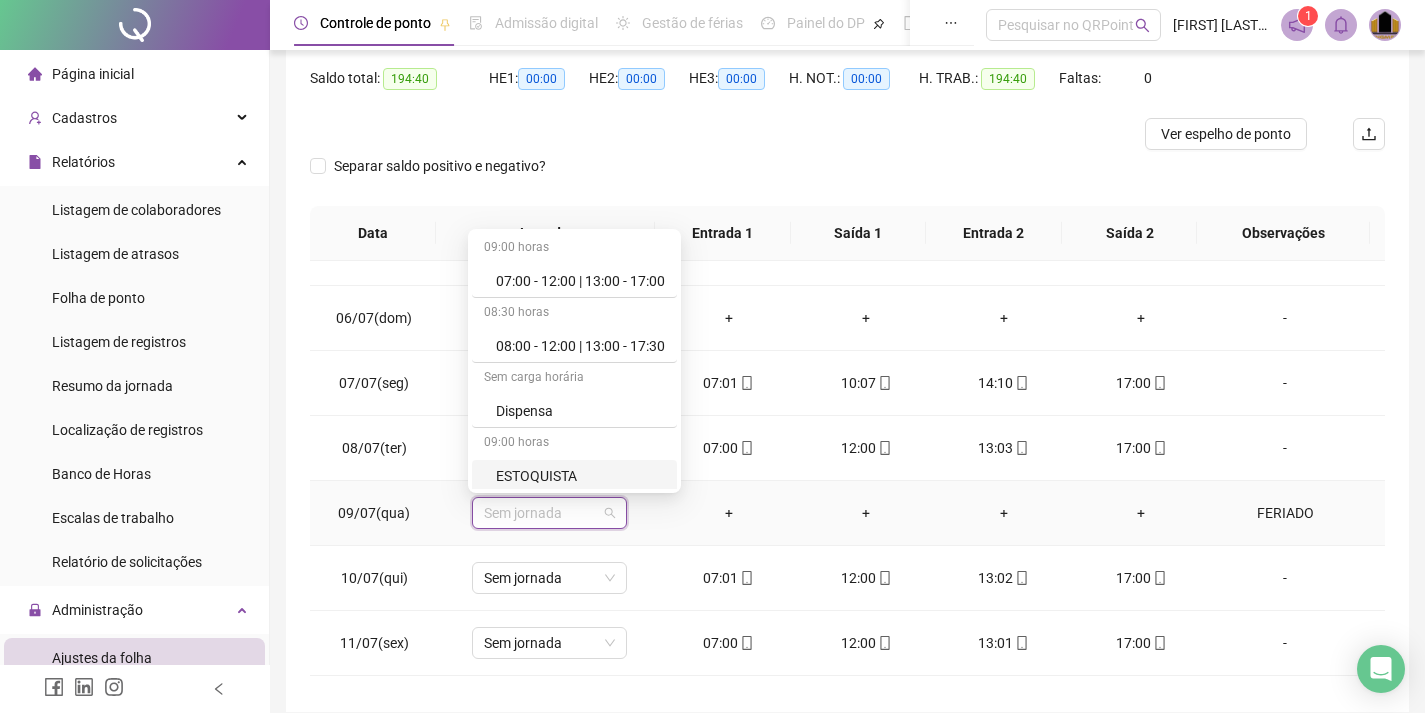 click on "ESTOQUISTA" at bounding box center [580, 476] 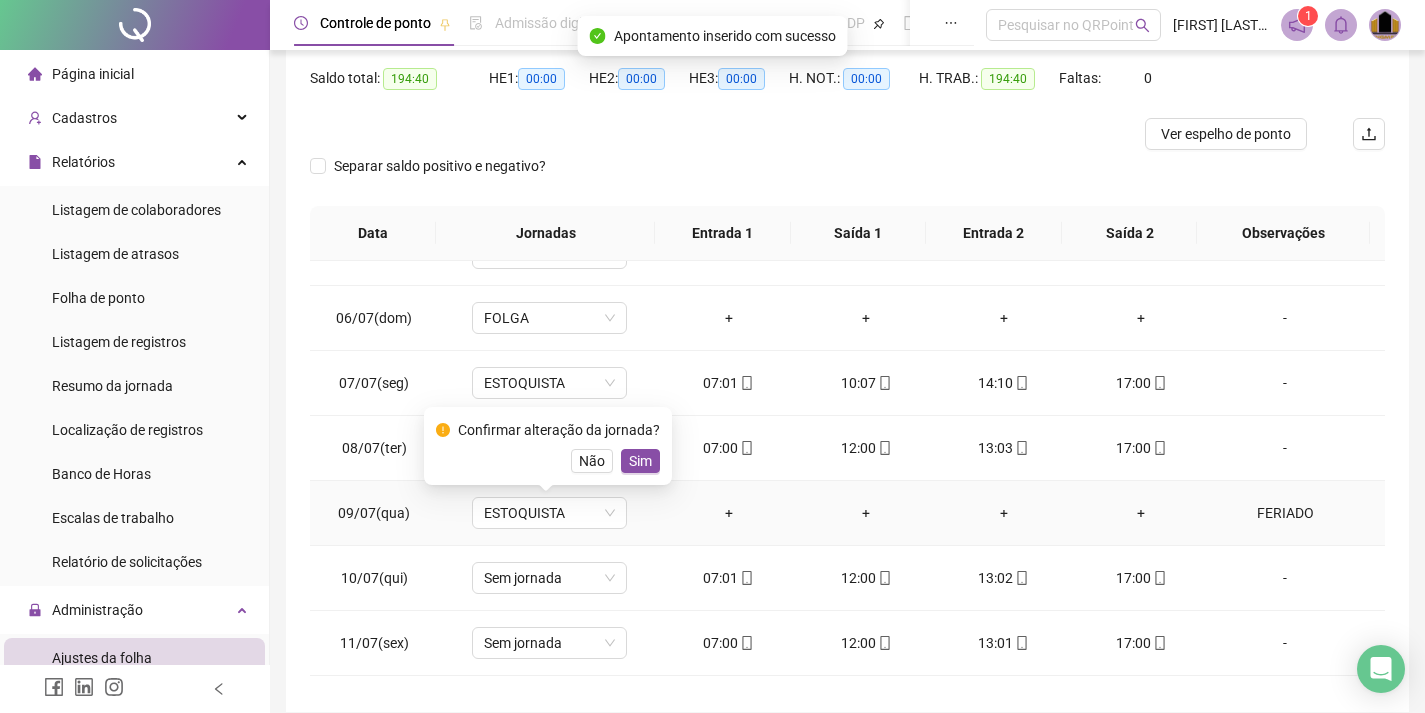 drag, startPoint x: 646, startPoint y: 461, endPoint x: 573, endPoint y: 530, distance: 100.44899 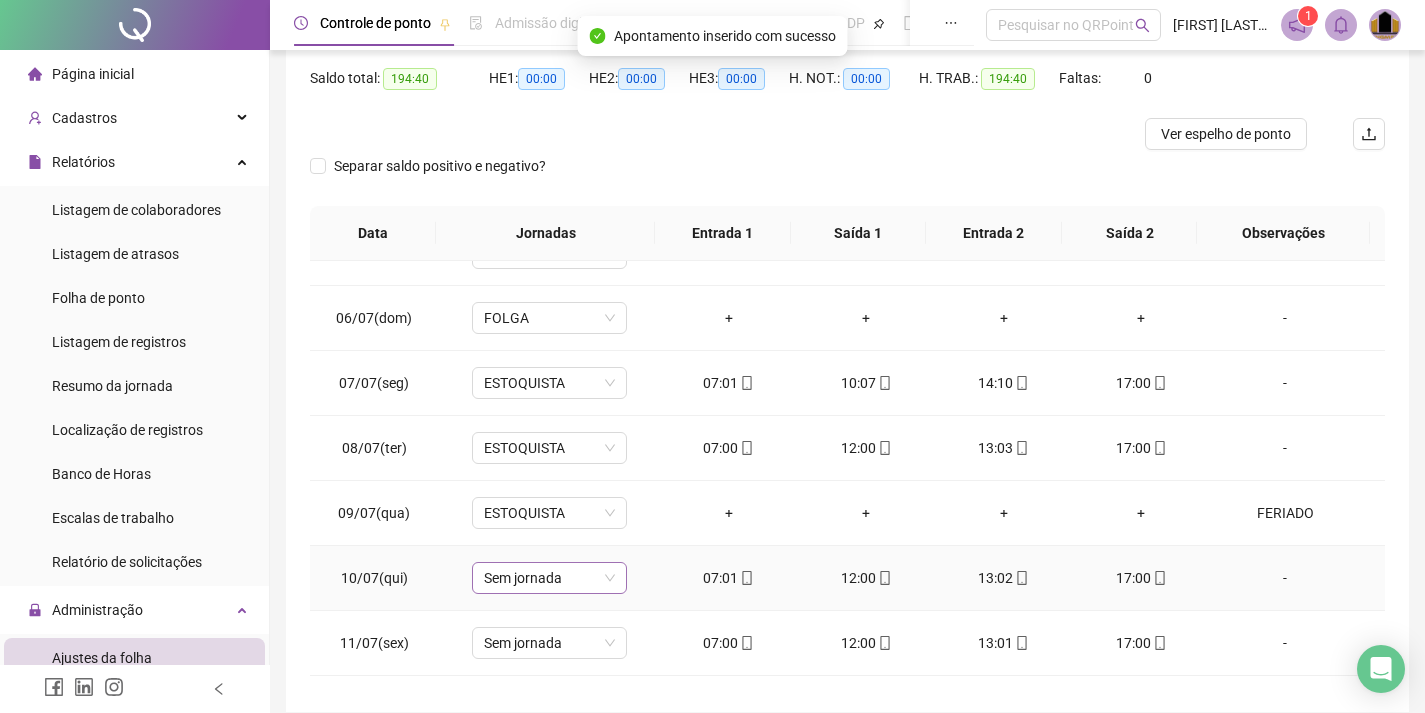 click on "Sem jornada" at bounding box center [549, 578] 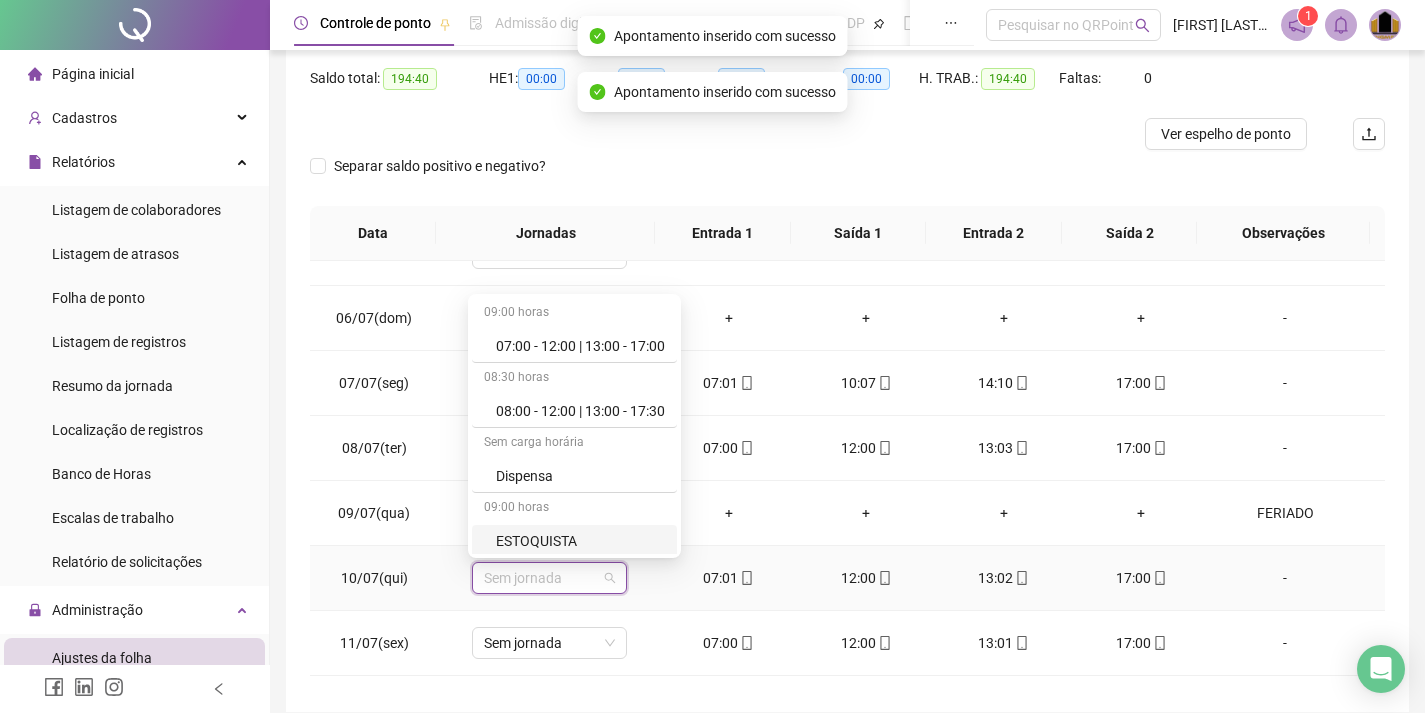 click on "ESTOQUISTA" at bounding box center (580, 541) 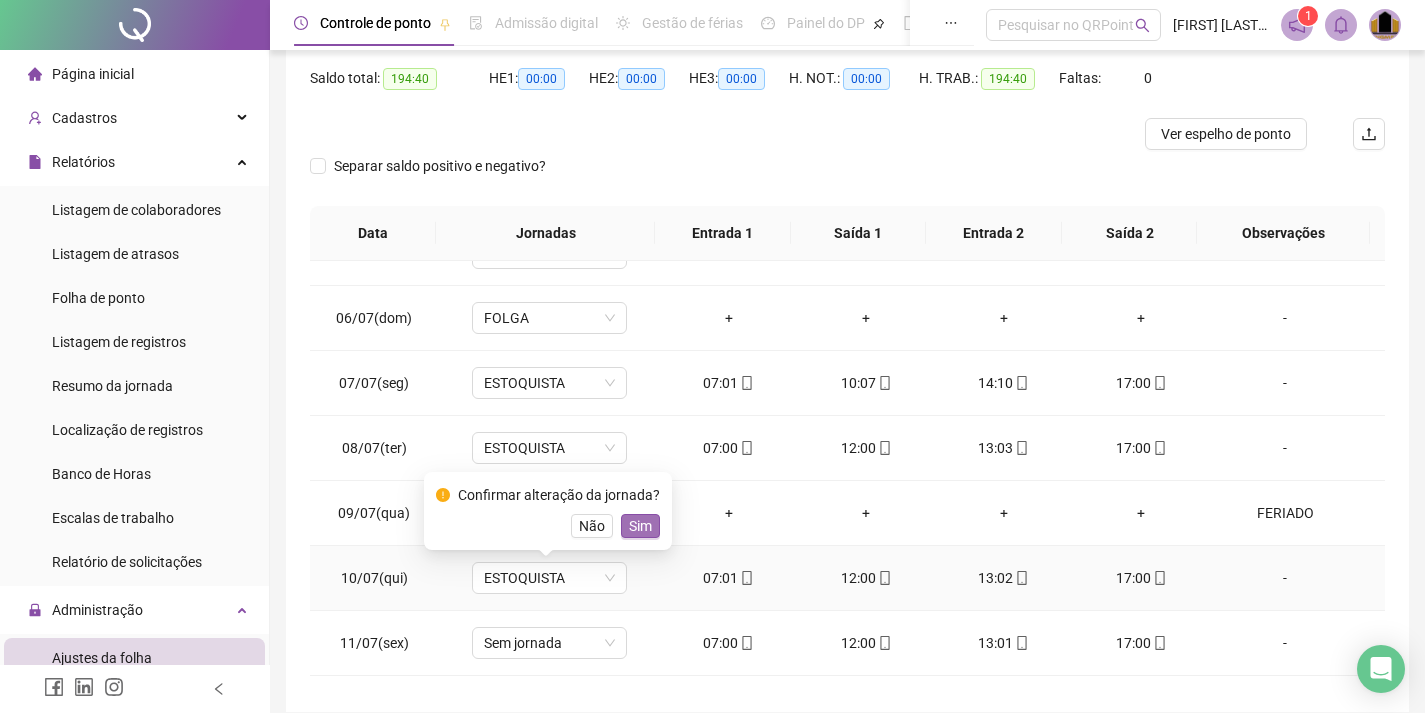 click on "Sim" at bounding box center (640, 526) 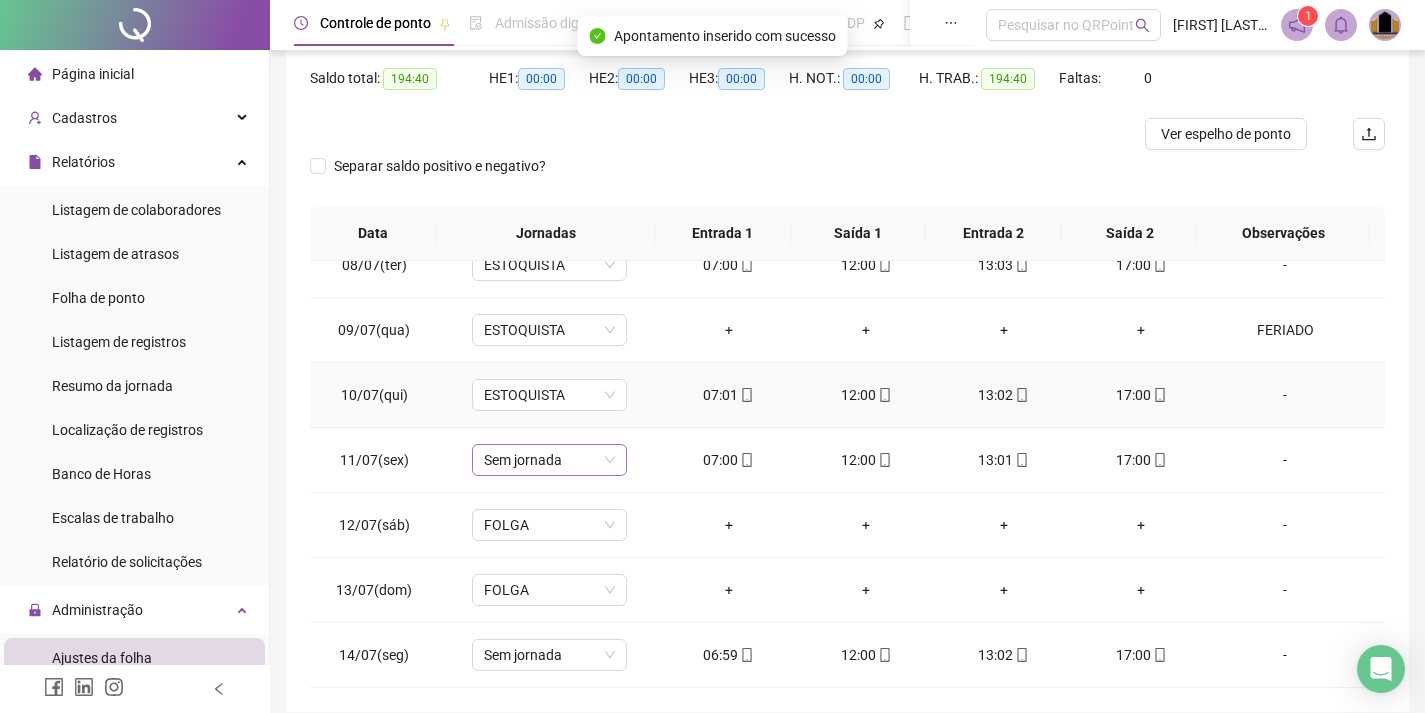 scroll, scrollTop: 500, scrollLeft: 0, axis: vertical 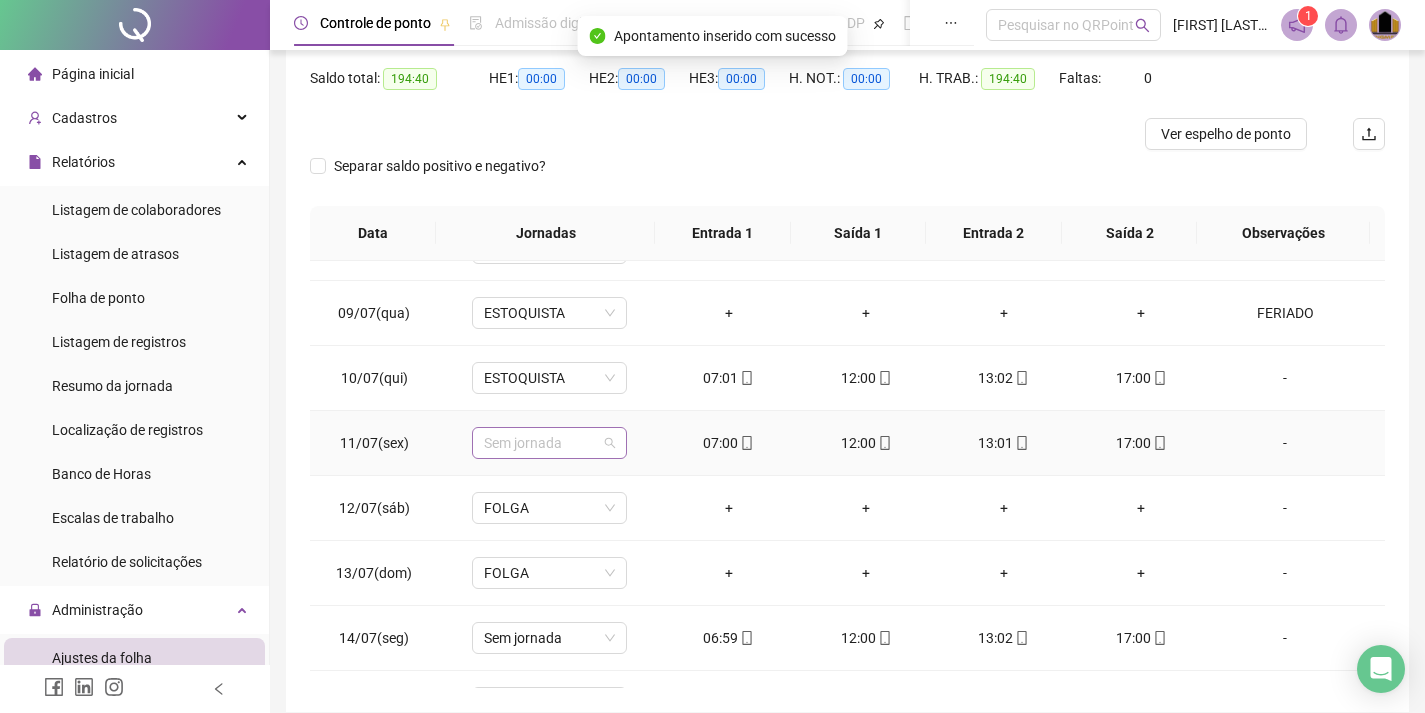 click on "Sem jornada" at bounding box center [549, 443] 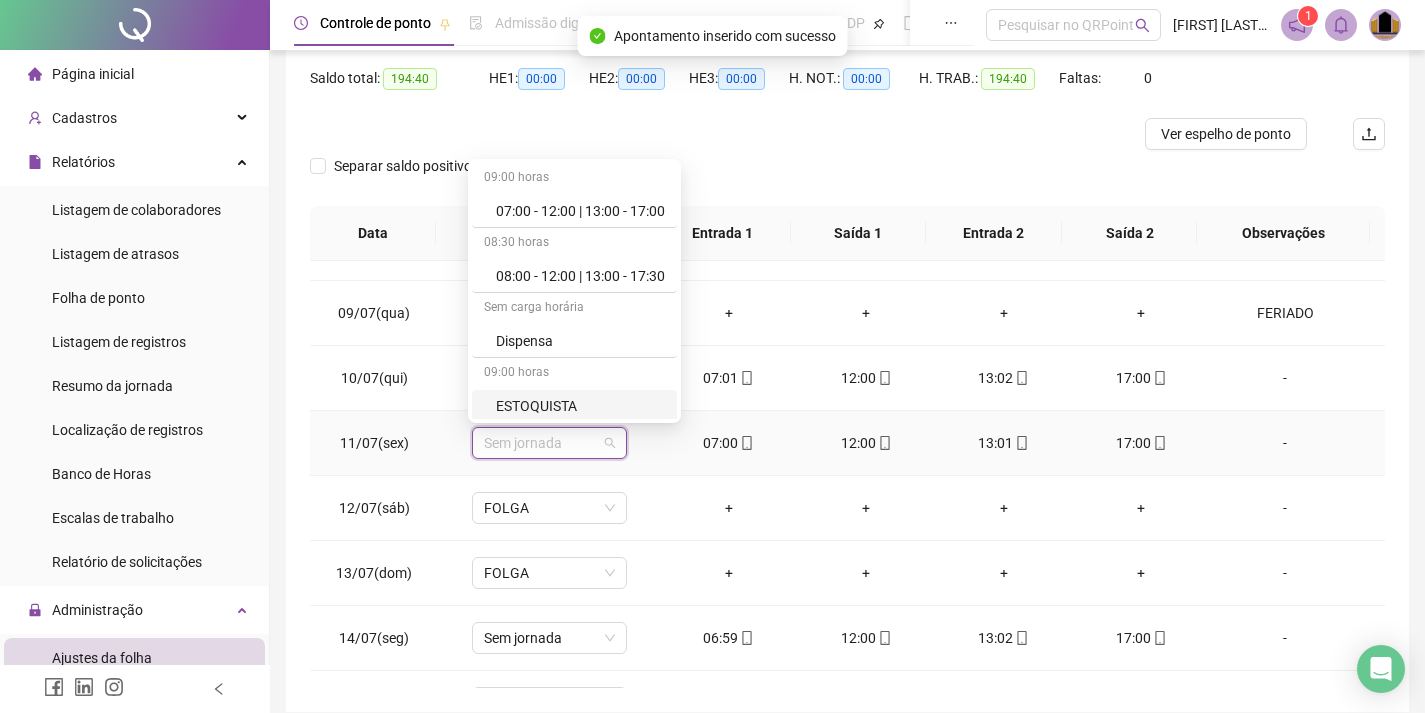 click on "ESTOQUISTA" at bounding box center (580, 406) 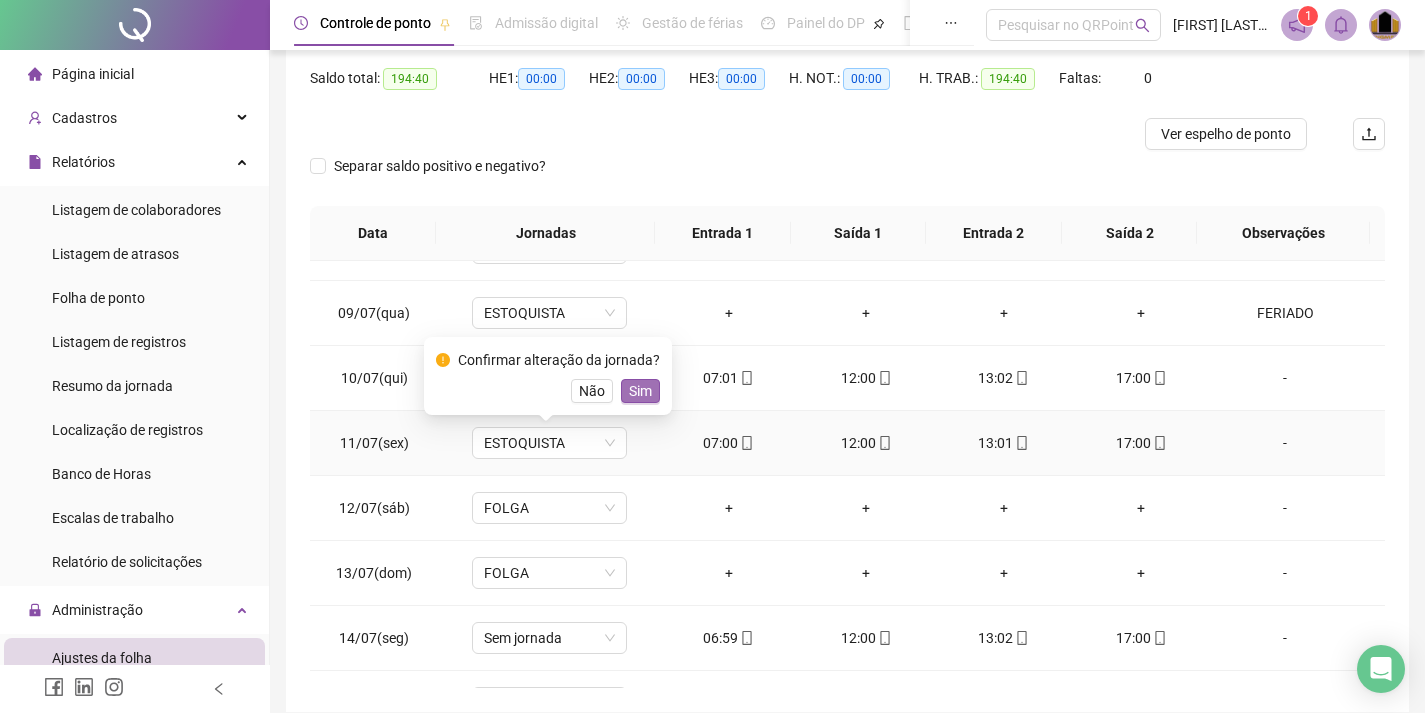click on "Sim" at bounding box center [640, 391] 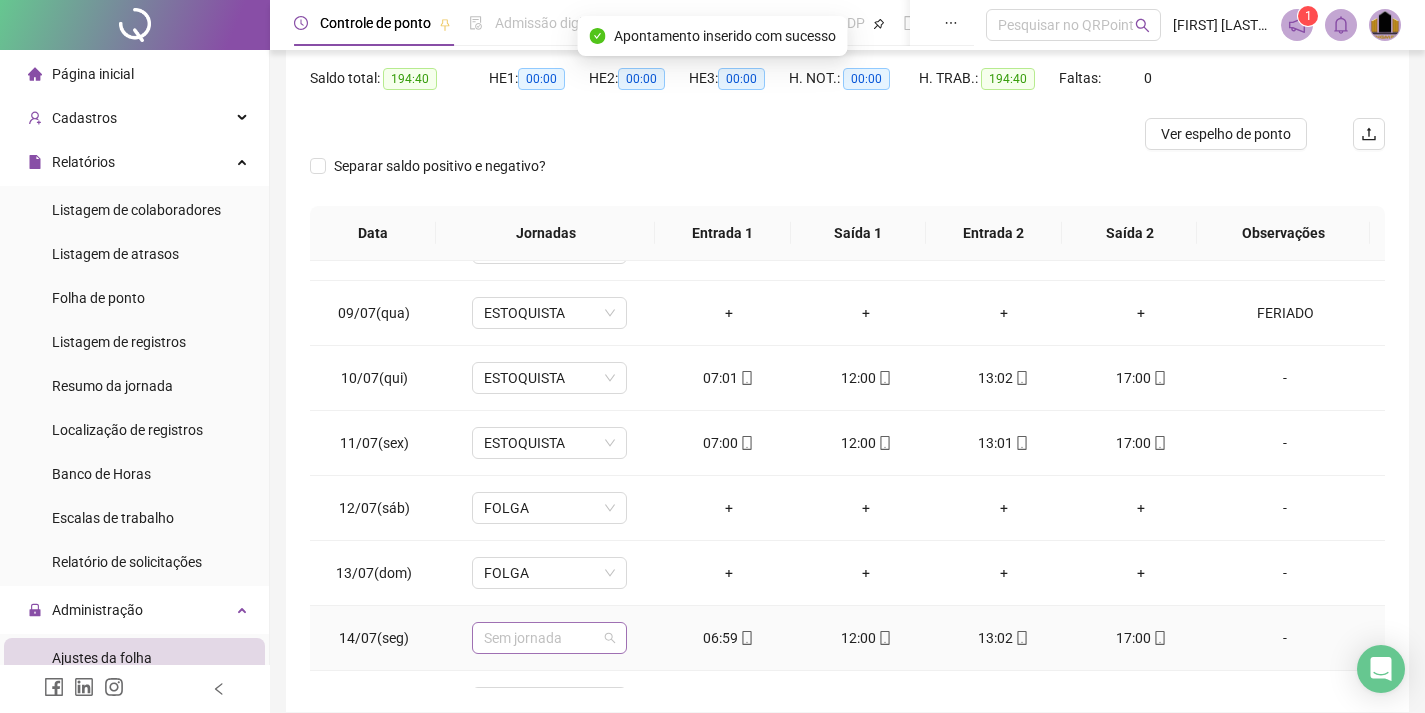 click on "Sem jornada" at bounding box center (549, 638) 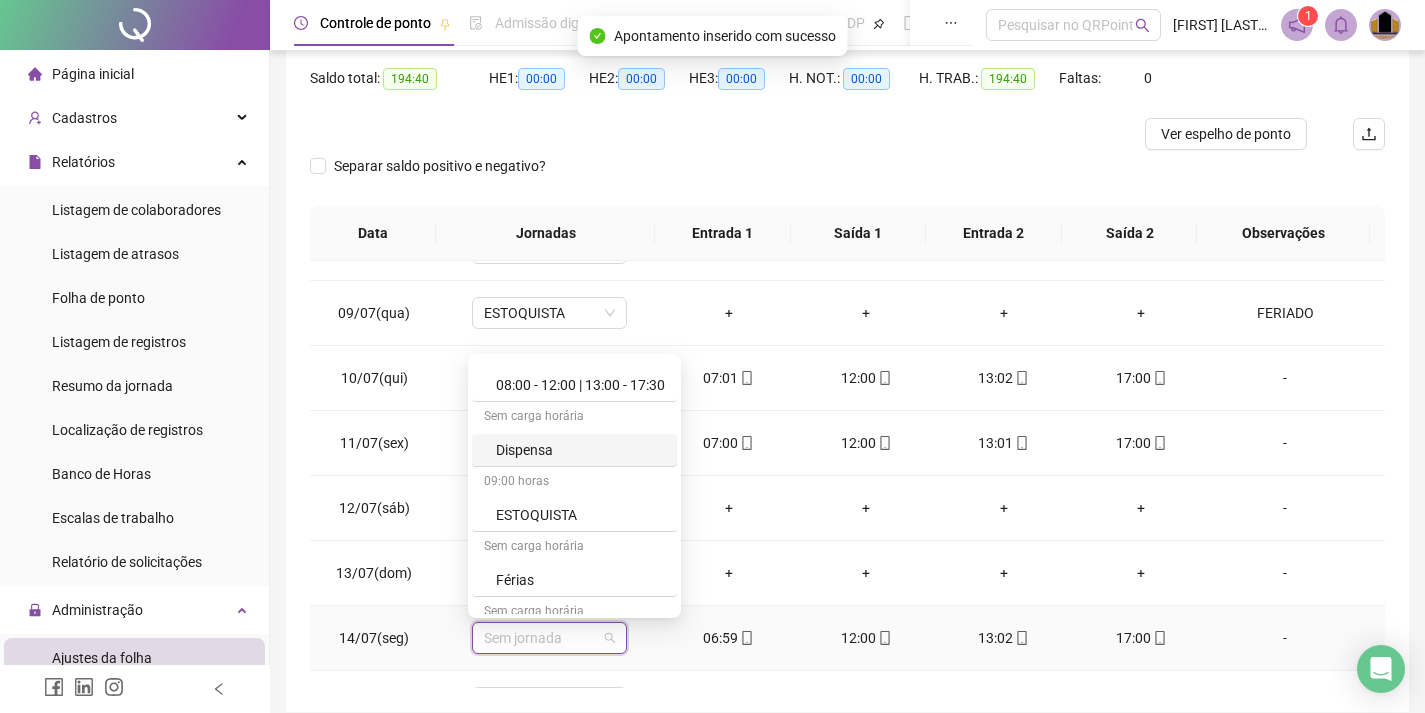 scroll, scrollTop: 200, scrollLeft: 0, axis: vertical 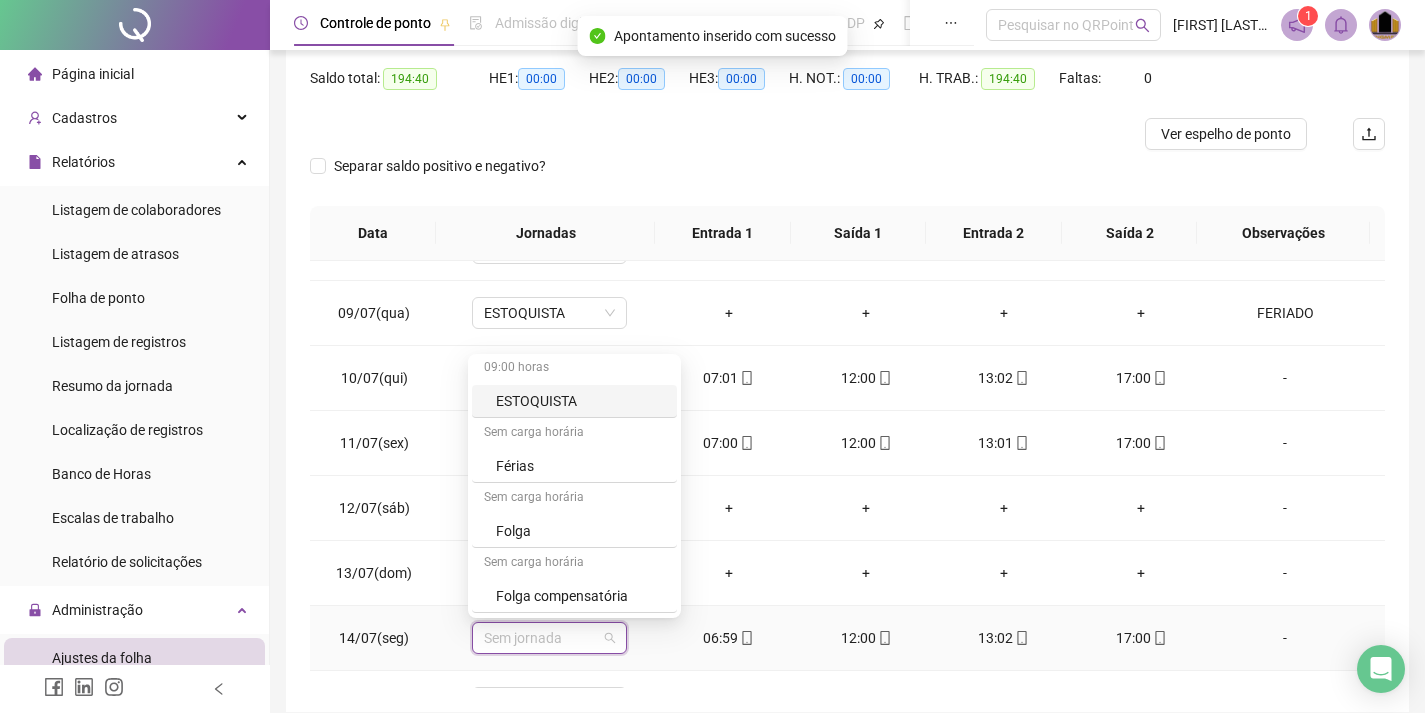 drag, startPoint x: 560, startPoint y: 389, endPoint x: 583, endPoint y: 419, distance: 37.802116 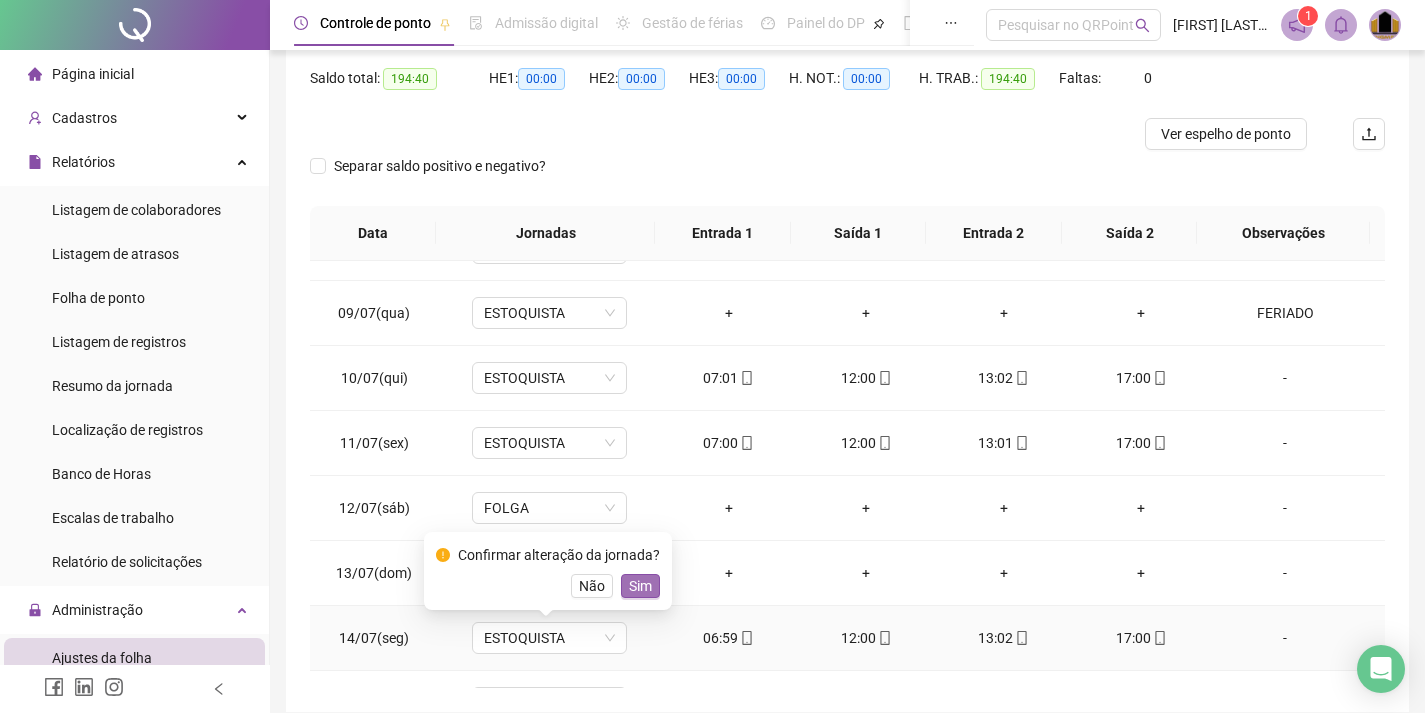 click on "Sim" at bounding box center [640, 586] 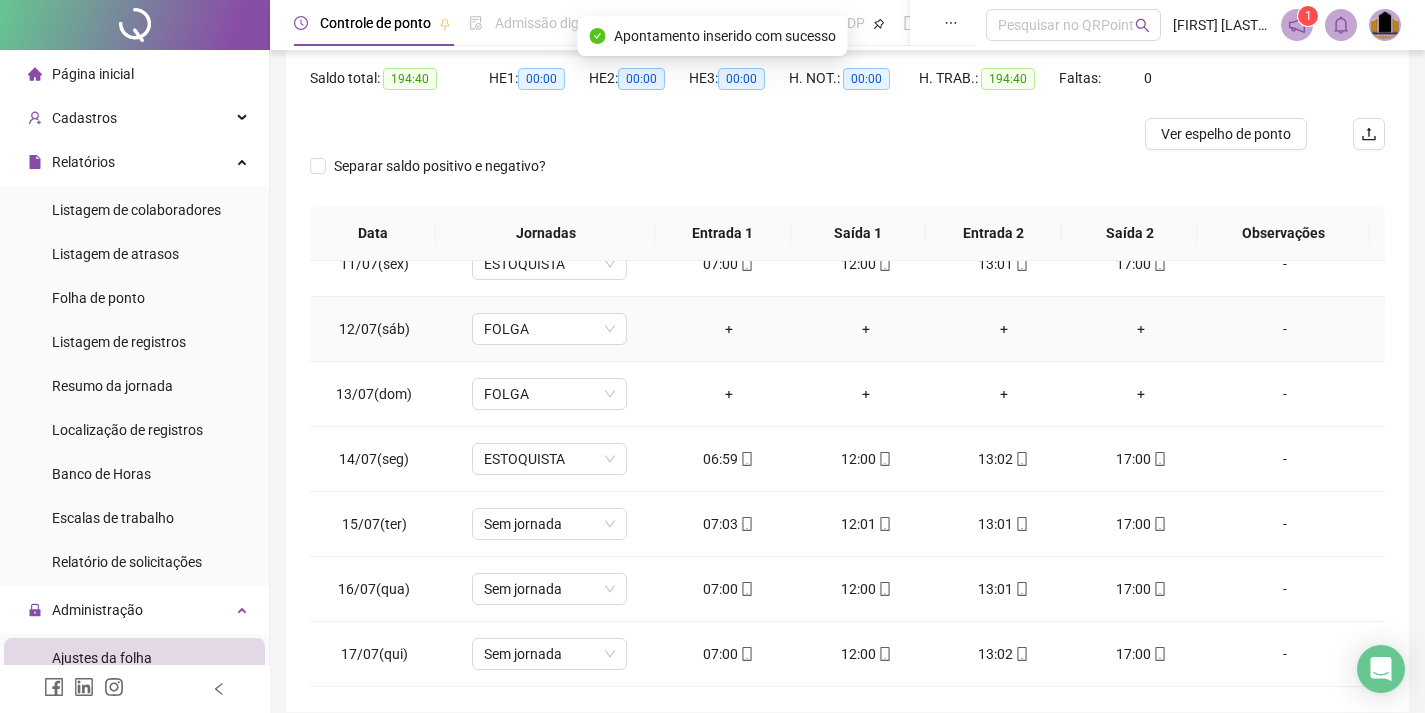 scroll, scrollTop: 700, scrollLeft: 0, axis: vertical 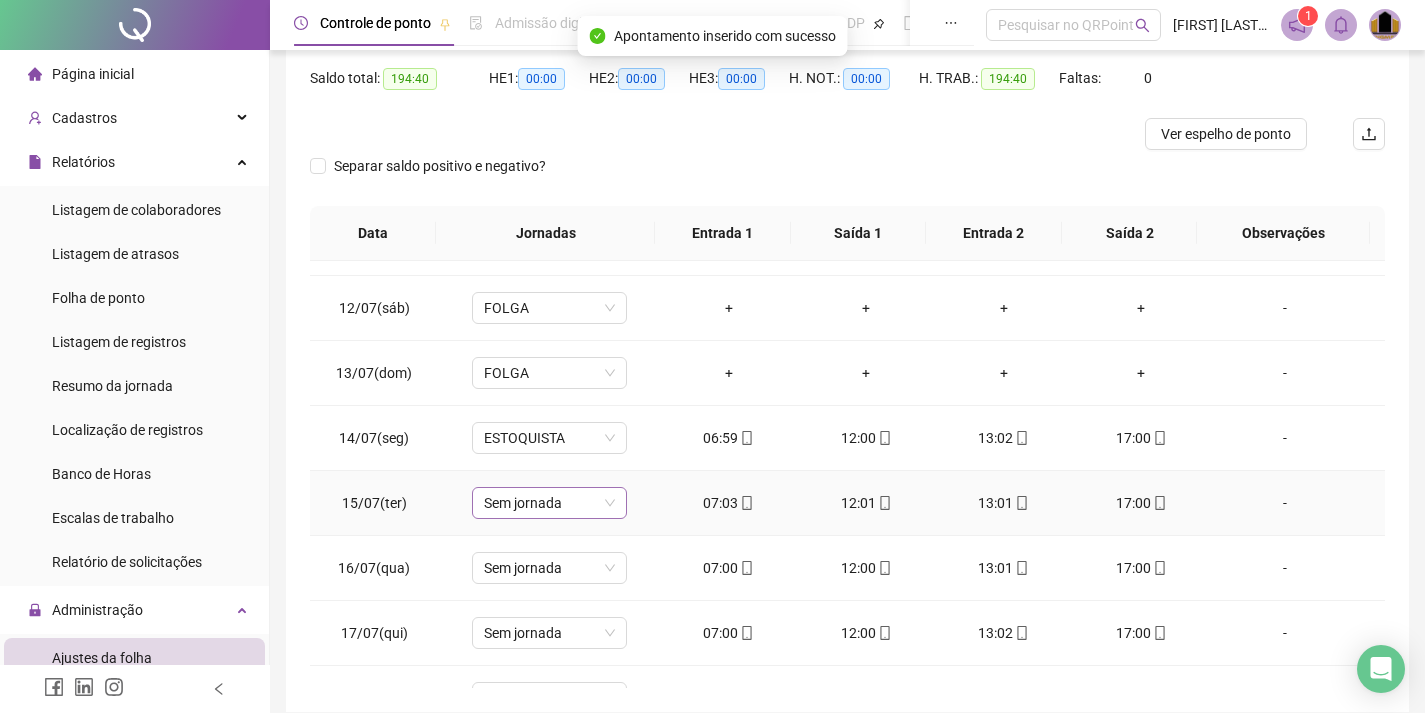 click on "Sem jornada" at bounding box center [549, 503] 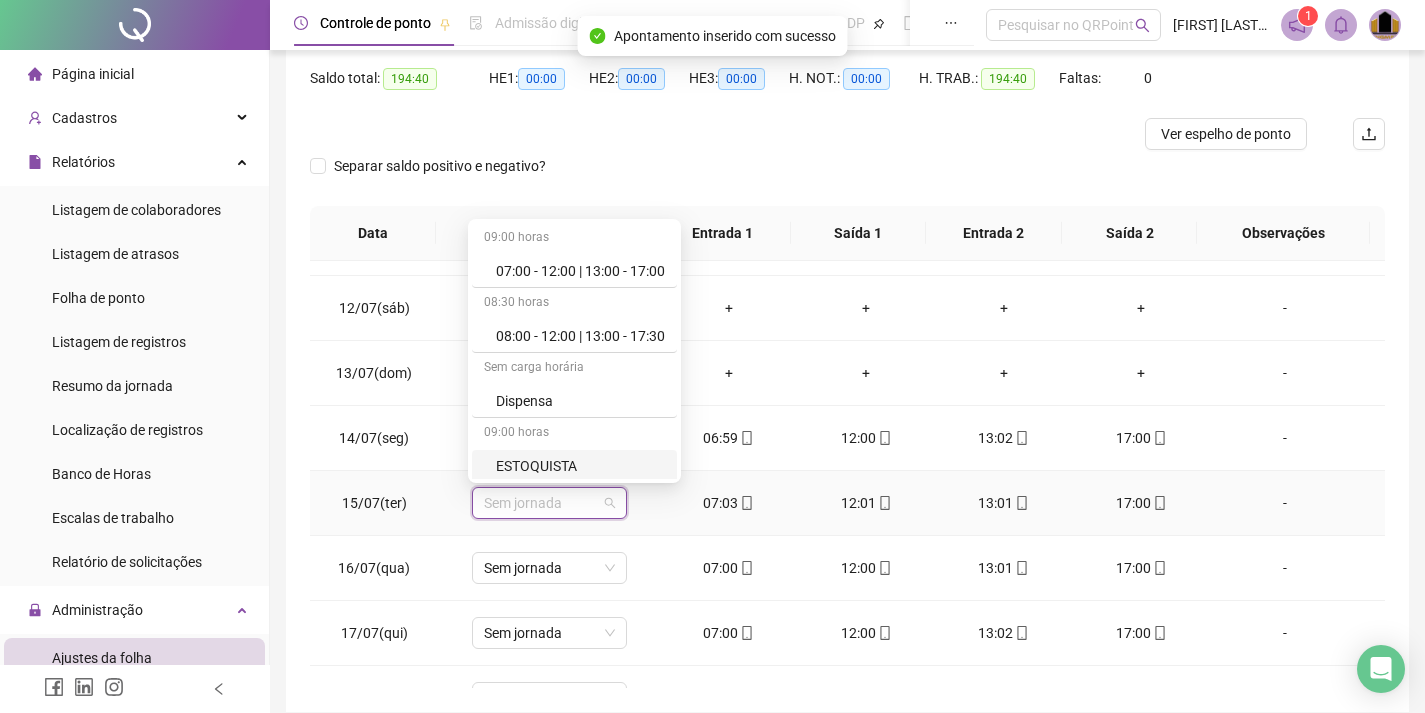 click on "ESTOQUISTA" at bounding box center [580, 466] 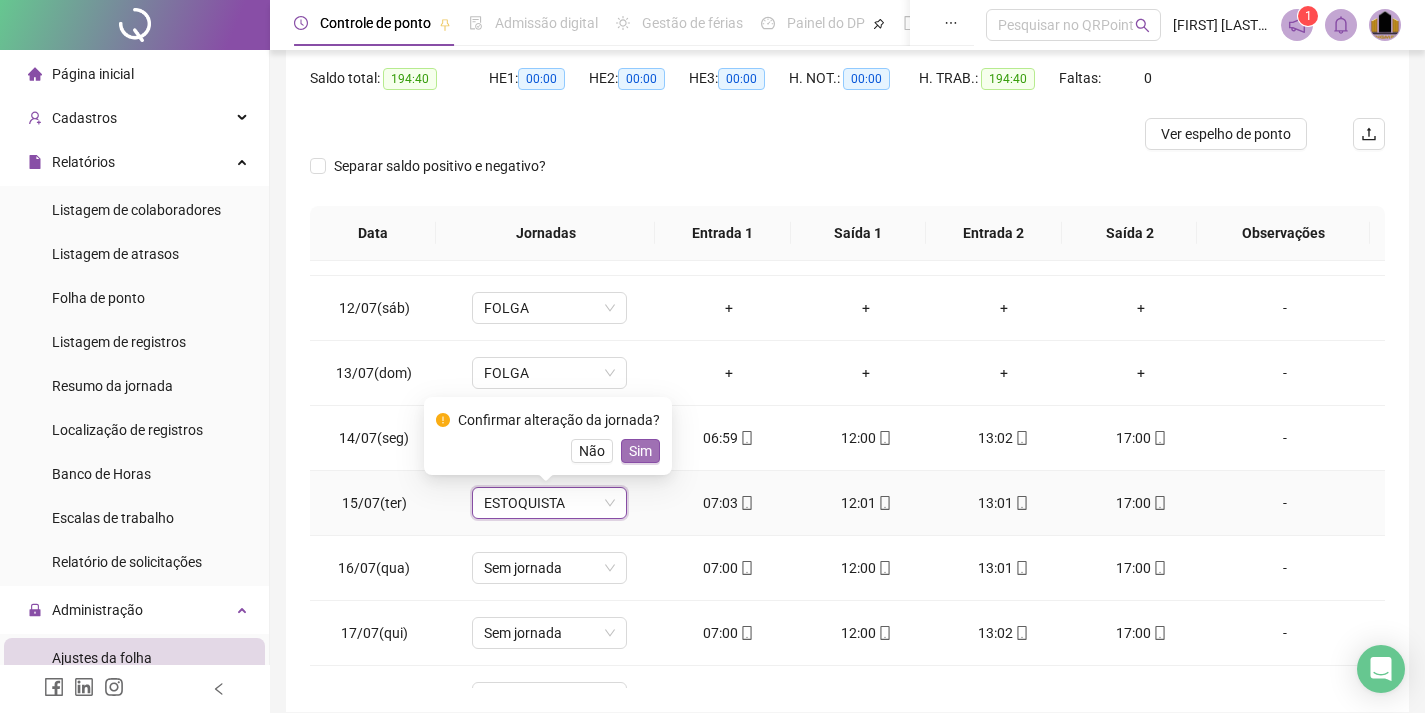 click on "Sim" at bounding box center [640, 451] 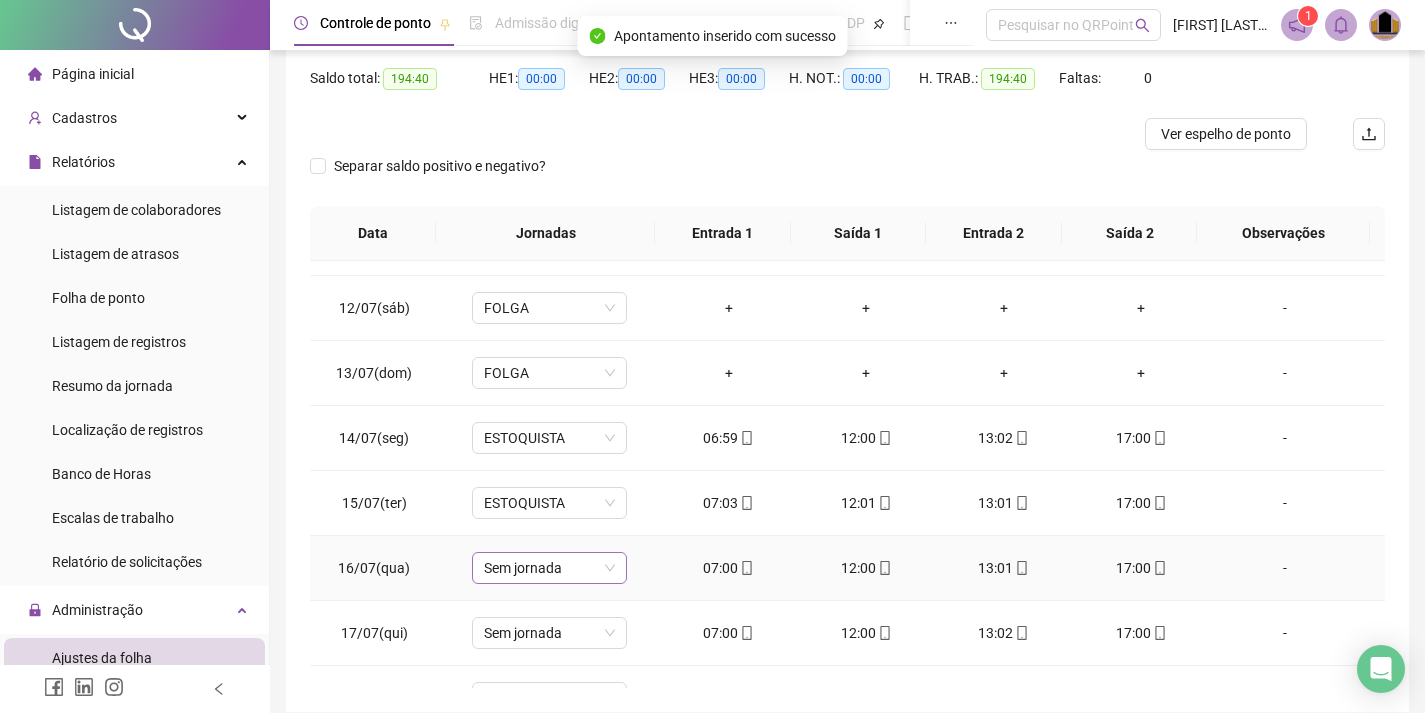click on "Sem jornada" at bounding box center [549, 568] 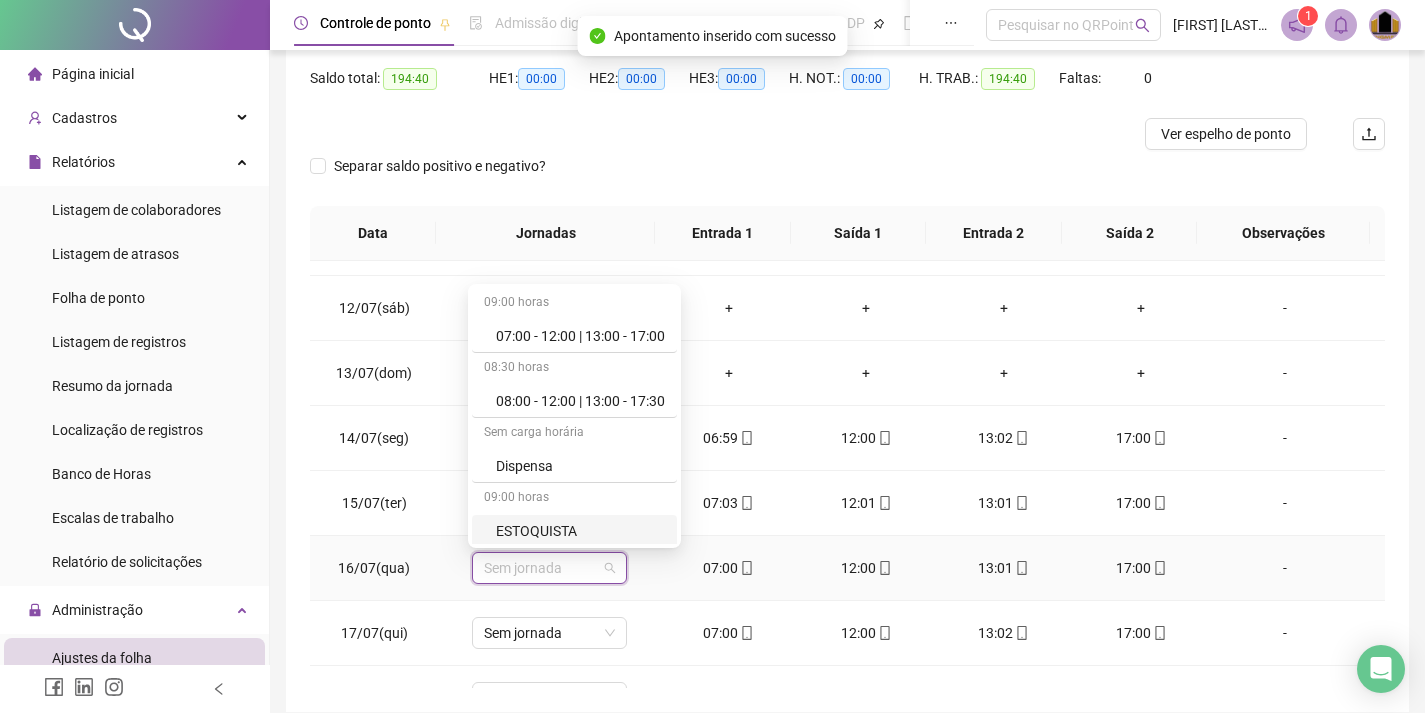 click on "ESTOQUISTA" at bounding box center [580, 531] 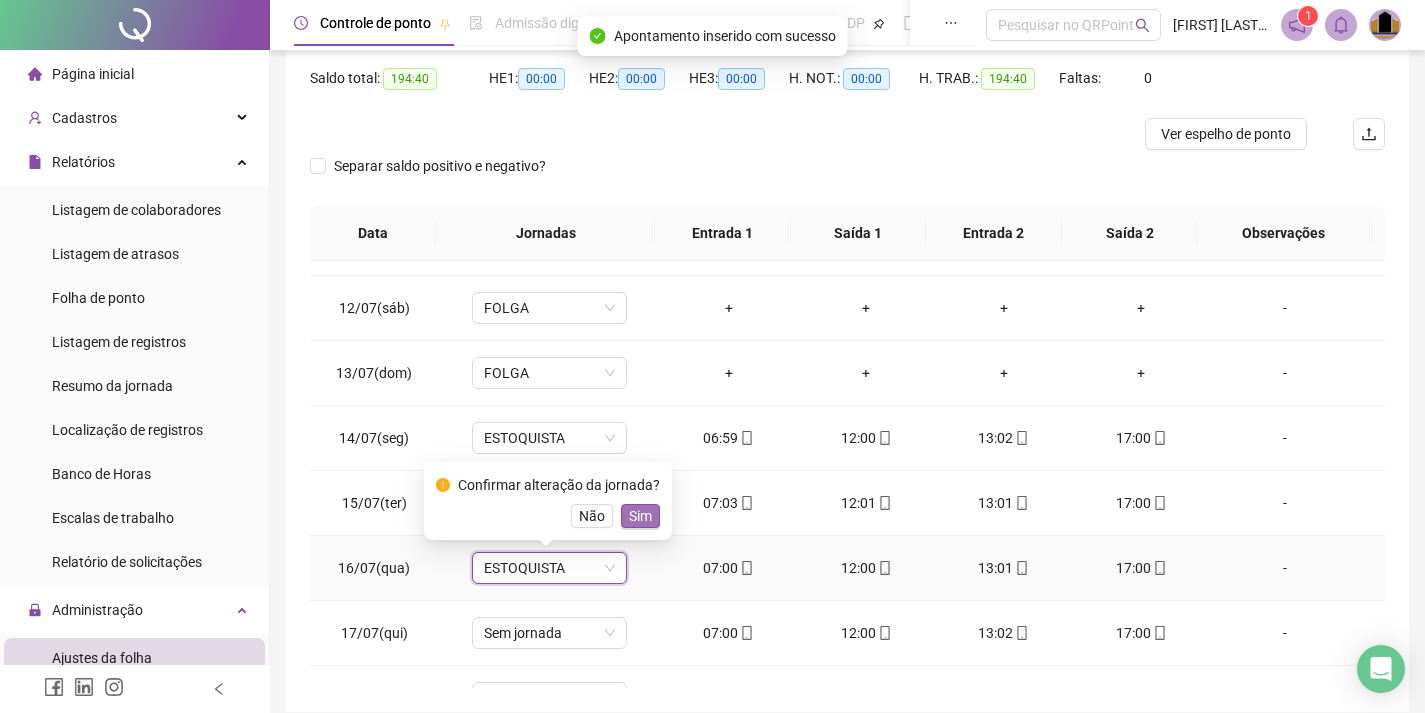 click on "Sim" at bounding box center [640, 516] 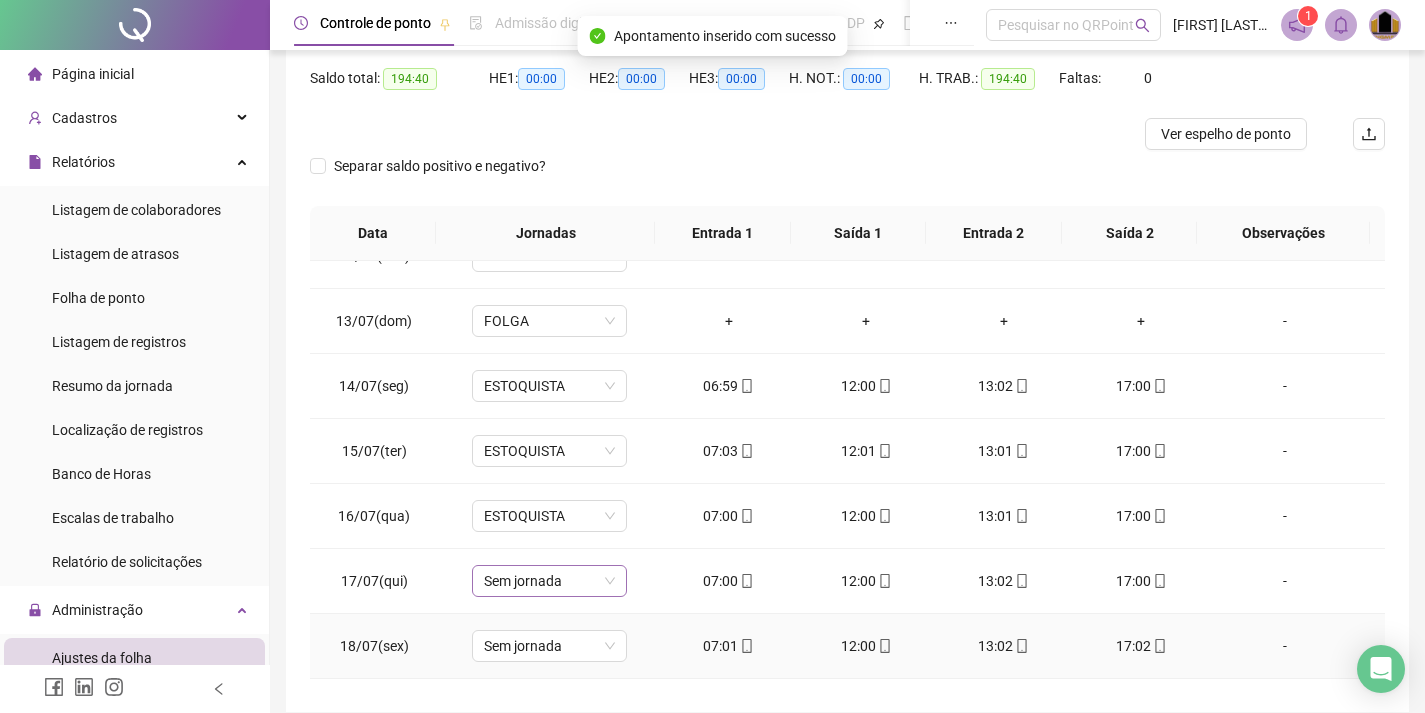 scroll, scrollTop: 800, scrollLeft: 0, axis: vertical 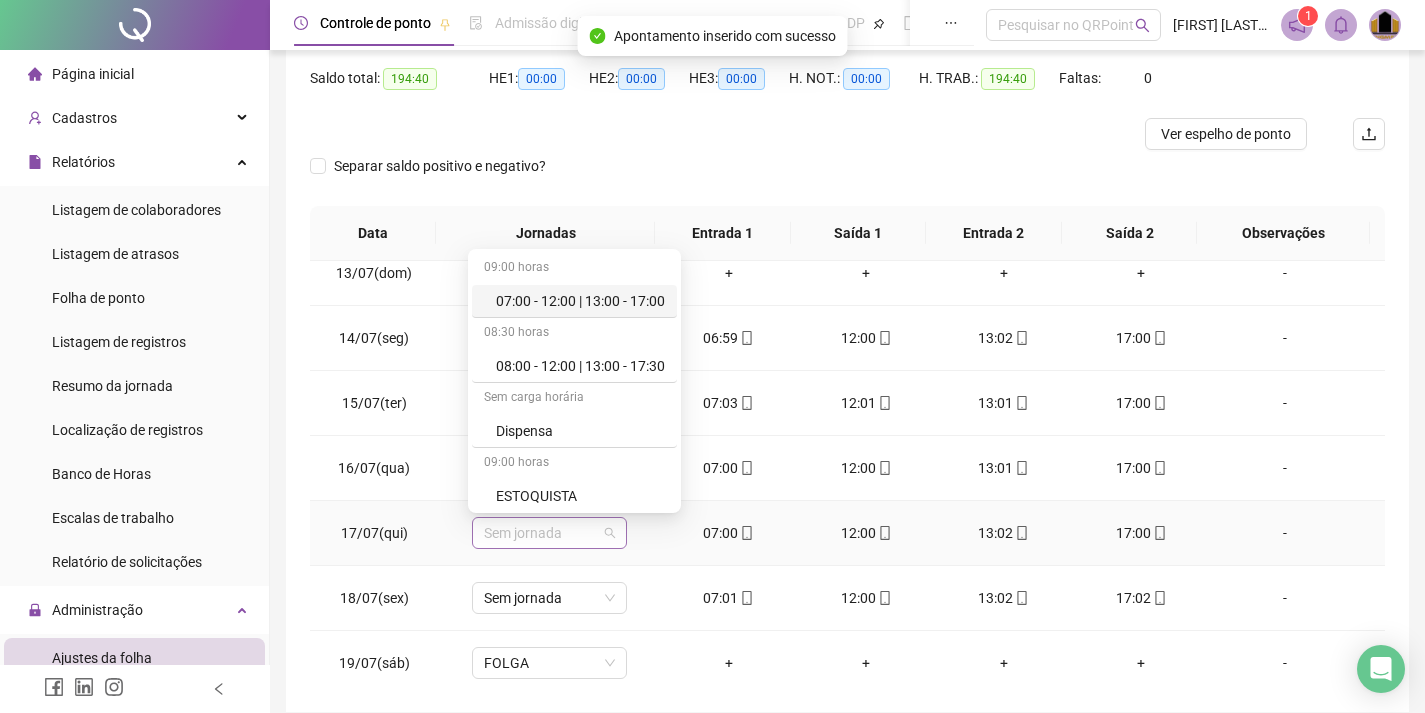 click on "Sem jornada" at bounding box center (549, 533) 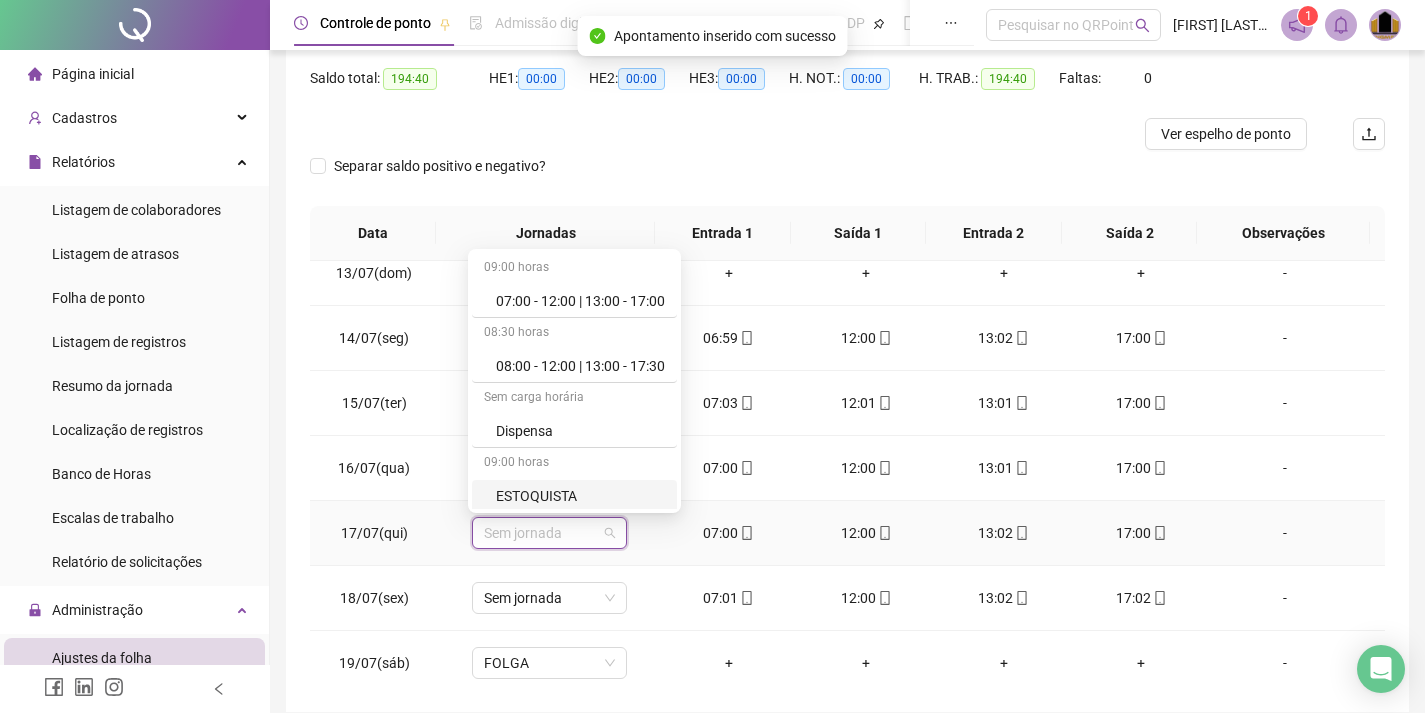 click on "ESTOQUISTA" at bounding box center [580, 496] 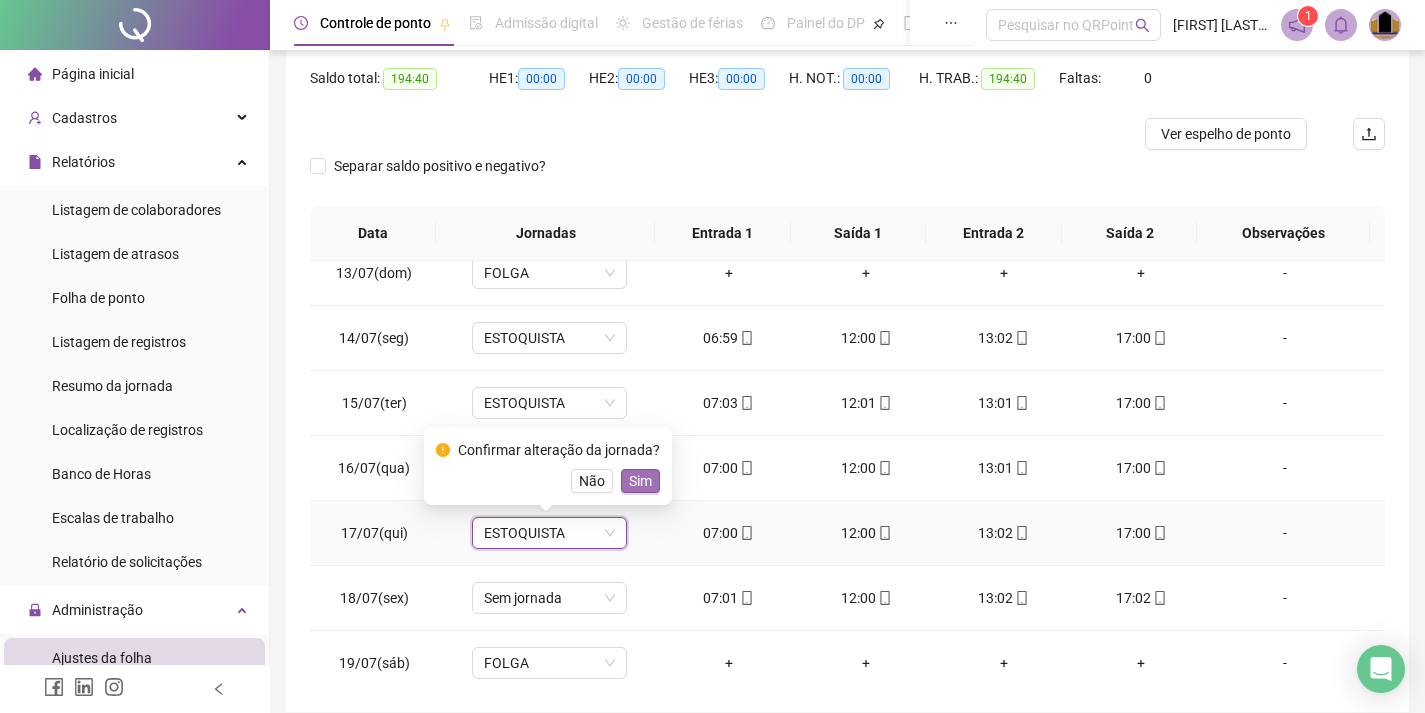 click on "Sim" at bounding box center (640, 481) 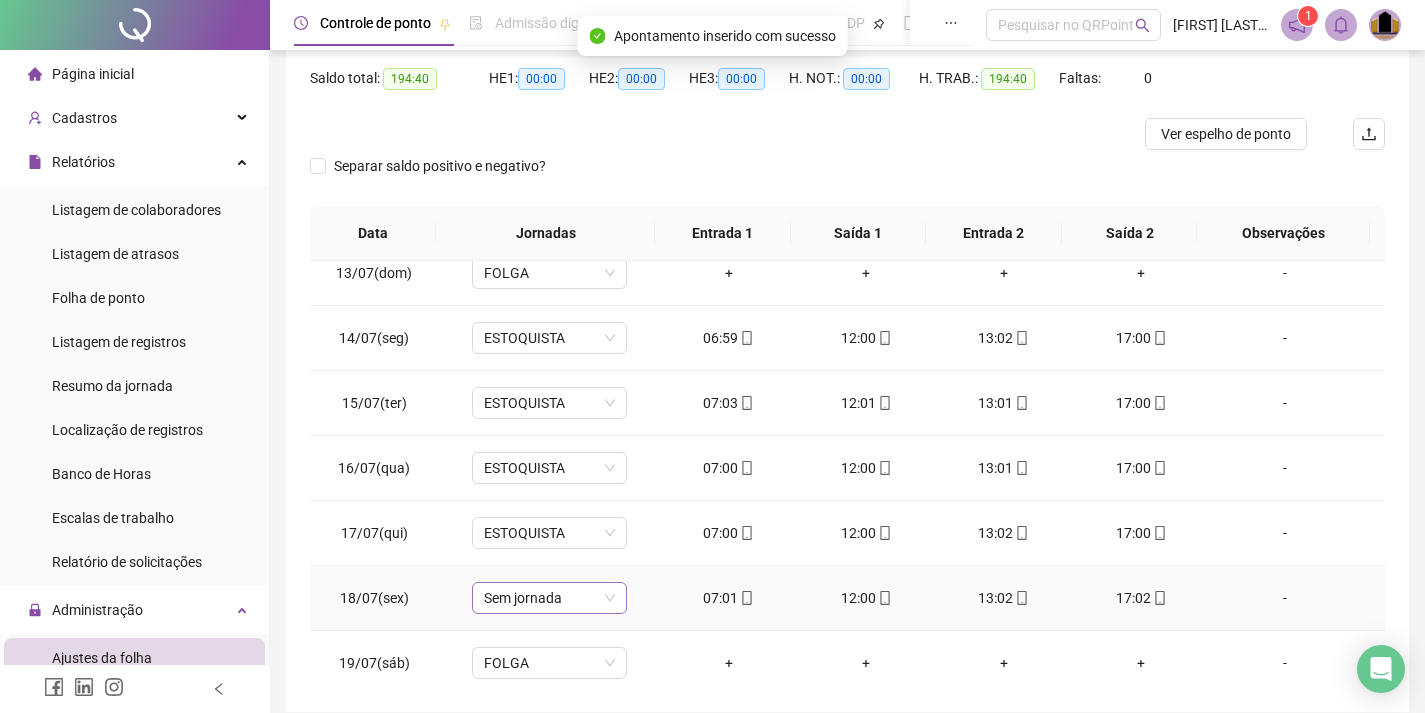 click on "Sem jornada" at bounding box center [549, 598] 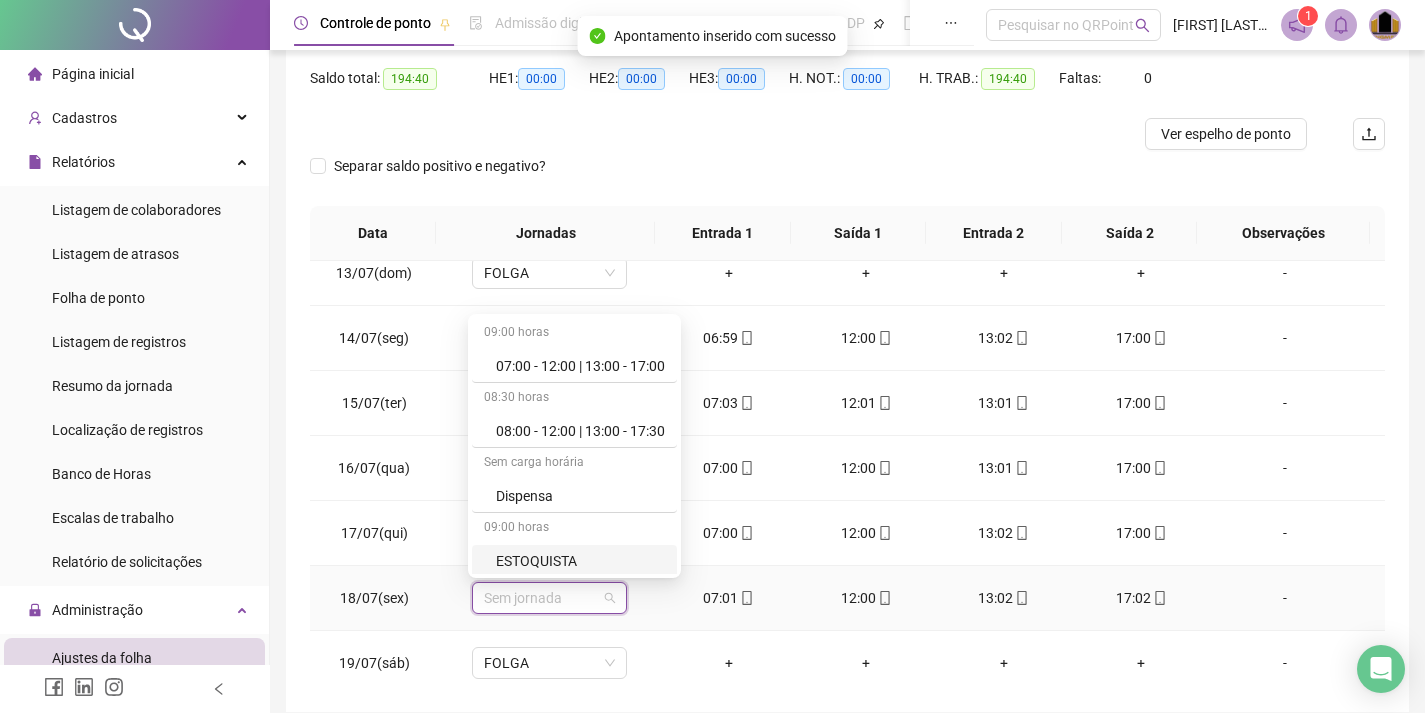 click on "ESTOQUISTA" at bounding box center [580, 561] 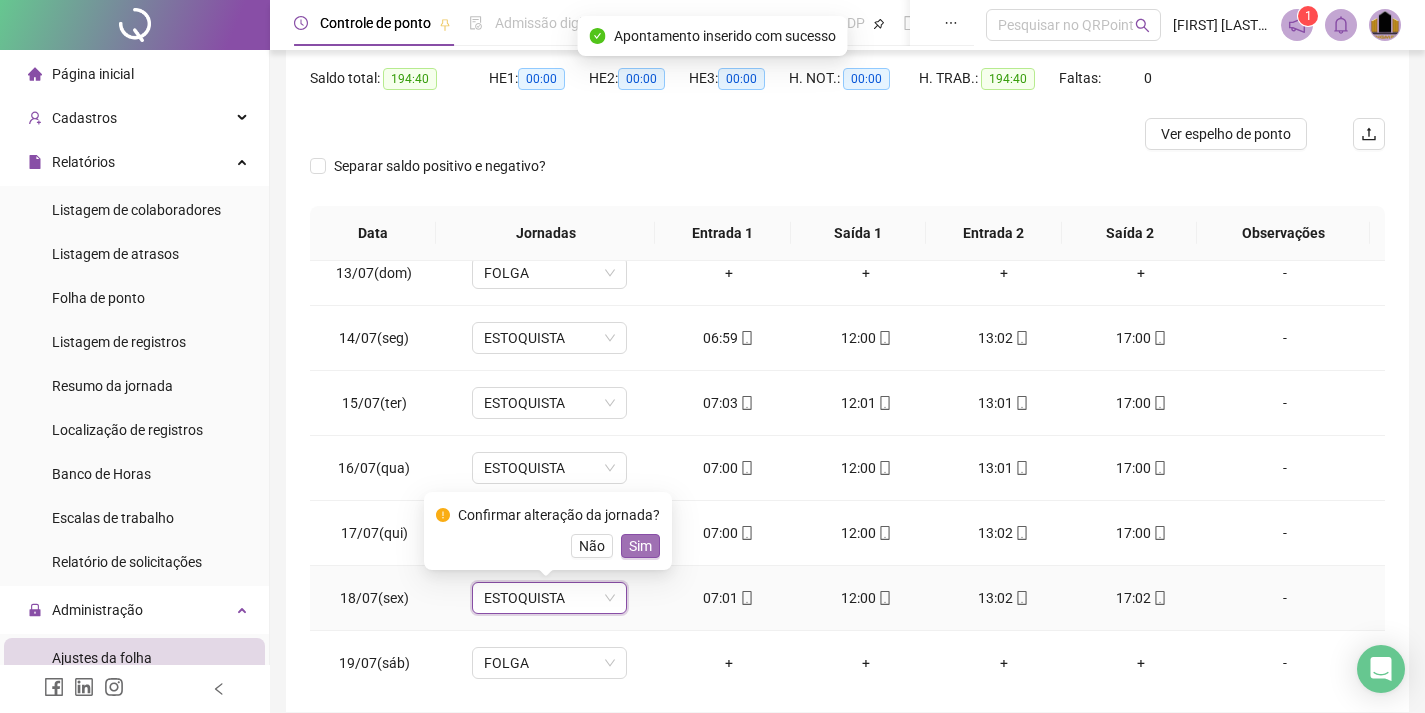 click on "Sim" at bounding box center [640, 546] 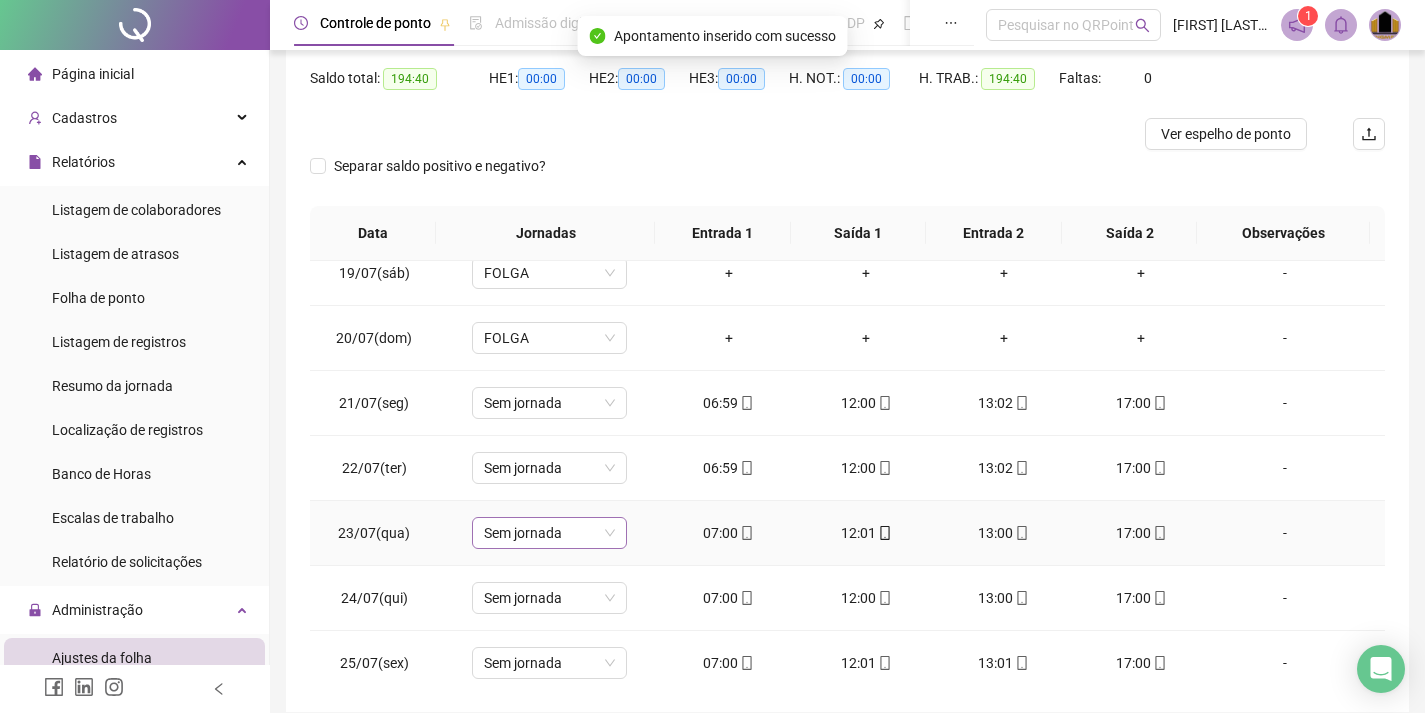 scroll, scrollTop: 1200, scrollLeft: 0, axis: vertical 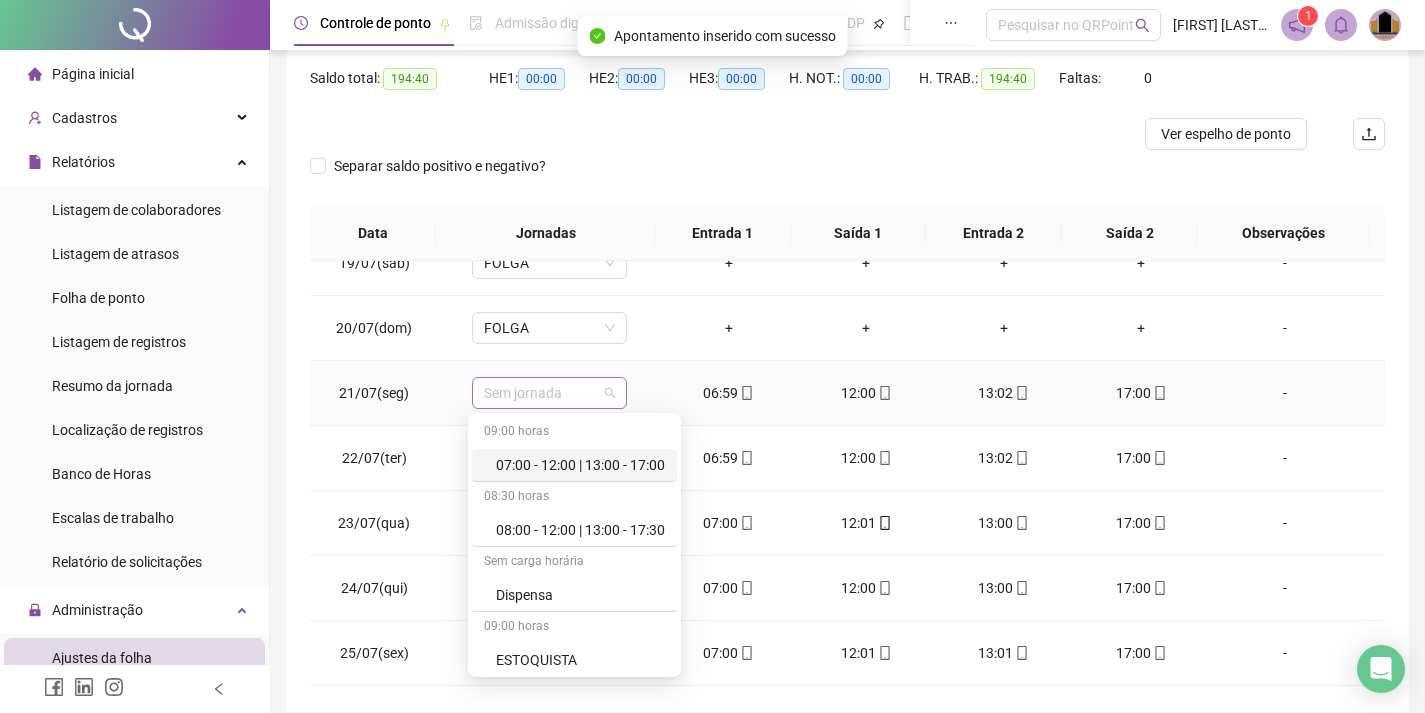 click on "Sem jornada" at bounding box center [549, 393] 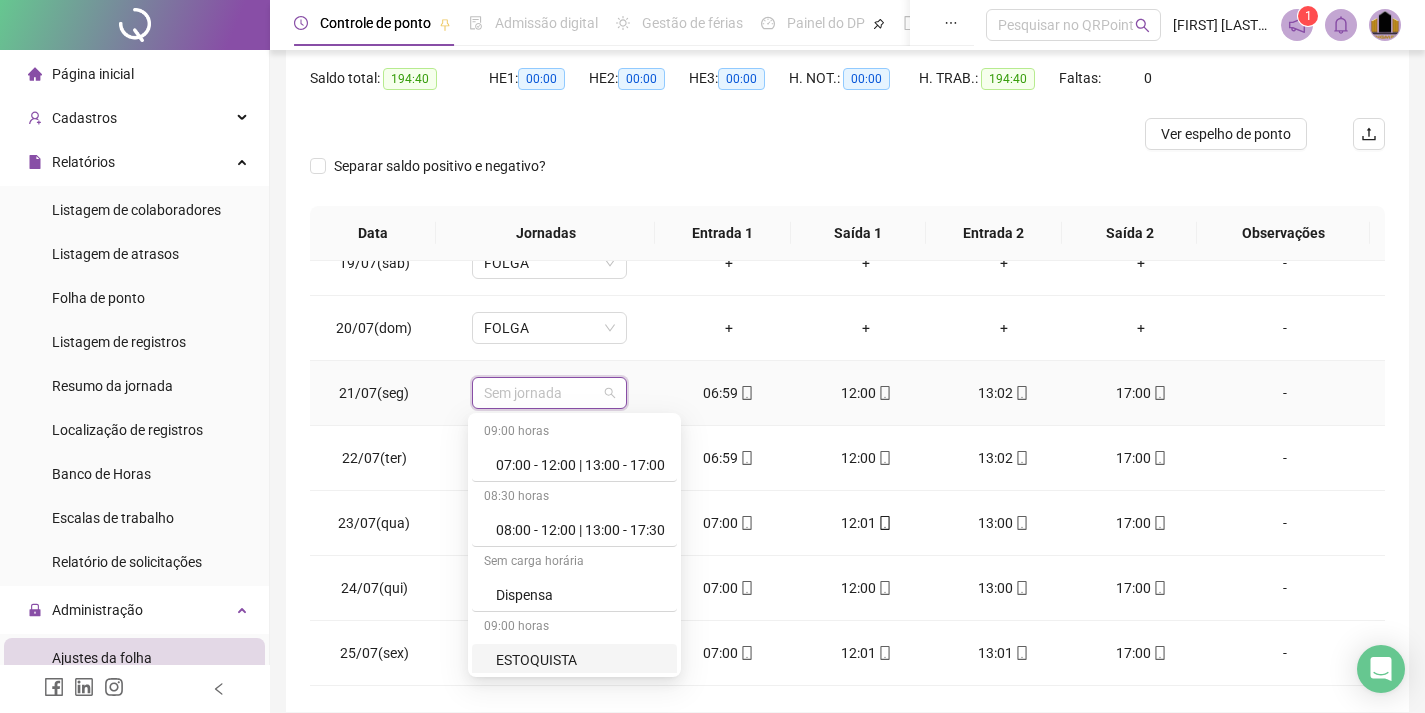 drag, startPoint x: 536, startPoint y: 668, endPoint x: 528, endPoint y: 652, distance: 17.888544 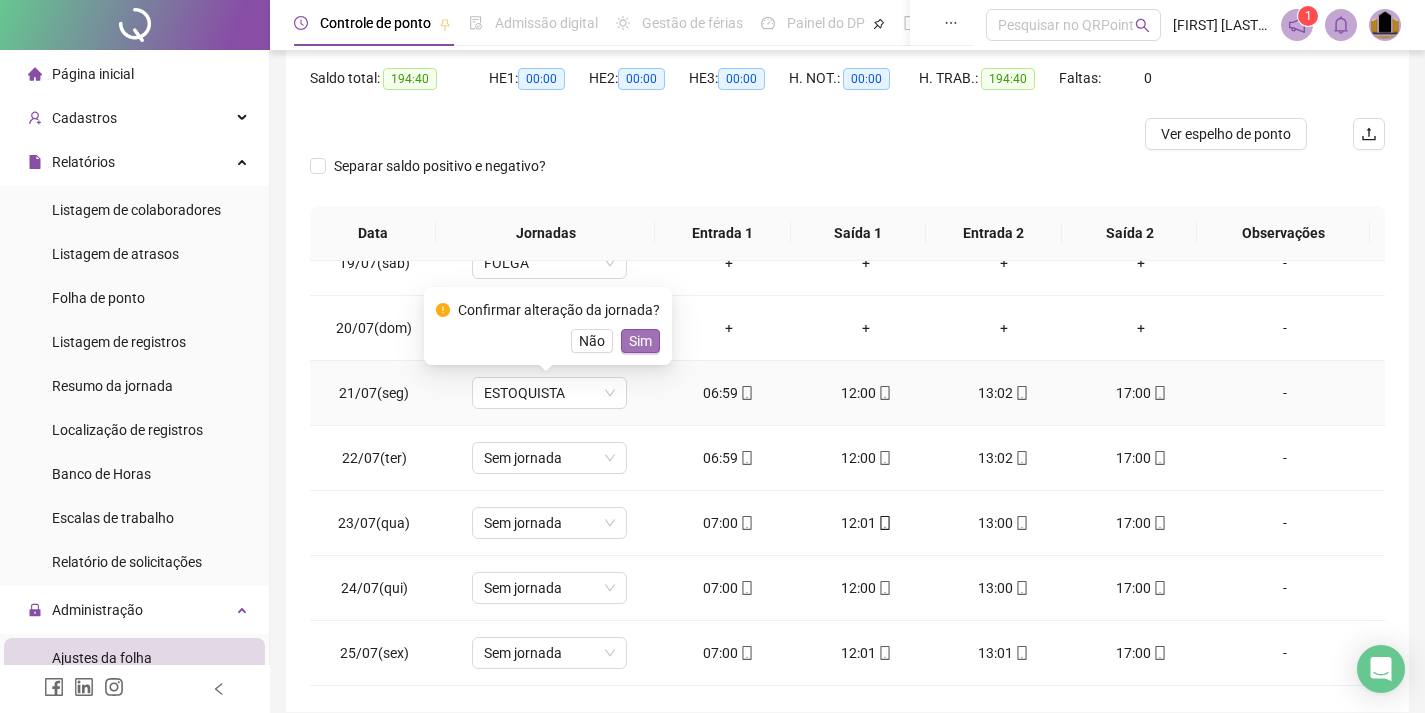click on "Sim" at bounding box center [640, 341] 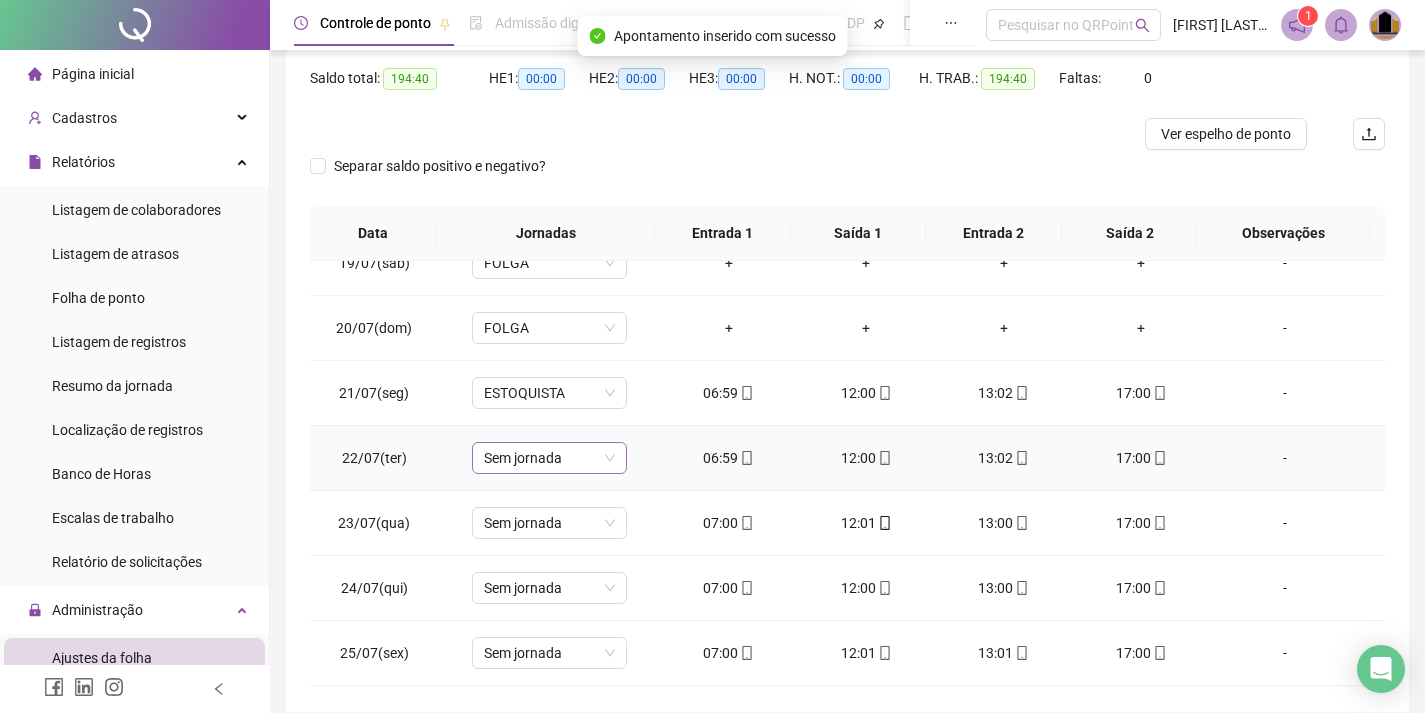 click on "Sem jornada" at bounding box center [549, 458] 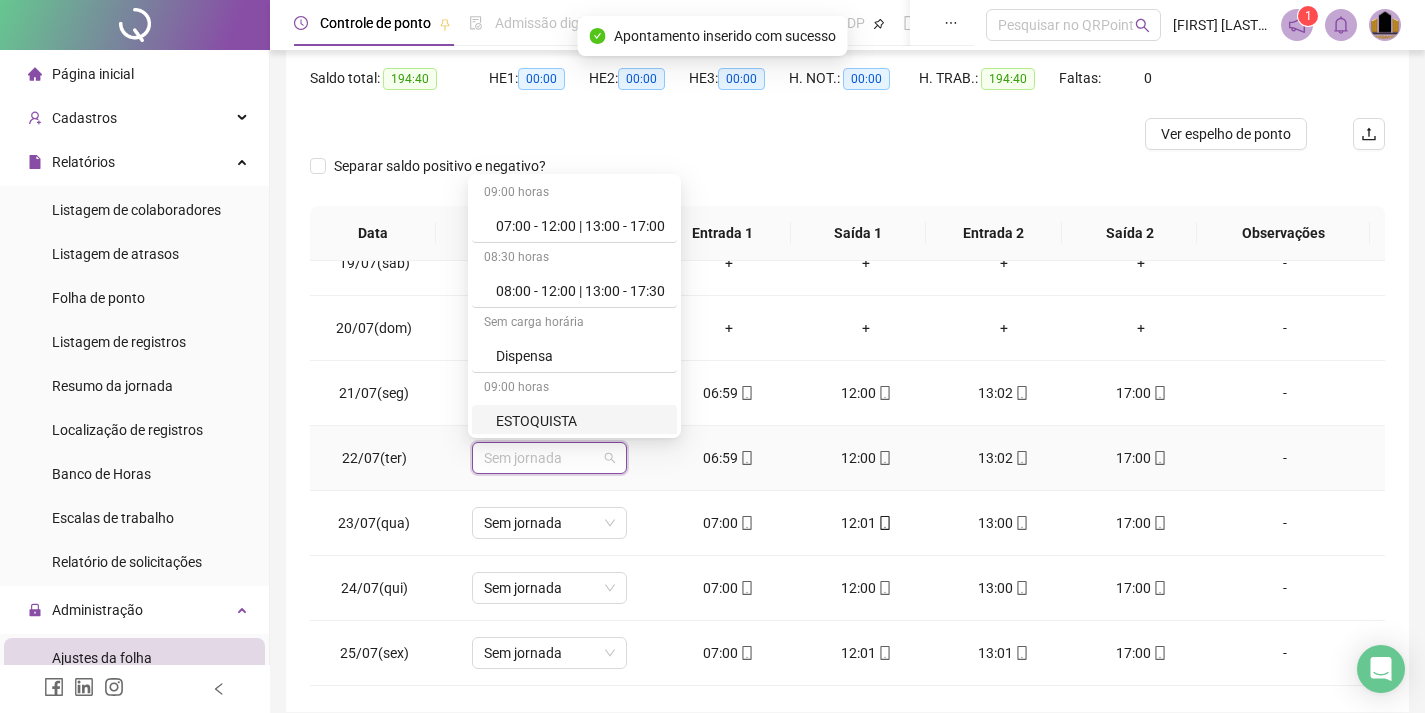 click on "ESTOQUISTA" at bounding box center [580, 421] 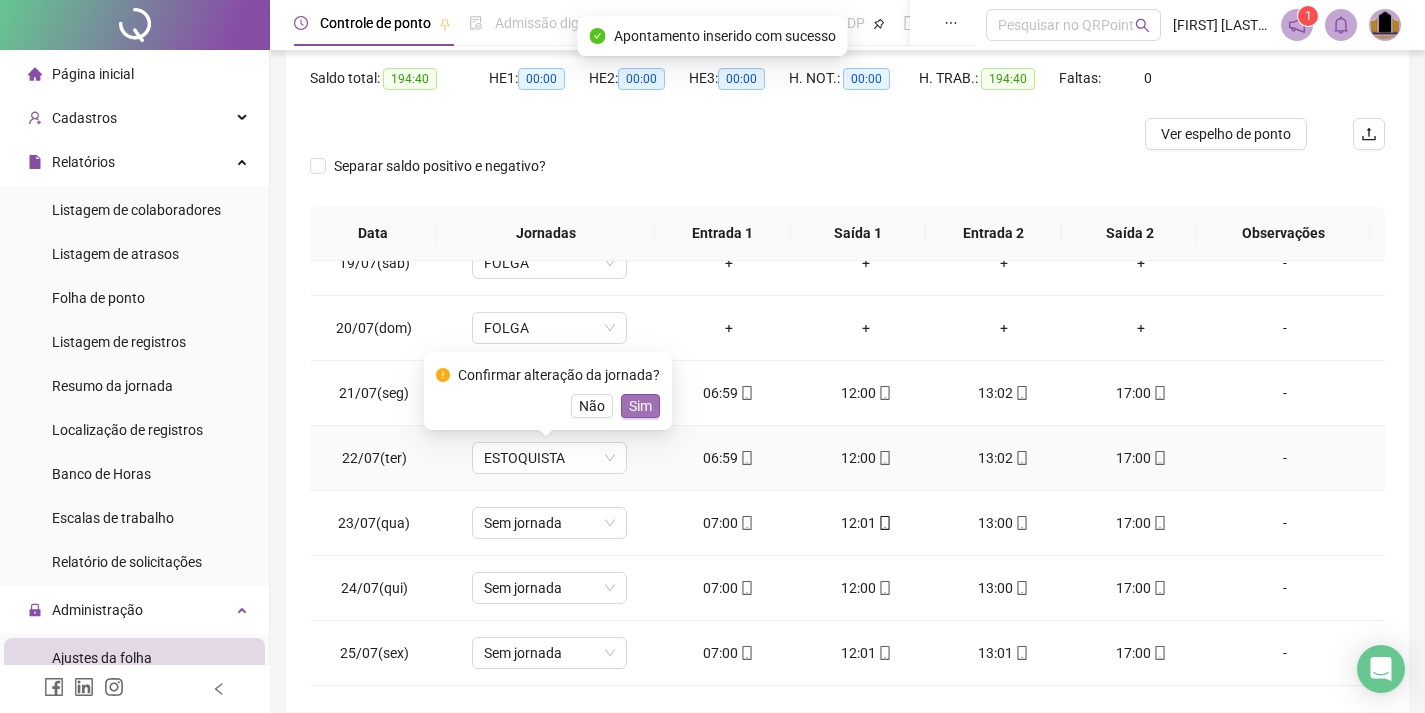 click on "Sim" at bounding box center [640, 406] 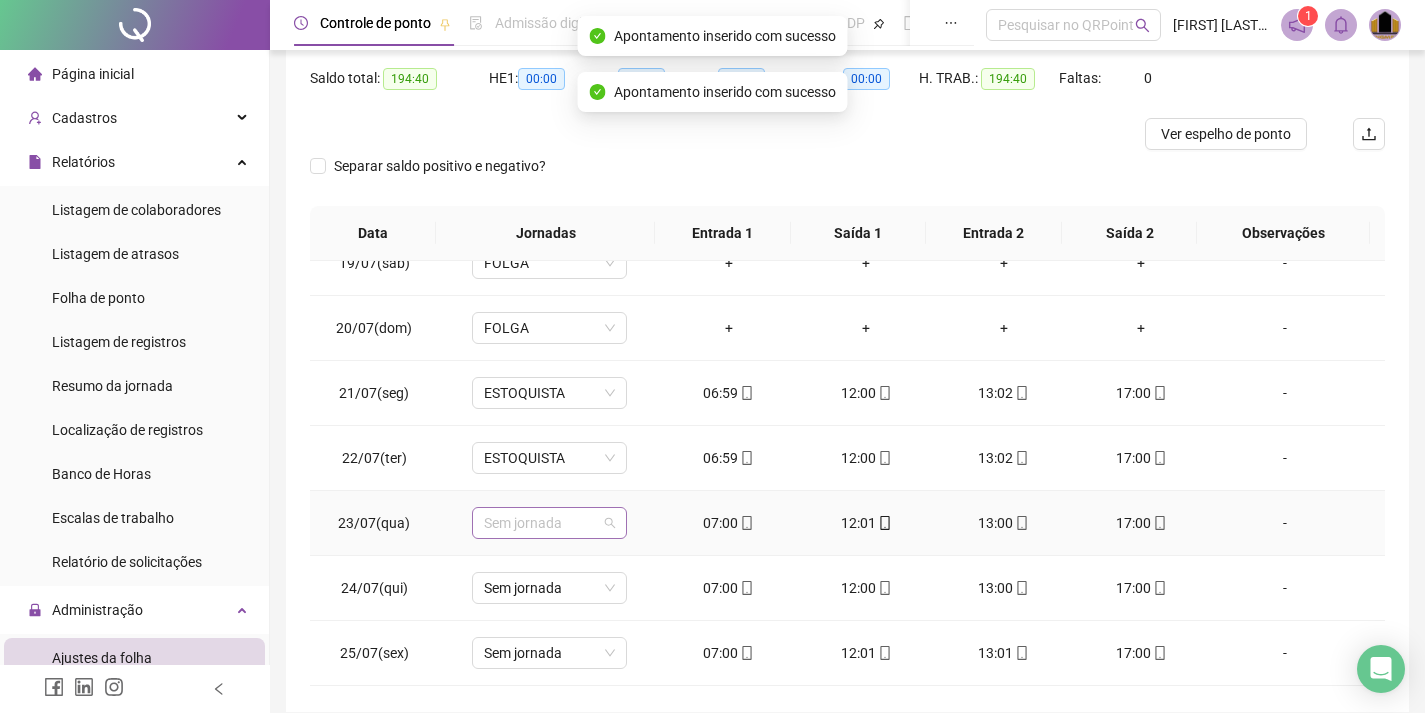 click on "Sem jornada" at bounding box center [549, 523] 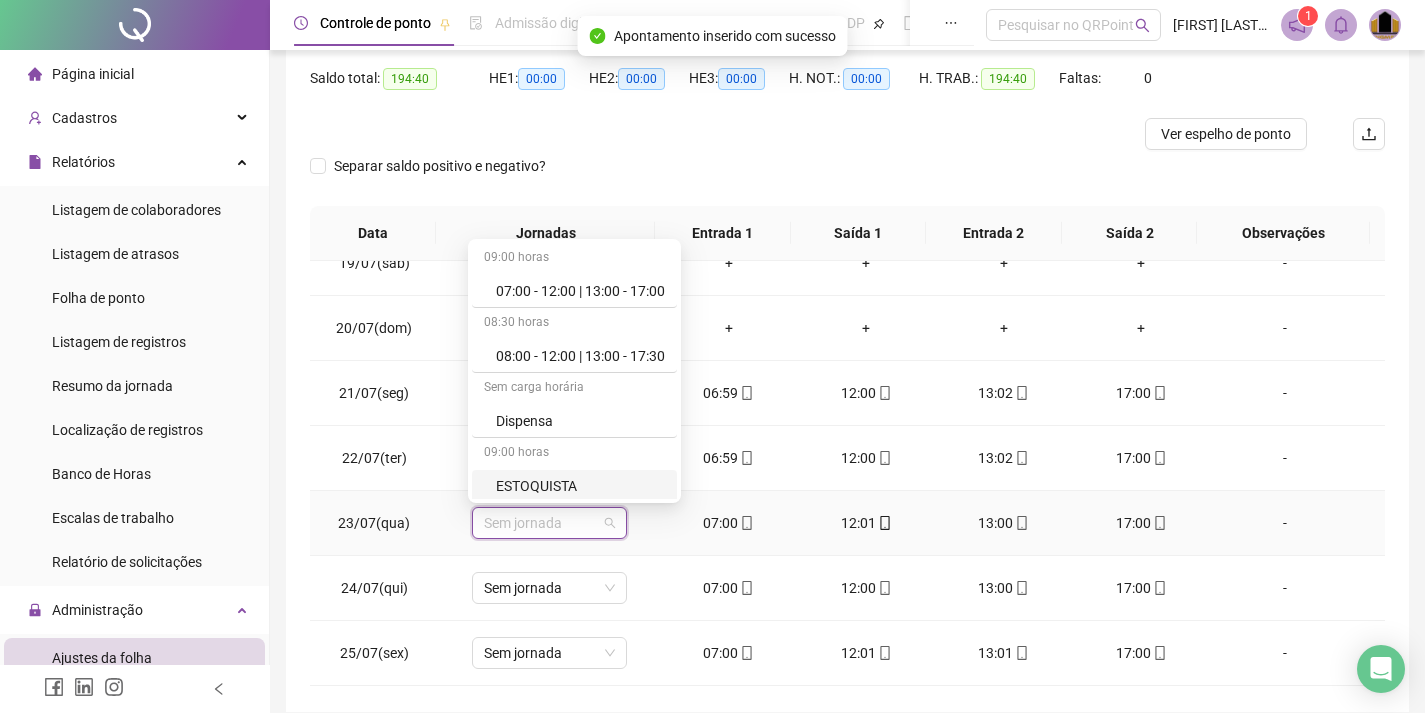 click on "ESTOQUISTA" at bounding box center [580, 486] 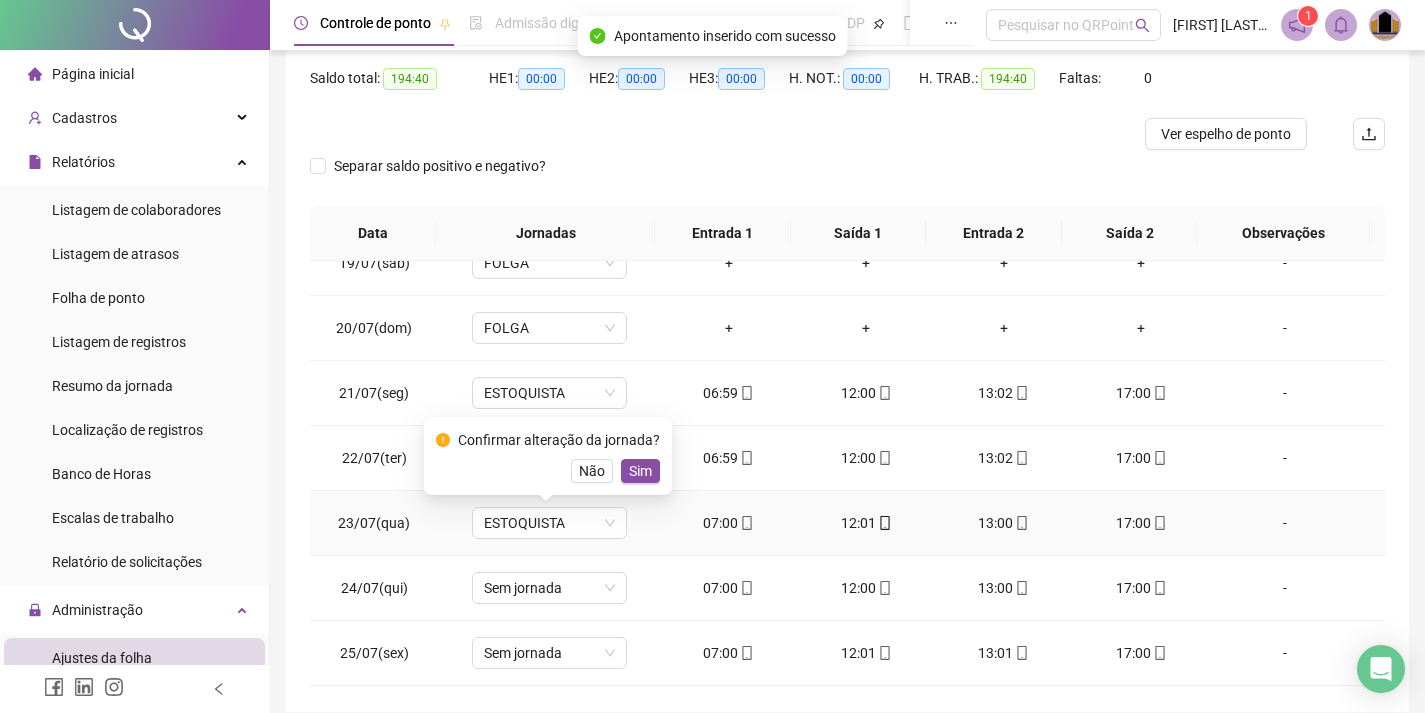 drag, startPoint x: 649, startPoint y: 467, endPoint x: 637, endPoint y: 476, distance: 15 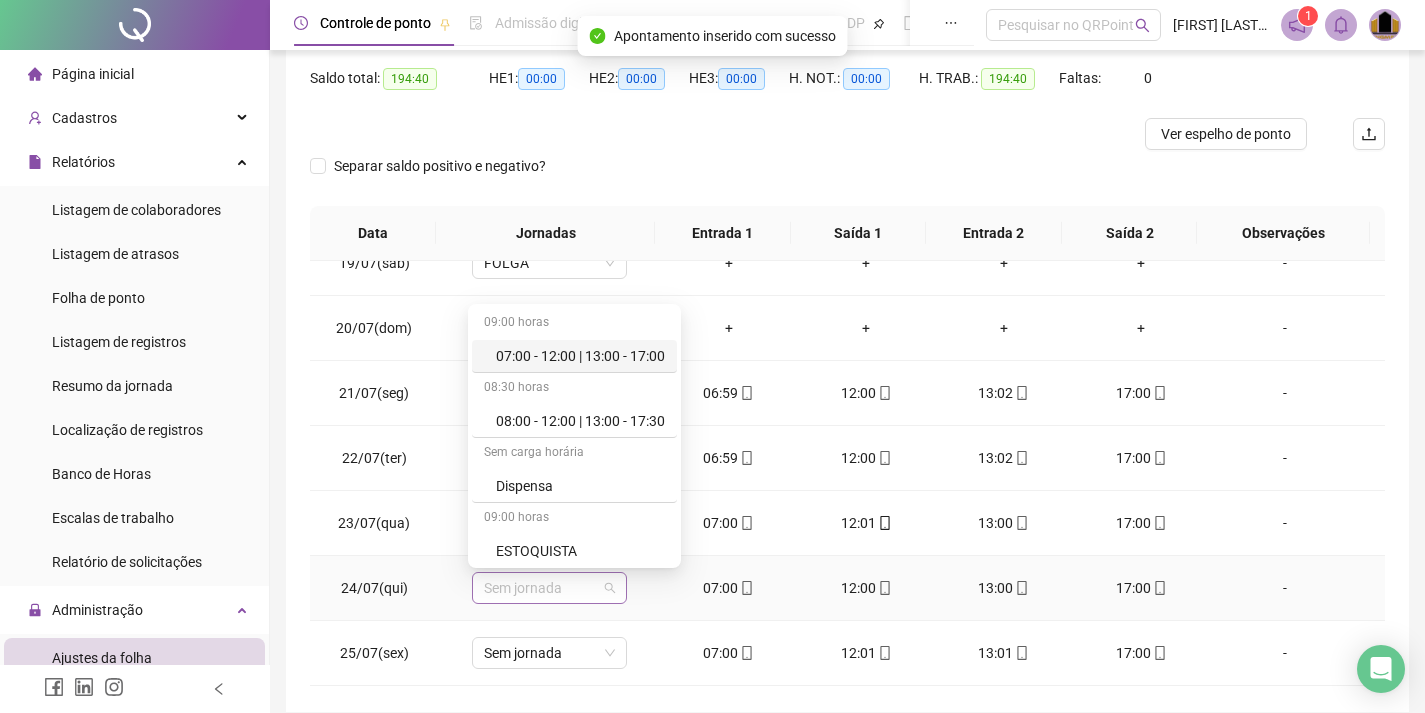 click on "Sem jornada" at bounding box center [549, 588] 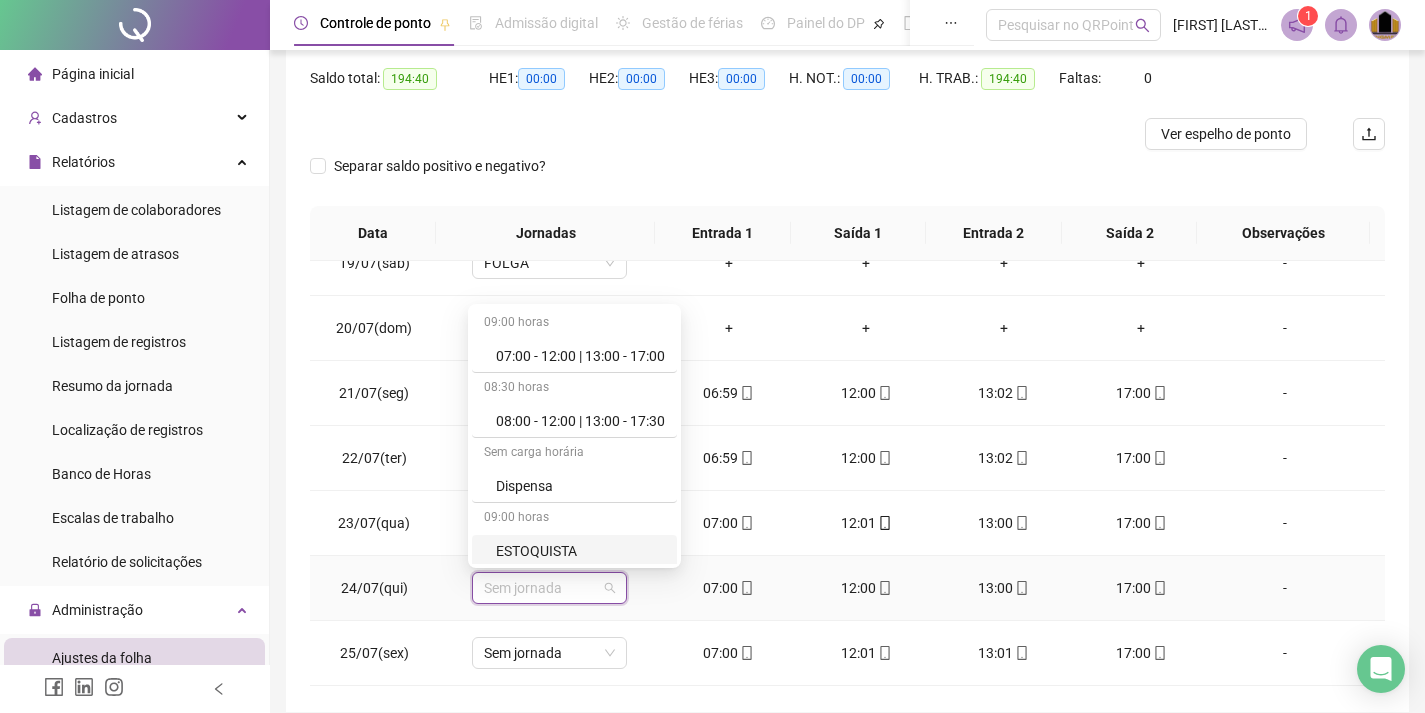 click on "ESTOQUISTA" at bounding box center (580, 551) 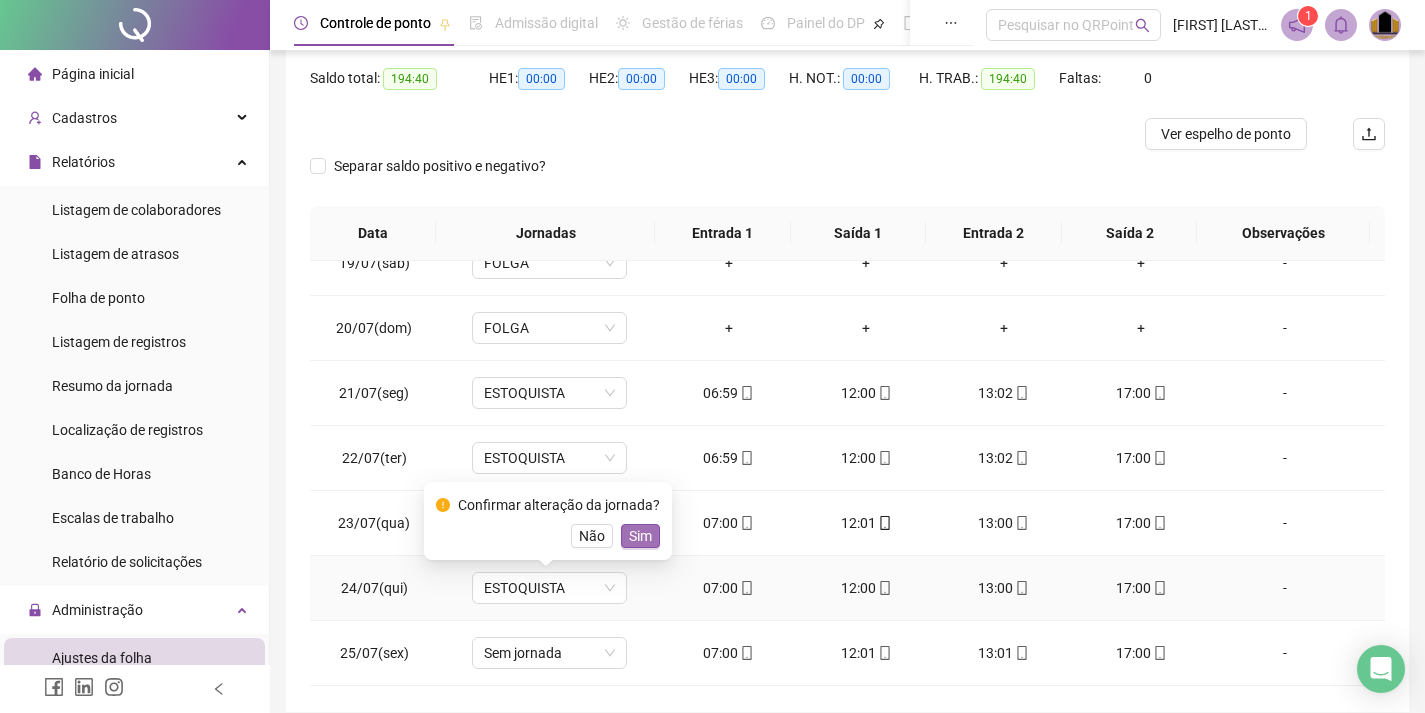 drag, startPoint x: 634, startPoint y: 531, endPoint x: 529, endPoint y: 651, distance: 159.4522 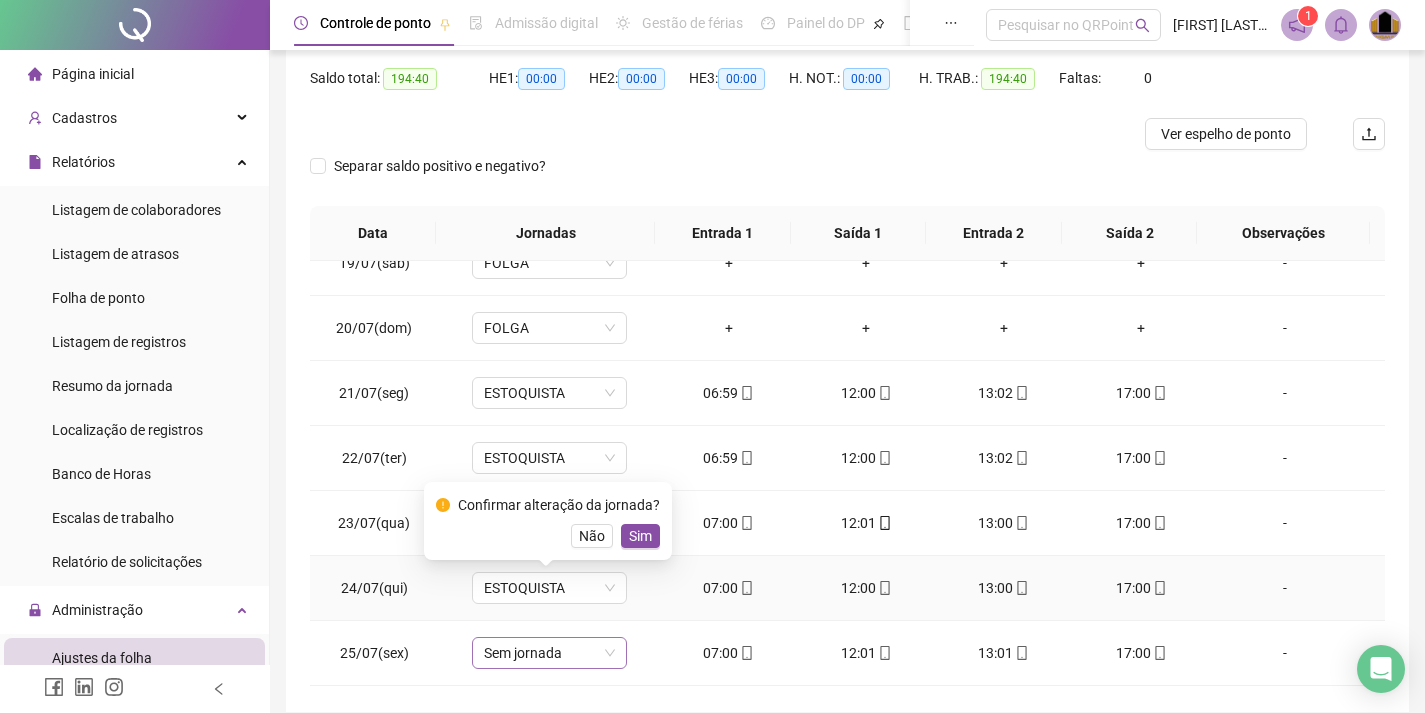 click on "Sim" at bounding box center (640, 536) 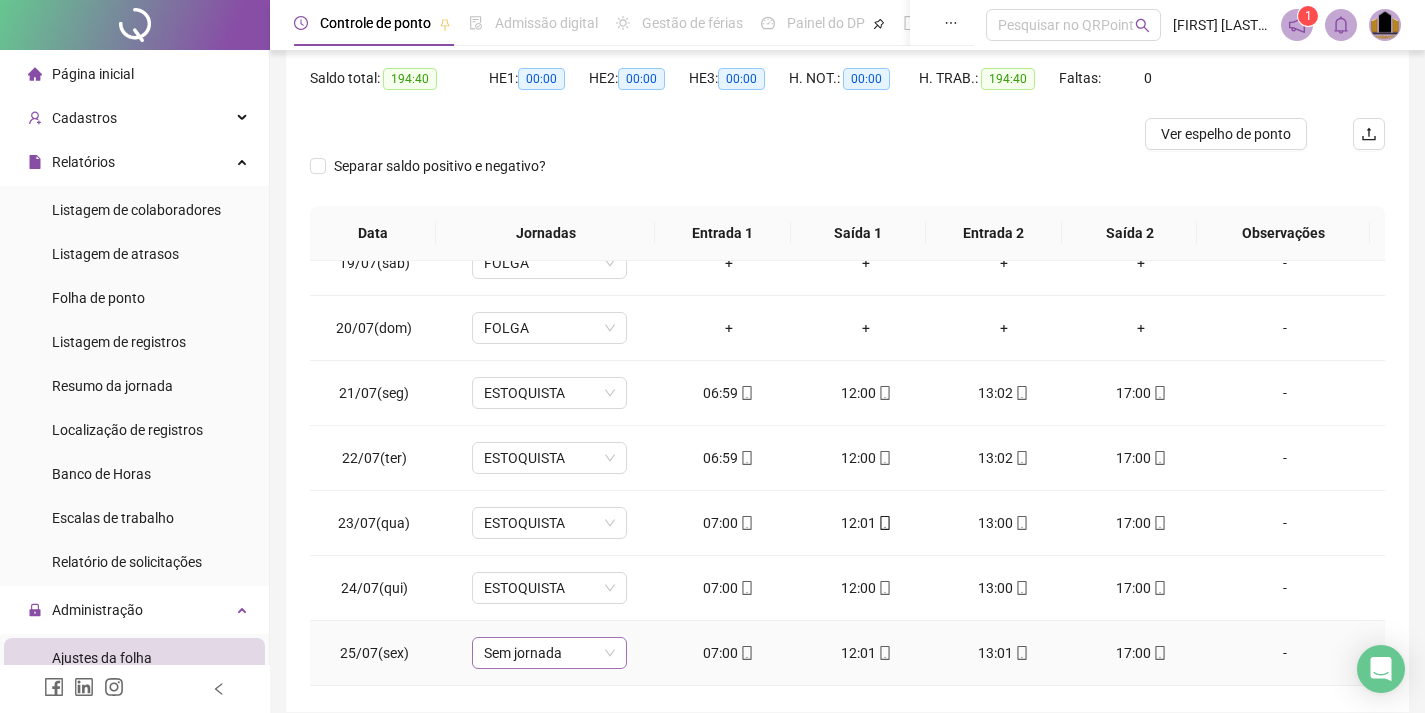 click on "Sem jornada" at bounding box center (549, 653) 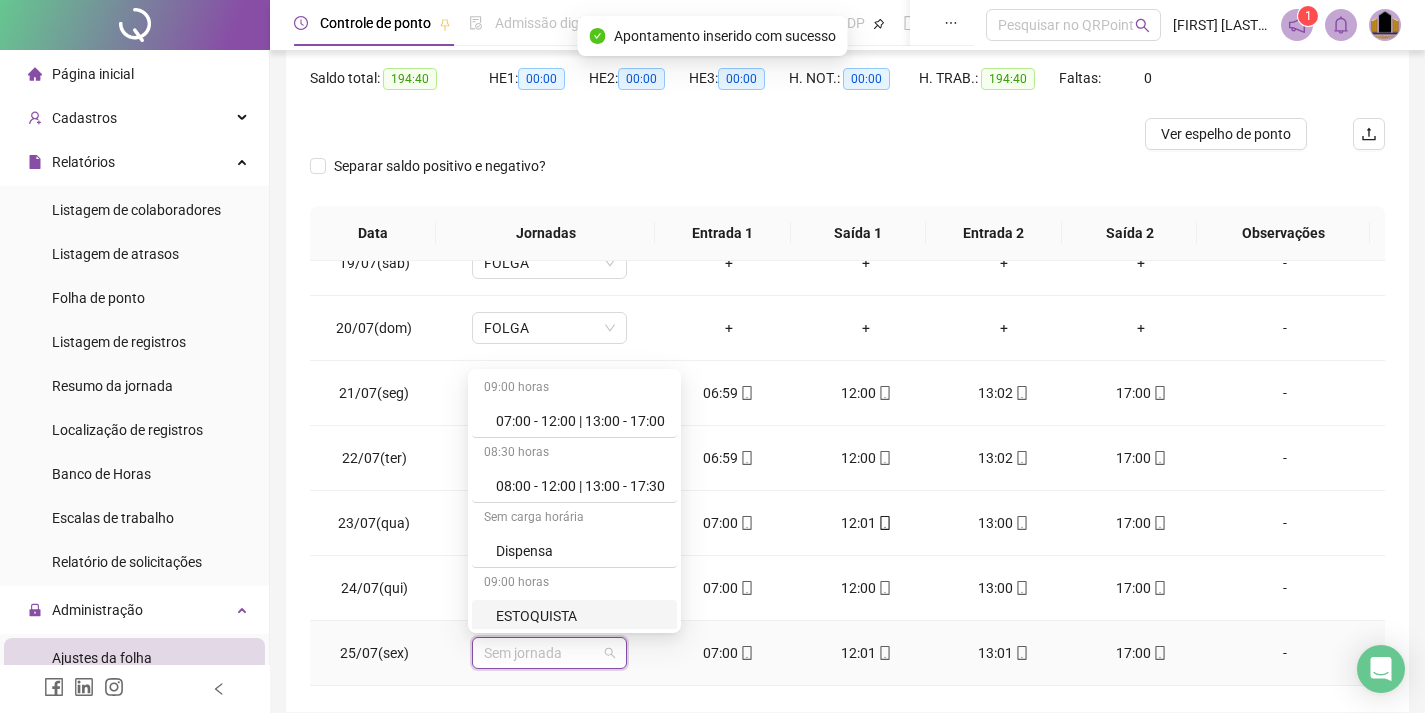 scroll, scrollTop: 100, scrollLeft: 0, axis: vertical 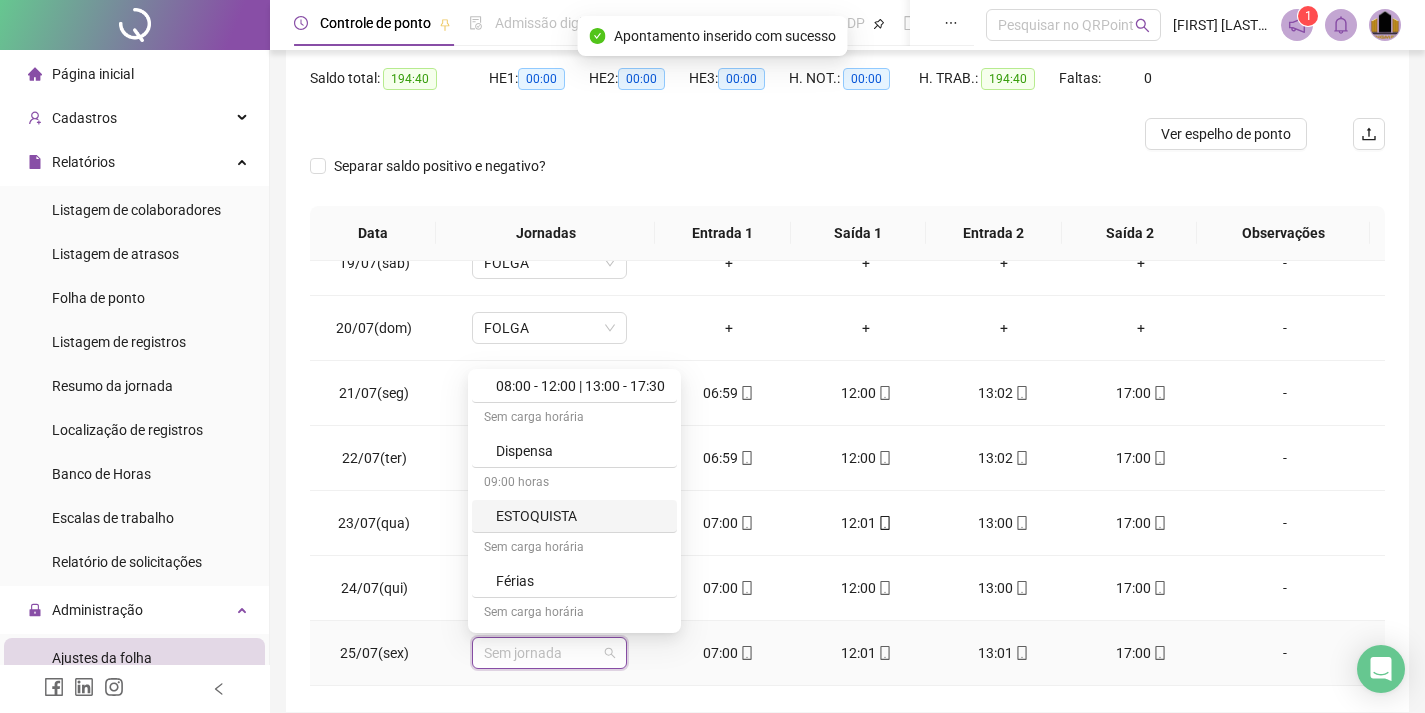 click on "ESTOQUISTA" at bounding box center [580, 516] 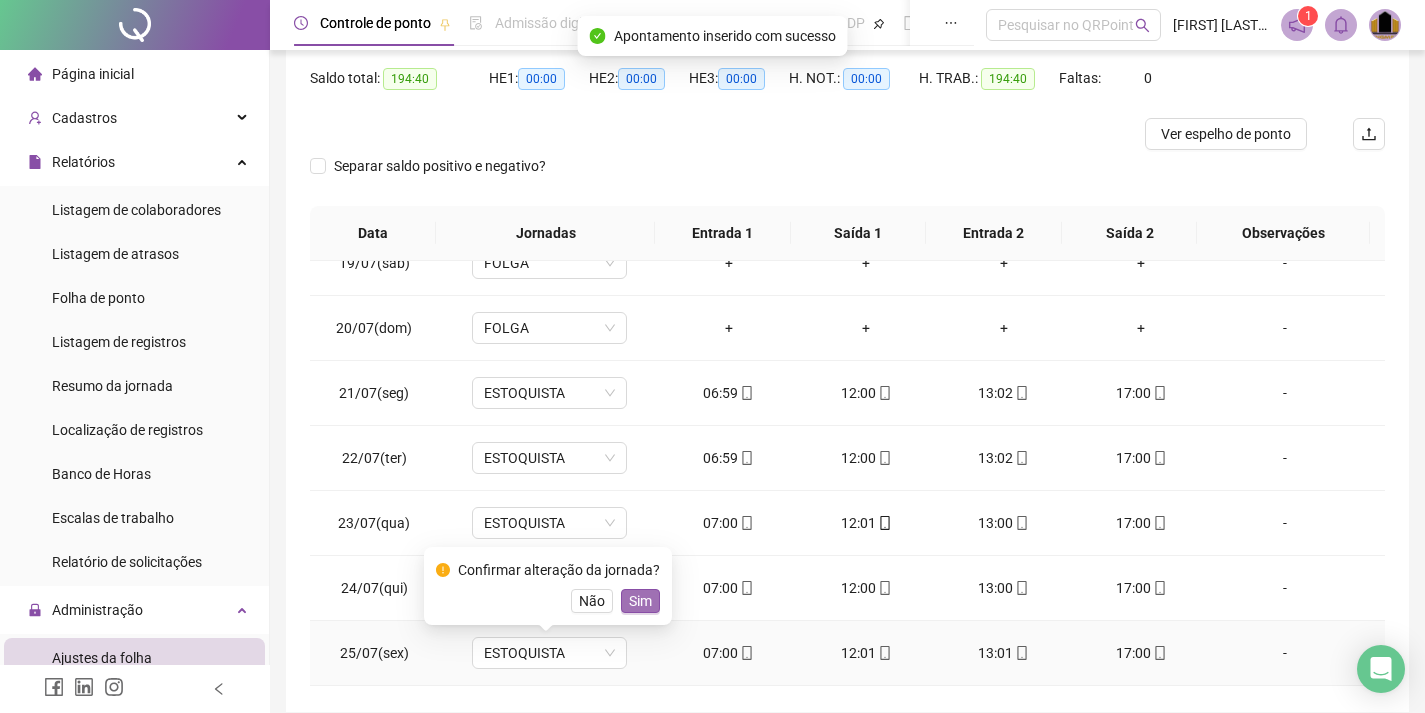 click on "Sim" at bounding box center (640, 601) 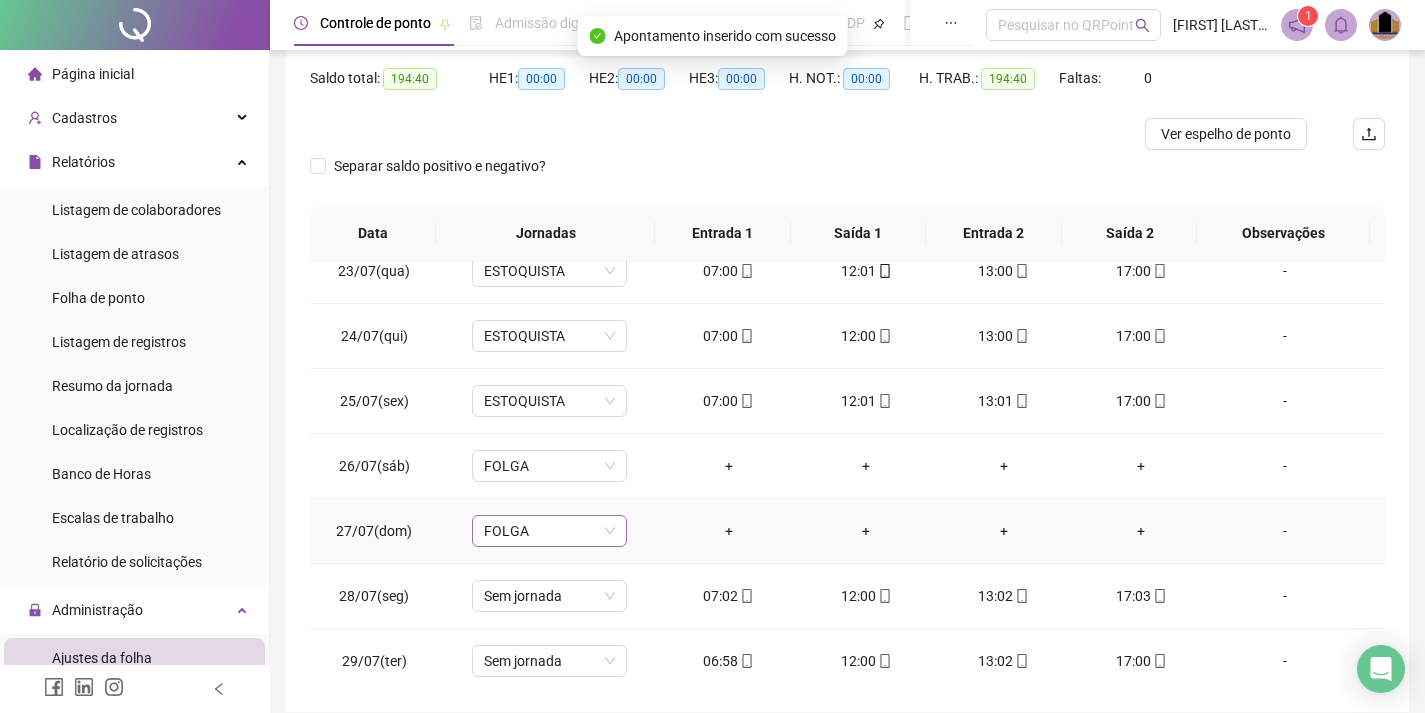 scroll, scrollTop: 1500, scrollLeft: 0, axis: vertical 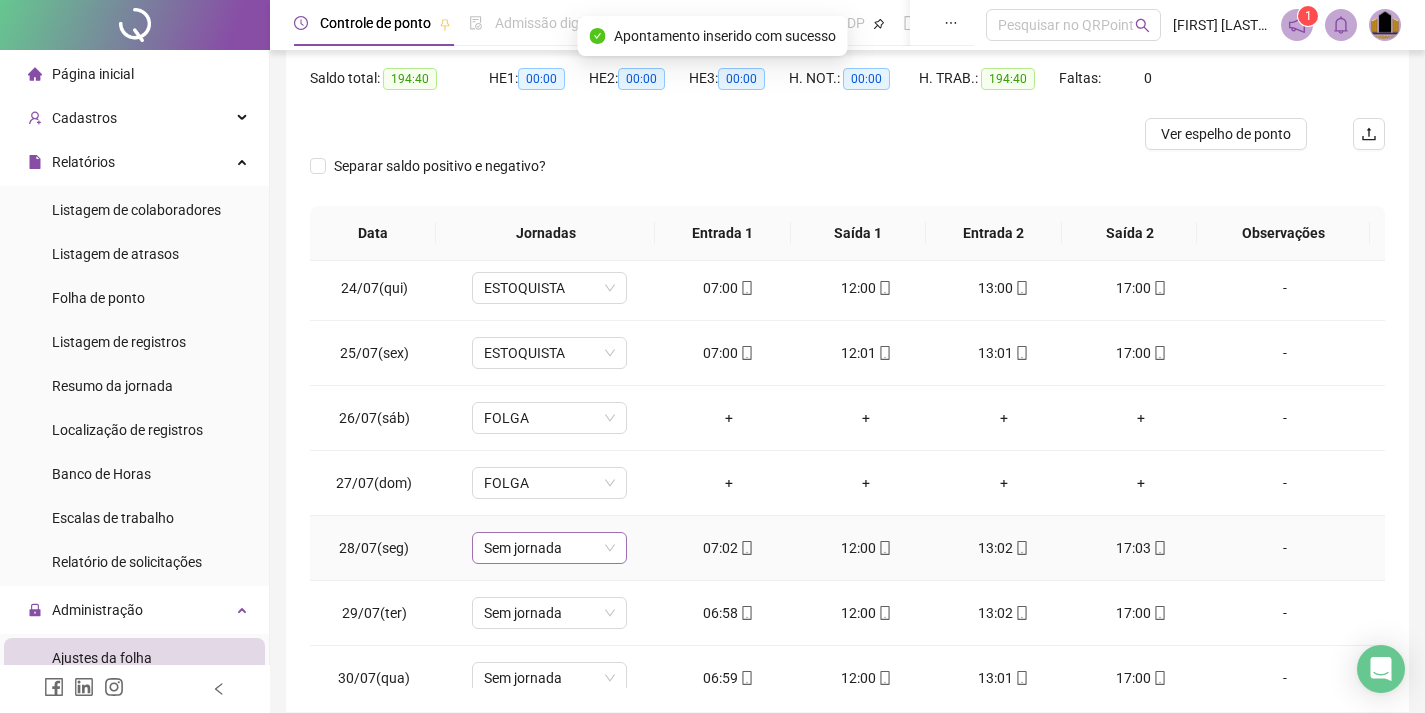click on "Sem jornada" at bounding box center [549, 548] 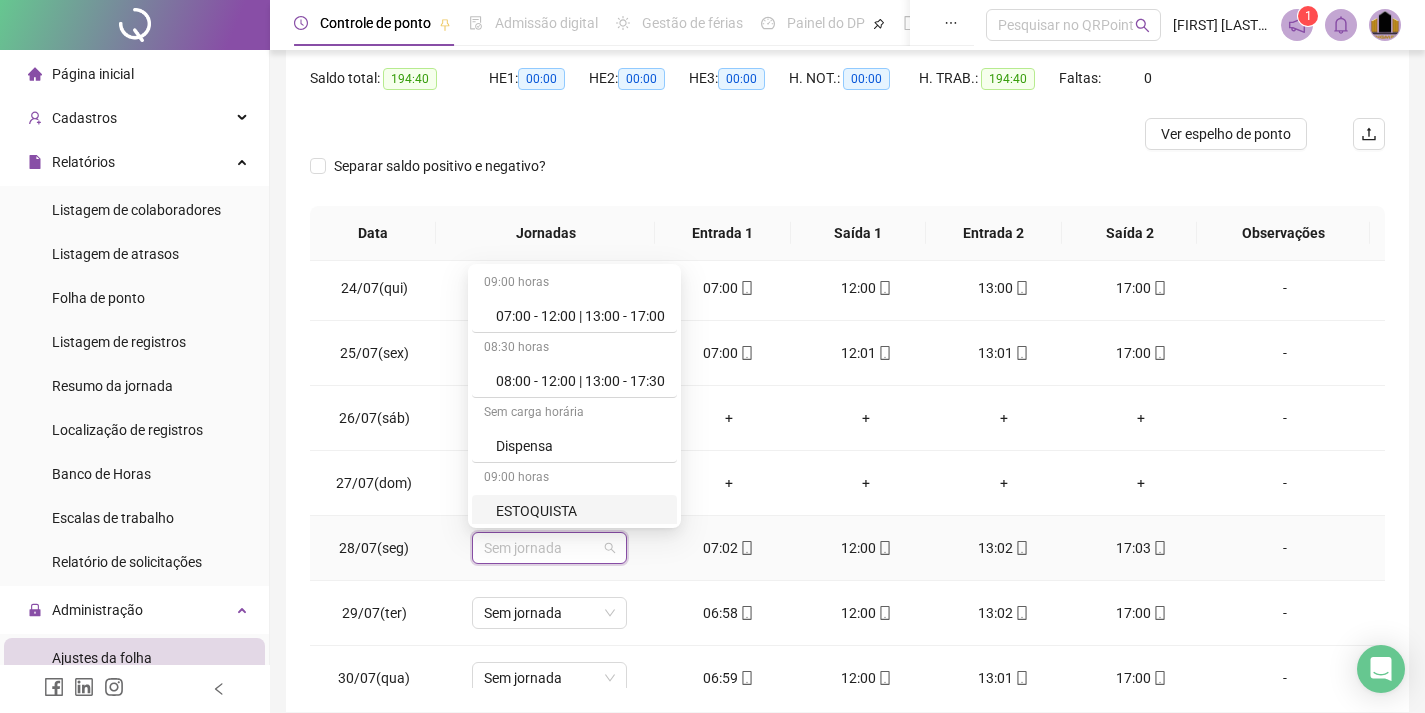 click on "ESTOQUISTA" at bounding box center [580, 511] 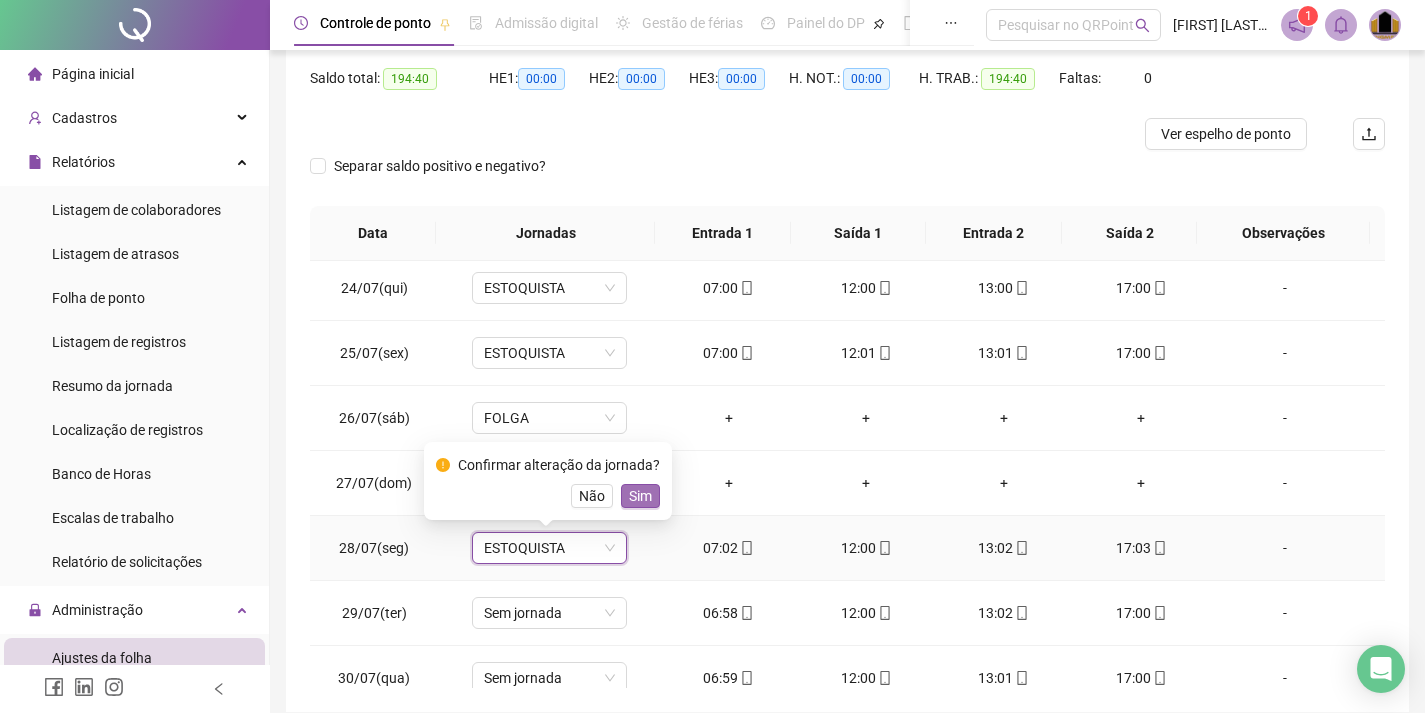 click on "Sim" at bounding box center [640, 496] 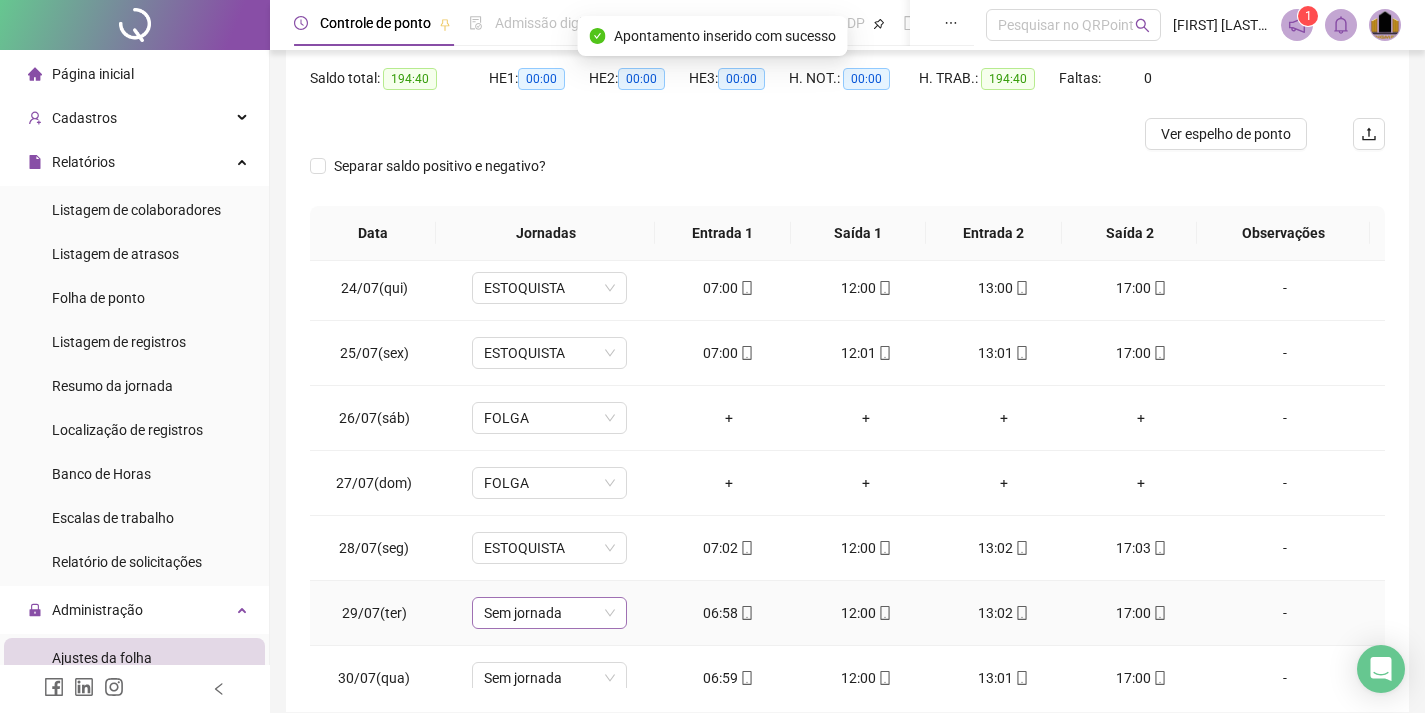 click on "Sem jornada" at bounding box center [549, 613] 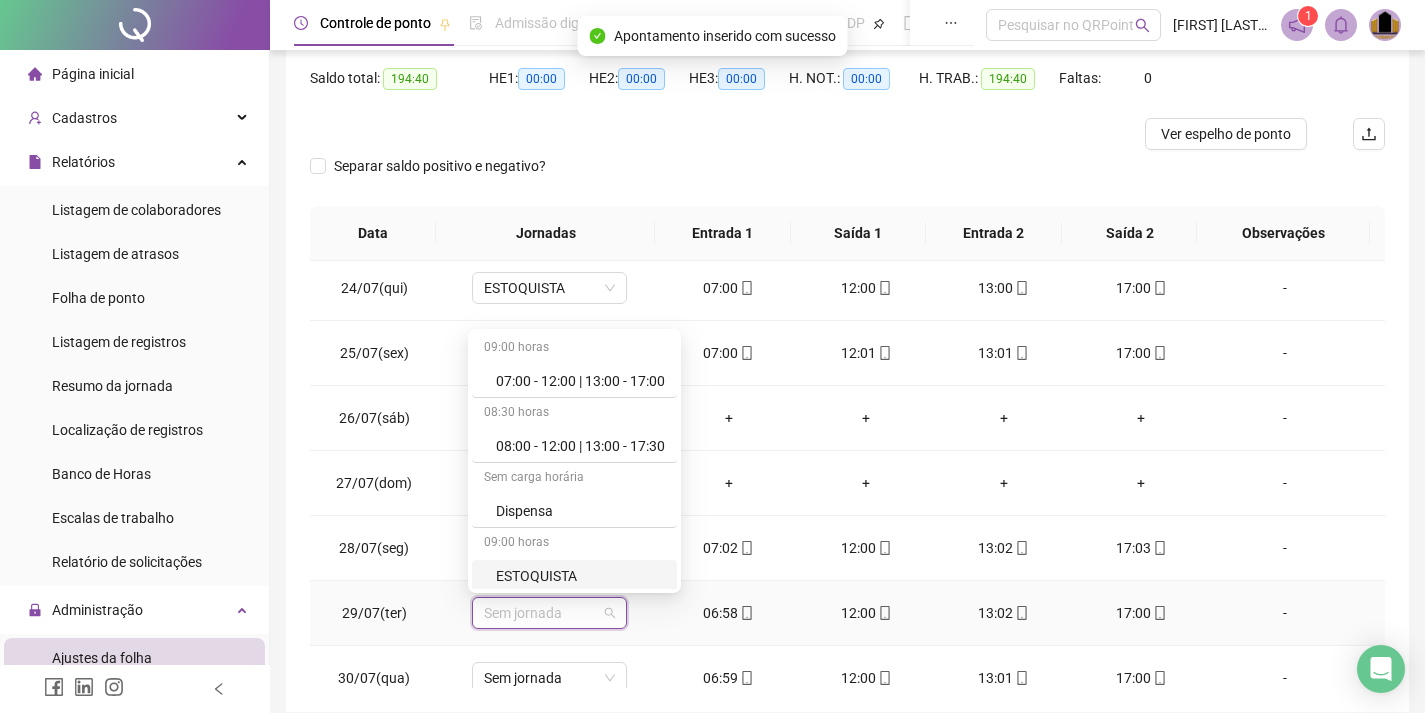 click on "ESTOQUISTA" at bounding box center [580, 576] 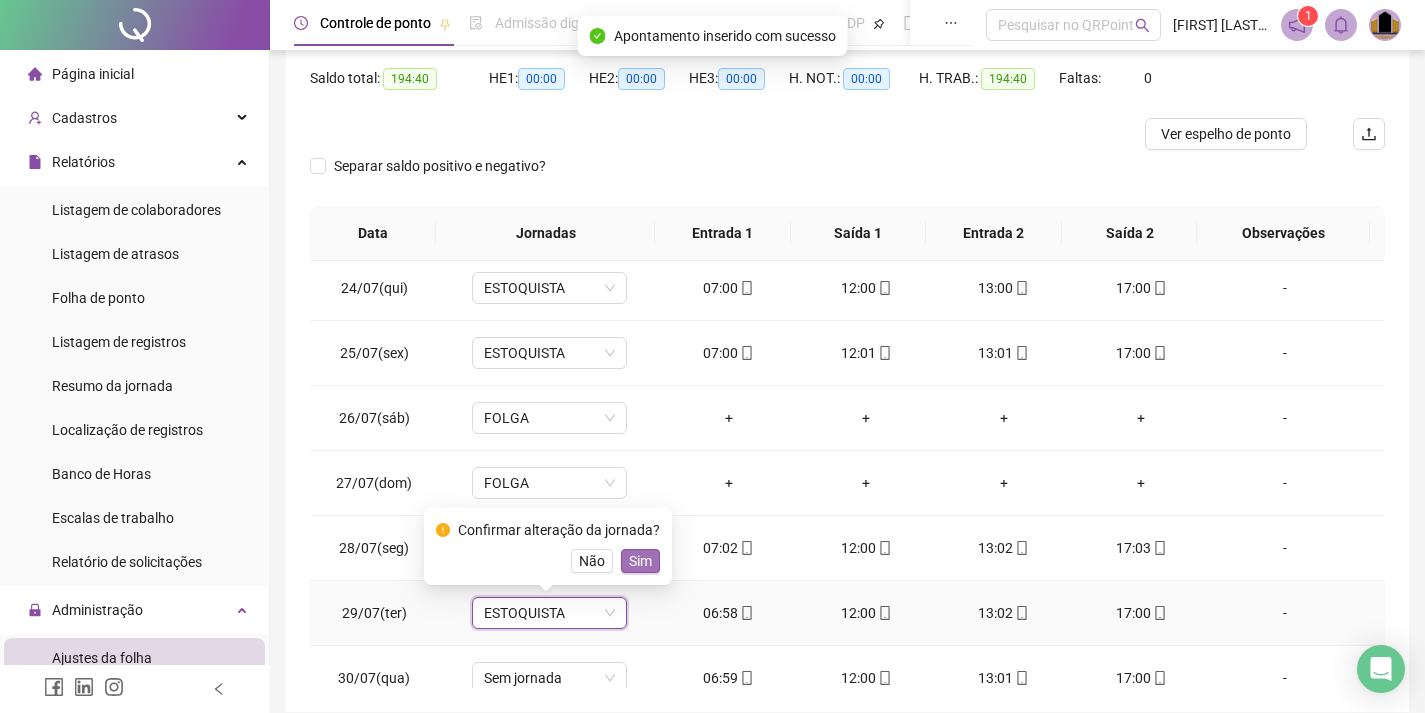click on "Sim" at bounding box center [640, 561] 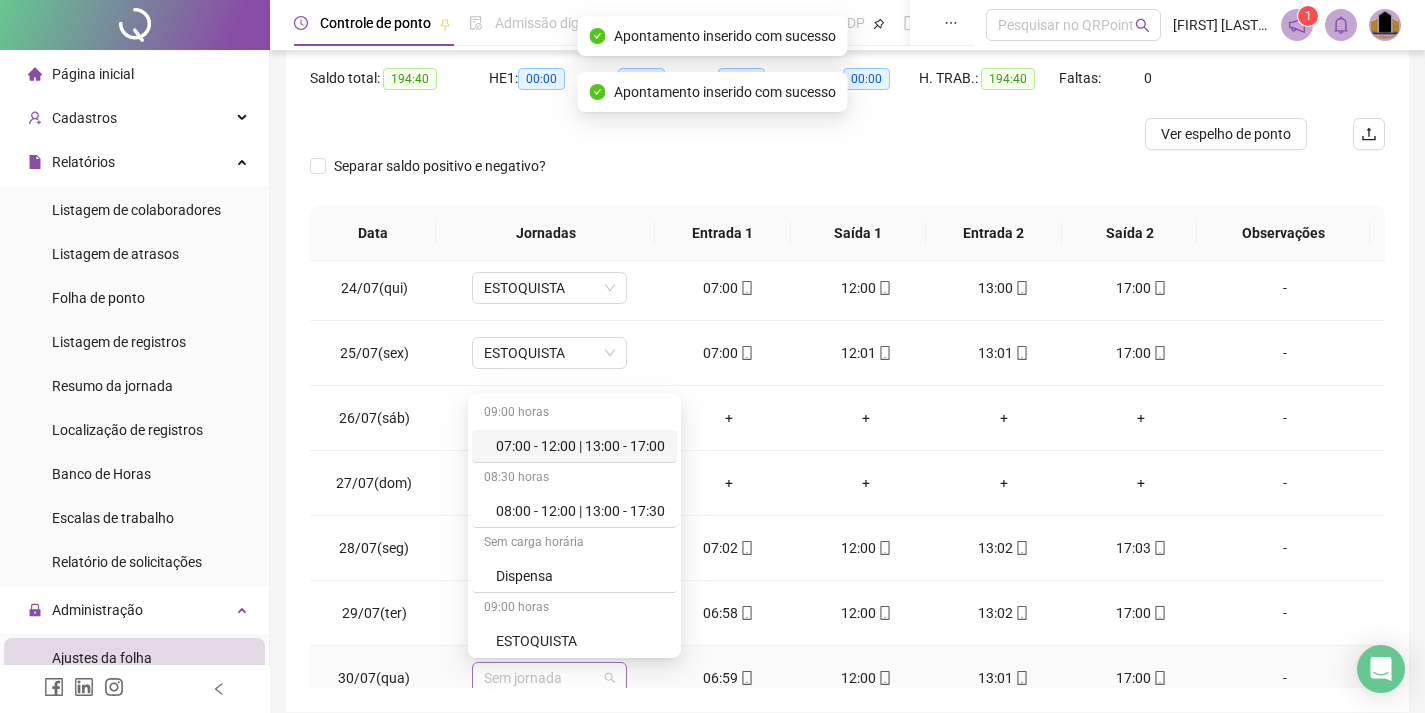 click on "Sem jornada" at bounding box center (549, 678) 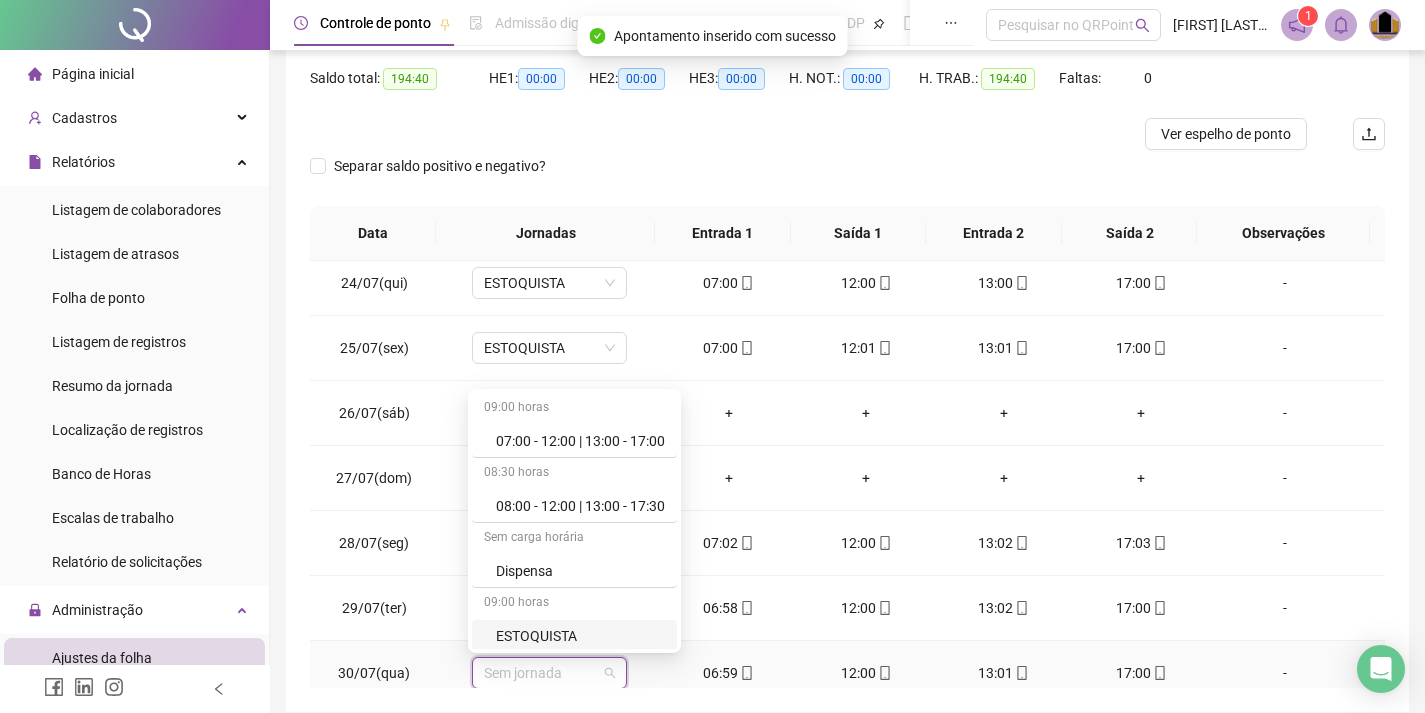 click on "ESTOQUISTA" at bounding box center [580, 636] 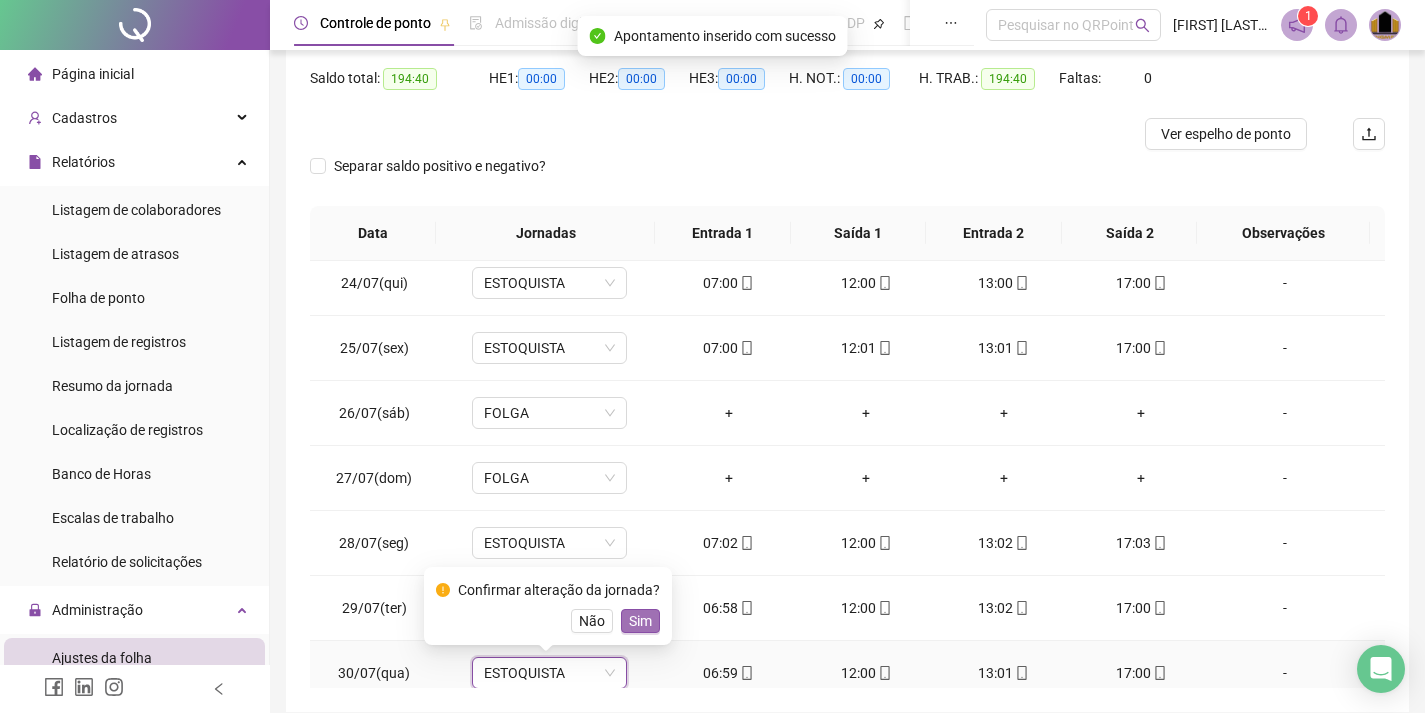 click on "Sim" at bounding box center [640, 621] 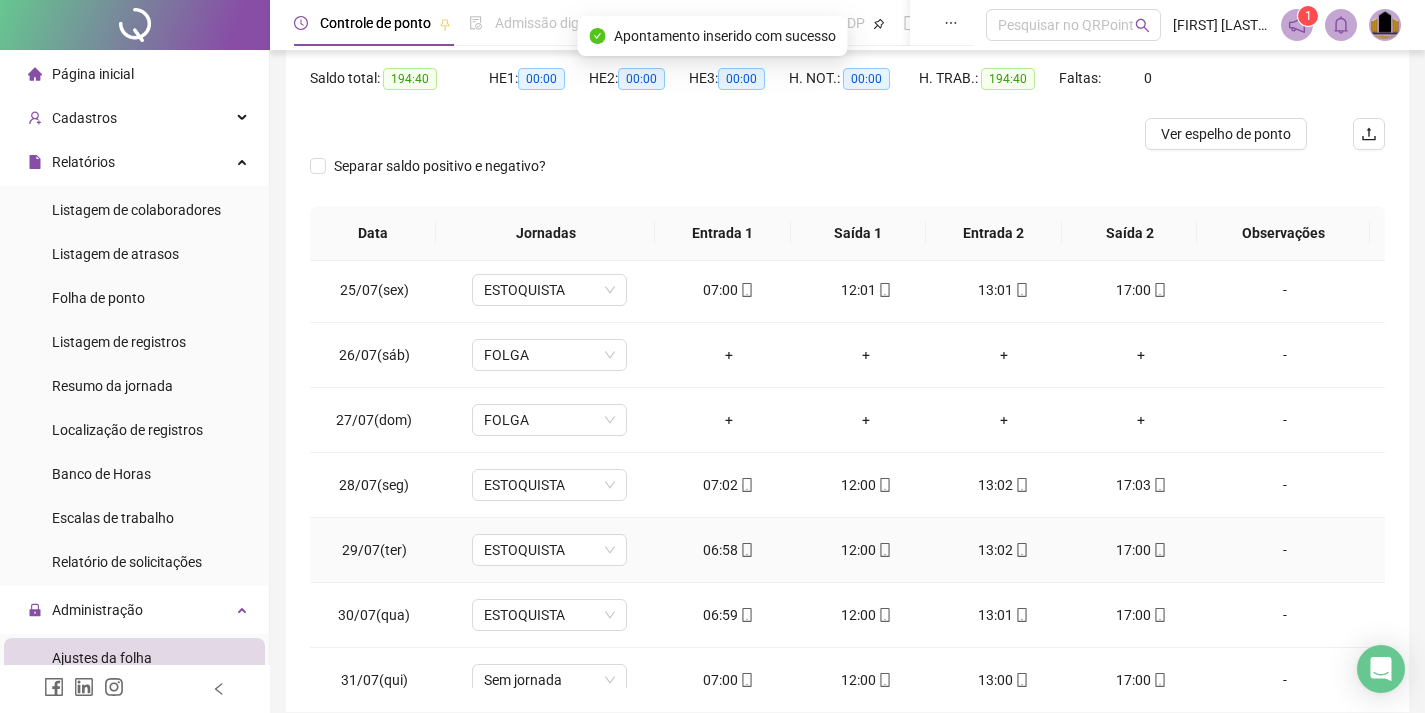 scroll, scrollTop: 1588, scrollLeft: 0, axis: vertical 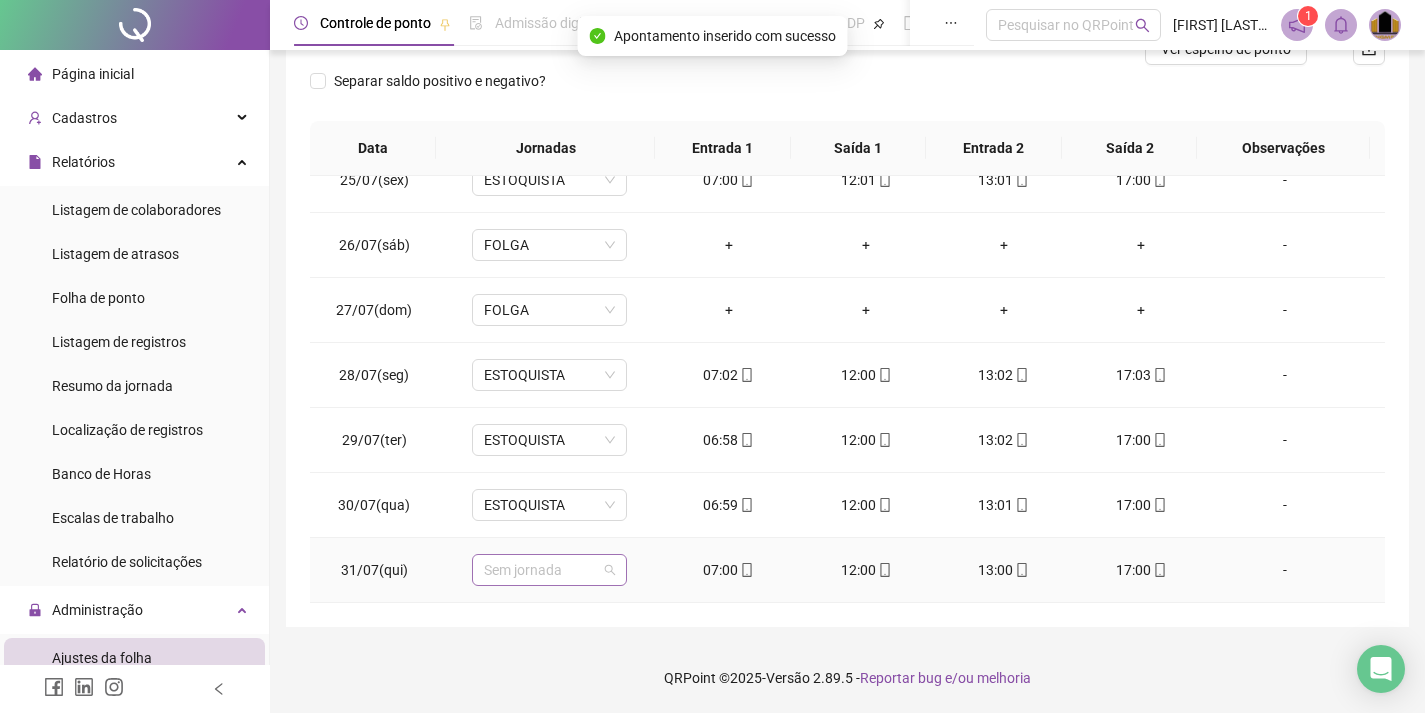 click on "Sem jornada" at bounding box center (549, 570) 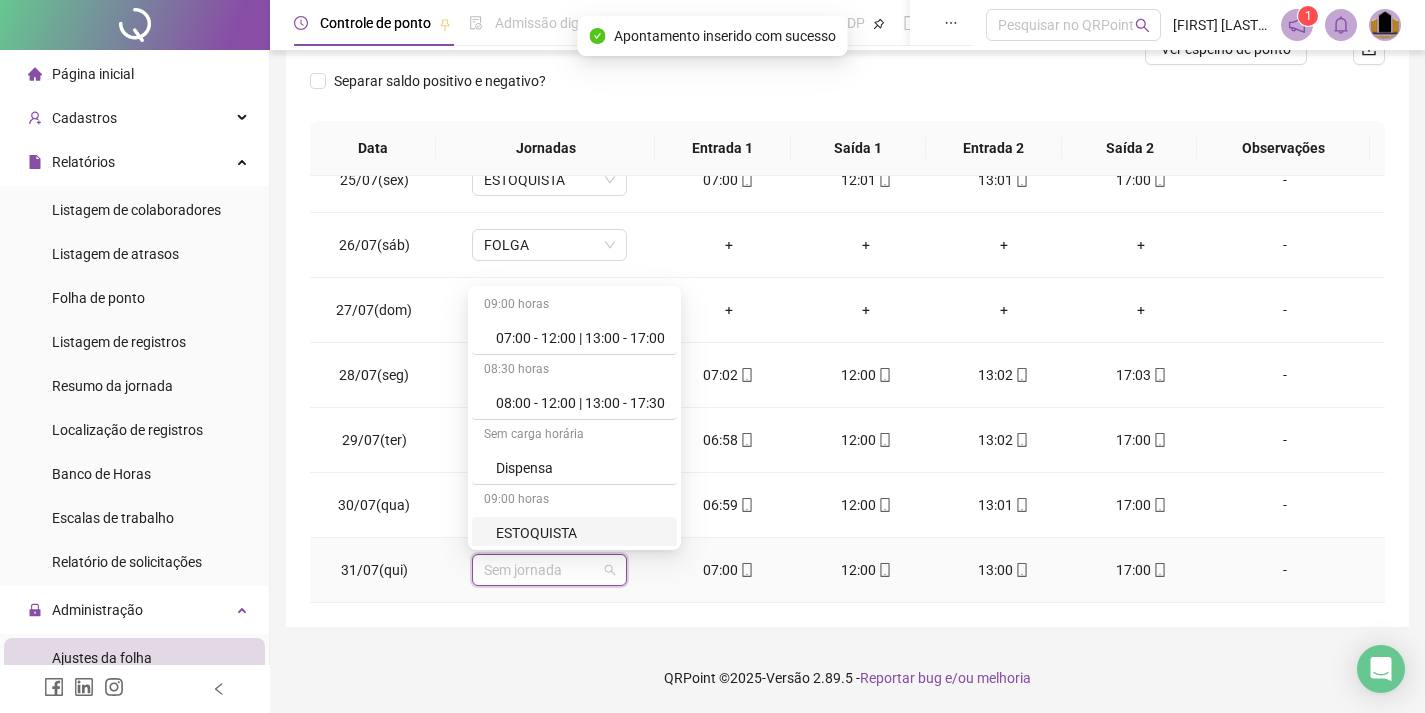 click on "ESTOQUISTA" at bounding box center (580, 533) 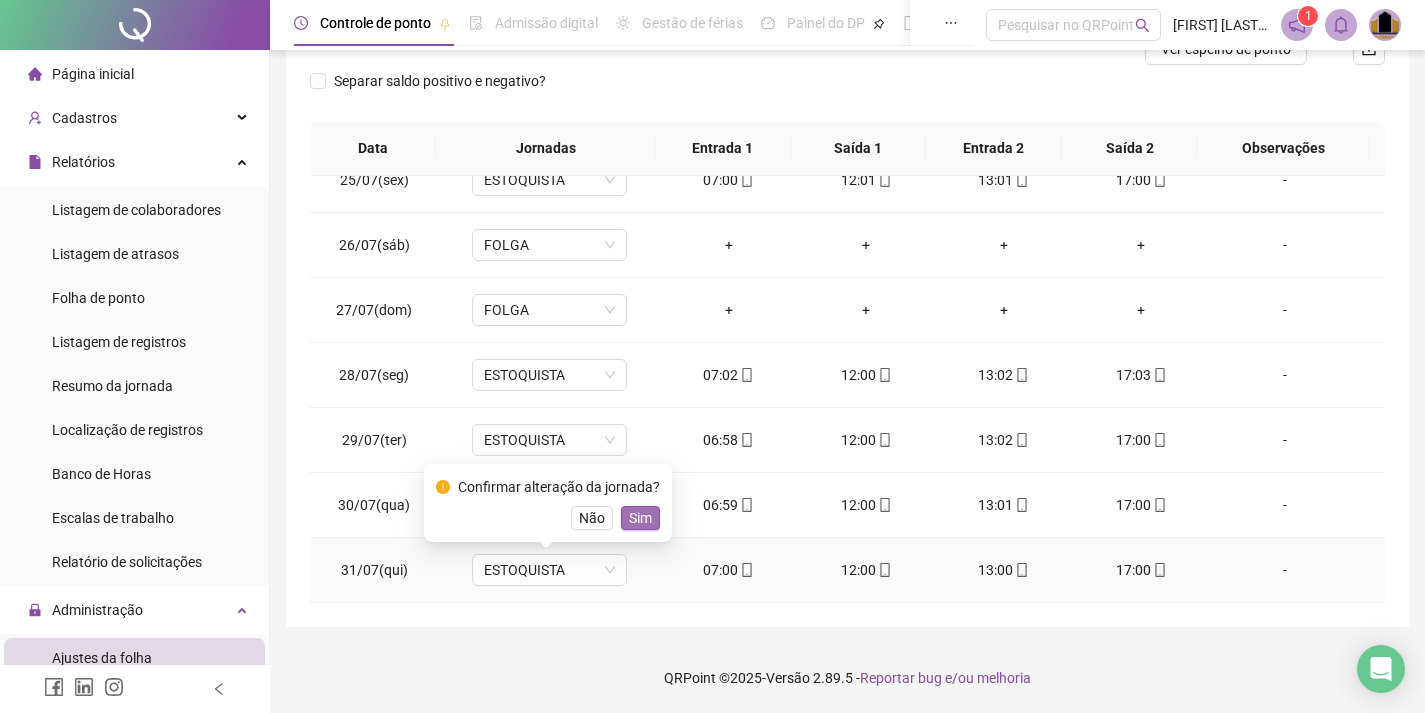 click on "Sim" at bounding box center [640, 518] 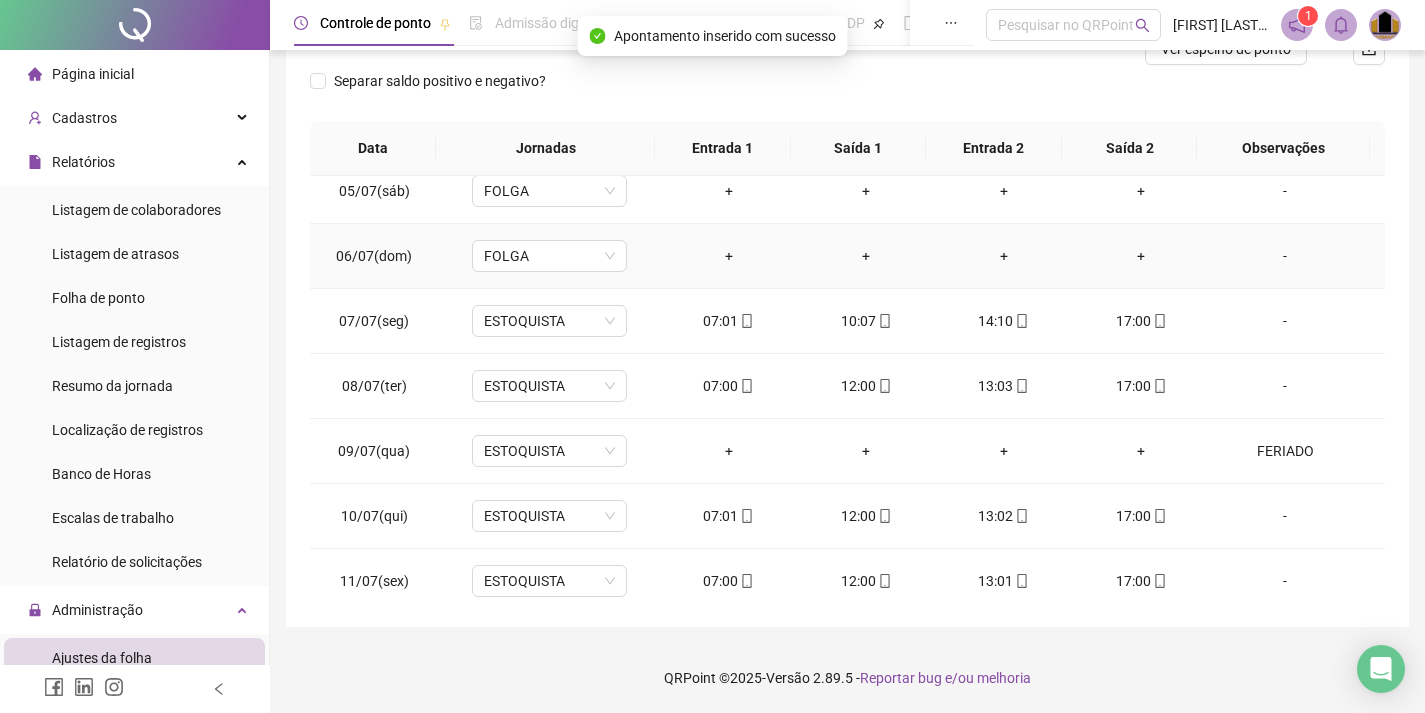 scroll, scrollTop: 0, scrollLeft: 0, axis: both 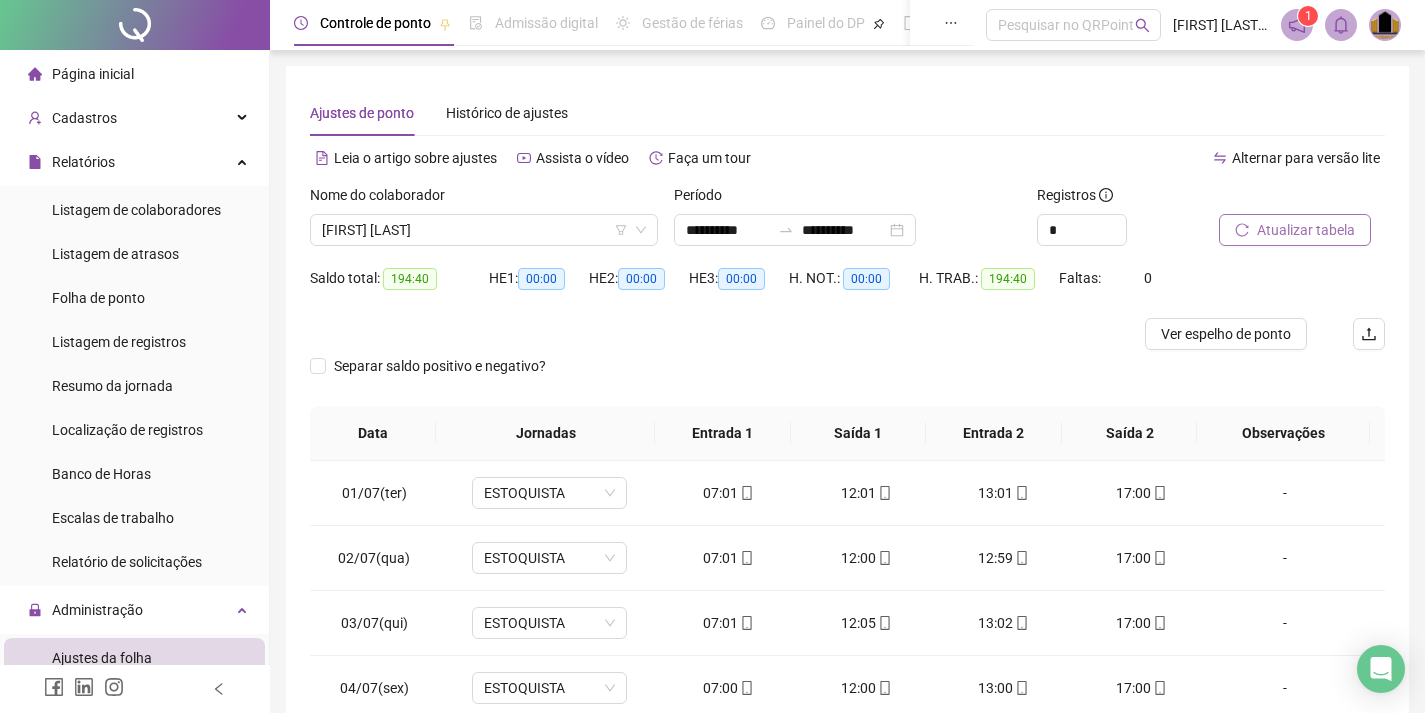 click on "Atualizar tabela" at bounding box center [1306, 230] 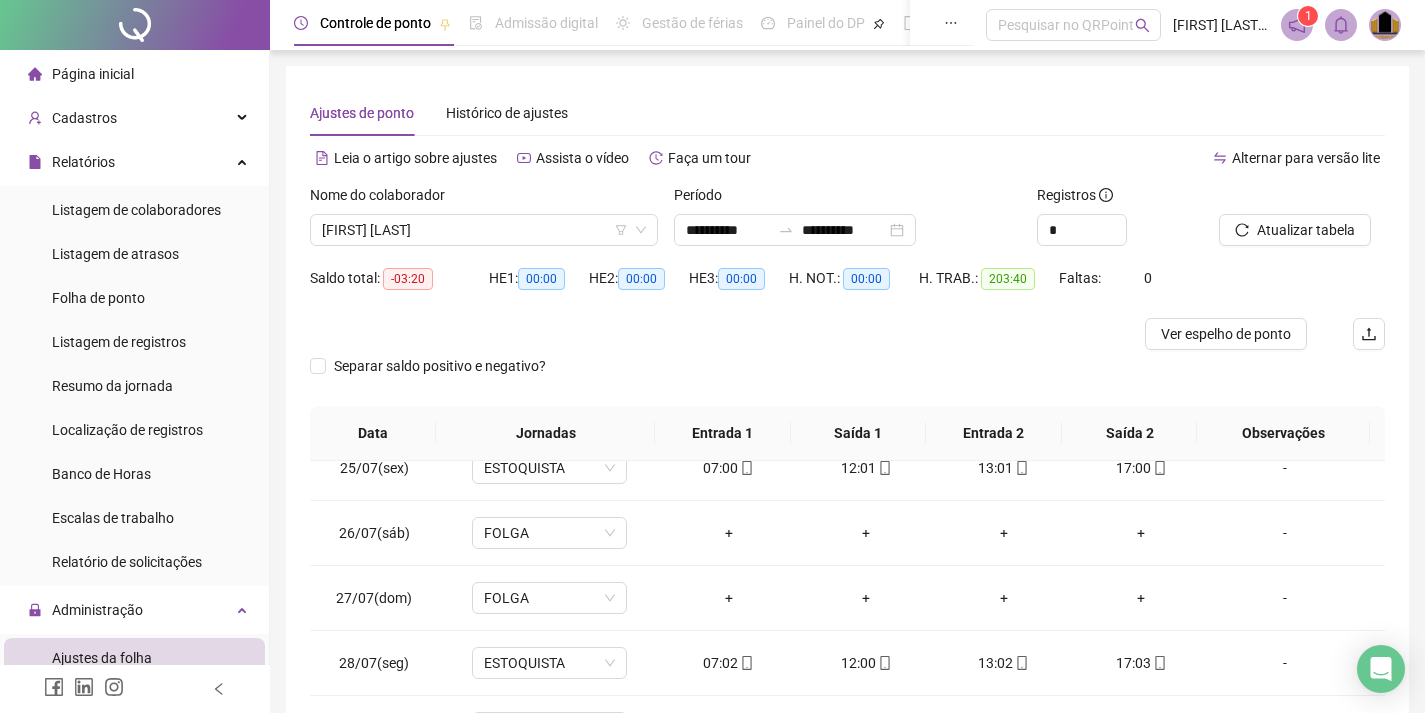 scroll, scrollTop: 1588, scrollLeft: 0, axis: vertical 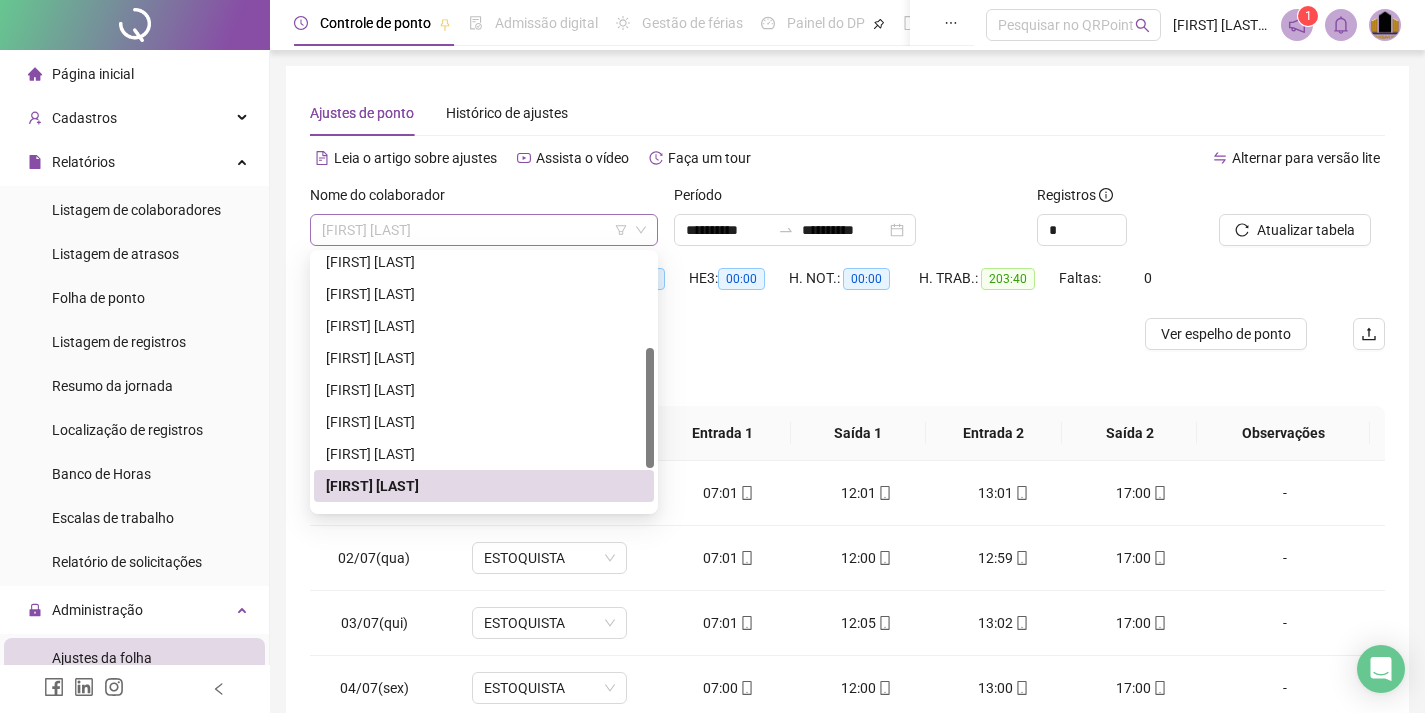 click on "[FIRST] [LAST]" at bounding box center (484, 230) 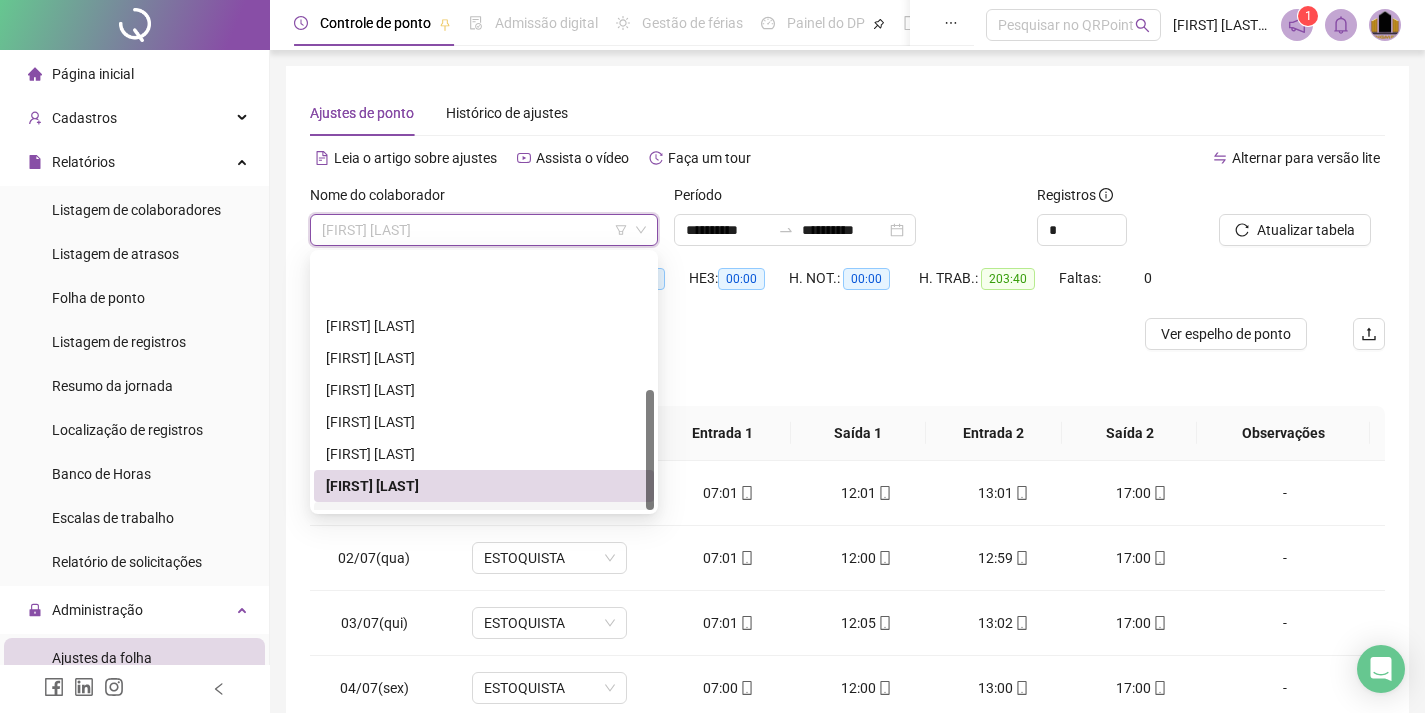 scroll, scrollTop: 288, scrollLeft: 0, axis: vertical 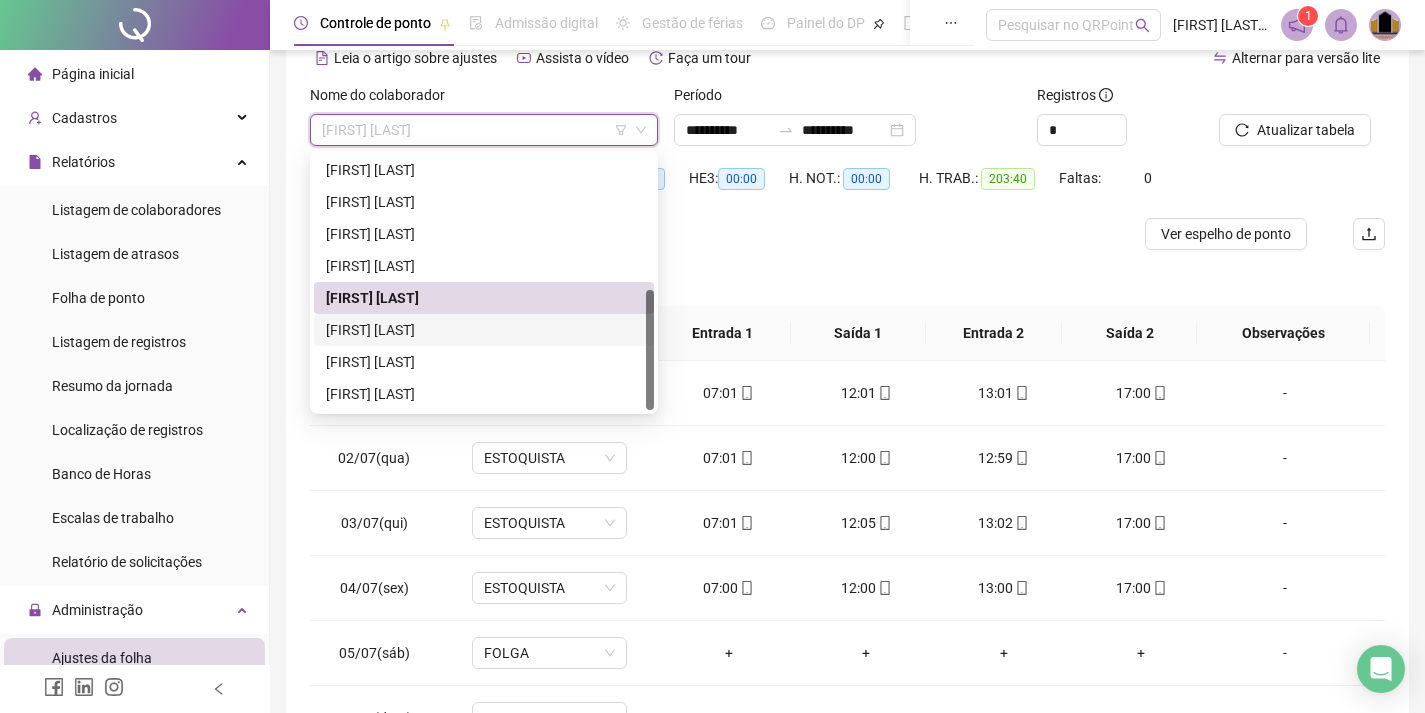 click on "[FIRST] [LAST]" at bounding box center (484, 330) 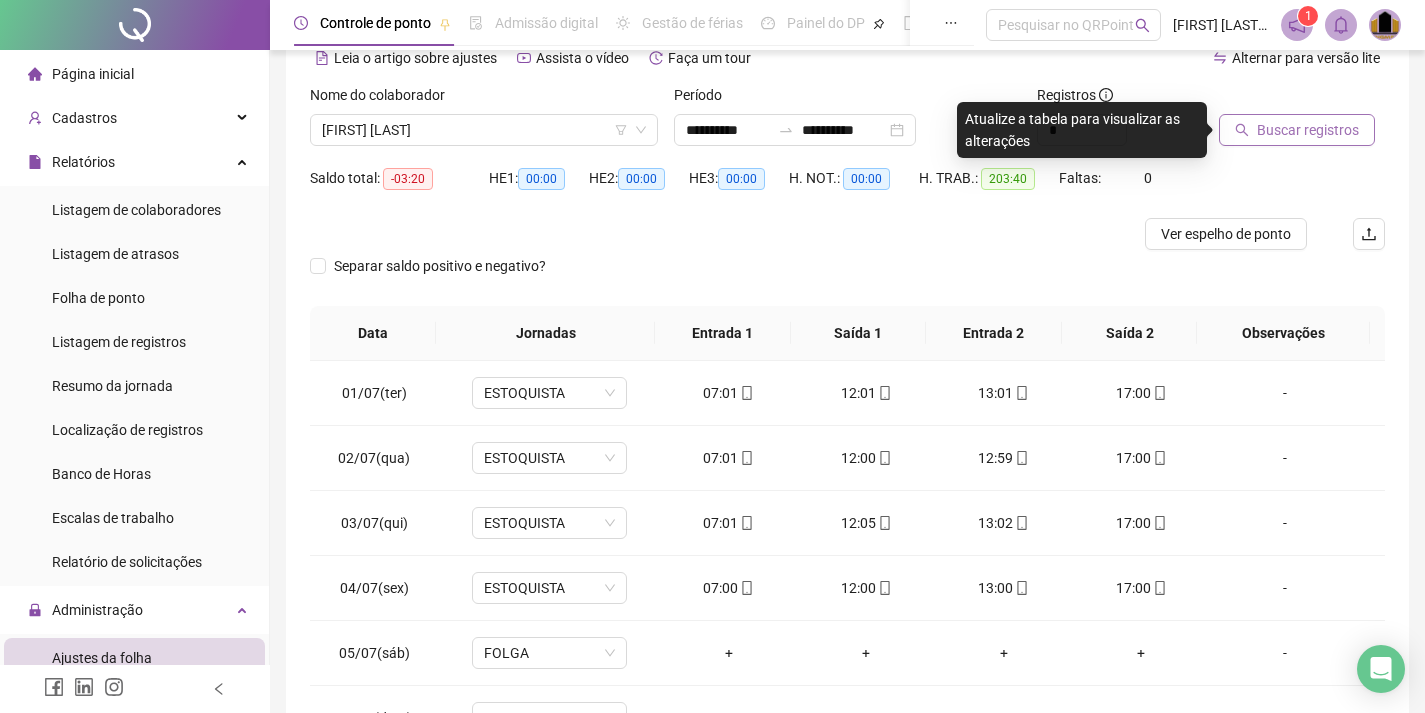 click on "Buscar registros" at bounding box center [1308, 130] 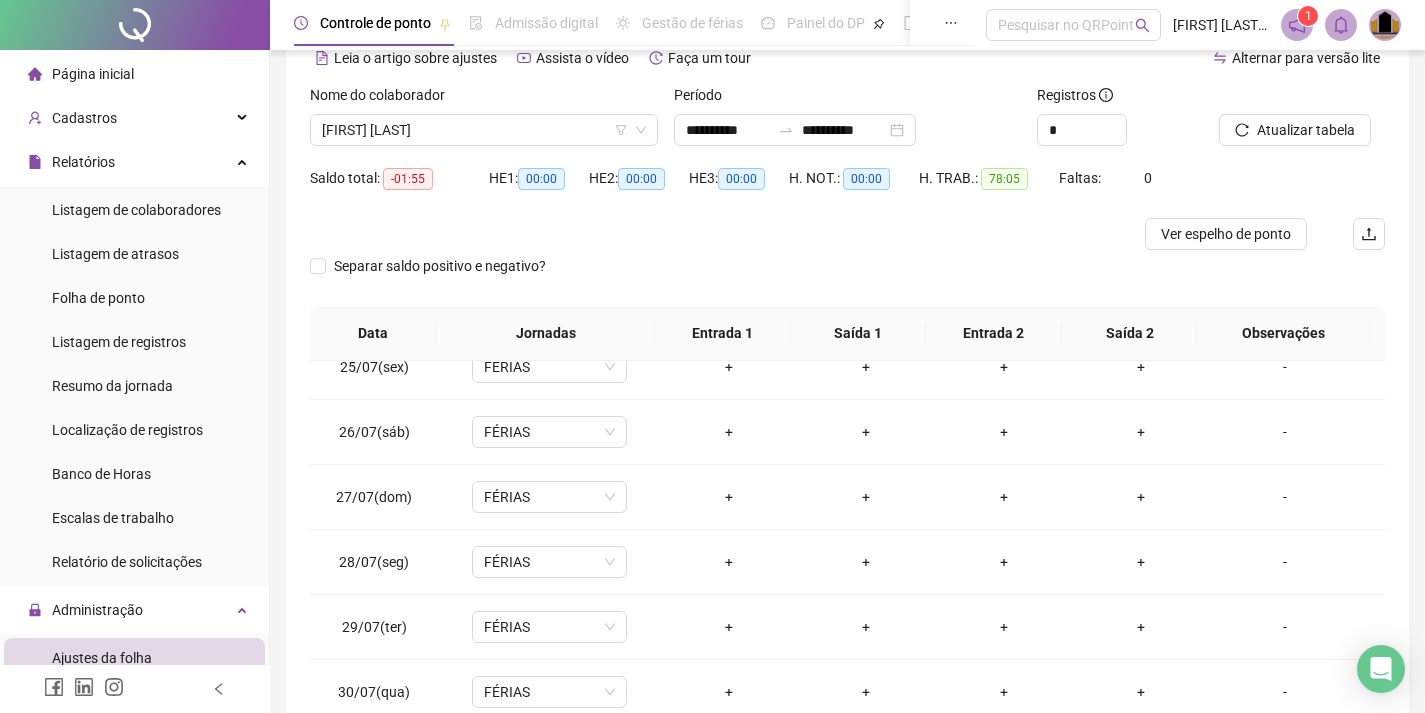 scroll, scrollTop: 1588, scrollLeft: 0, axis: vertical 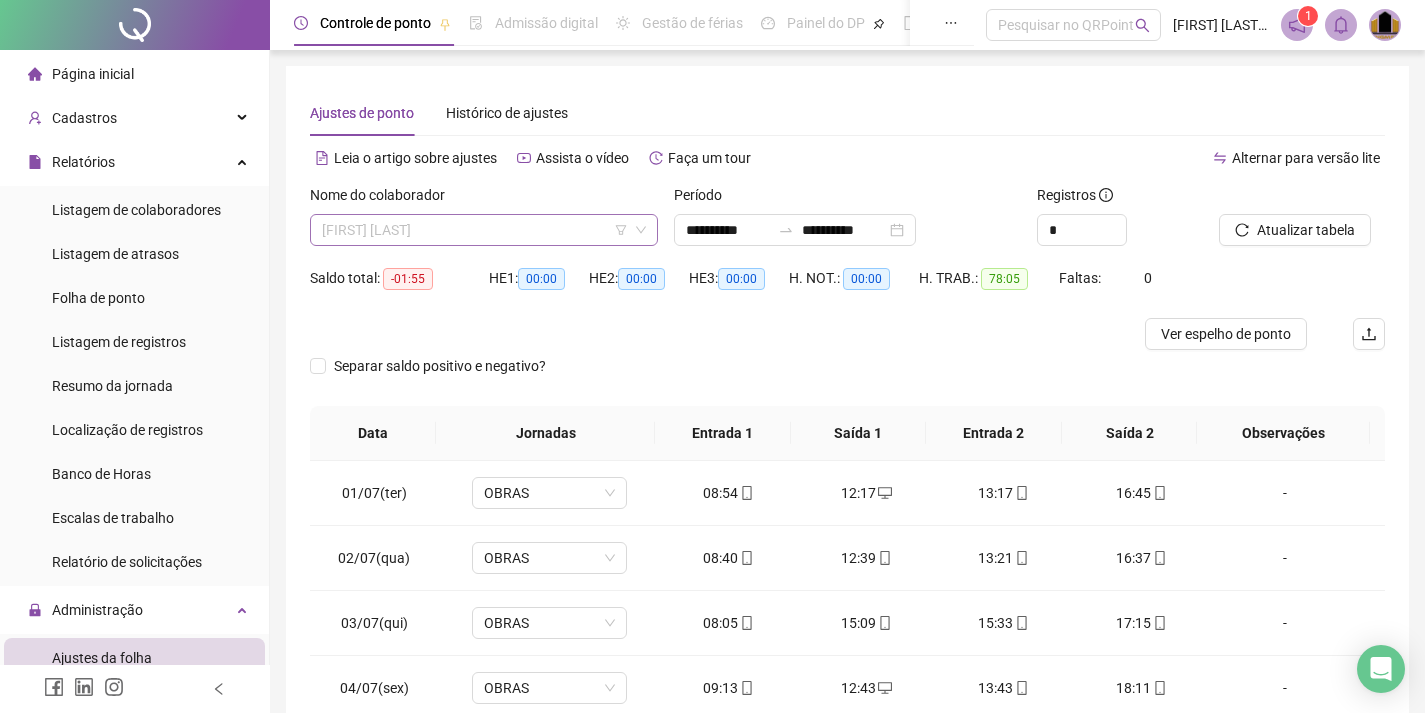 click on "[FIRST] [LAST]" at bounding box center [484, 230] 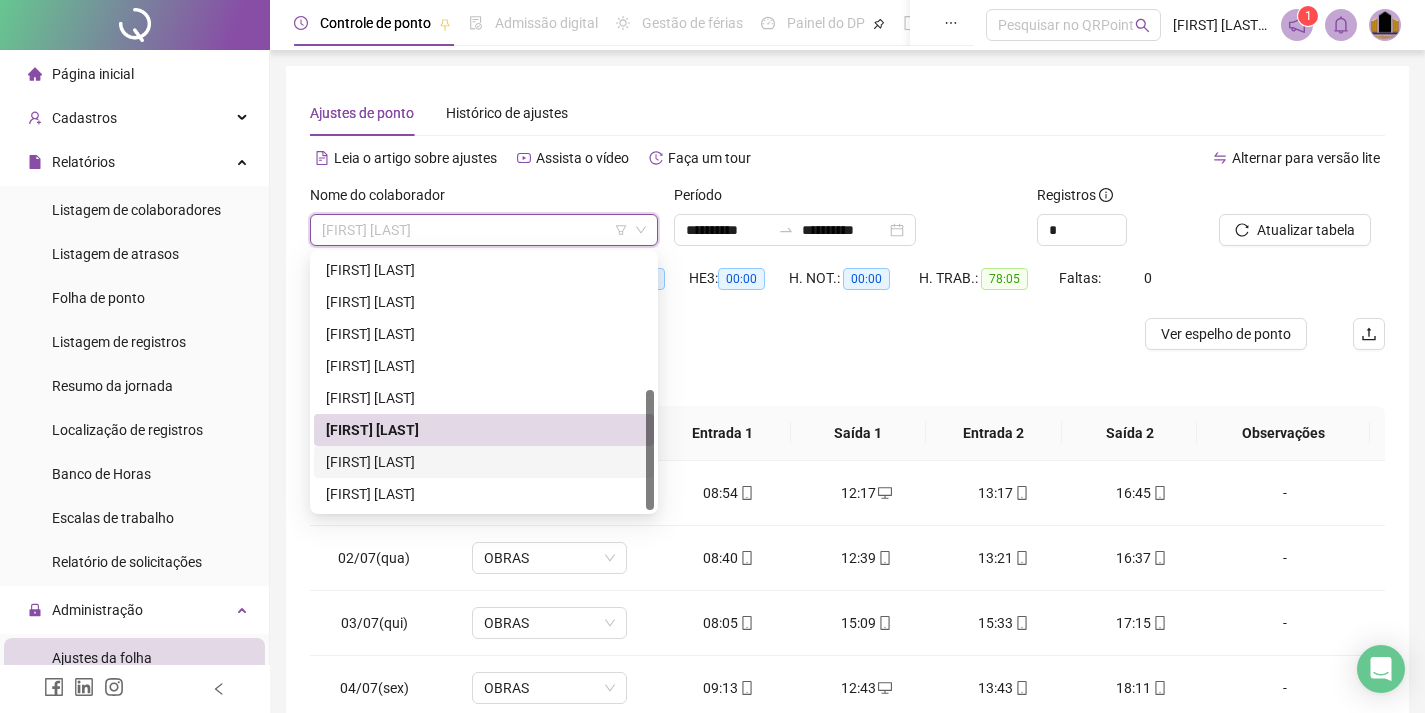 click on "[FIRST] [LAST]" at bounding box center [484, 462] 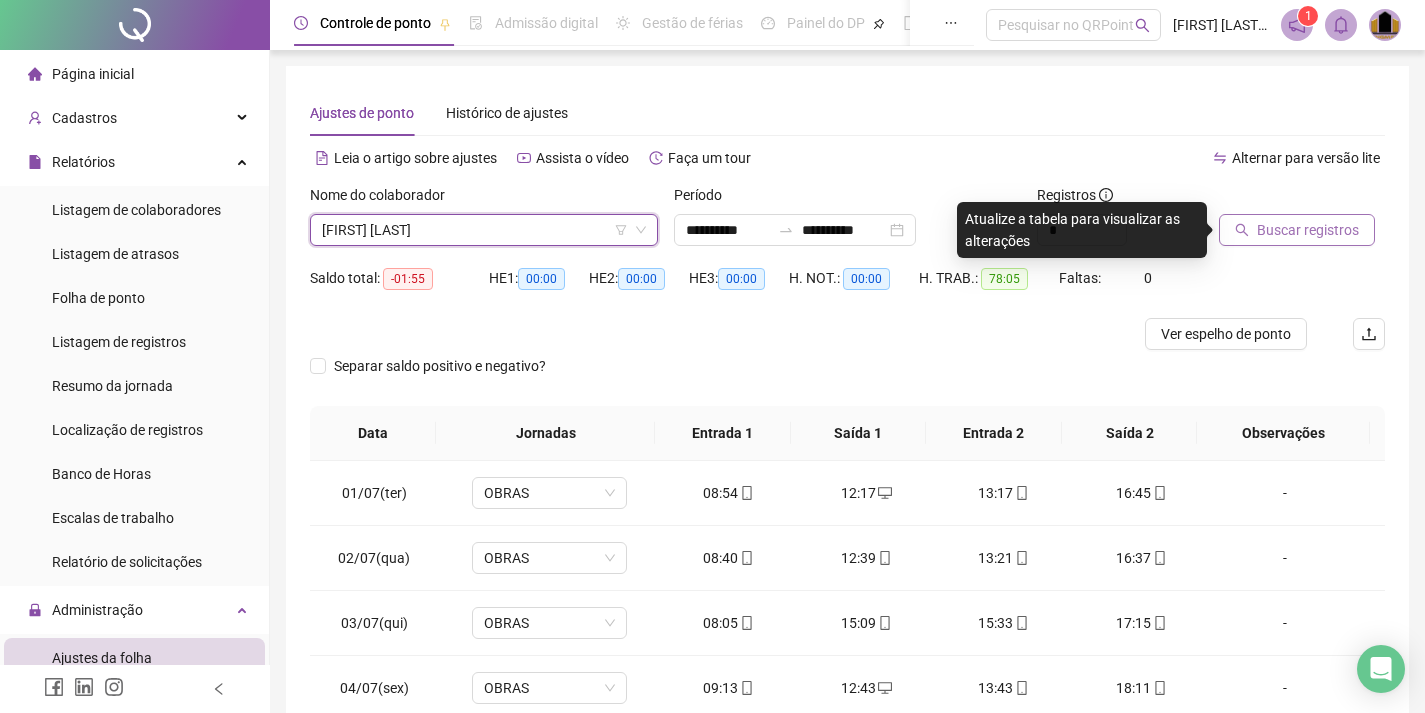 click on "Buscar registros" at bounding box center [1308, 230] 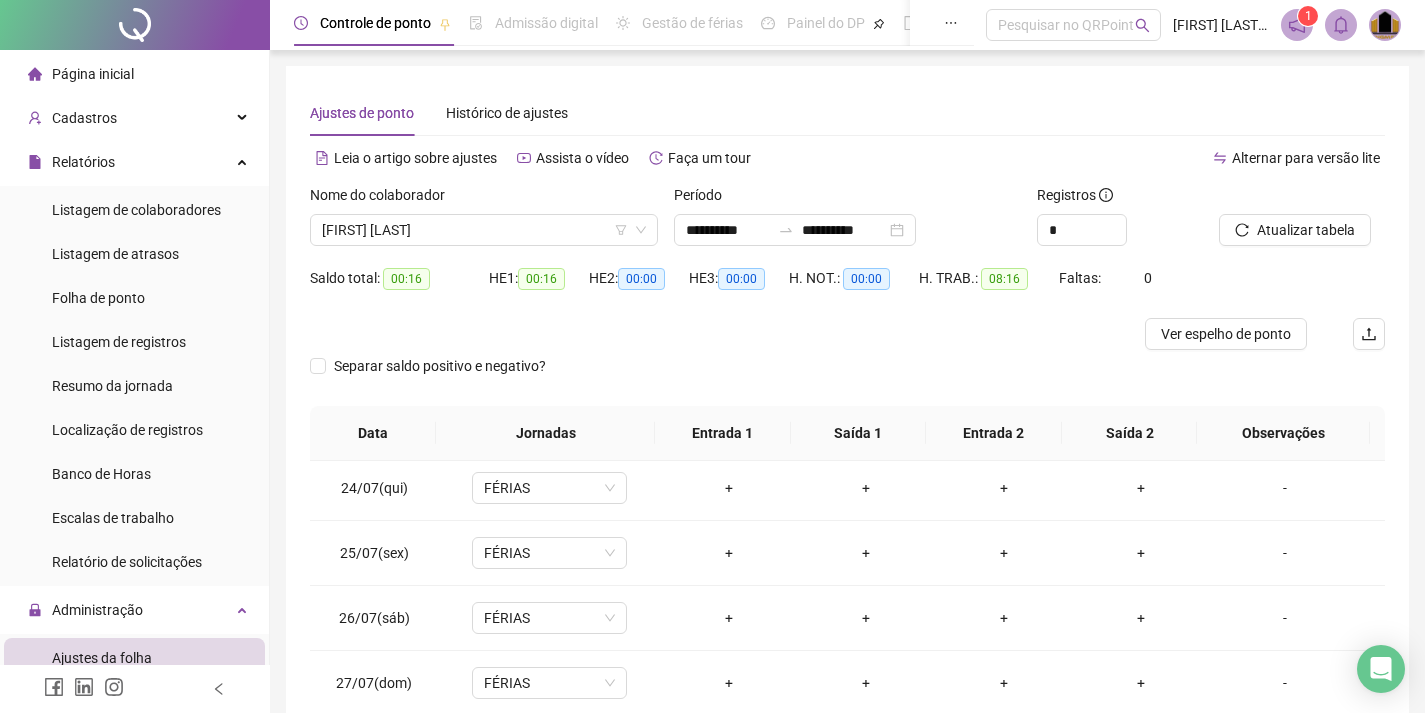 scroll, scrollTop: 1588, scrollLeft: 0, axis: vertical 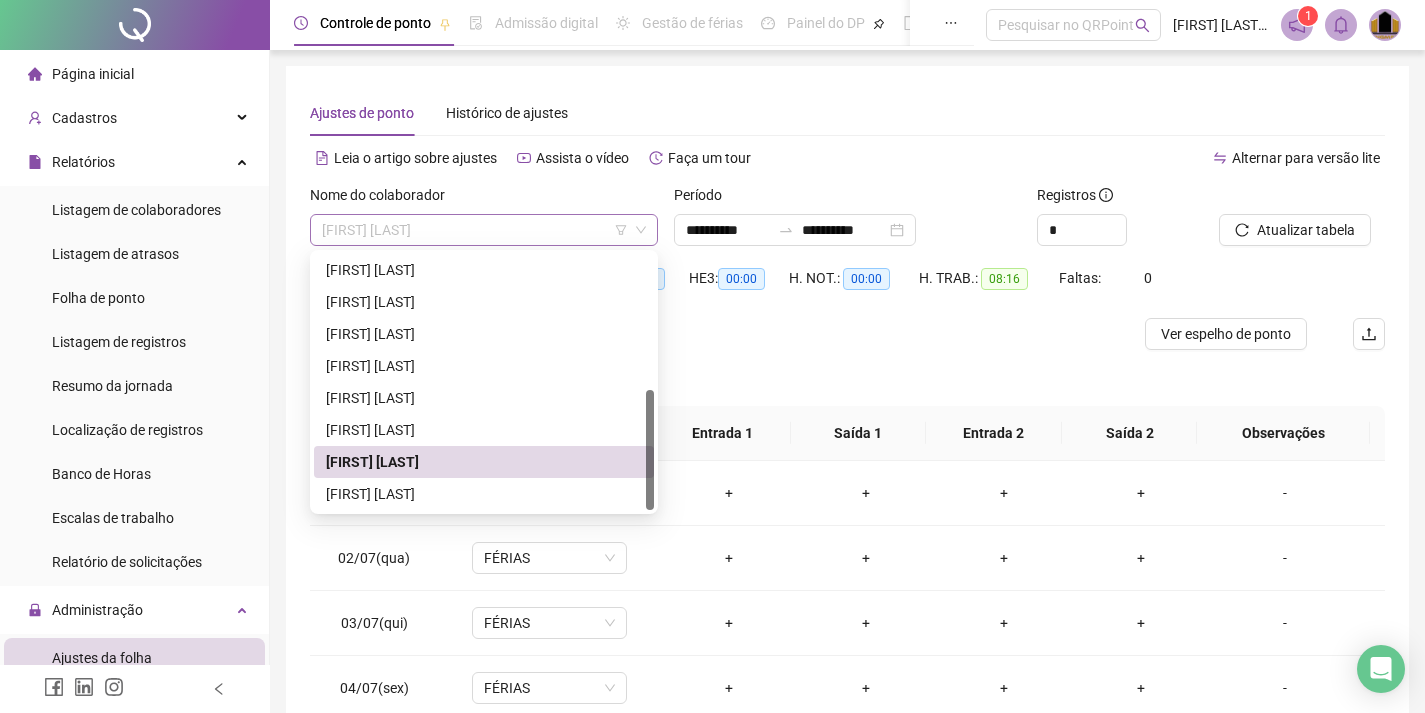 click on "[FIRST] [LAST]" at bounding box center [484, 230] 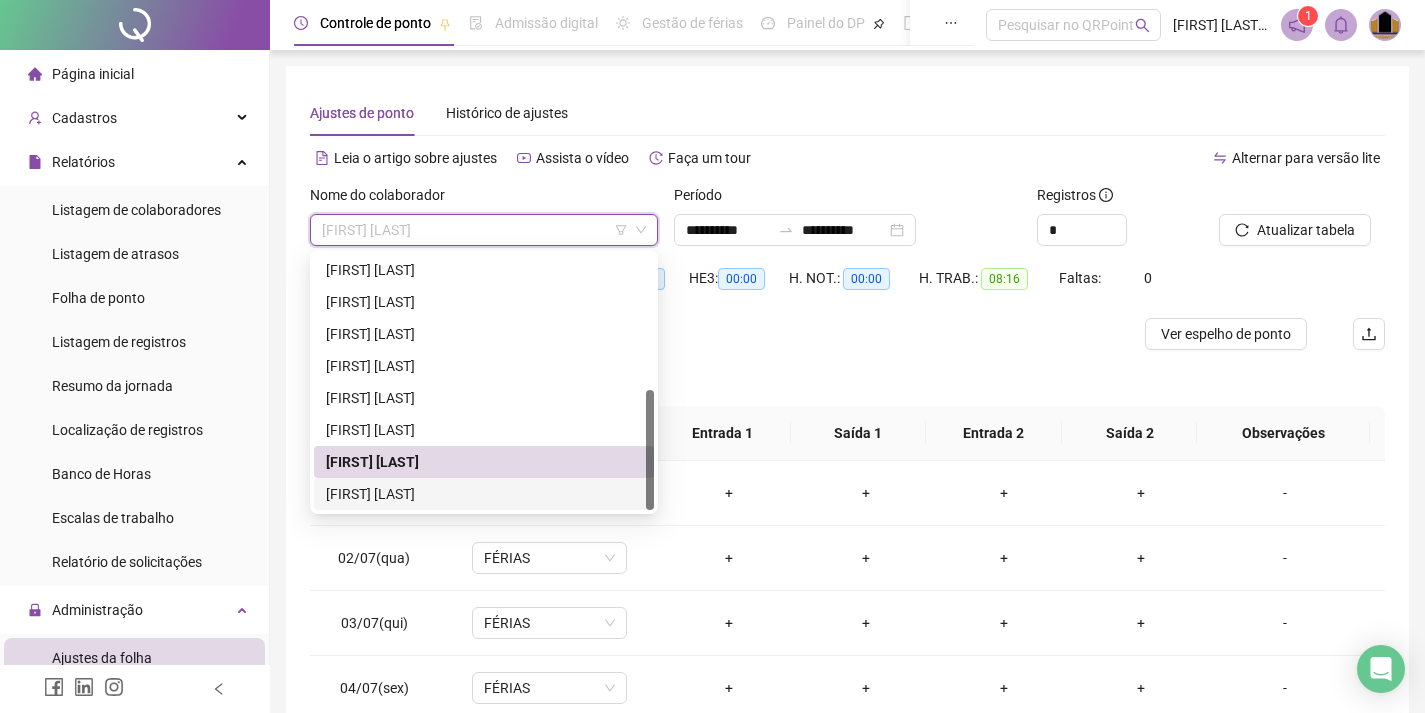 click on "[FIRST] [LAST]" at bounding box center (484, 494) 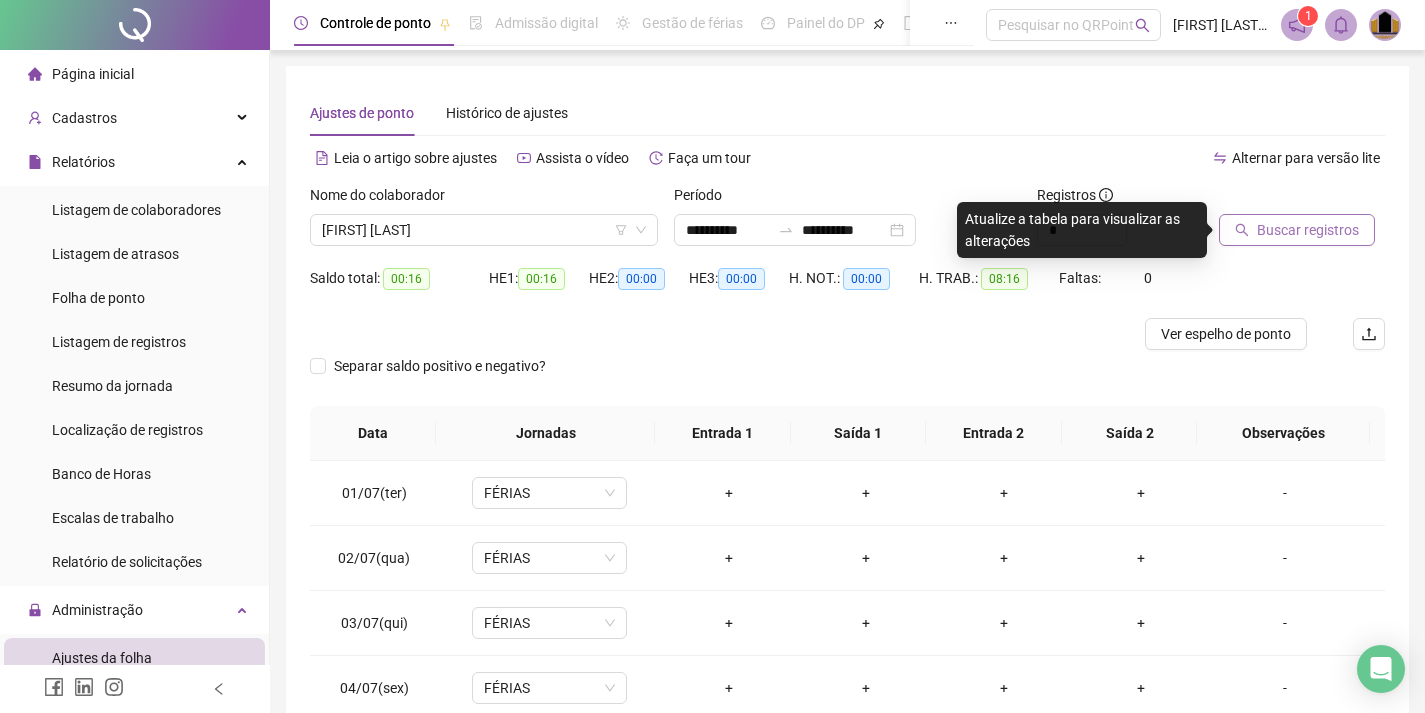 click on "Buscar registros" at bounding box center (1308, 230) 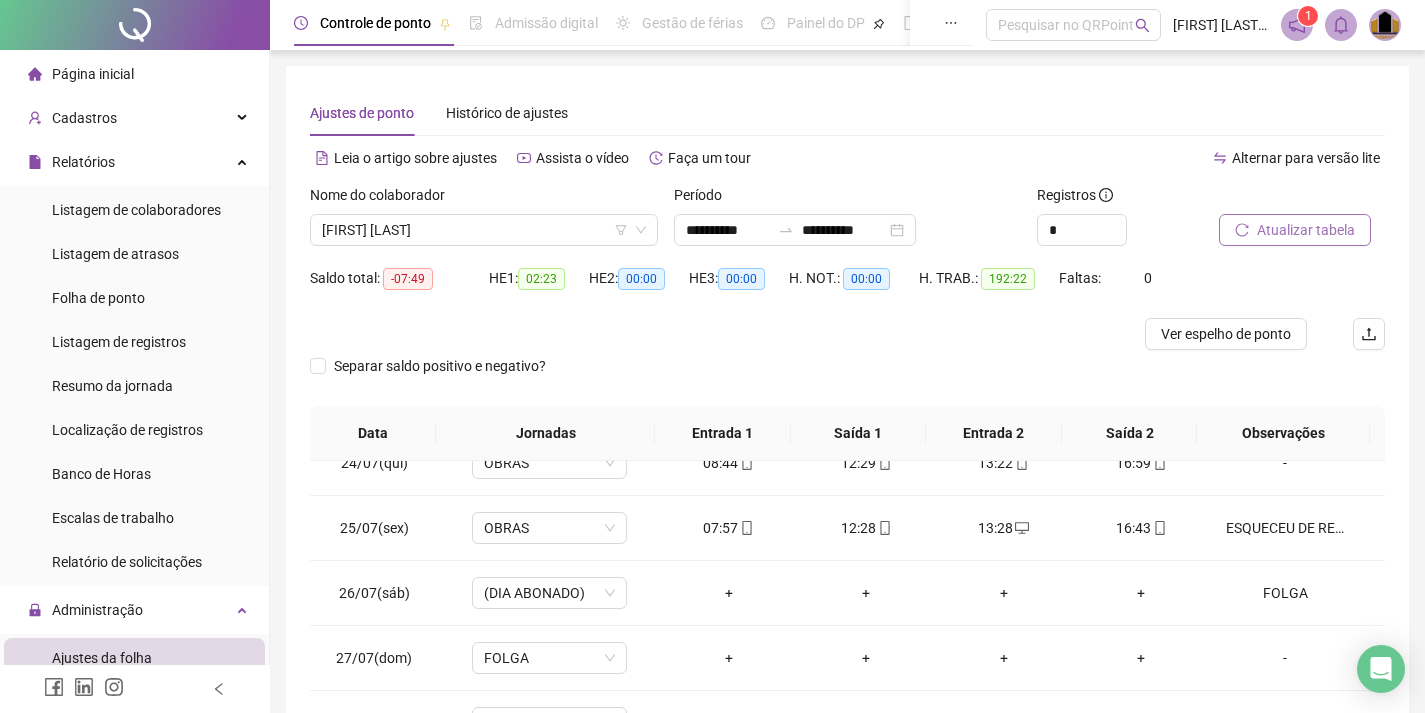 scroll, scrollTop: 1588, scrollLeft: 0, axis: vertical 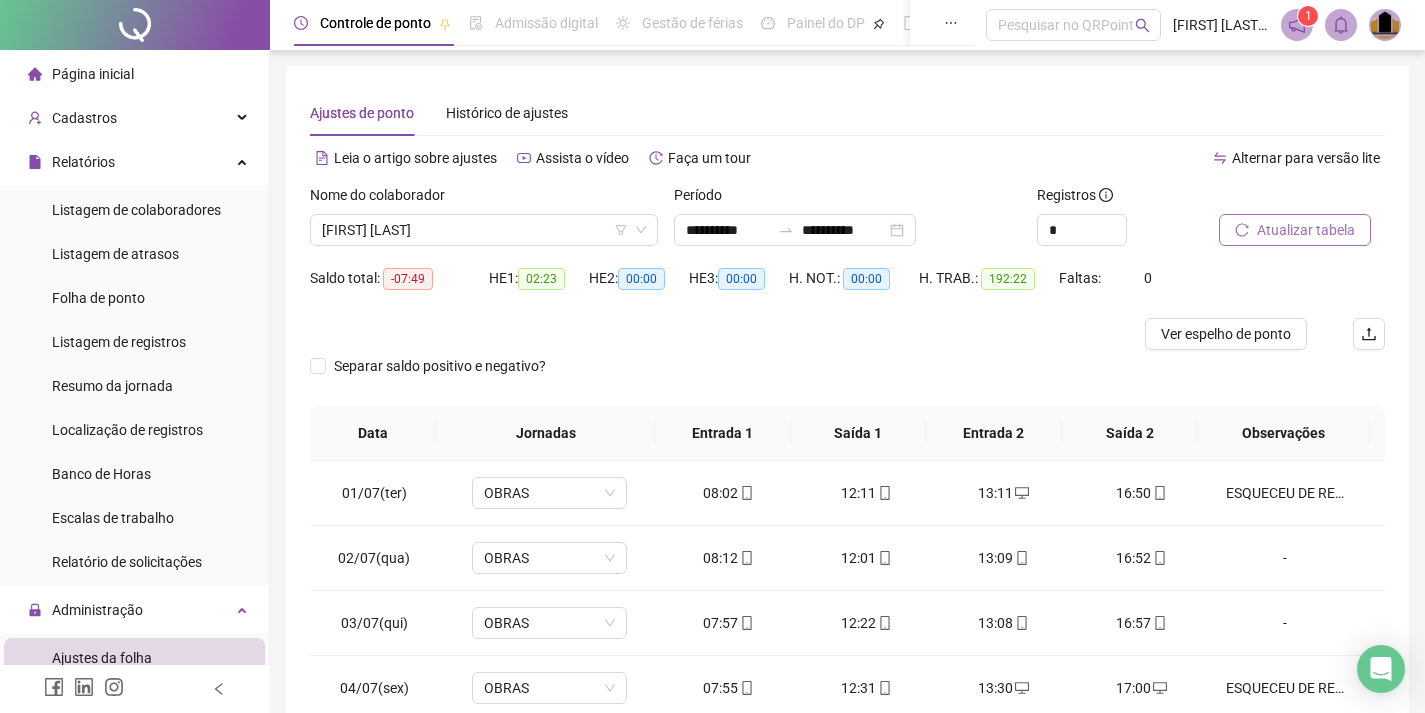 click on "Atualizar tabela" at bounding box center (1306, 230) 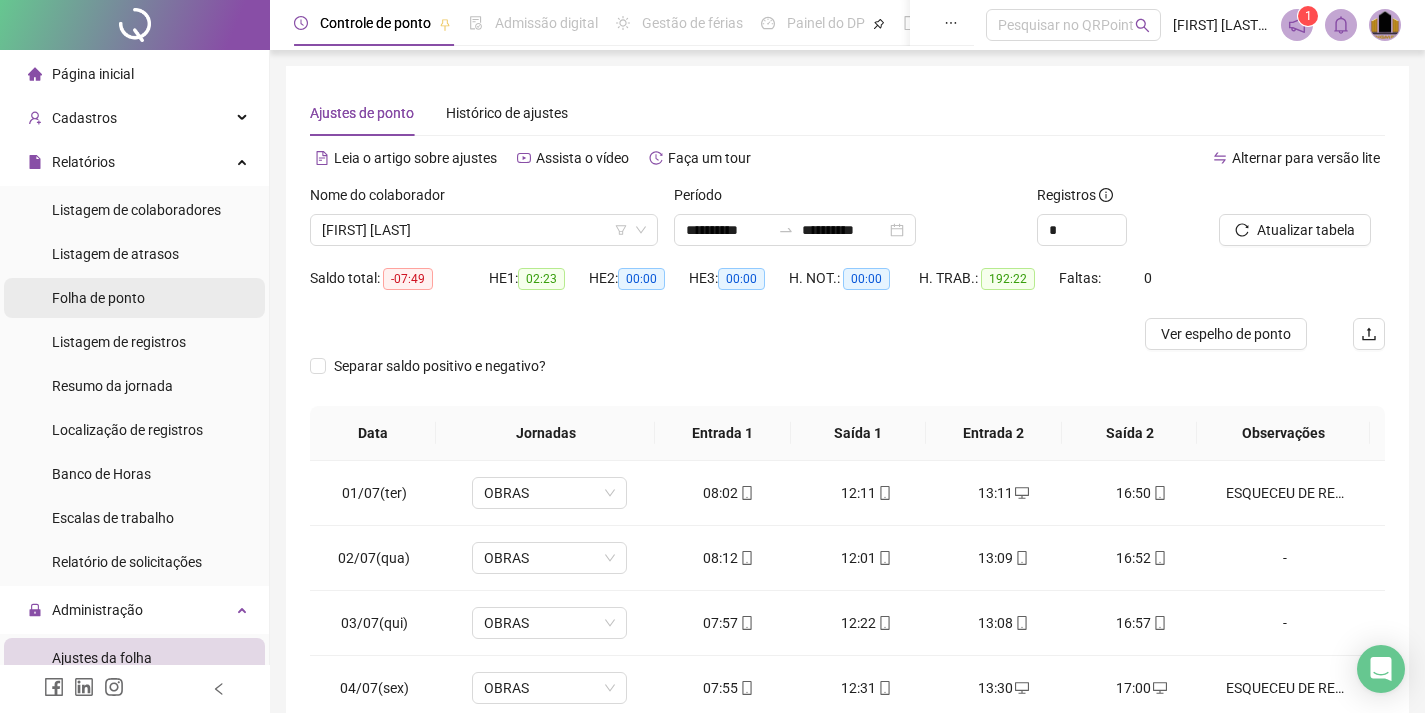 click on "Folha de ponto" at bounding box center (98, 298) 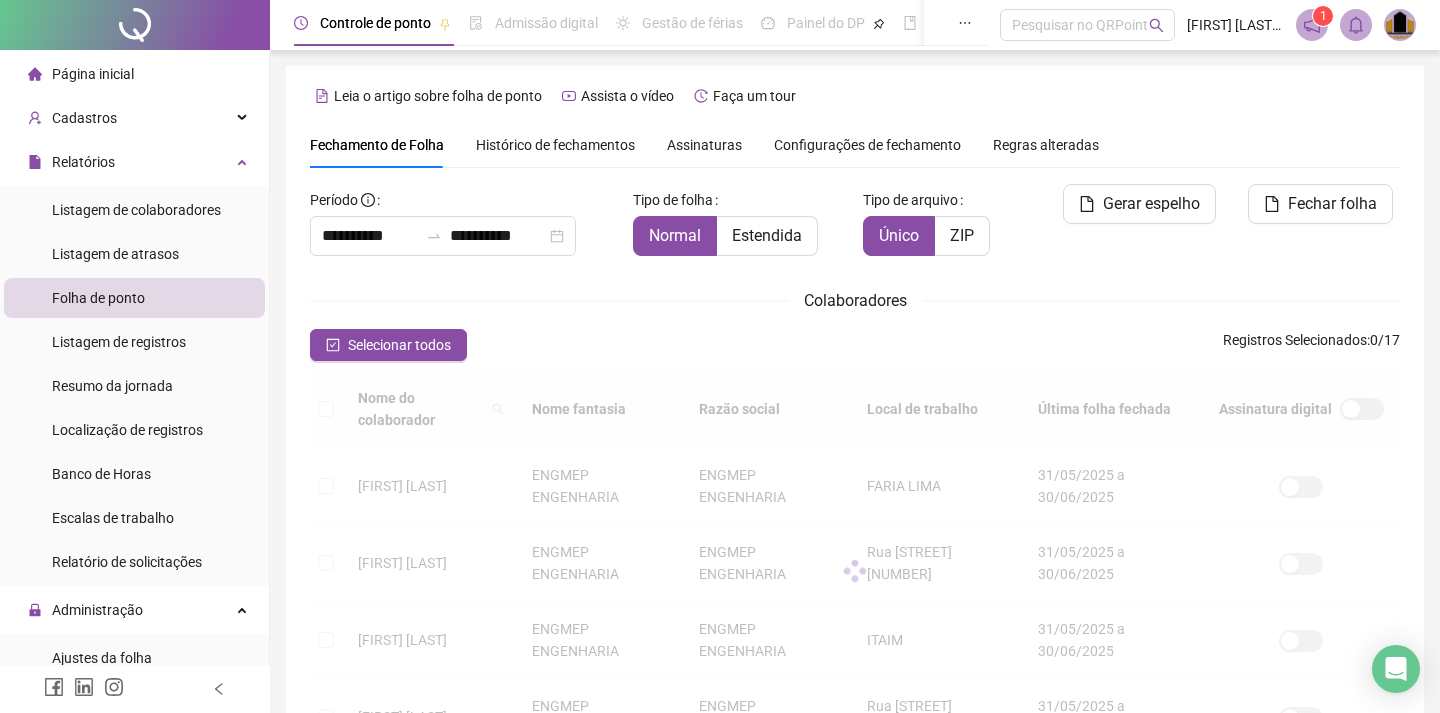 scroll, scrollTop: 53, scrollLeft: 0, axis: vertical 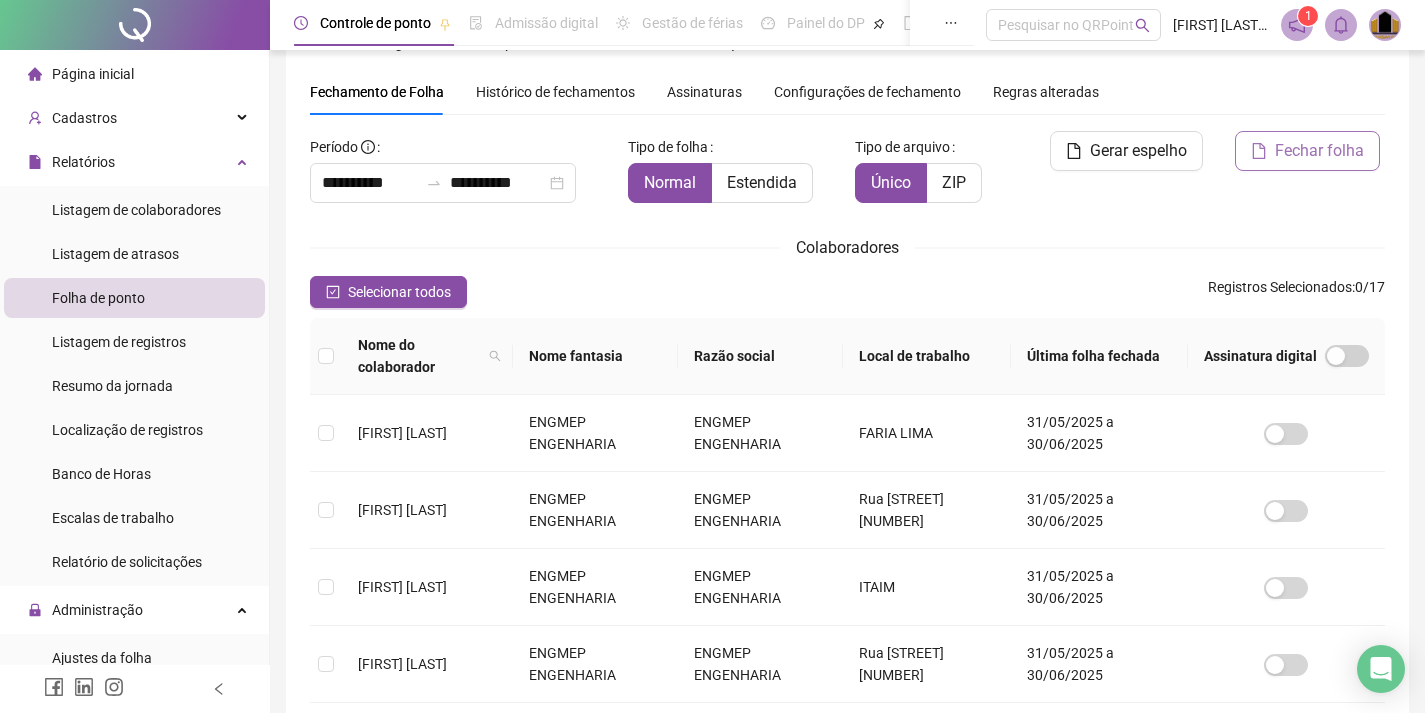 click on "Fechar folha" at bounding box center (1319, 151) 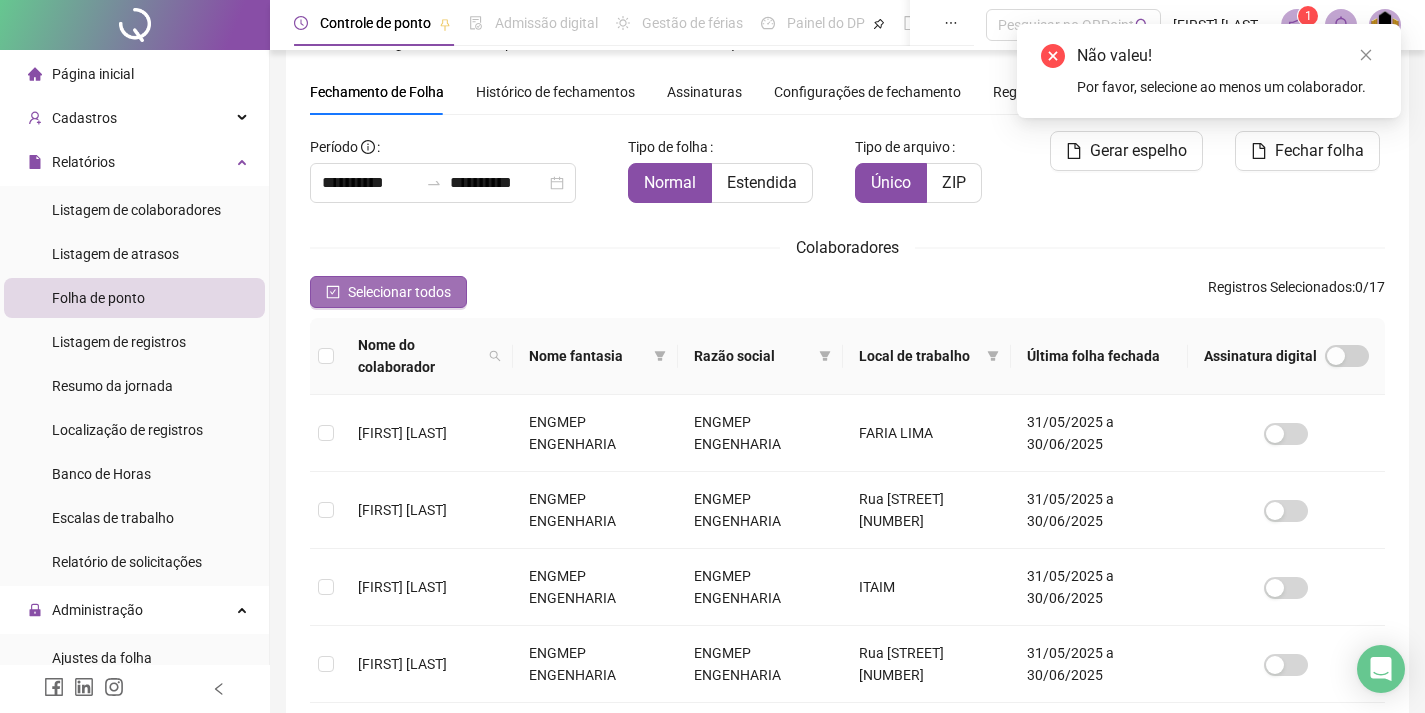 click on "Selecionar todos" at bounding box center (399, 292) 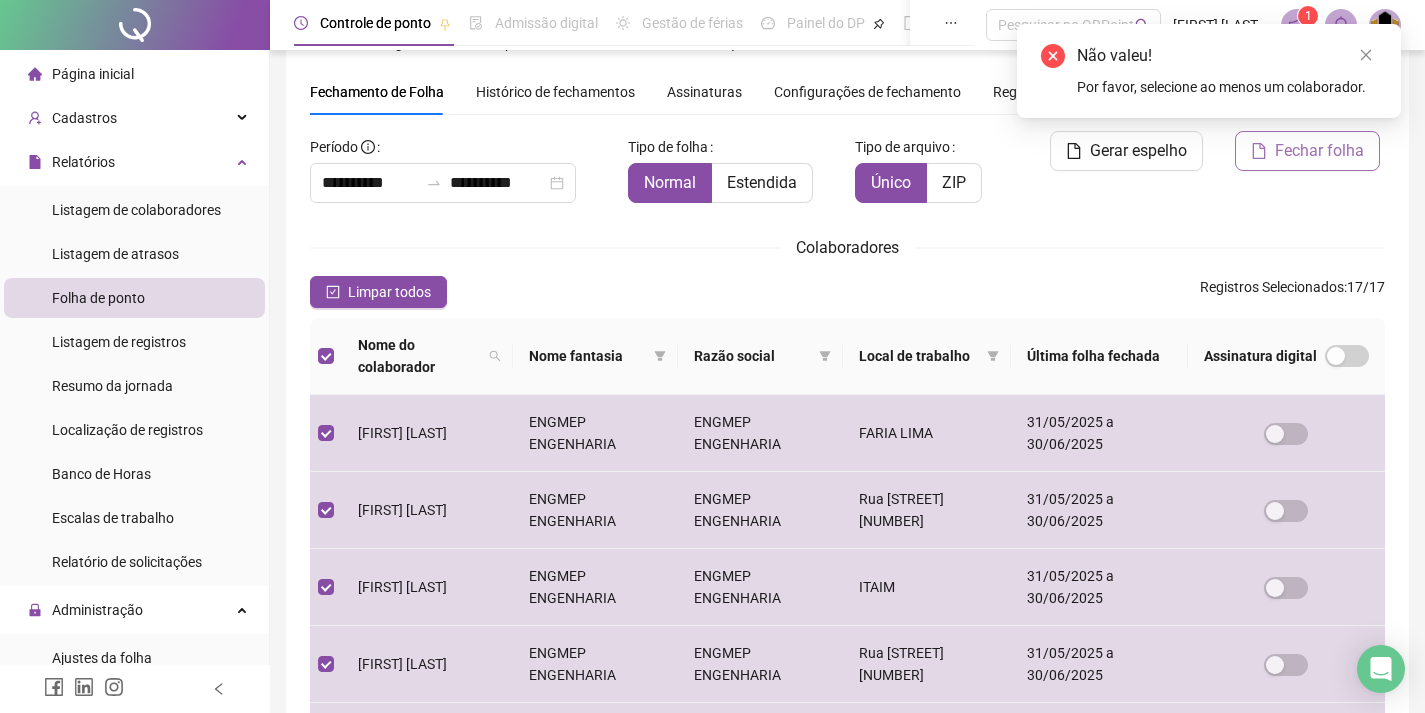 click on "Fechar folha" at bounding box center (1319, 151) 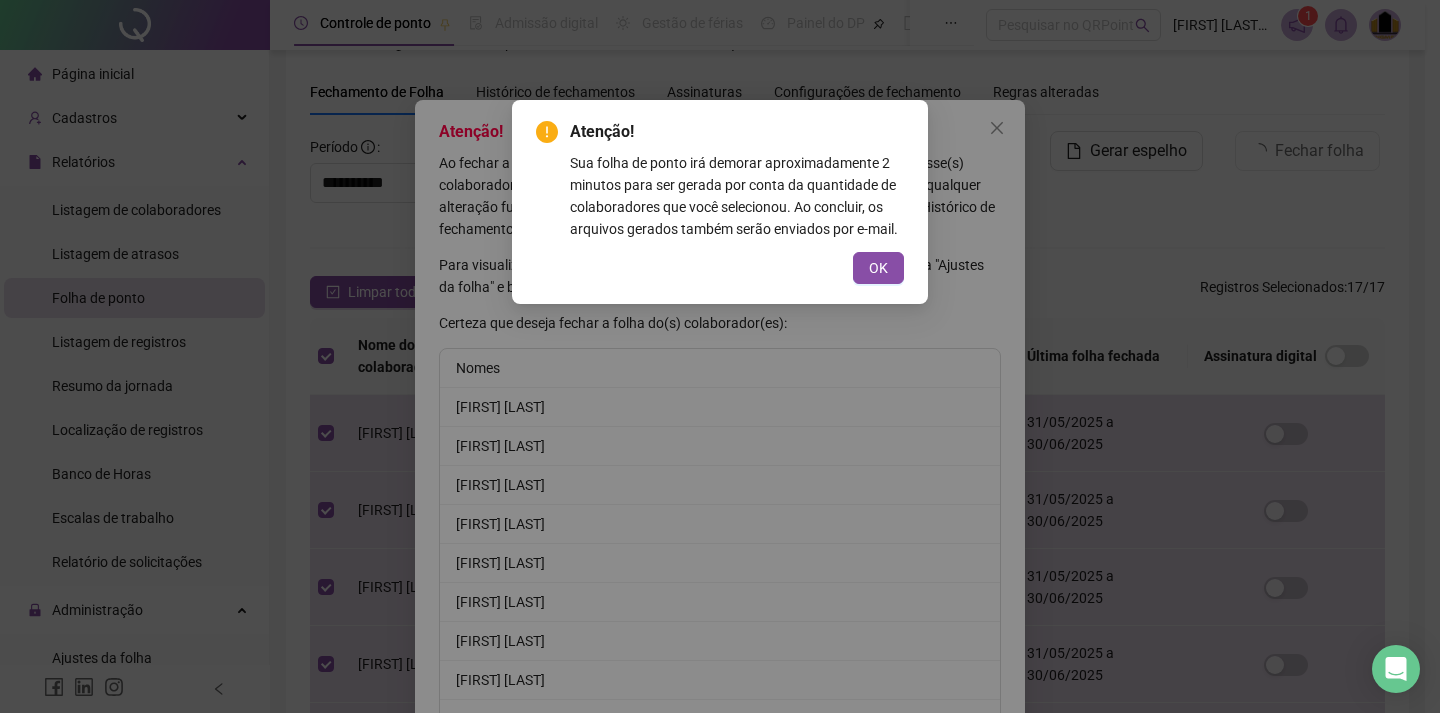 click on "OK" at bounding box center [878, 268] 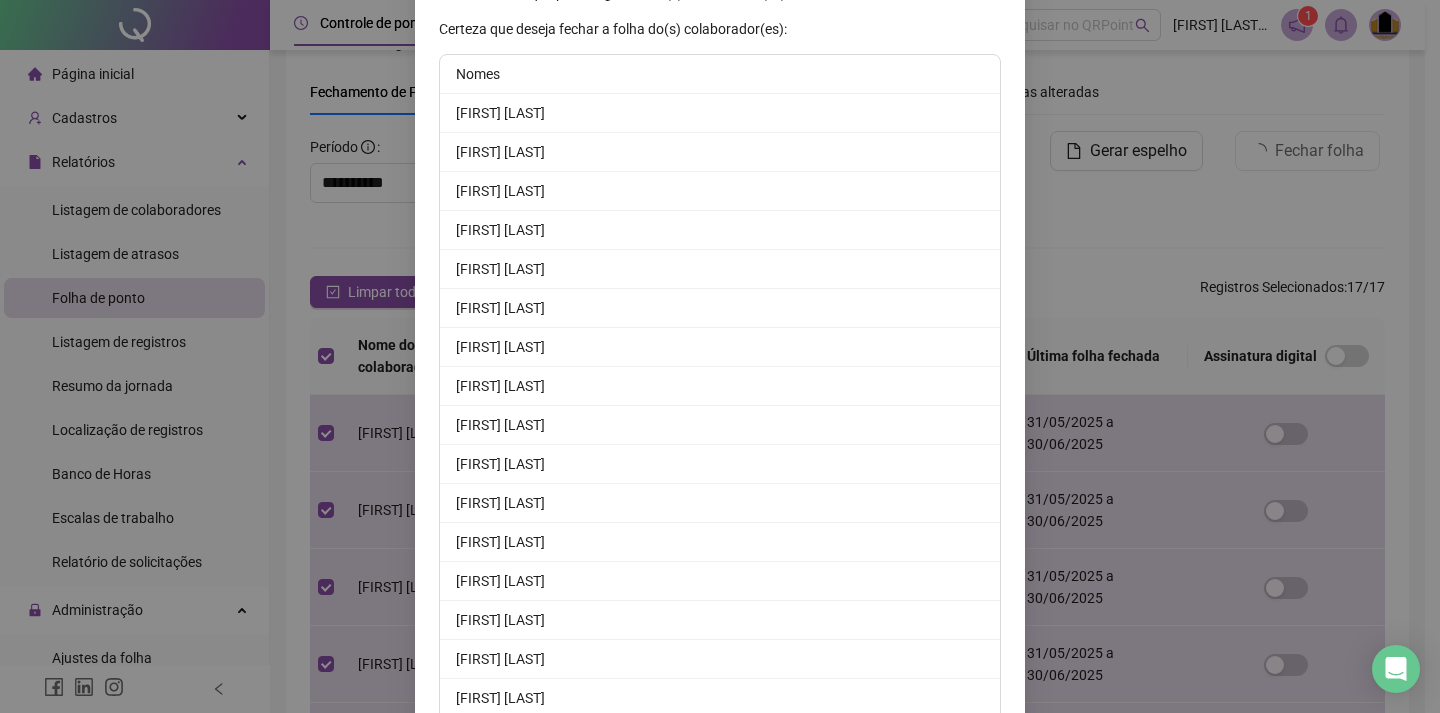 scroll, scrollTop: 426, scrollLeft: 0, axis: vertical 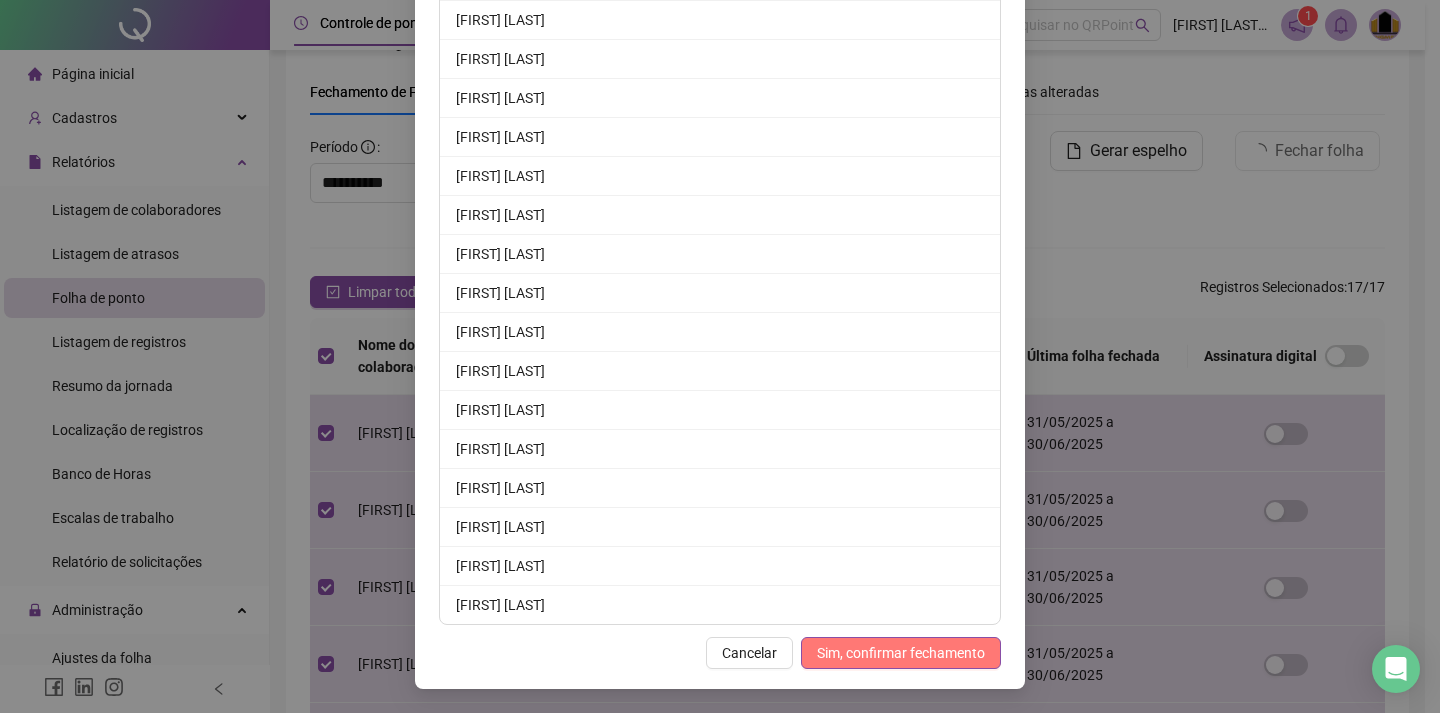 click on "Sim, confirmar fechamento" at bounding box center [901, 653] 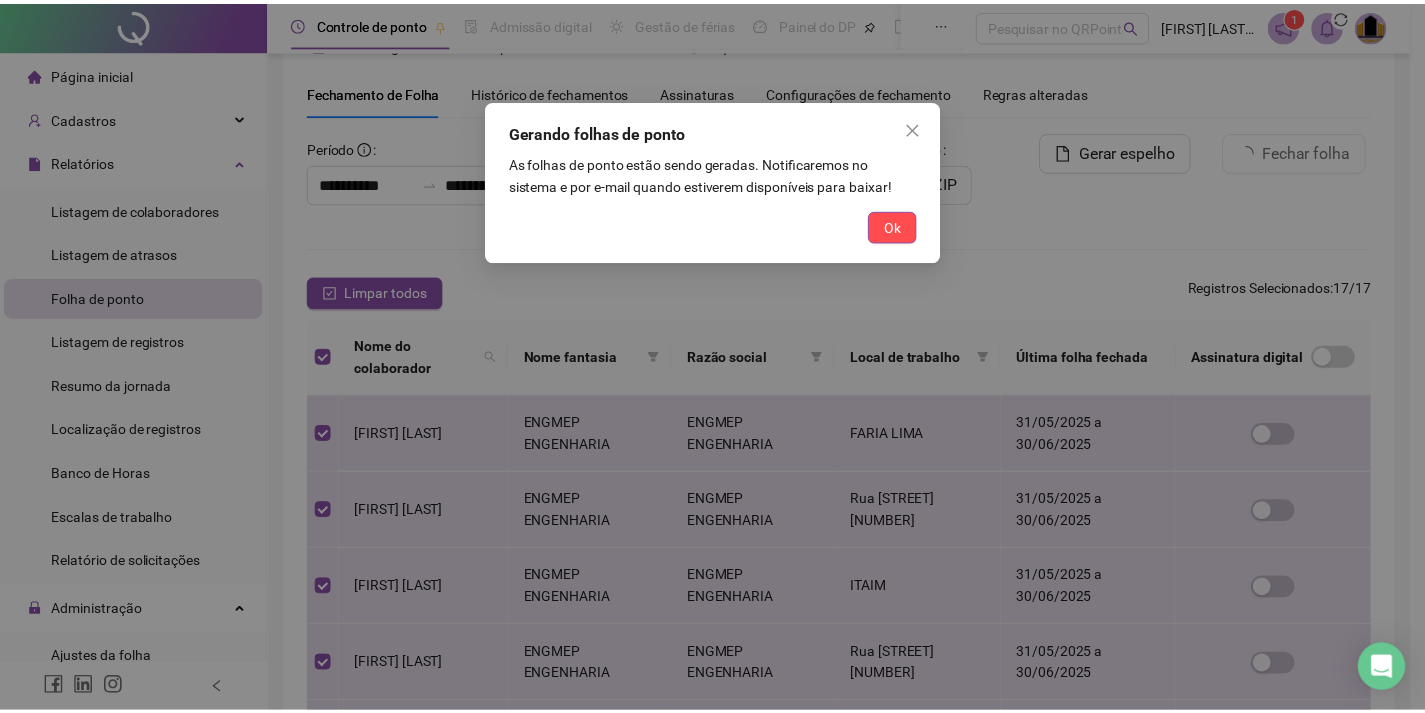 scroll, scrollTop: 328, scrollLeft: 0, axis: vertical 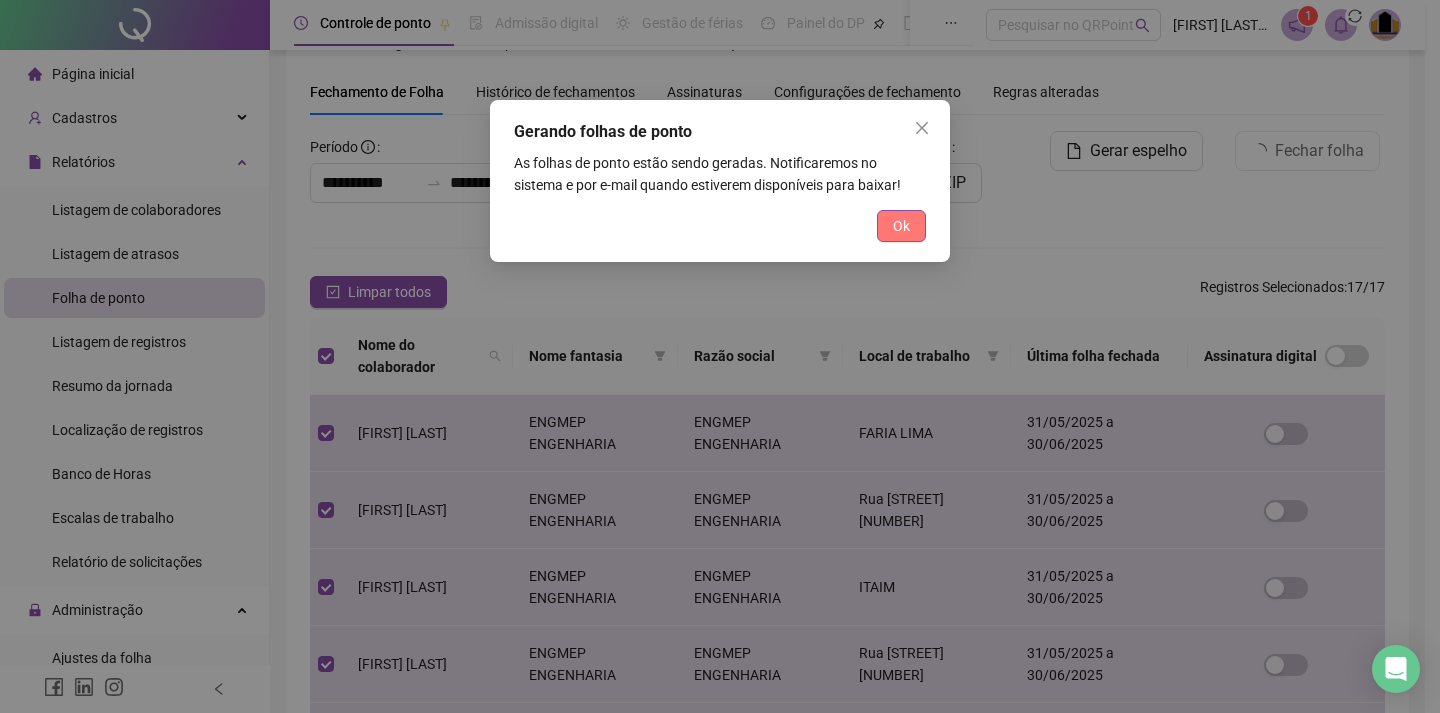click on "Ok" at bounding box center (901, 226) 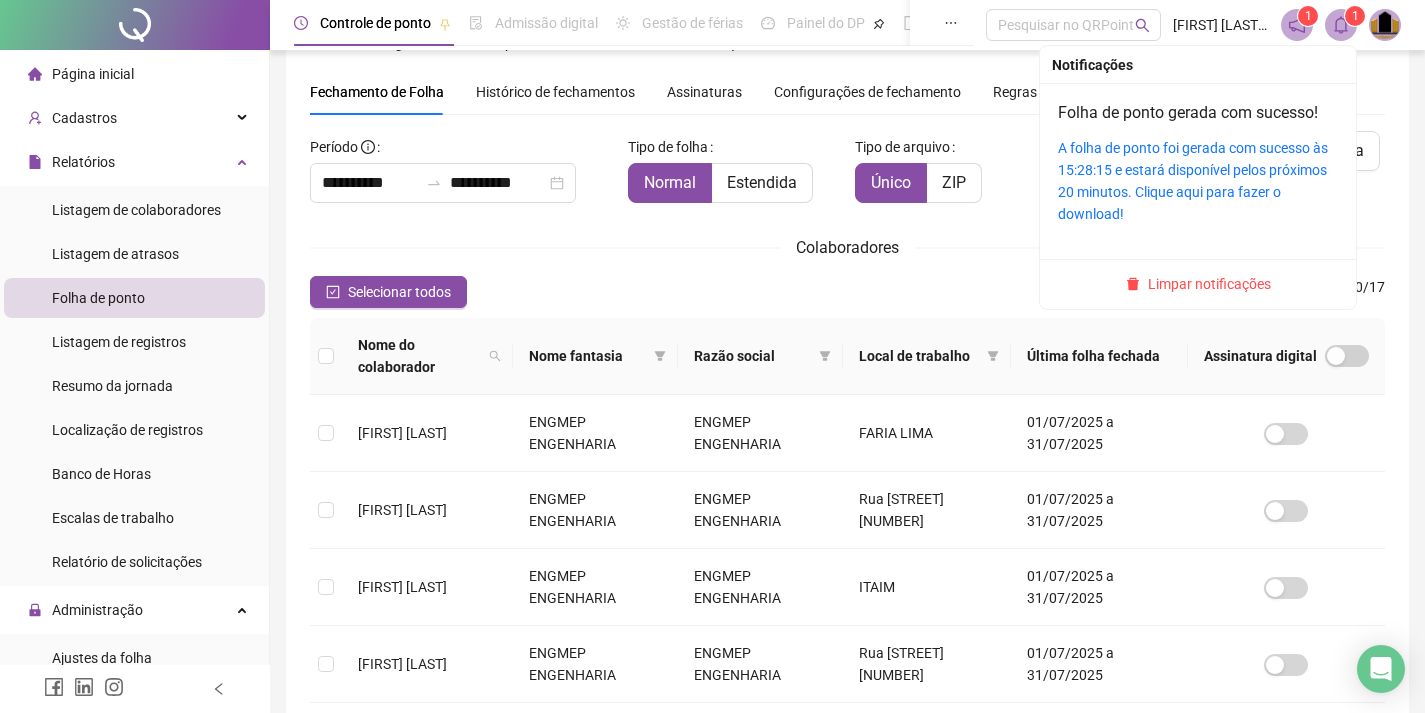 click 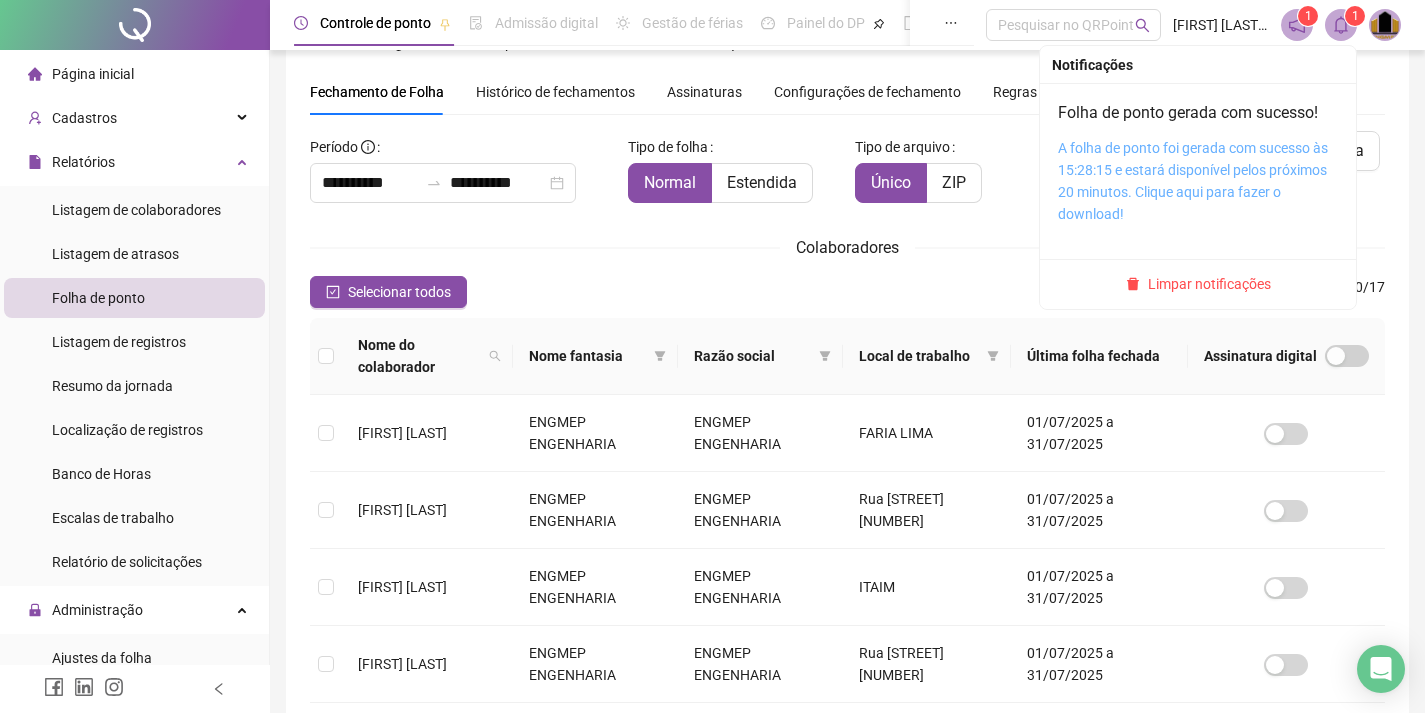 click on "A folha de ponto foi gerada com sucesso às 15:28:15 e estará disponível pelos próximos 20 minutos.
Clique aqui para fazer o download!" at bounding box center (1193, 181) 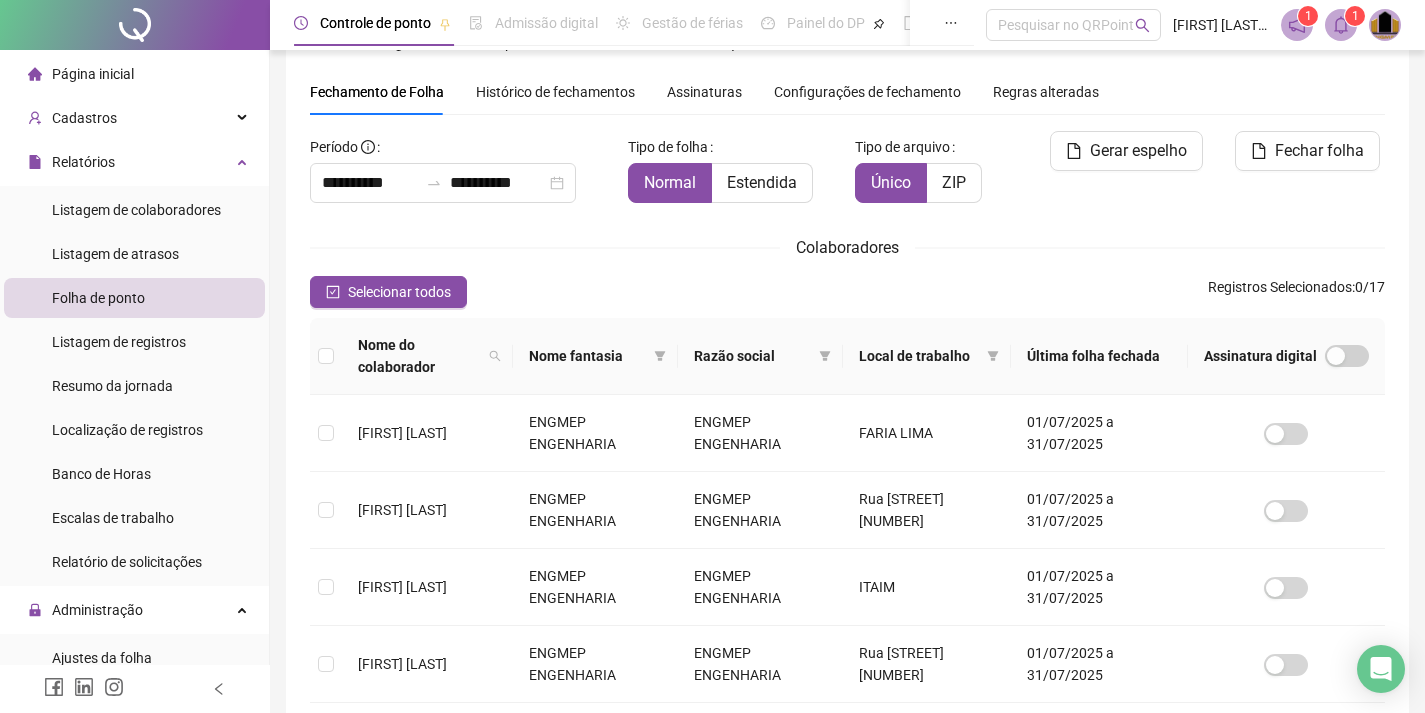 click at bounding box center [1341, 25] 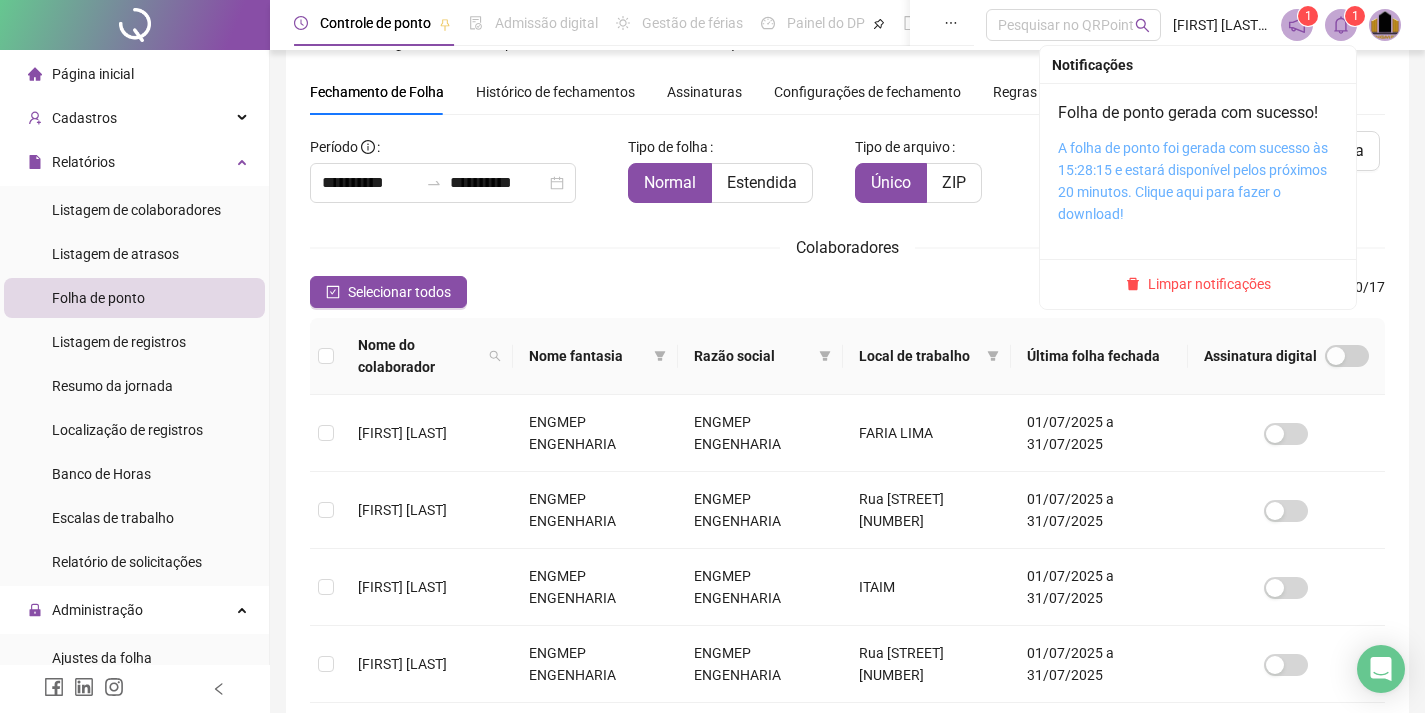 click on "A folha de ponto foi gerada com sucesso às 15:28:15 e estará disponível pelos próximos 20 minutos.
Clique aqui para fazer o download!" at bounding box center [1193, 181] 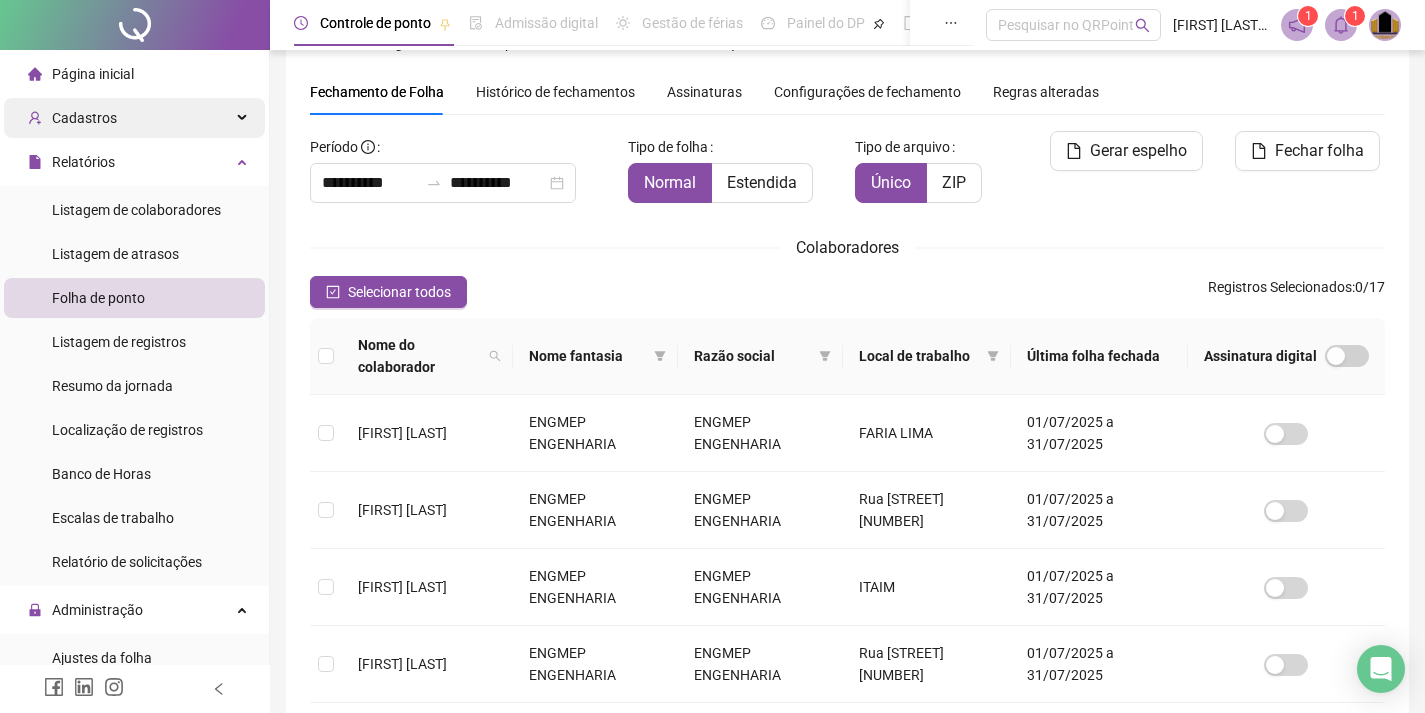 click on "Cadastros" at bounding box center (84, 118) 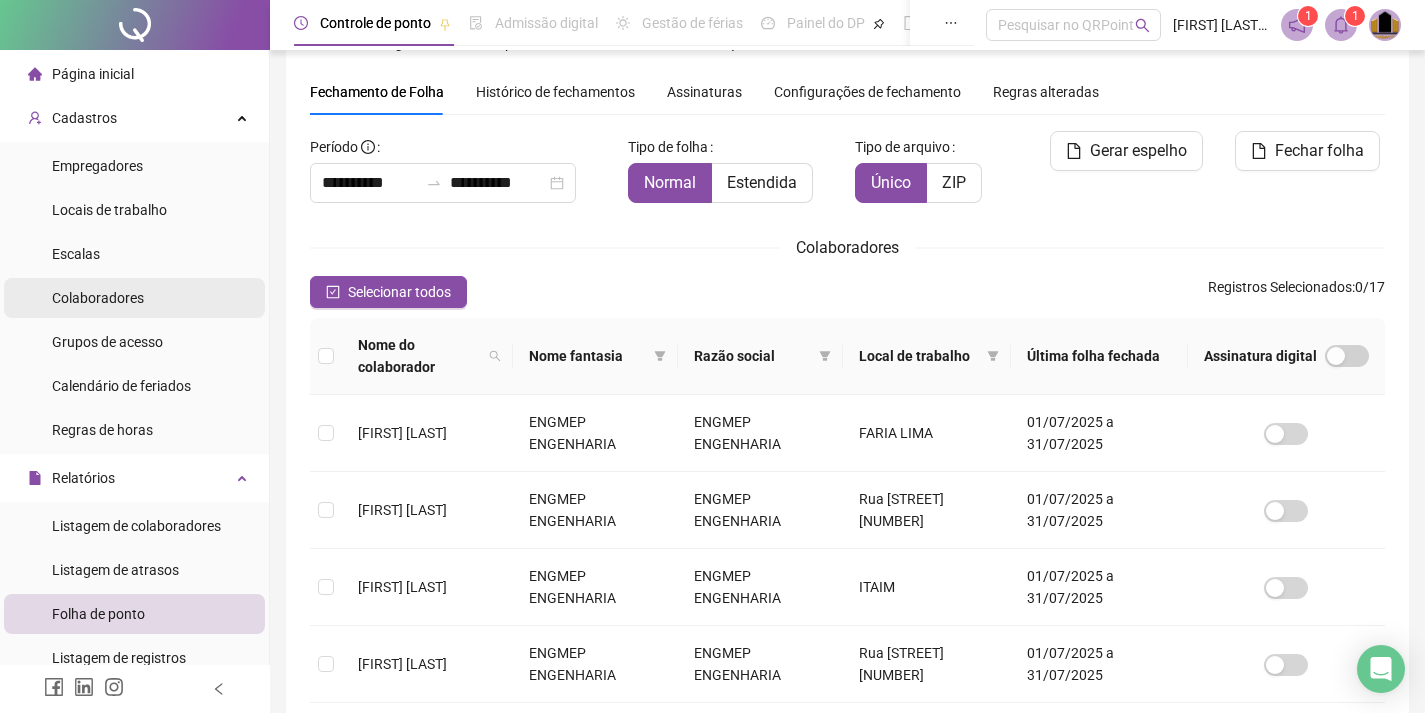 click on "Colaboradores" at bounding box center (98, 298) 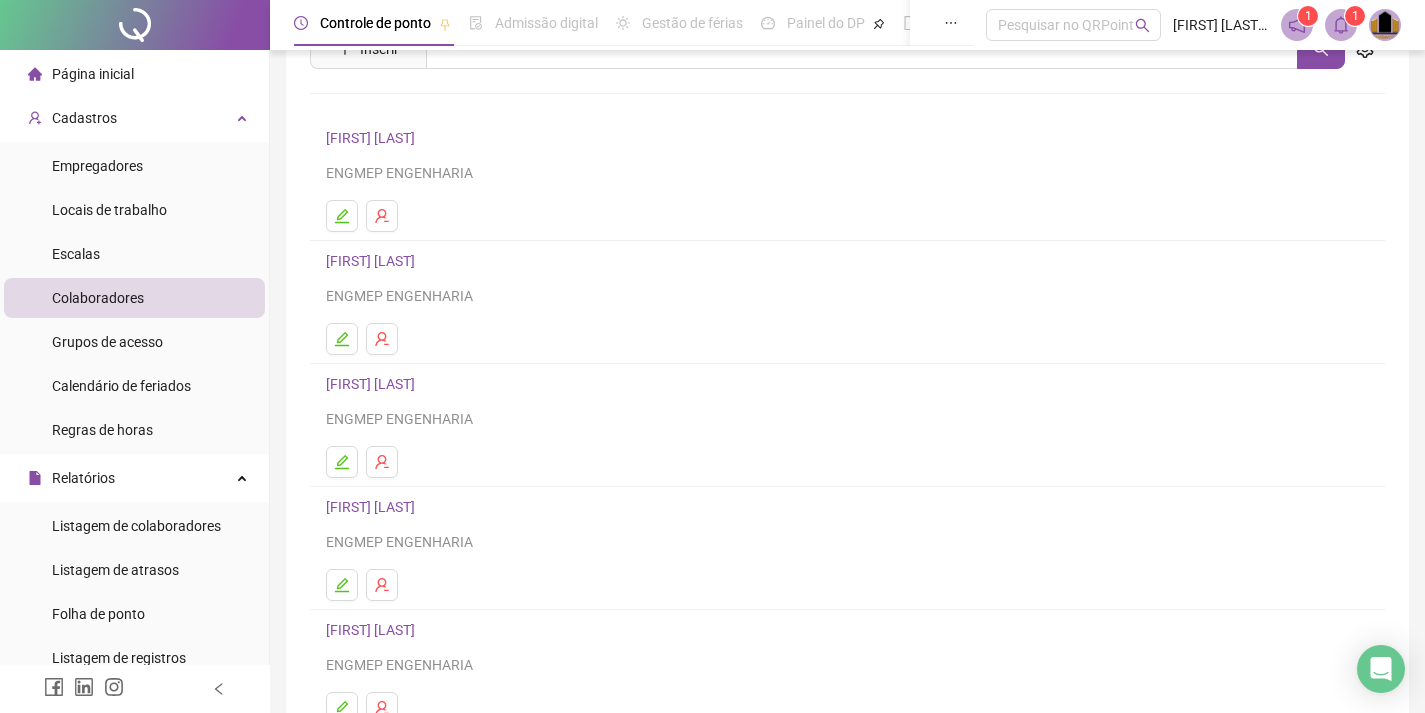 scroll, scrollTop: 254, scrollLeft: 0, axis: vertical 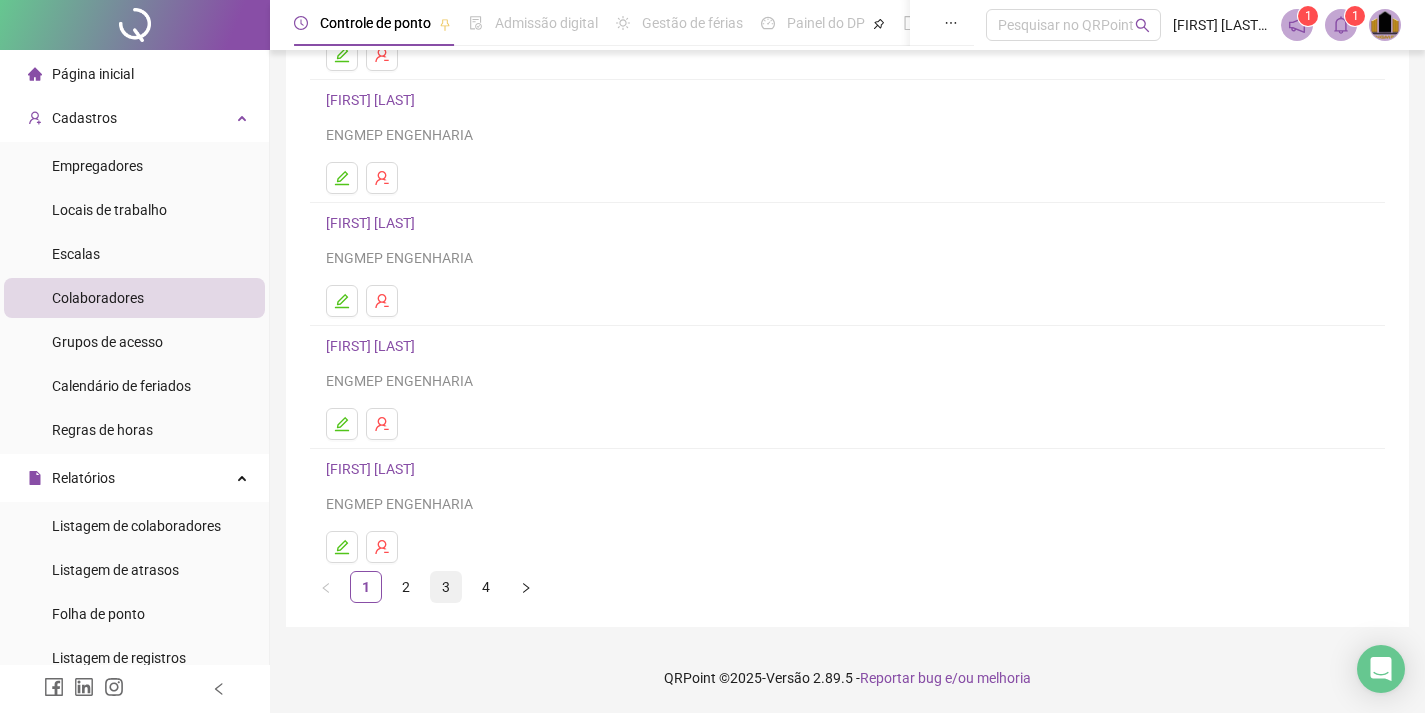 click on "3" at bounding box center [446, 587] 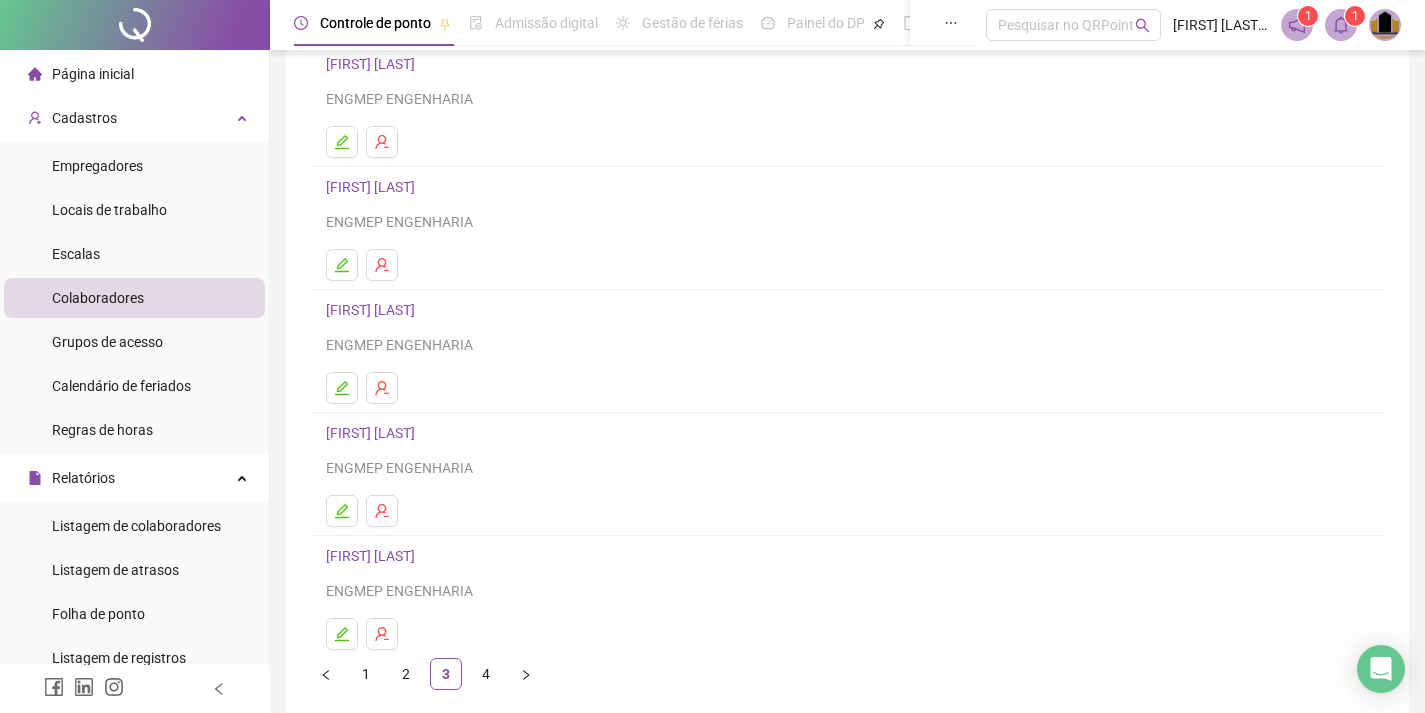 scroll, scrollTop: 254, scrollLeft: 0, axis: vertical 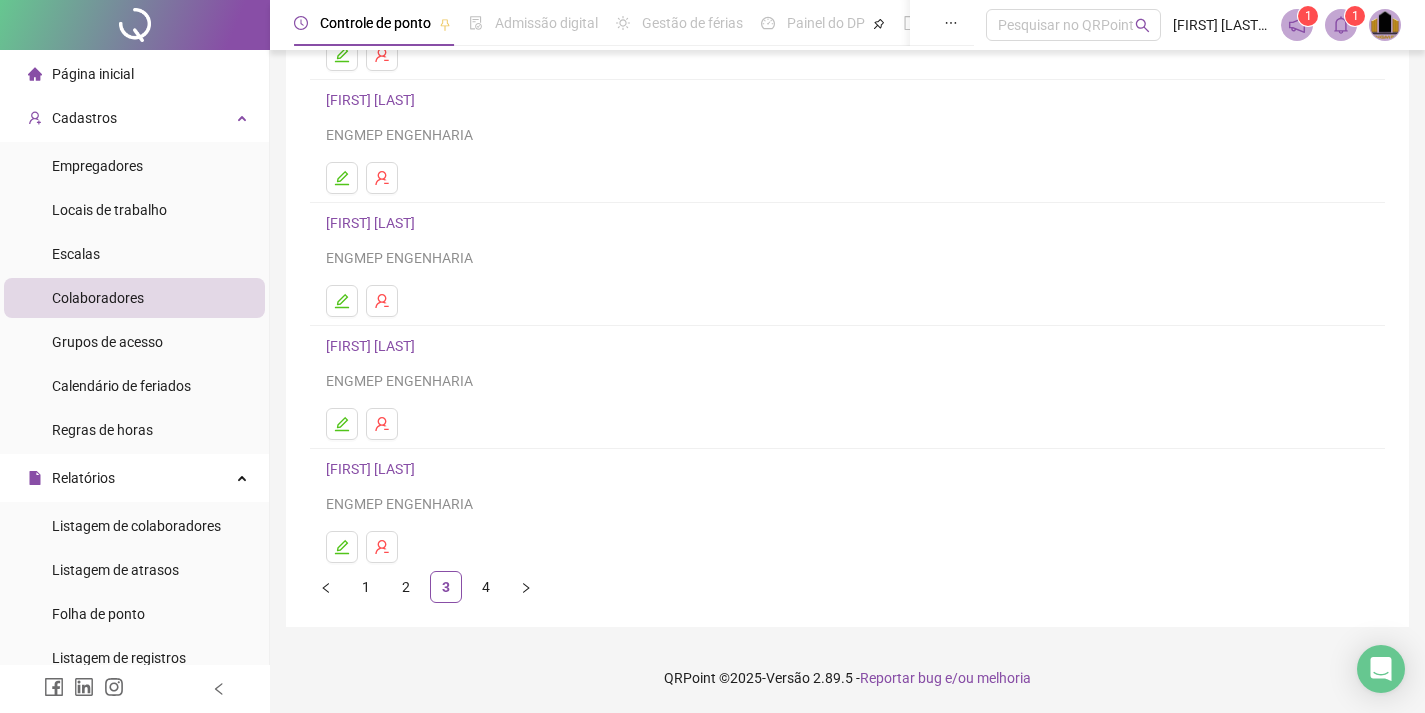drag, startPoint x: 386, startPoint y: 335, endPoint x: 397, endPoint y: 351, distance: 19.416489 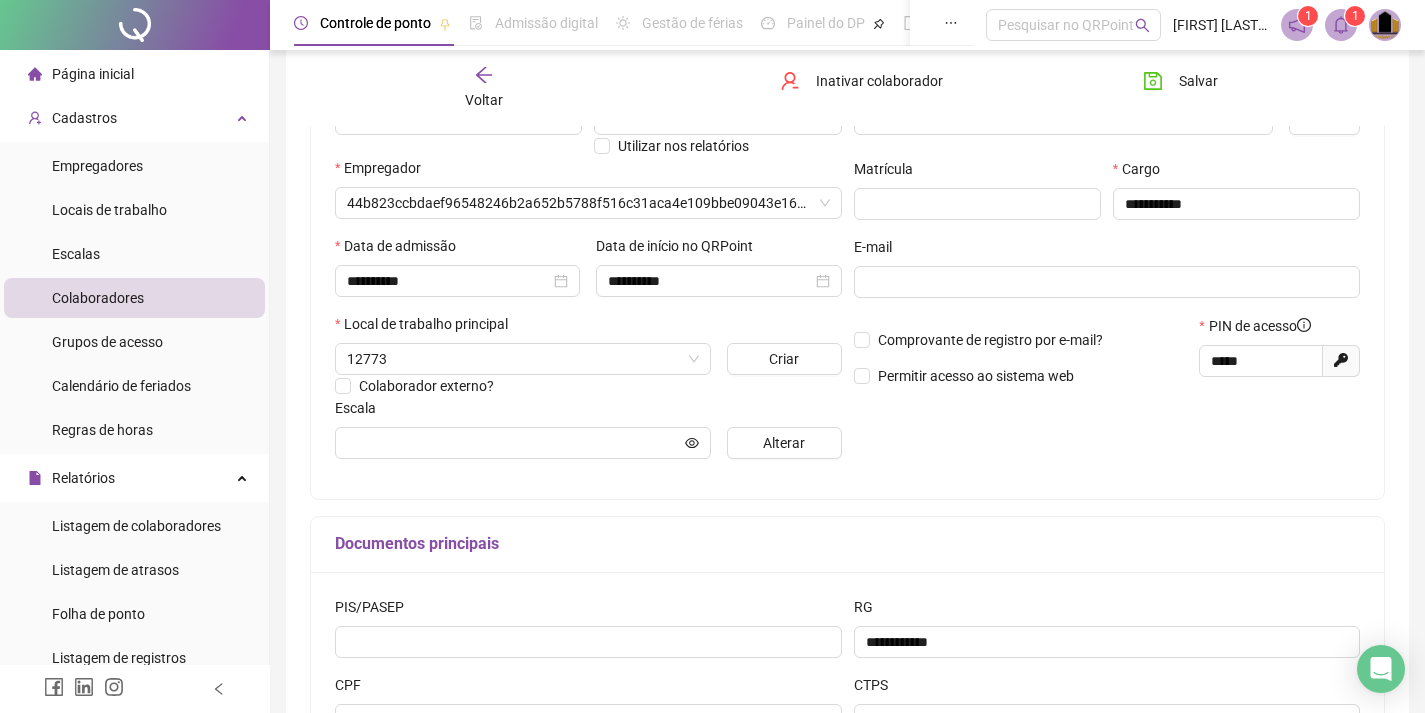 scroll, scrollTop: 264, scrollLeft: 0, axis: vertical 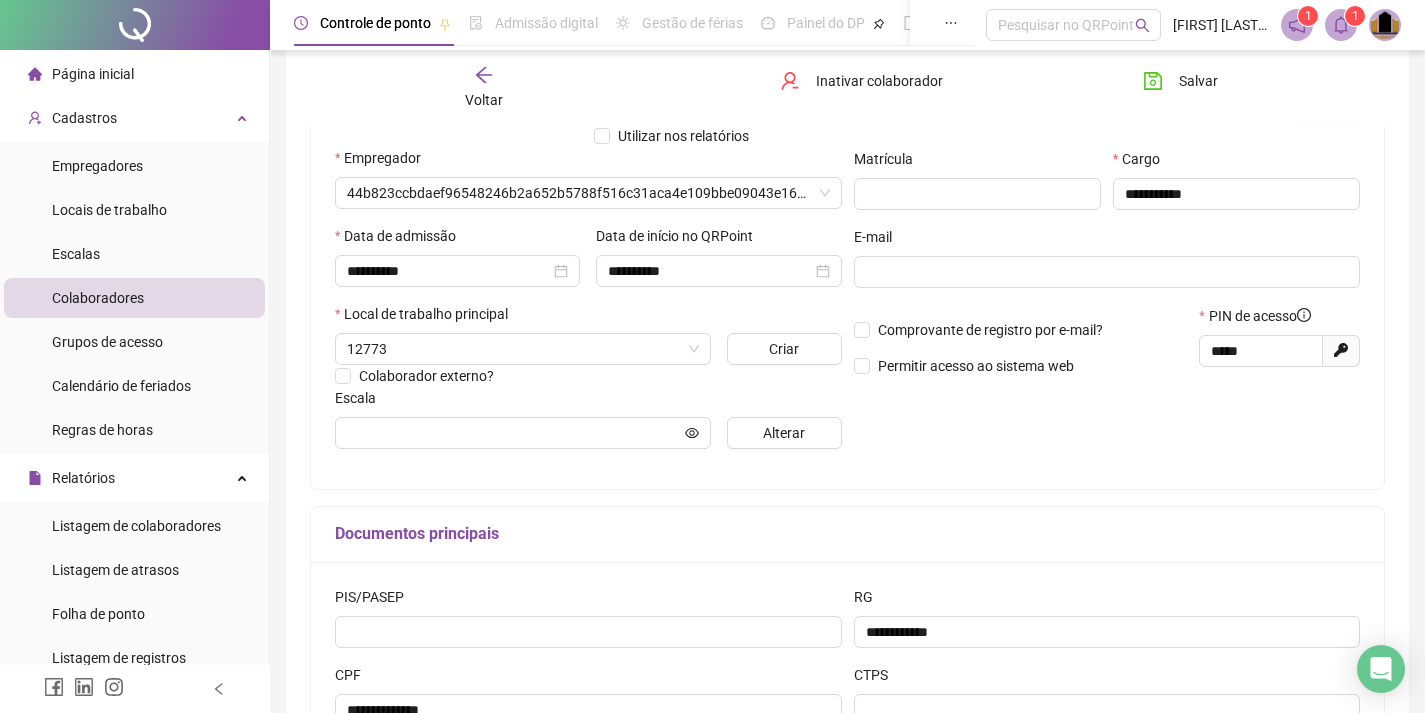 type on "**********" 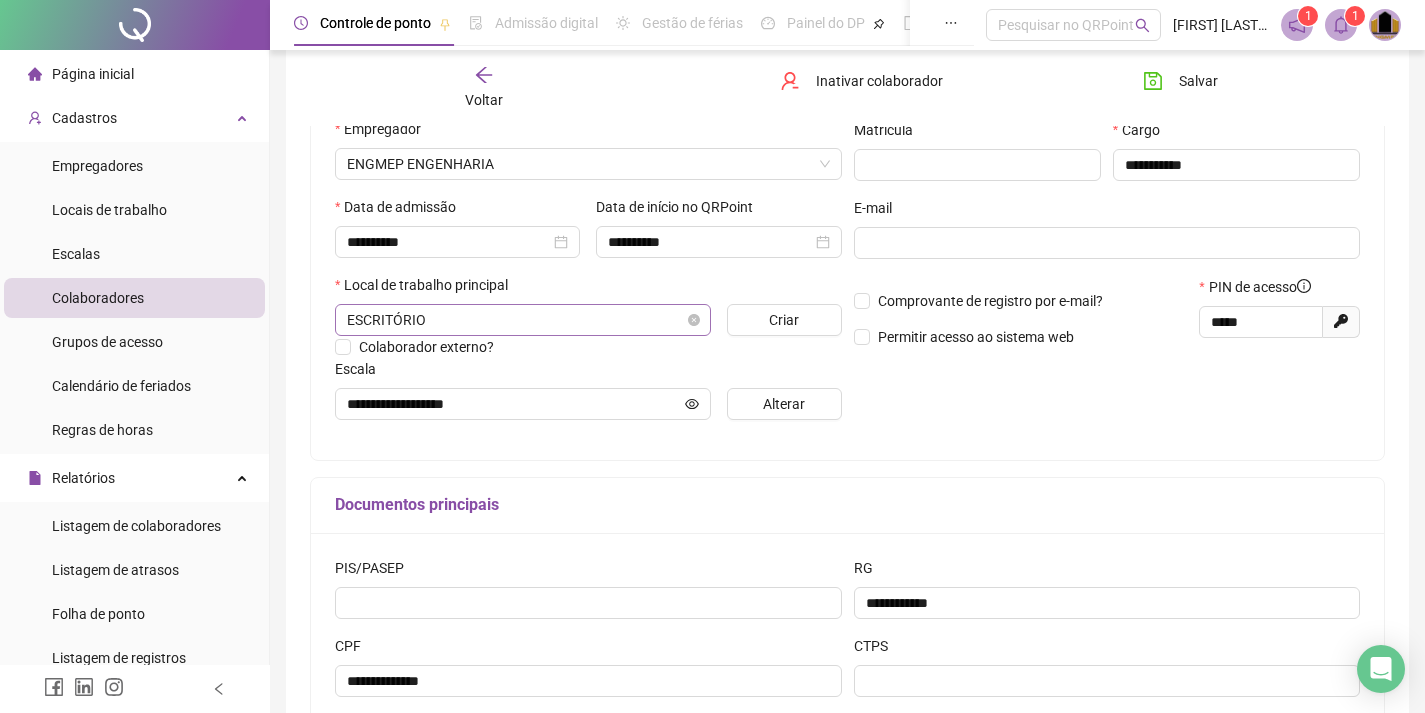 scroll, scrollTop: 428, scrollLeft: 0, axis: vertical 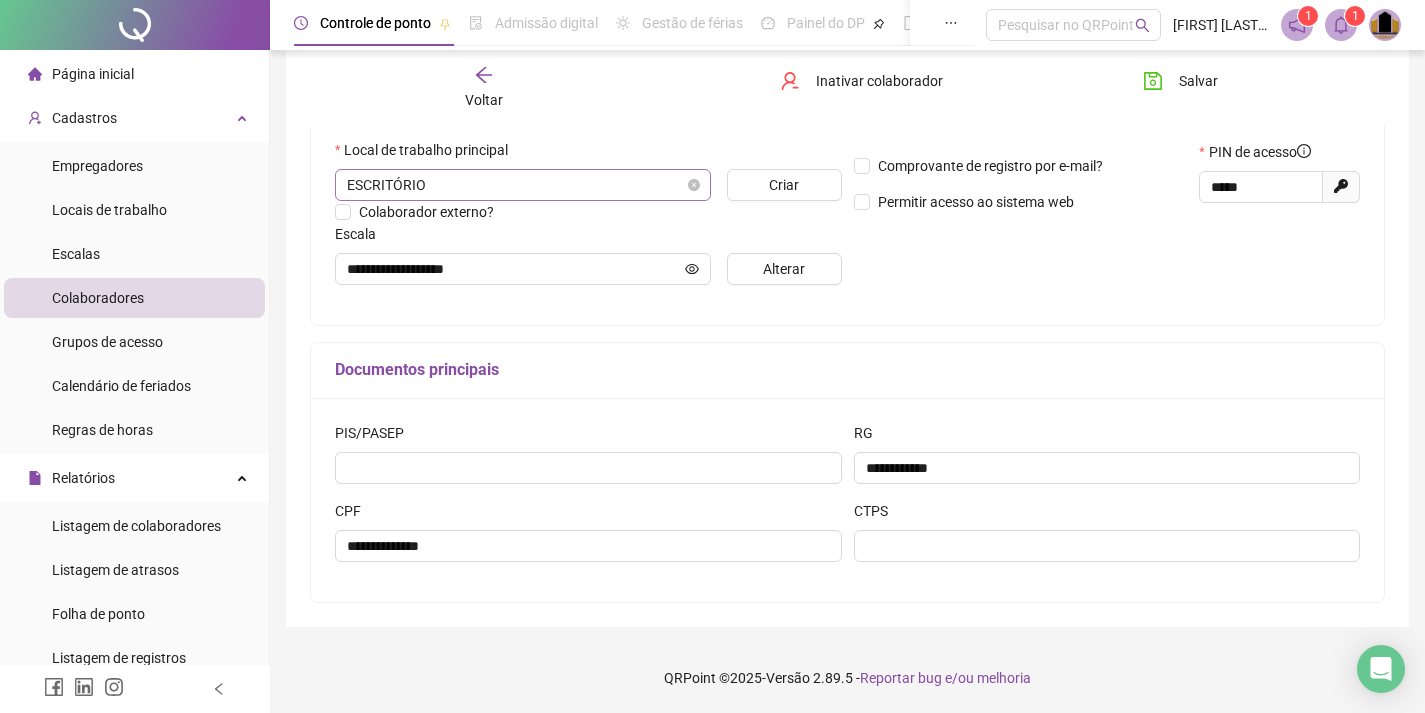 click on "ESCRITÓRIO" at bounding box center (523, 185) 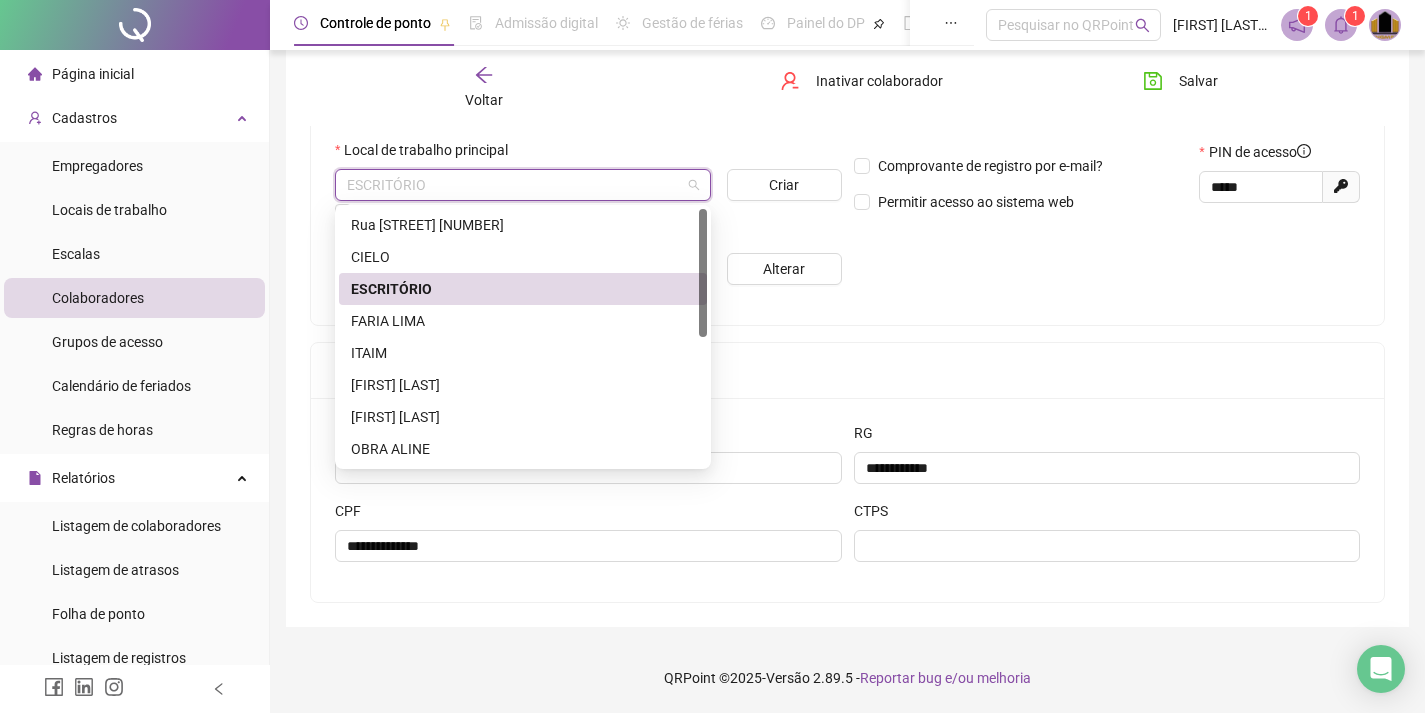 click on "**********" at bounding box center (1107, 100) 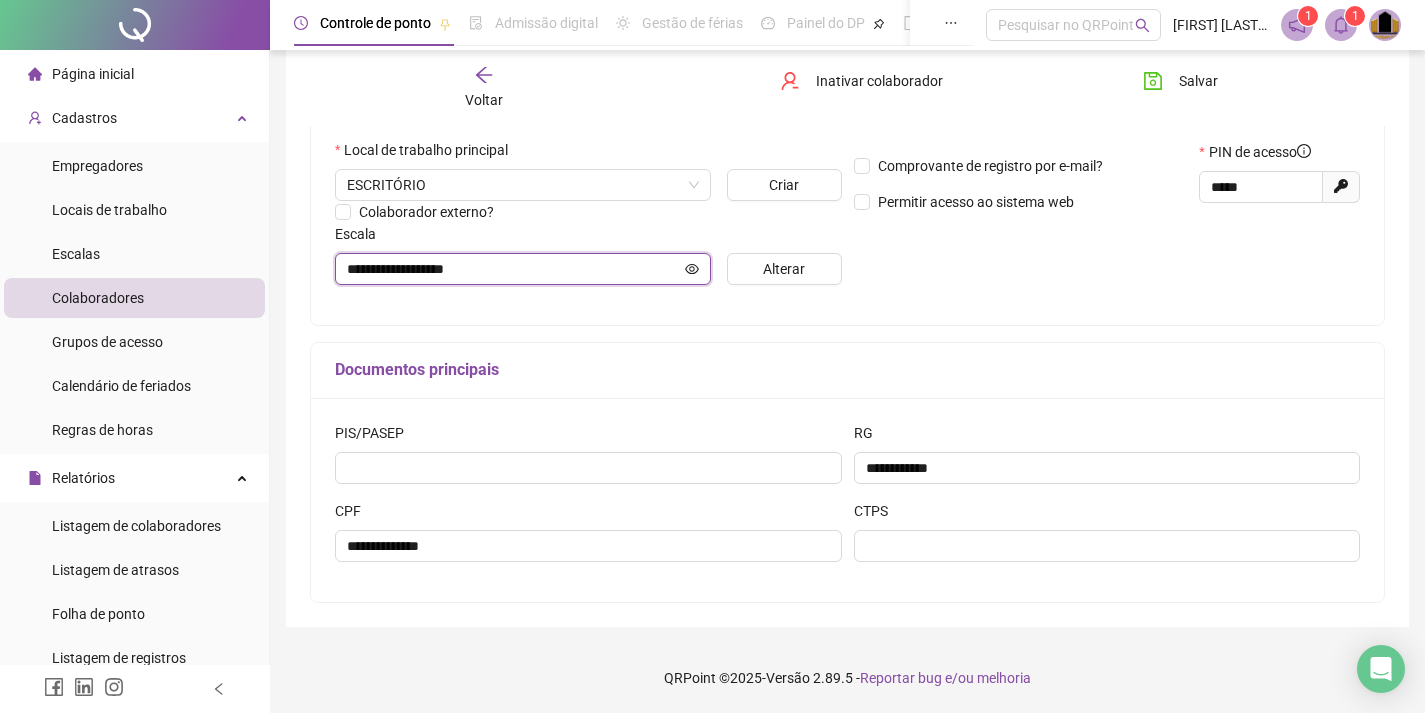 click on "**********" at bounding box center (514, 269) 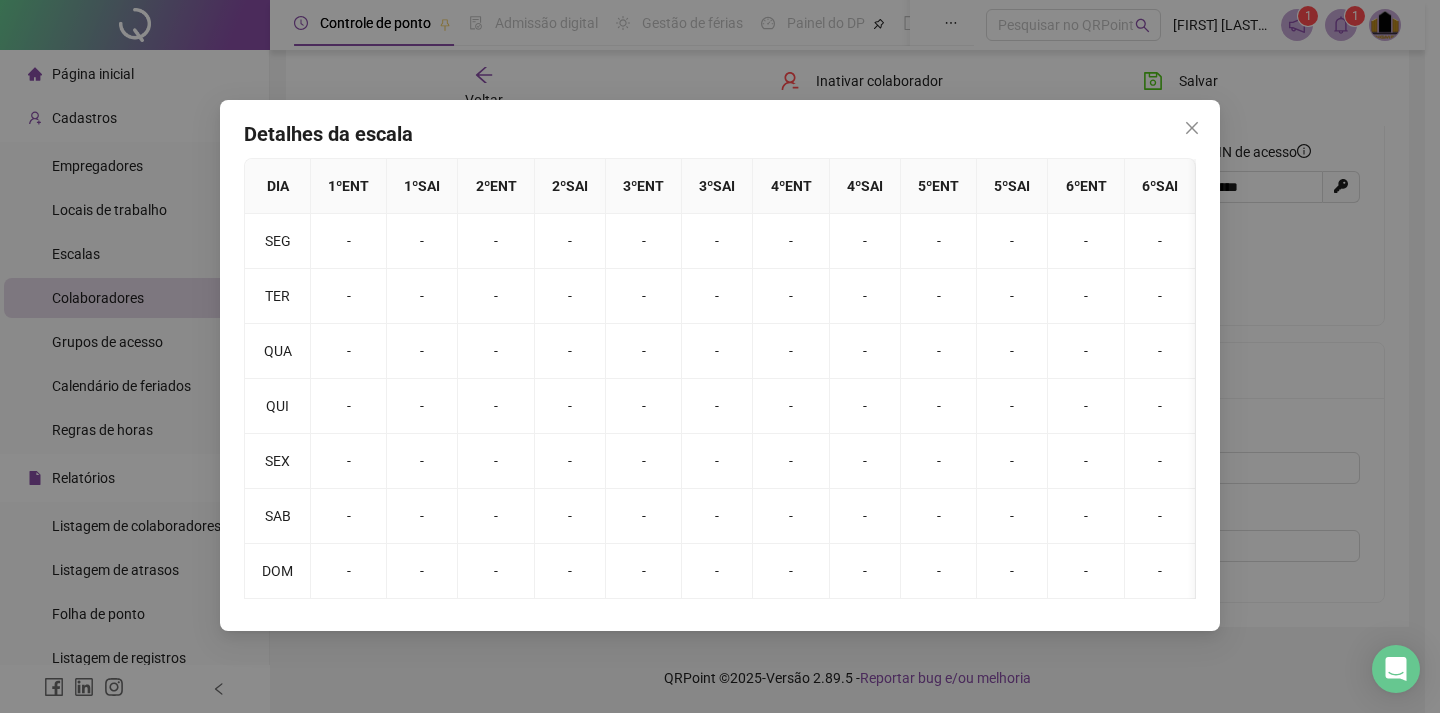 drag, startPoint x: 1187, startPoint y: 125, endPoint x: 1121, endPoint y: 176, distance: 83.40863 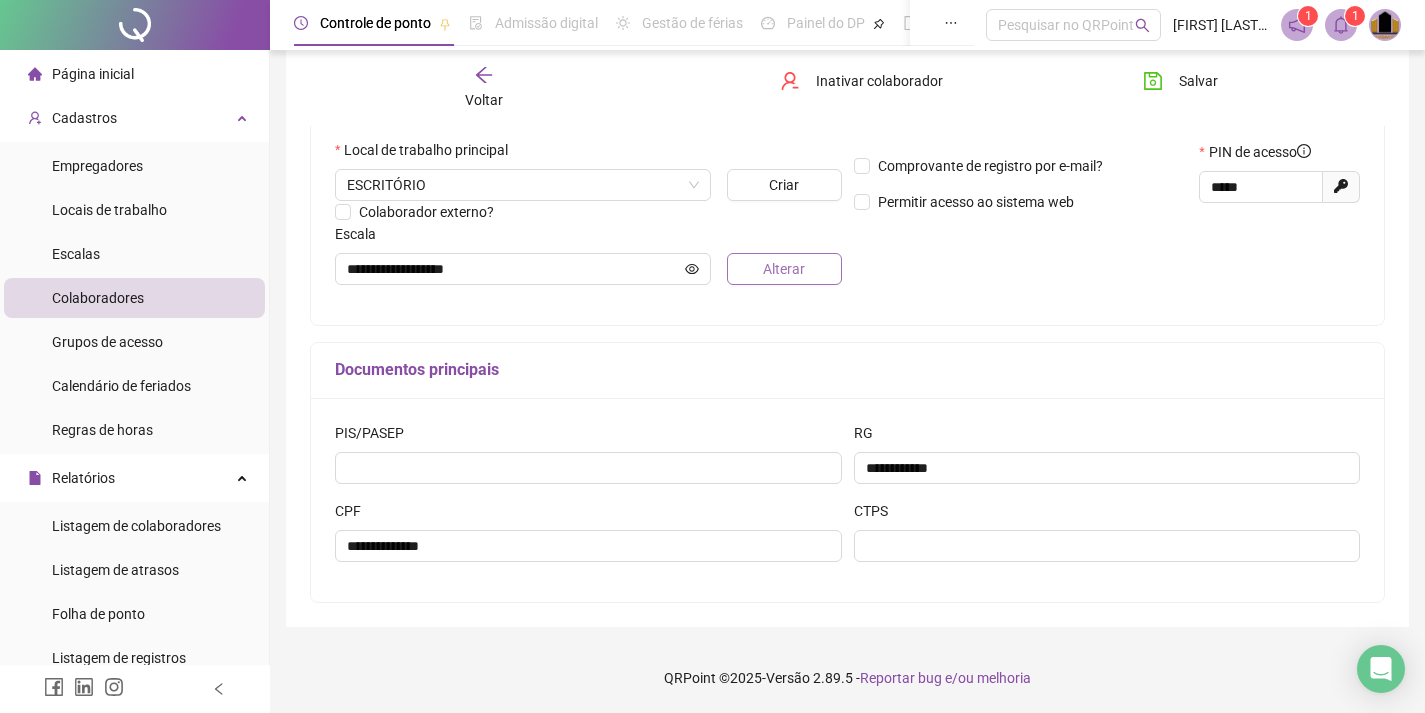 click on "Alterar" at bounding box center (784, 269) 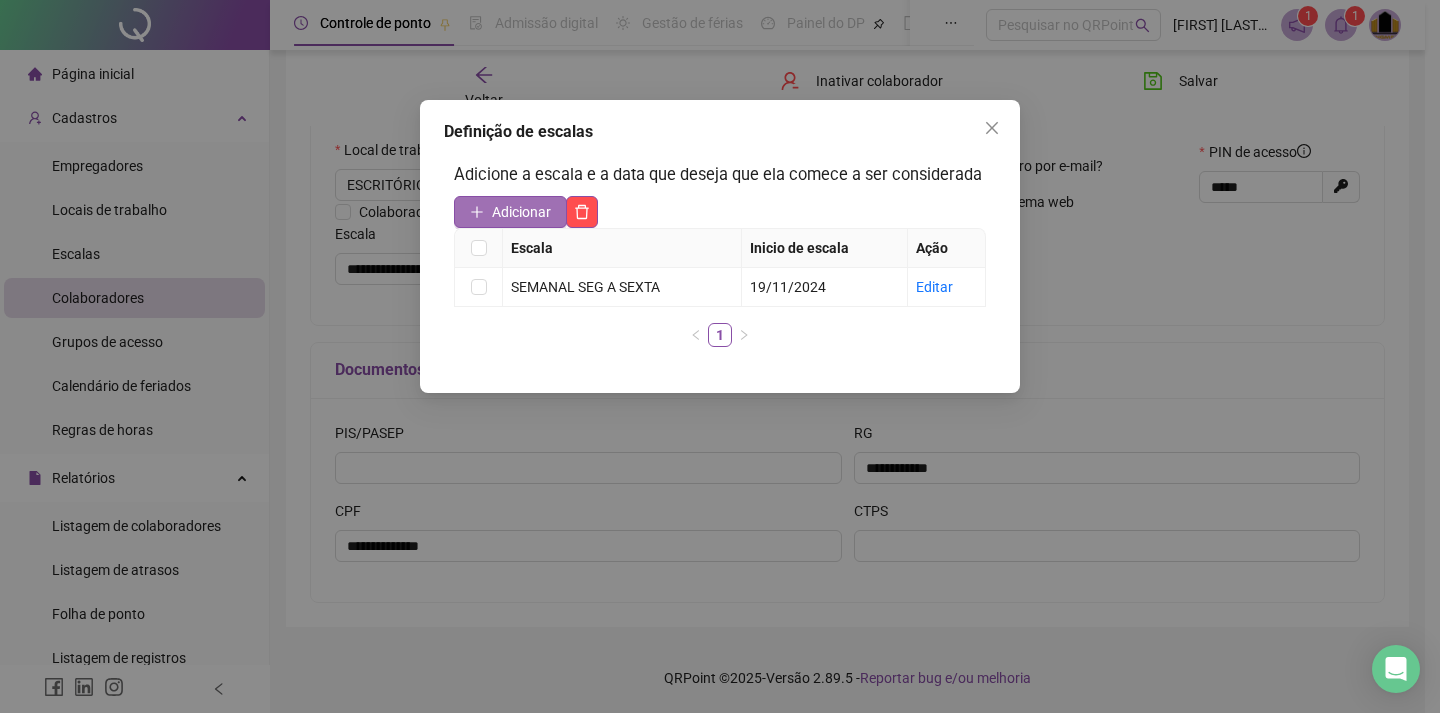 click on "Adicionar" at bounding box center [521, 212] 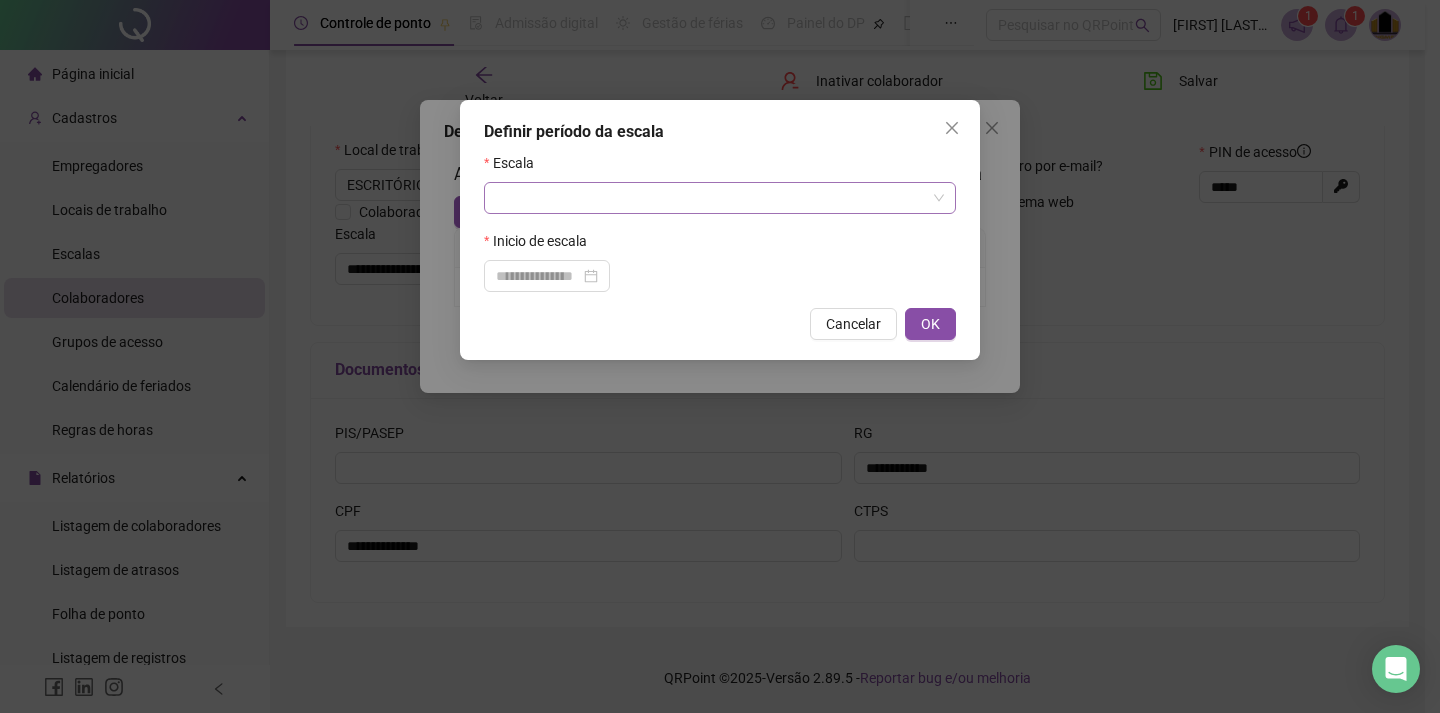 click at bounding box center [711, 198] 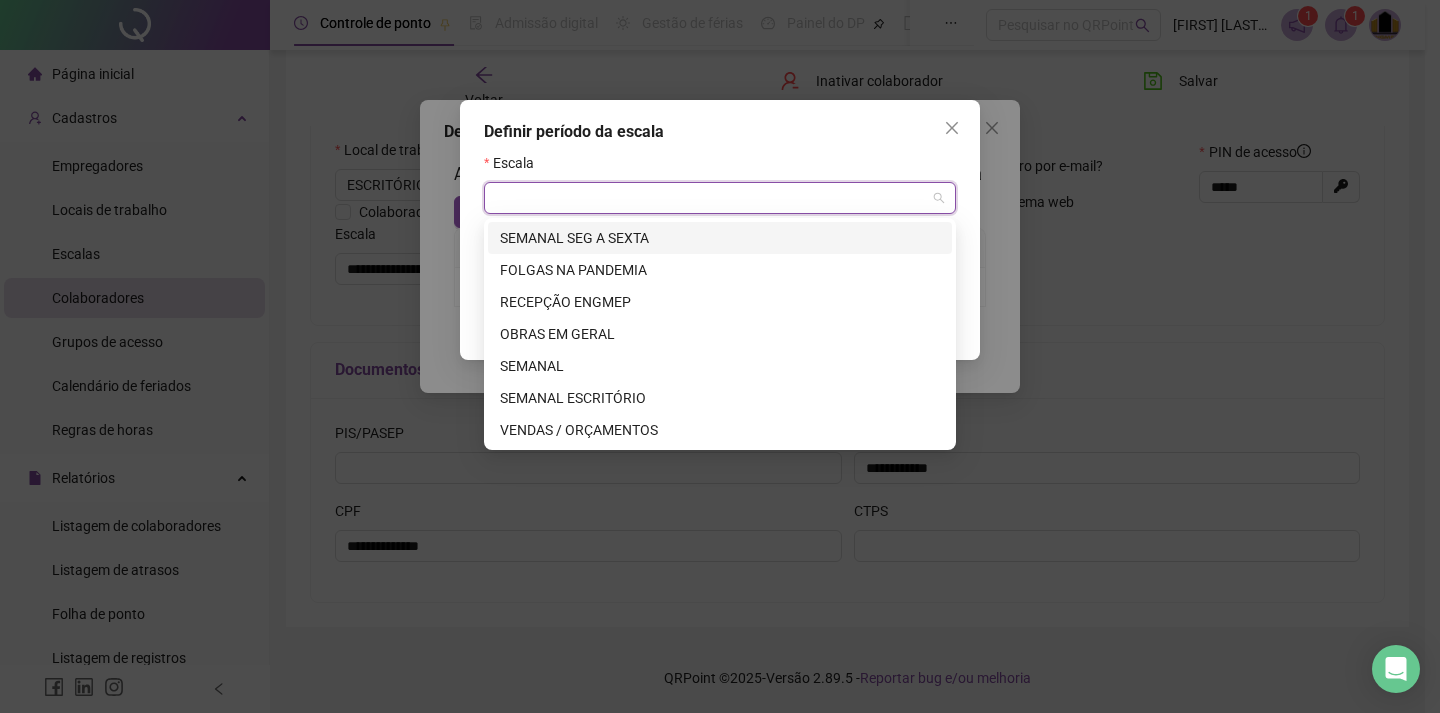 click on "SEMANAL SEG A SEXTA" at bounding box center (720, 238) 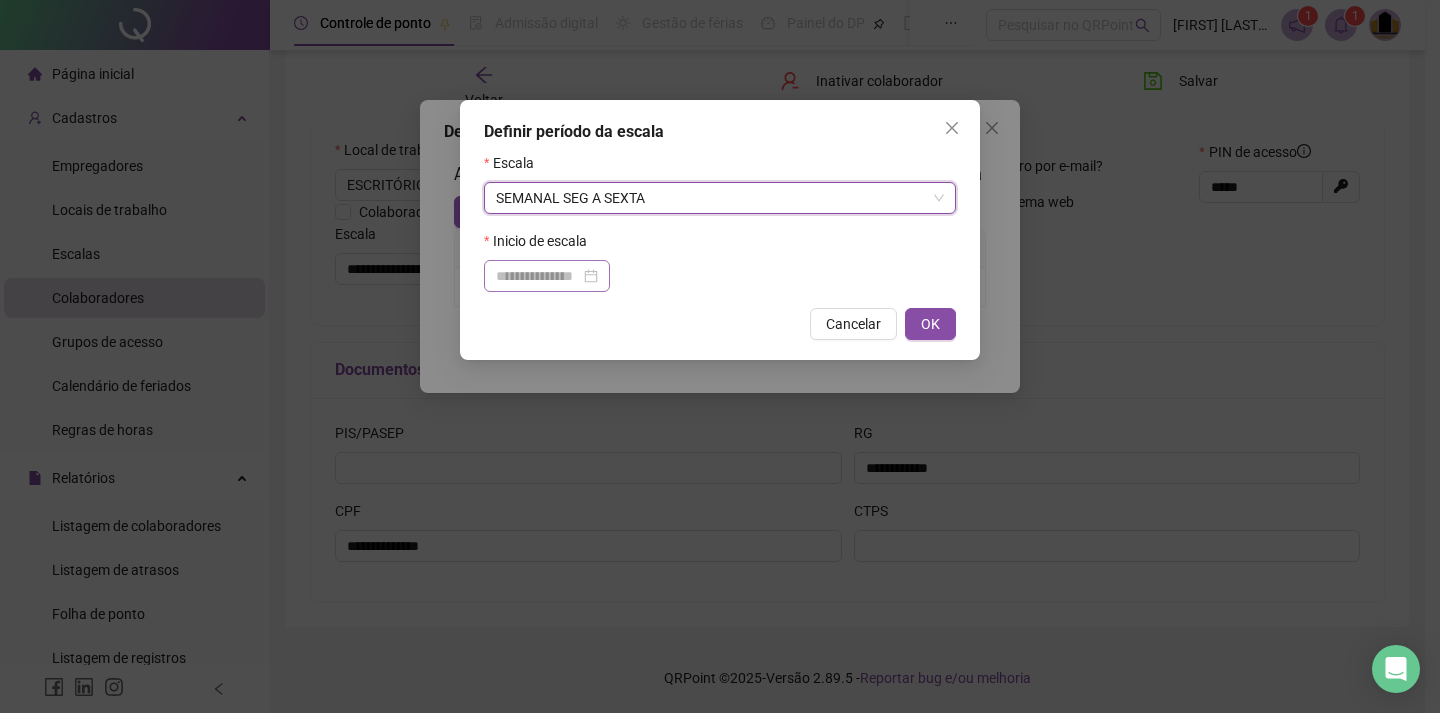 click at bounding box center [547, 276] 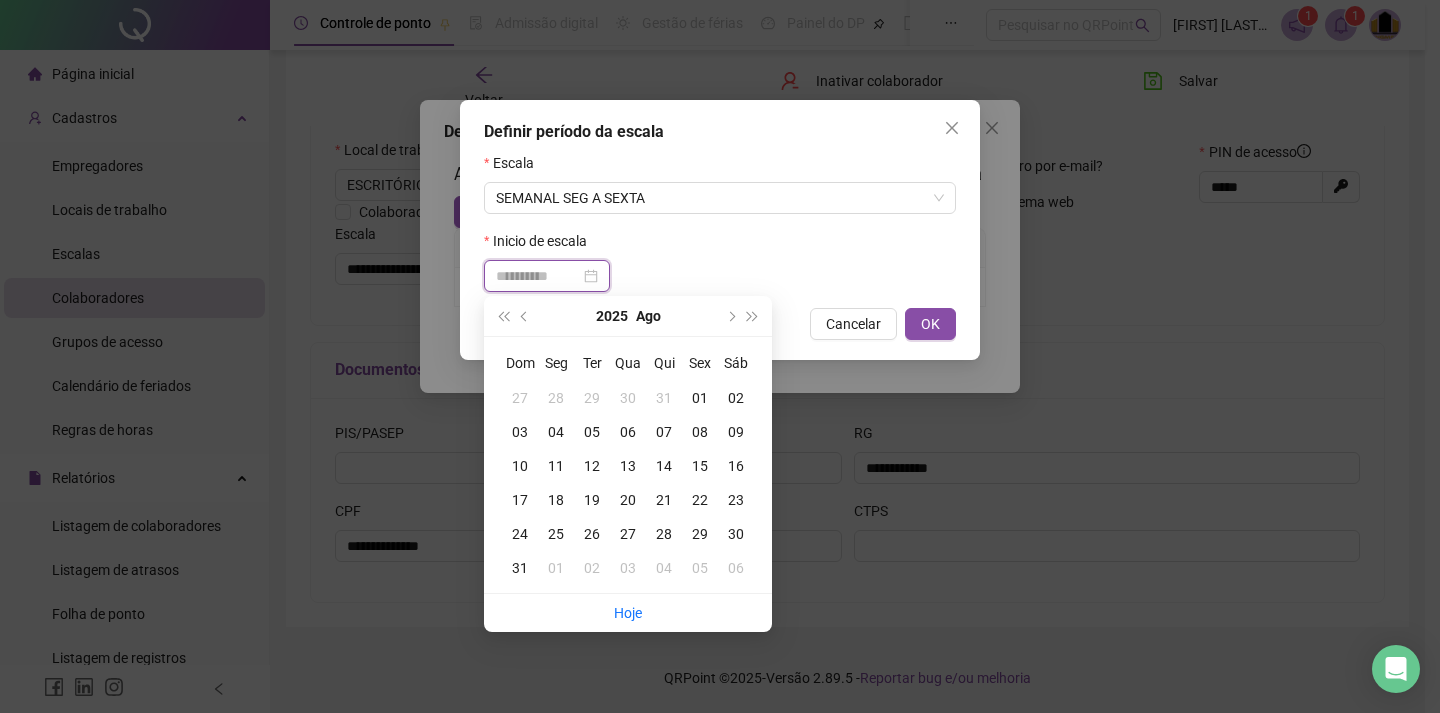 type on "**********" 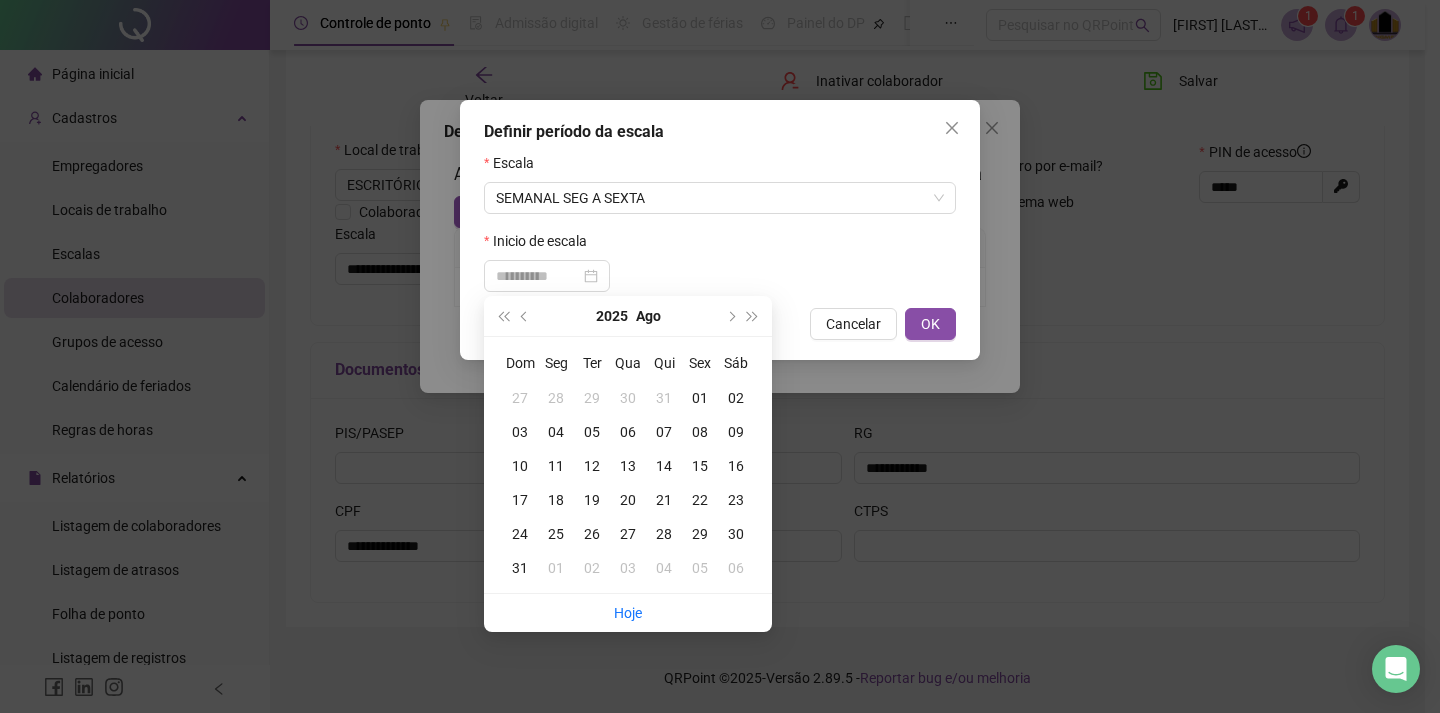 click on "06" at bounding box center [628, 432] 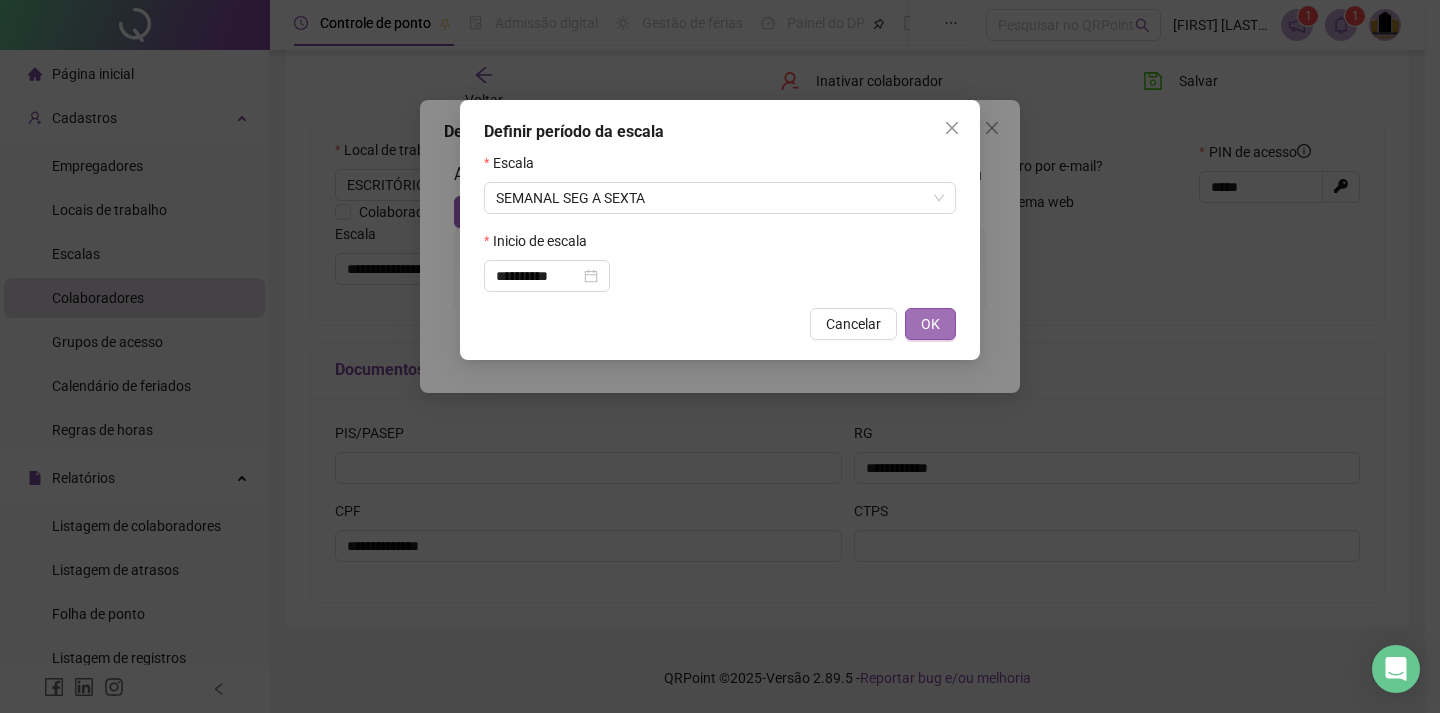 click on "OK" at bounding box center (930, 324) 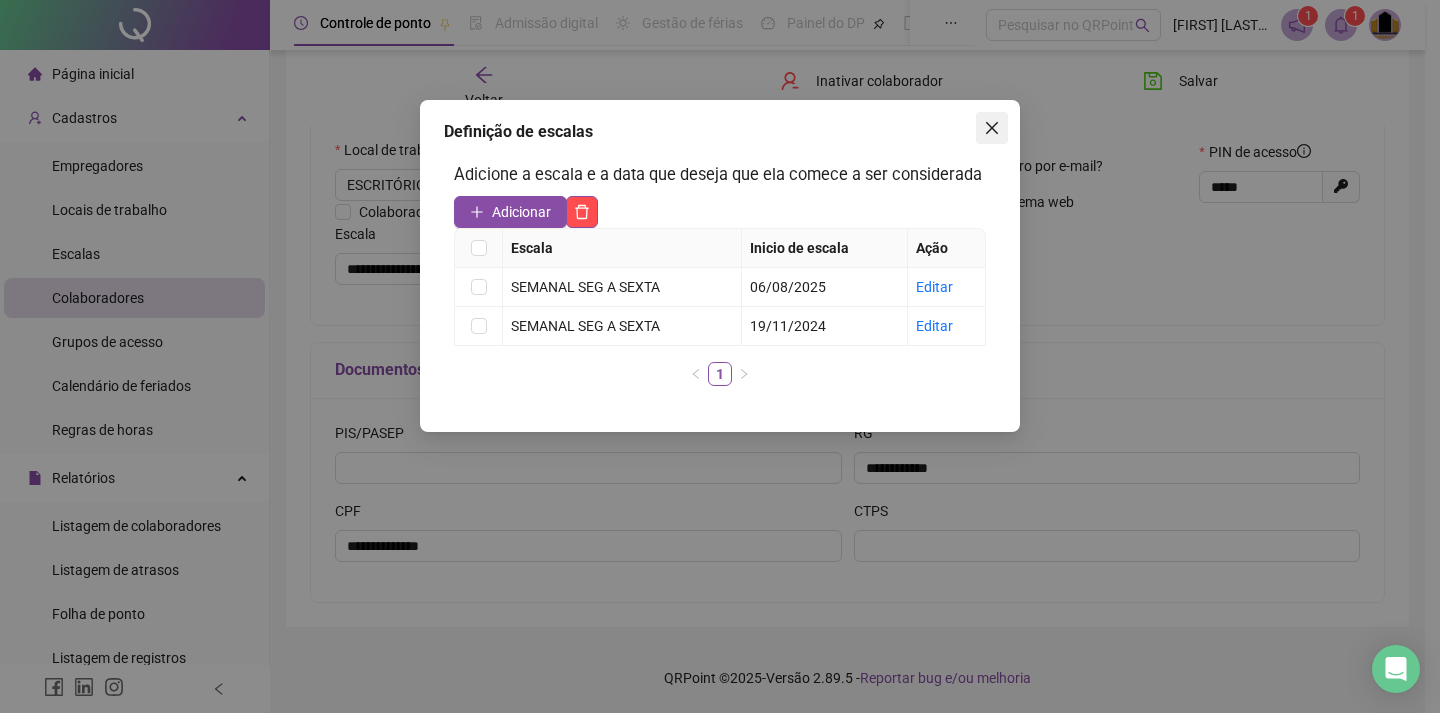 click 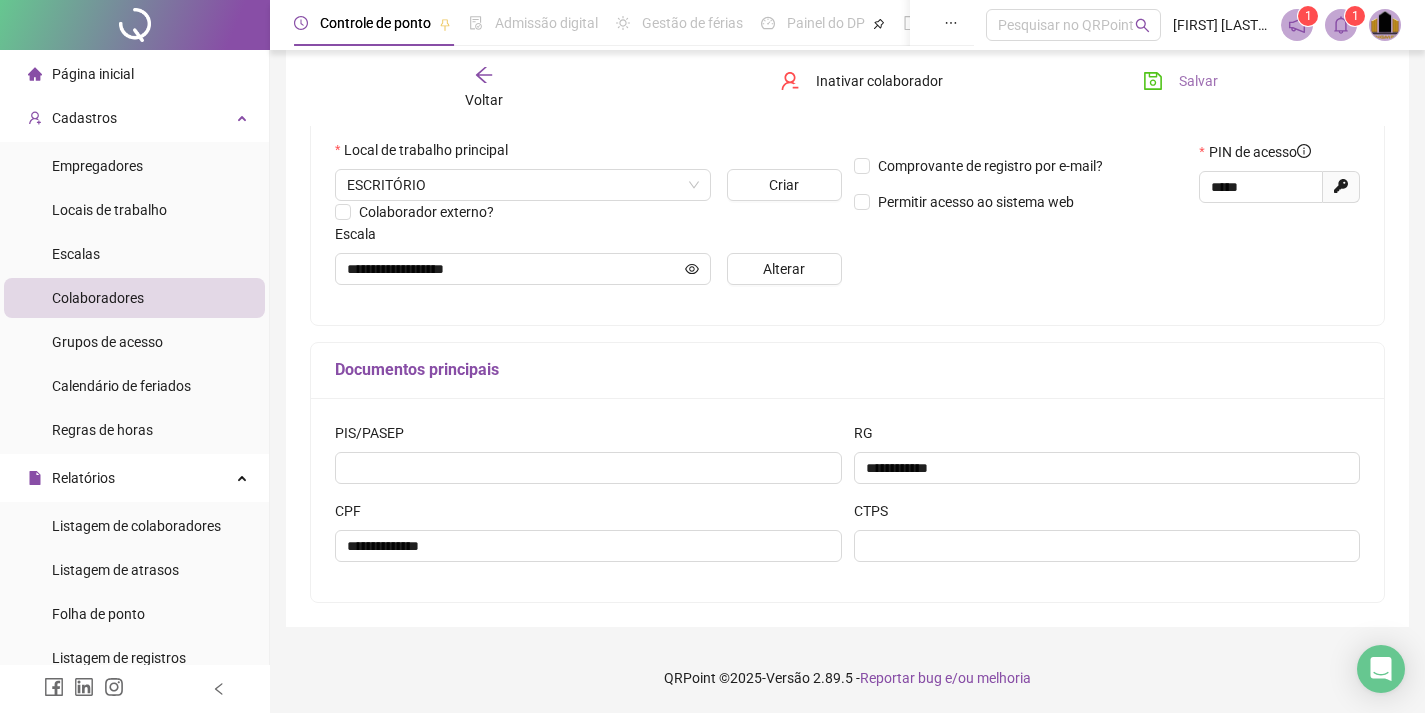 click on "Salvar" at bounding box center (1198, 81) 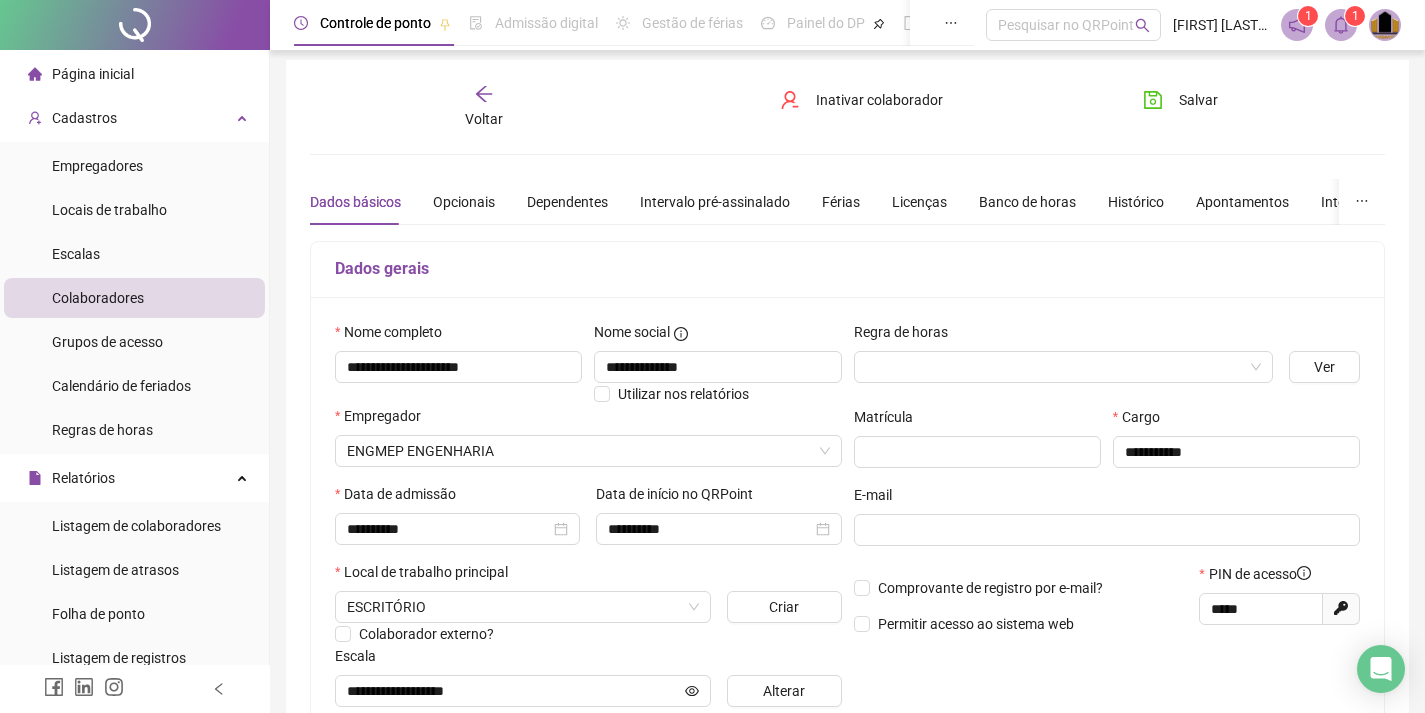 scroll, scrollTop: 0, scrollLeft: 0, axis: both 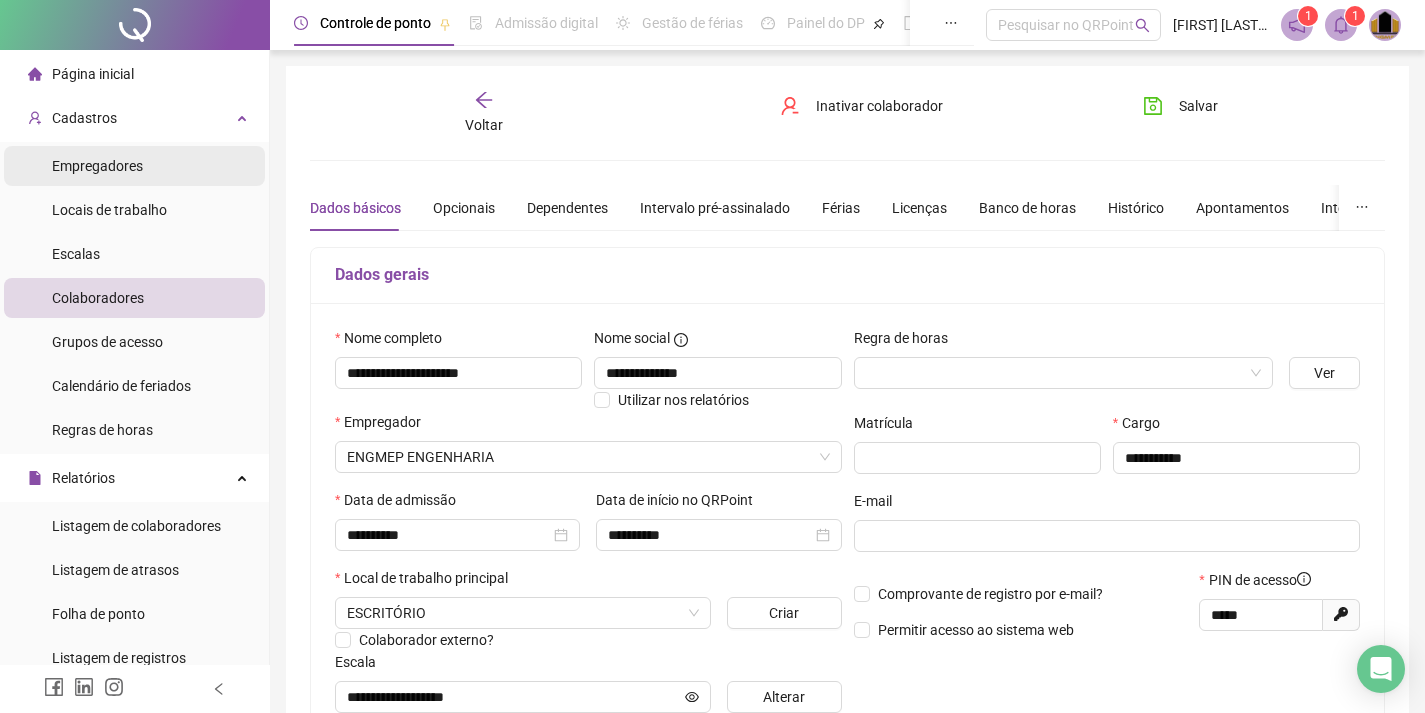 click on "Empregadores" at bounding box center [97, 166] 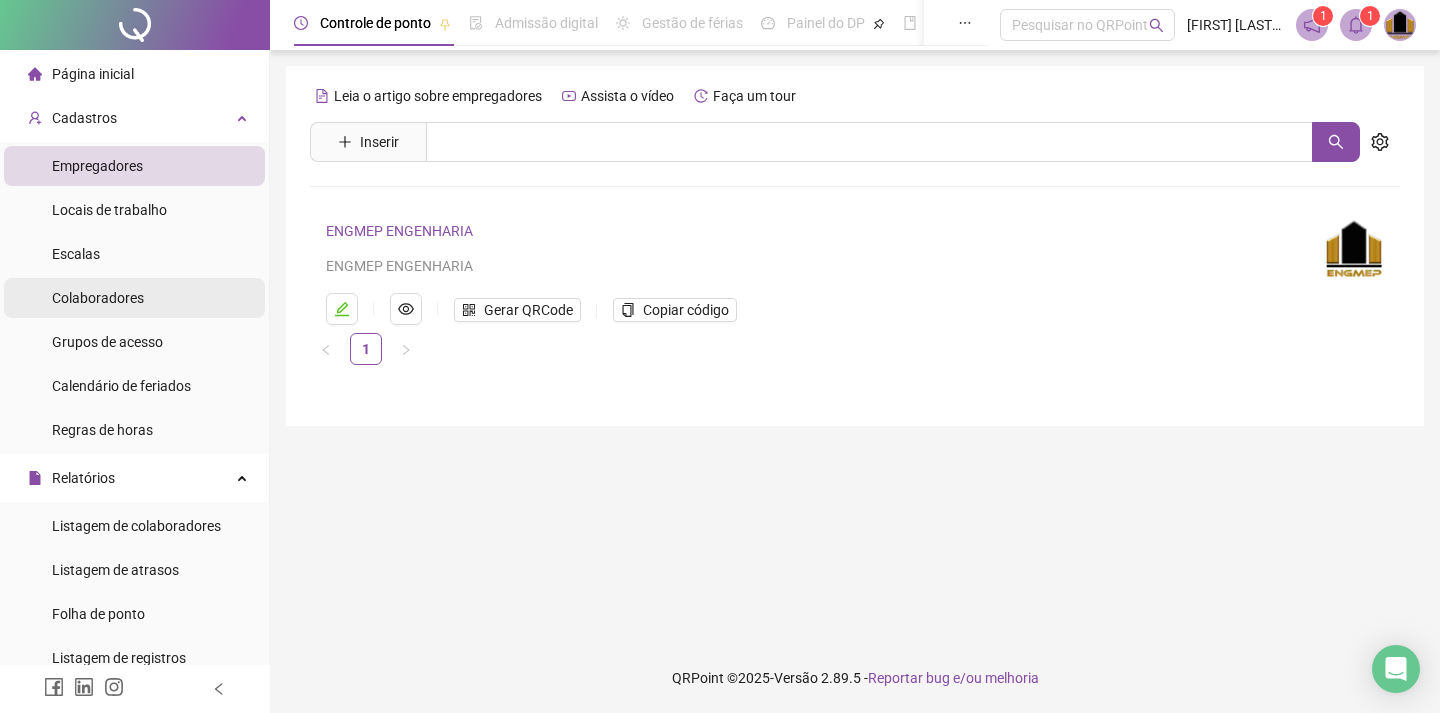 click on "Colaboradores" at bounding box center (98, 298) 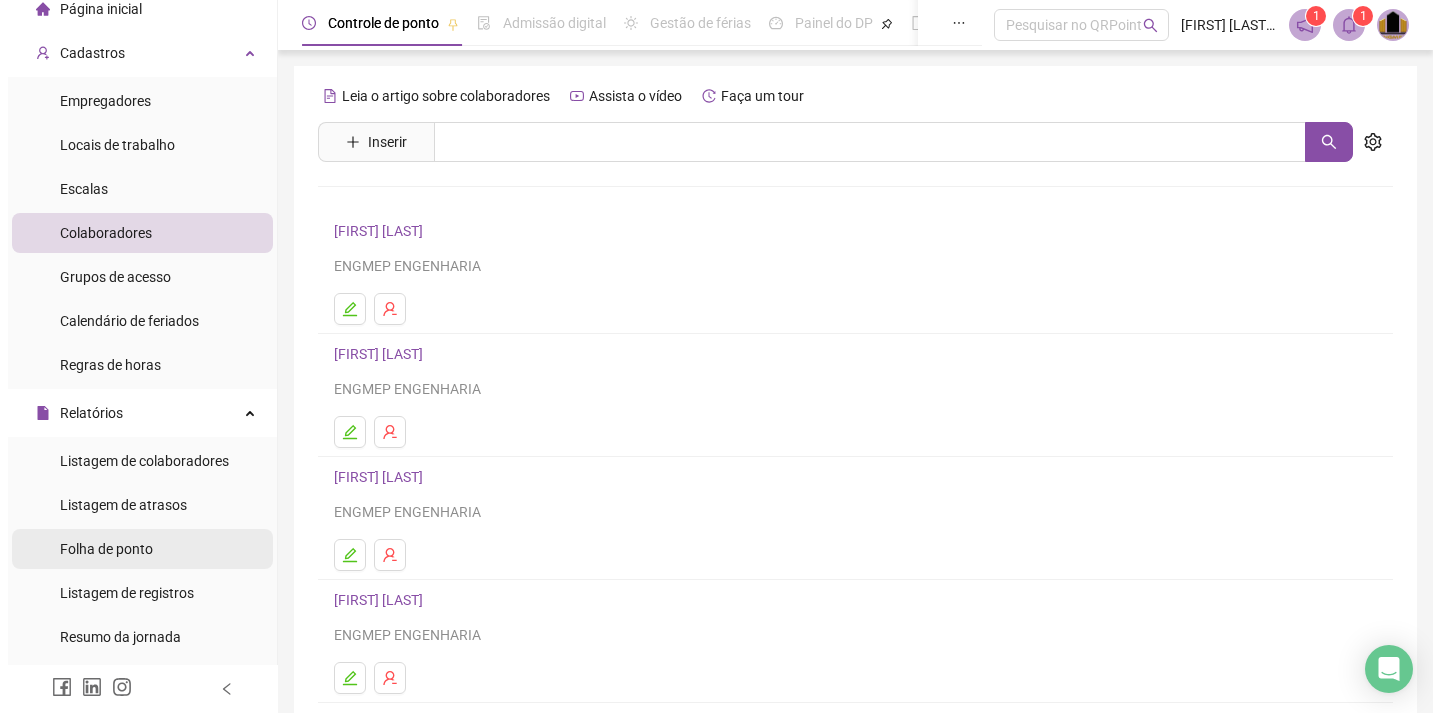 scroll, scrollTop: 100, scrollLeft: 0, axis: vertical 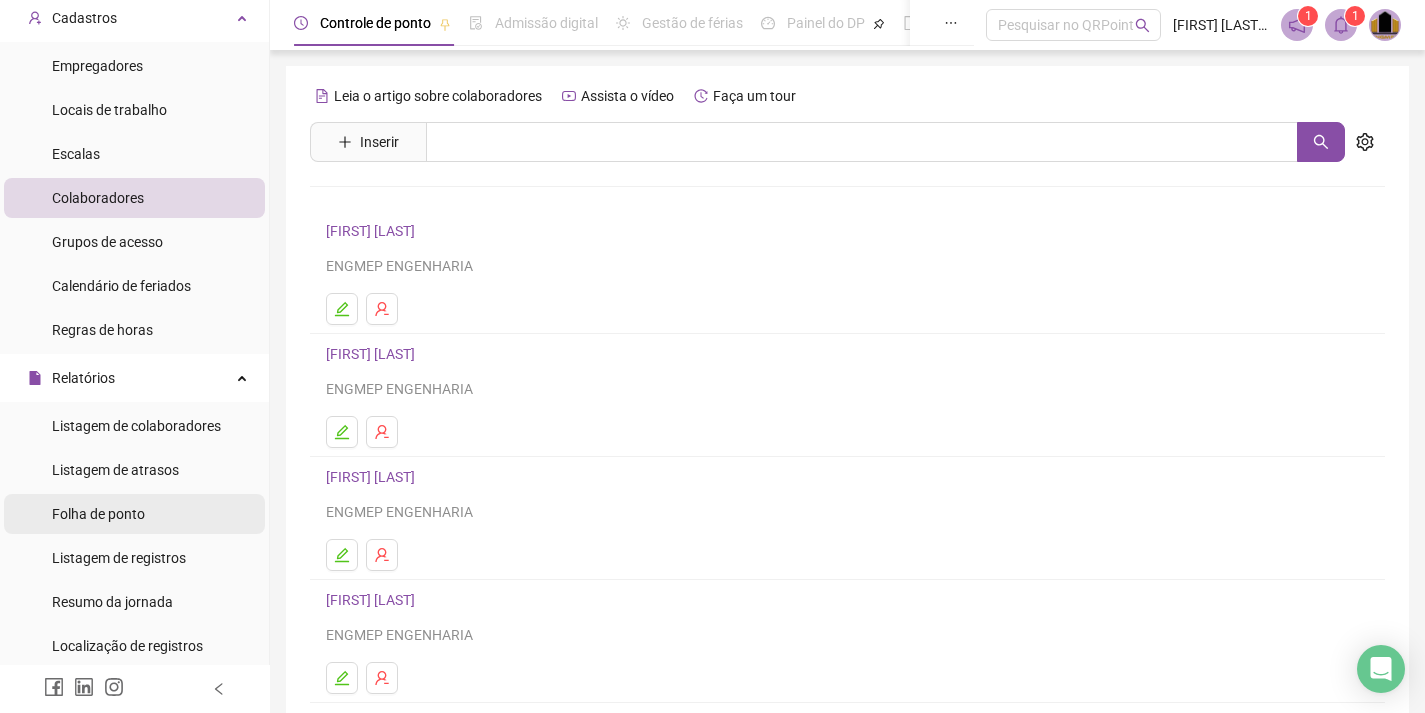 drag, startPoint x: 150, startPoint y: 506, endPoint x: 151, endPoint y: 518, distance: 12.0415945 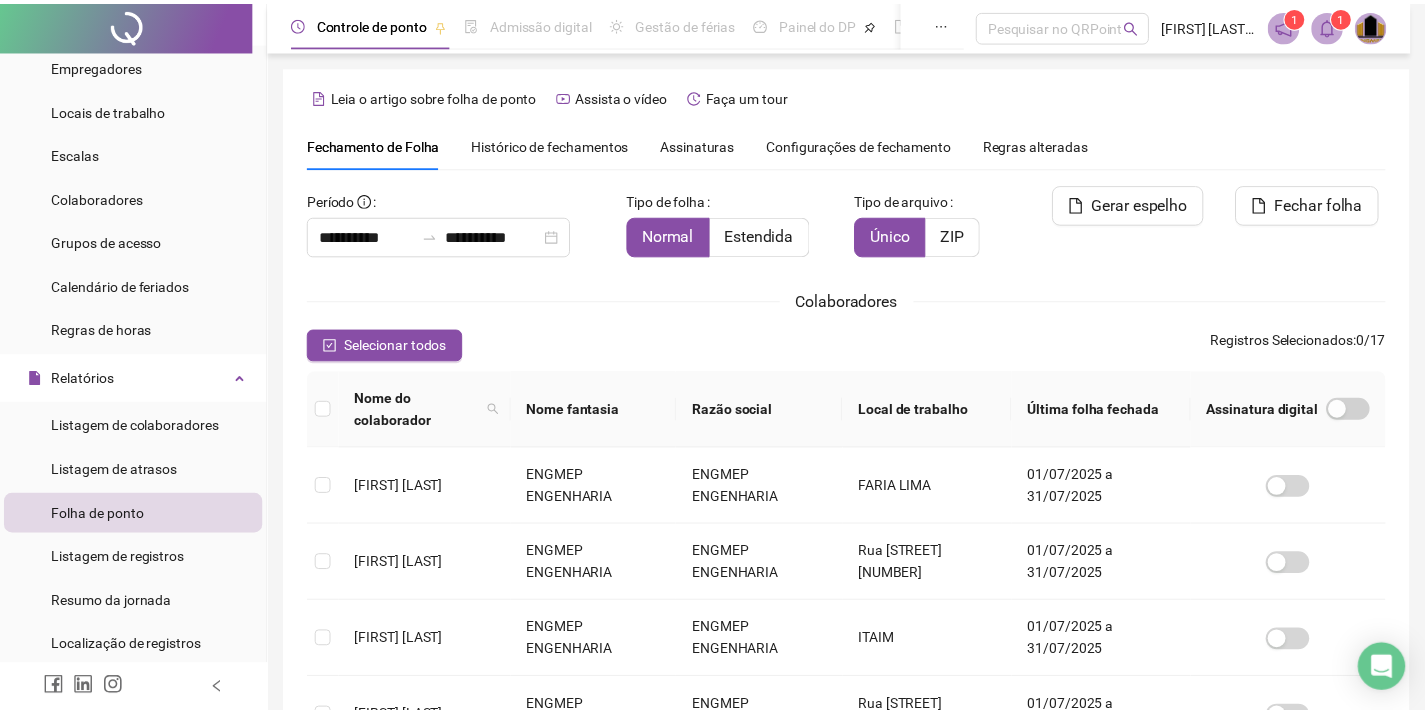 scroll, scrollTop: 53, scrollLeft: 0, axis: vertical 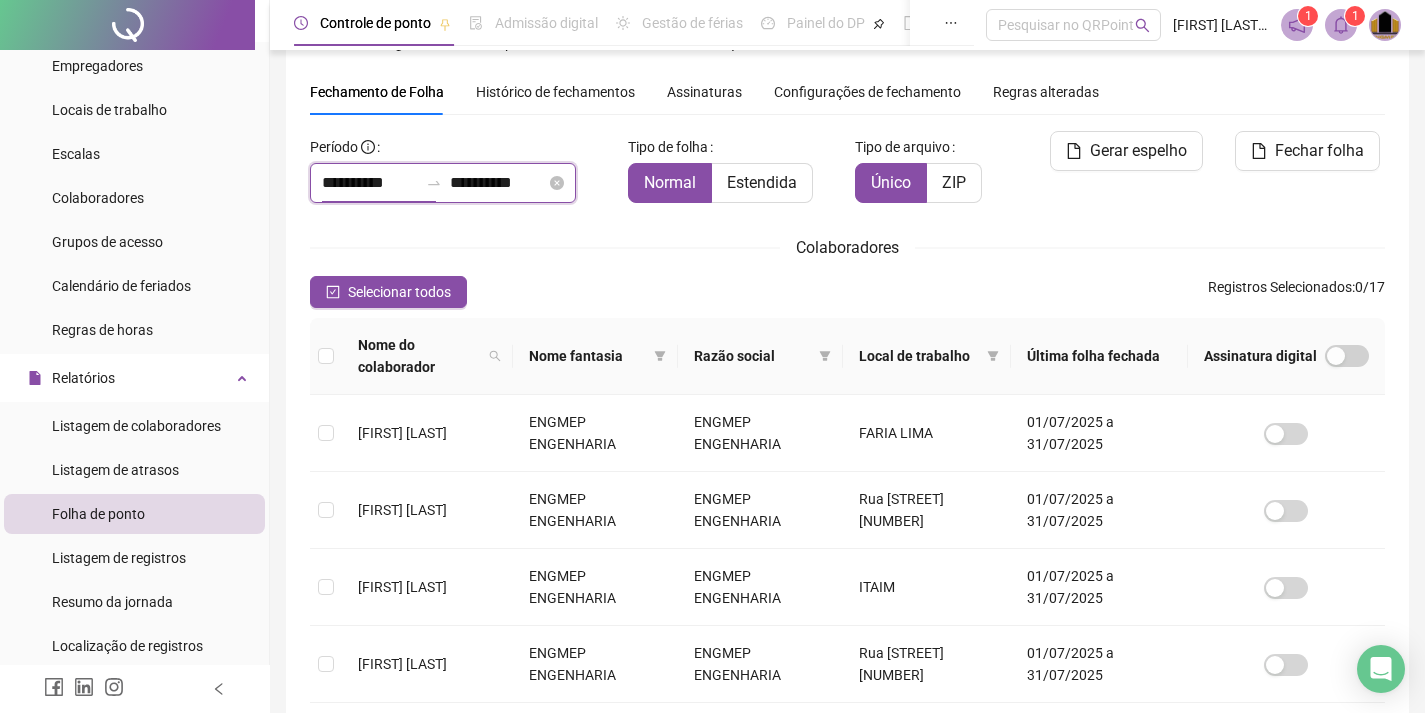click on "**********" at bounding box center [370, 183] 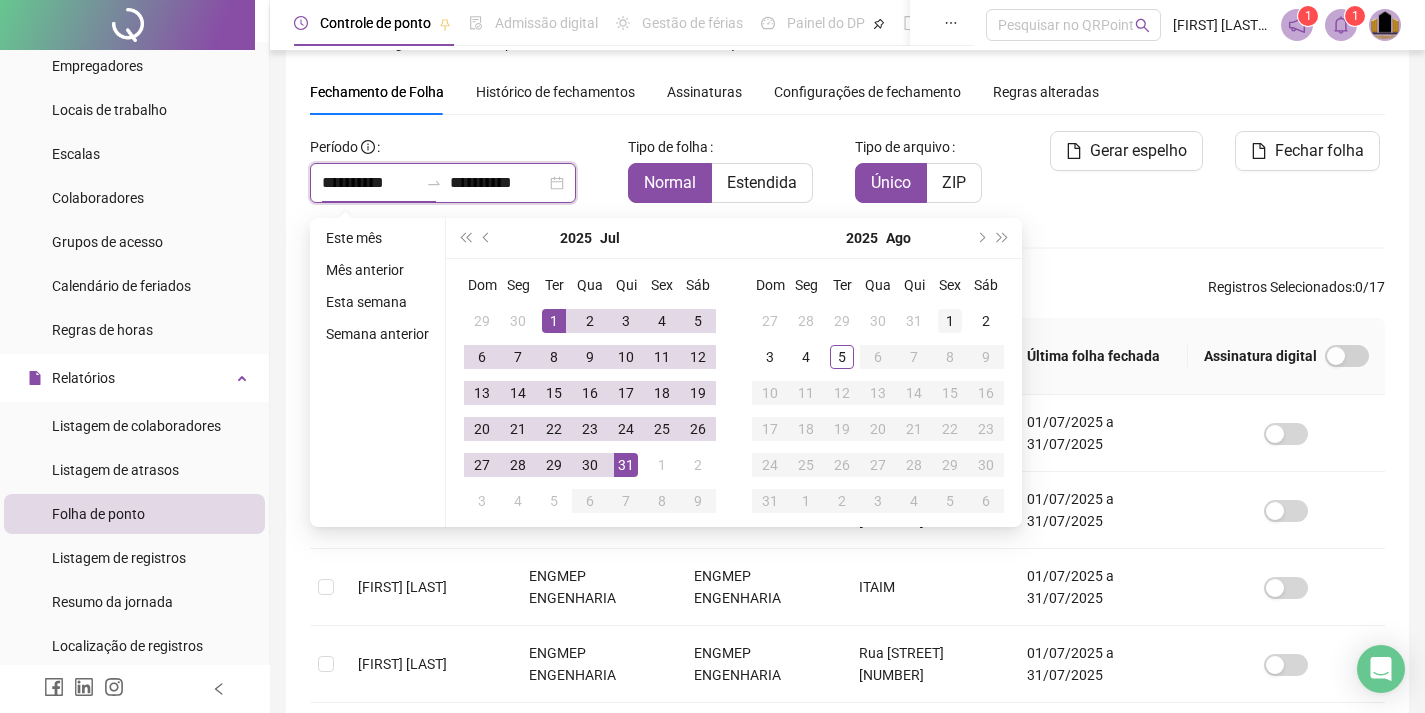 type on "**********" 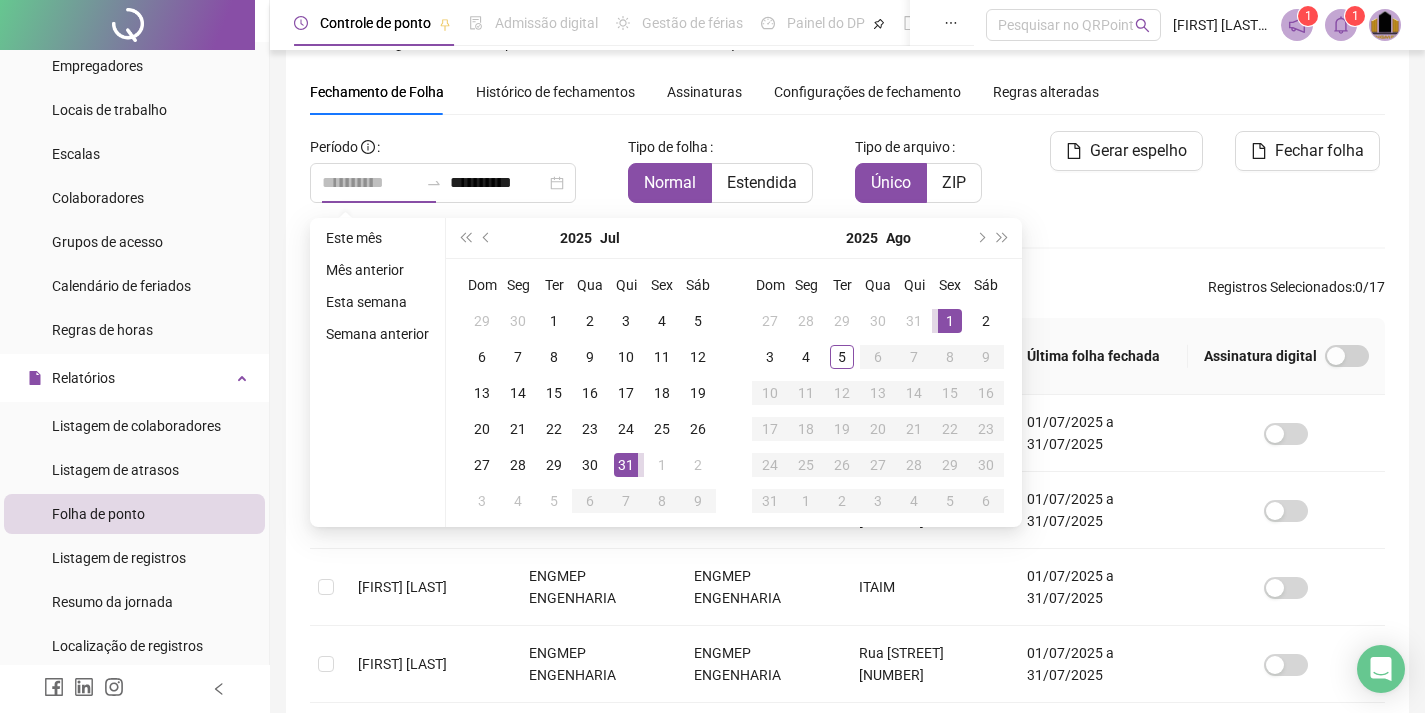 drag, startPoint x: 947, startPoint y: 321, endPoint x: 939, endPoint y: 314, distance: 10.630146 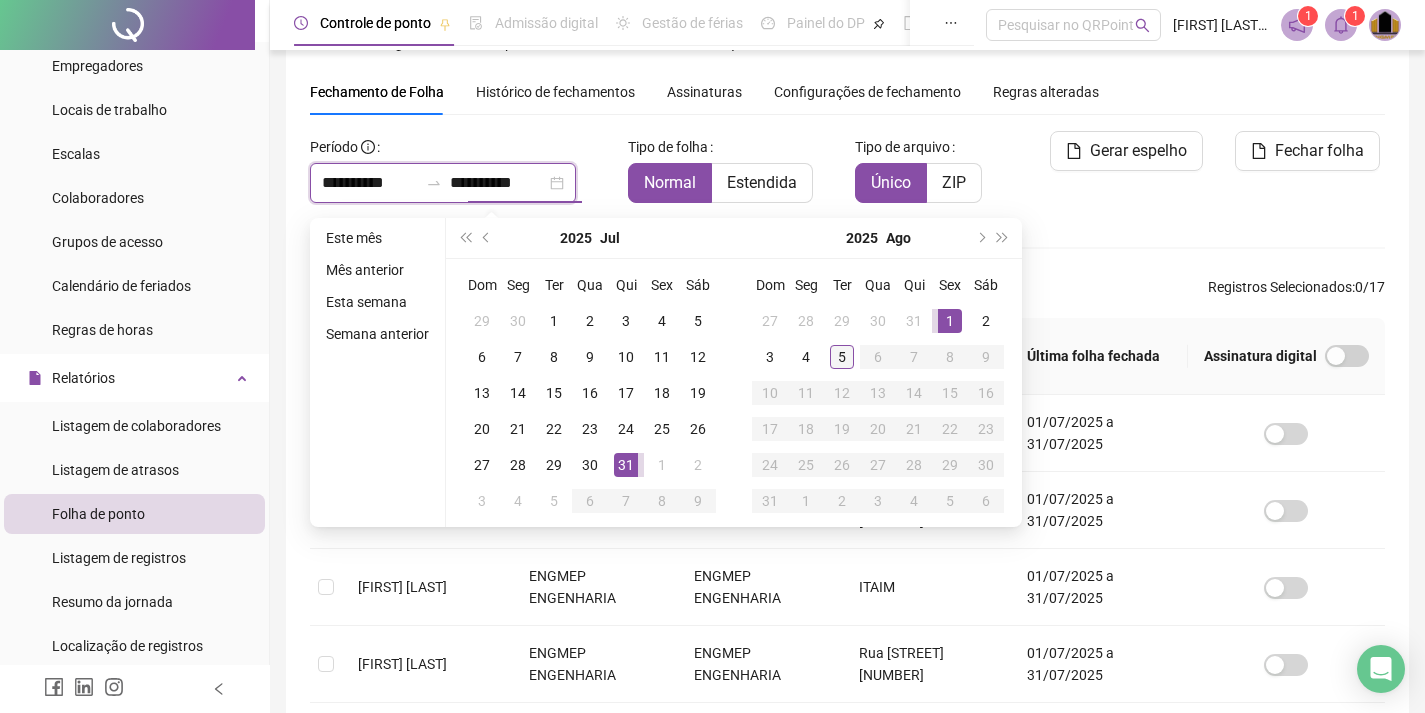 type on "**********" 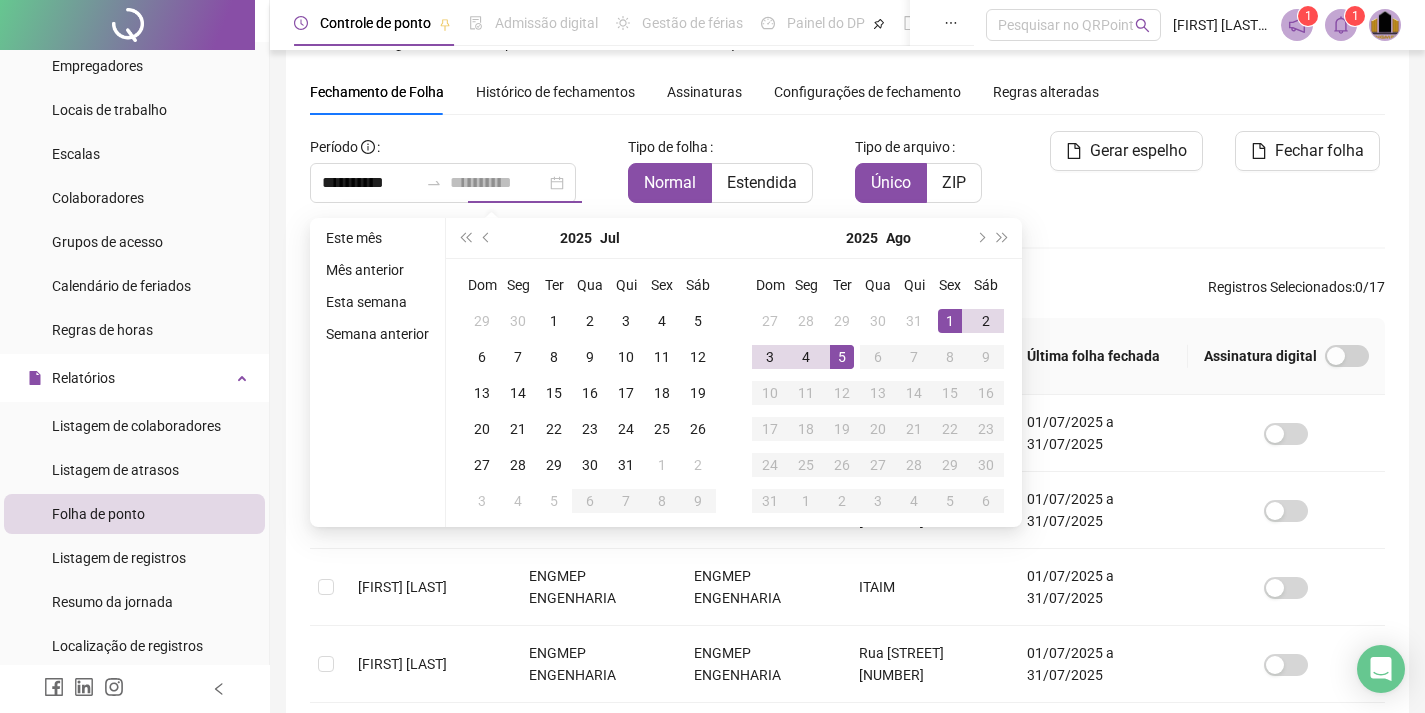 click on "5" at bounding box center [842, 357] 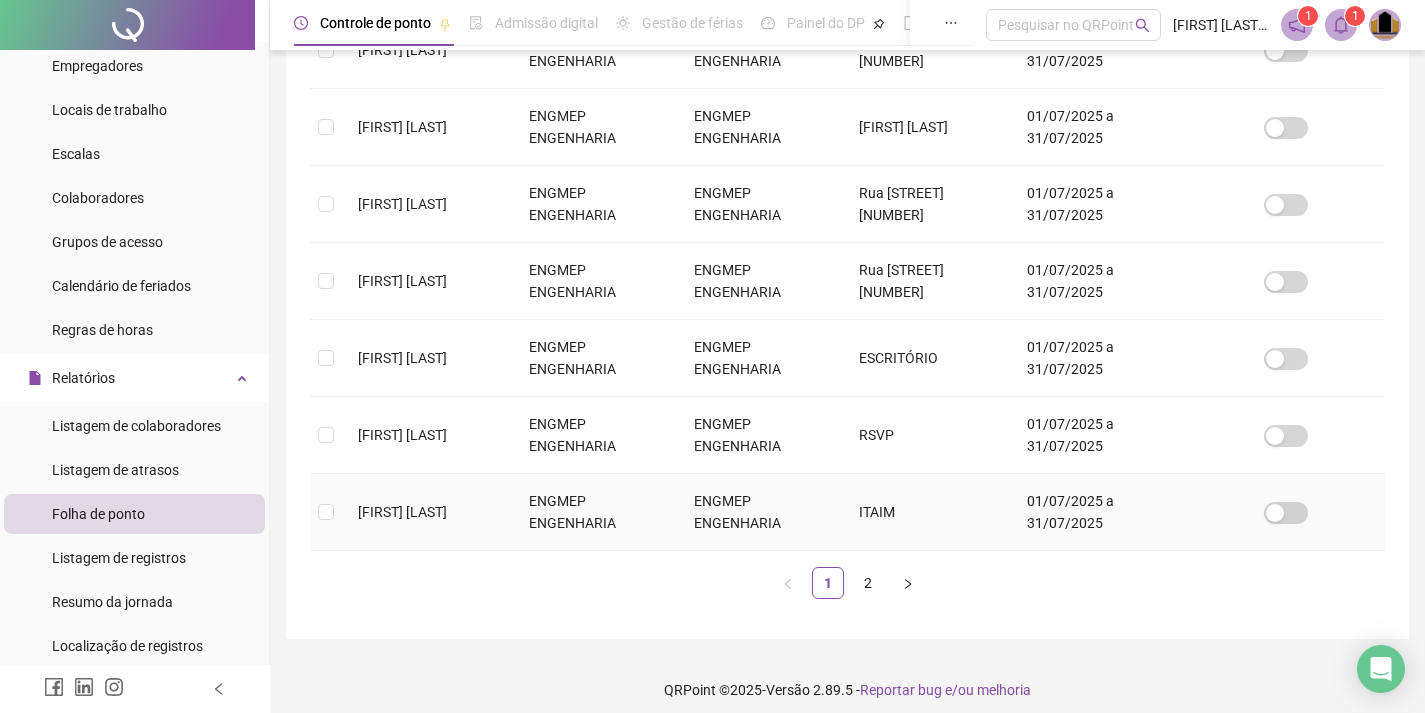 scroll, scrollTop: 679, scrollLeft: 0, axis: vertical 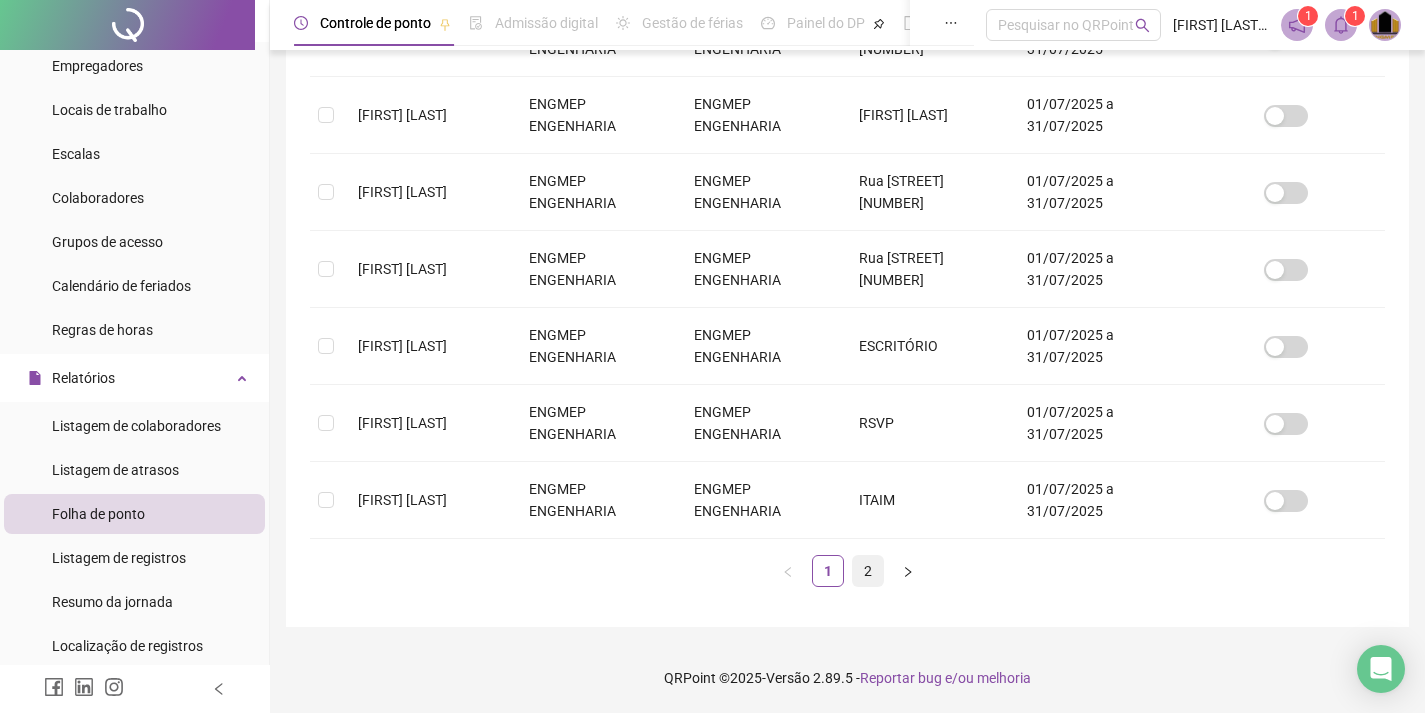 click on "2" at bounding box center (868, 571) 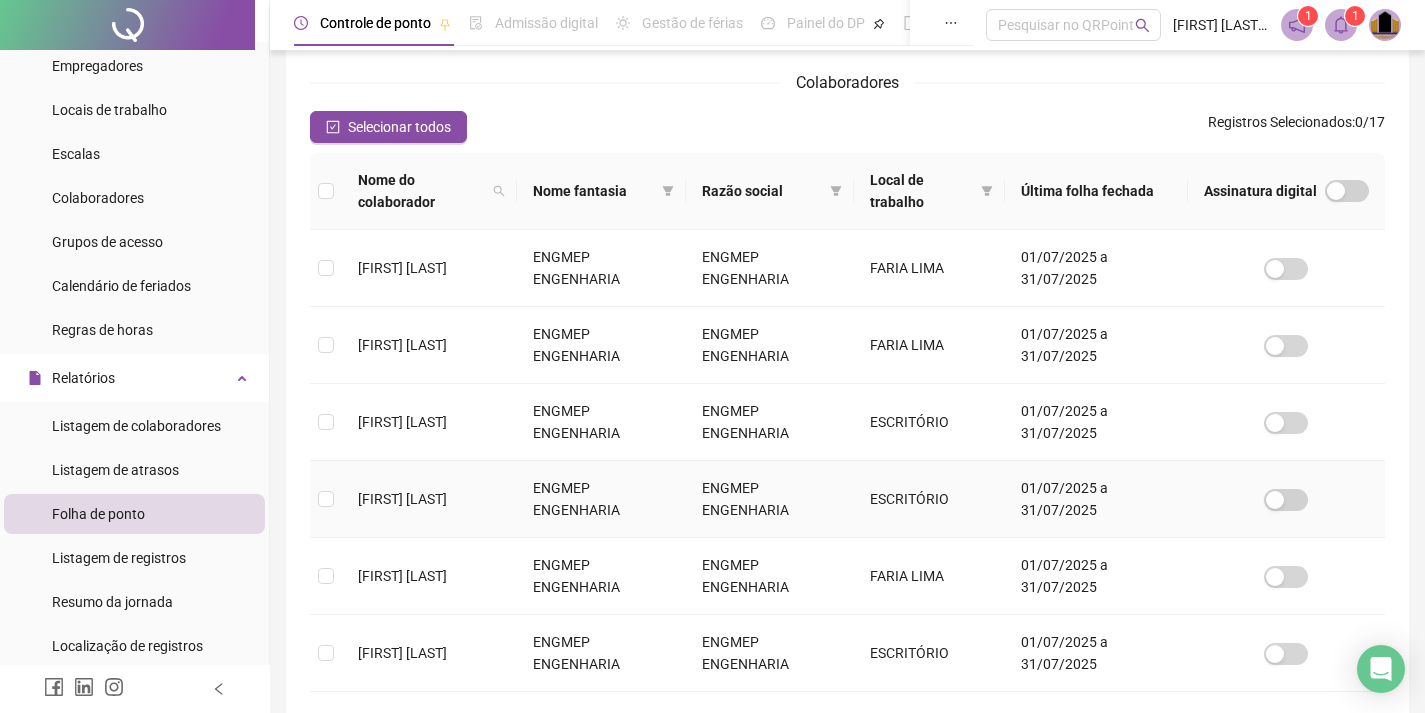 scroll, scrollTop: 253, scrollLeft: 0, axis: vertical 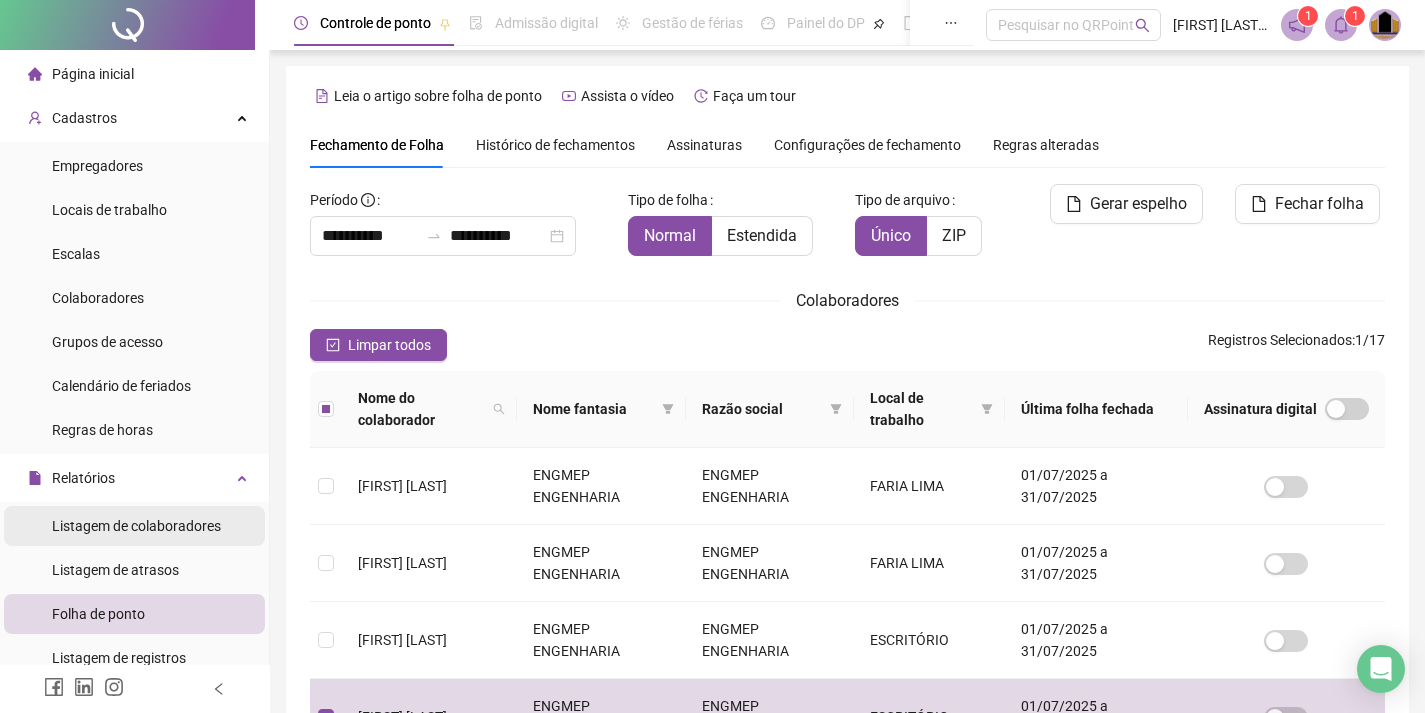 click on "Listagem de colaboradores" at bounding box center (136, 526) 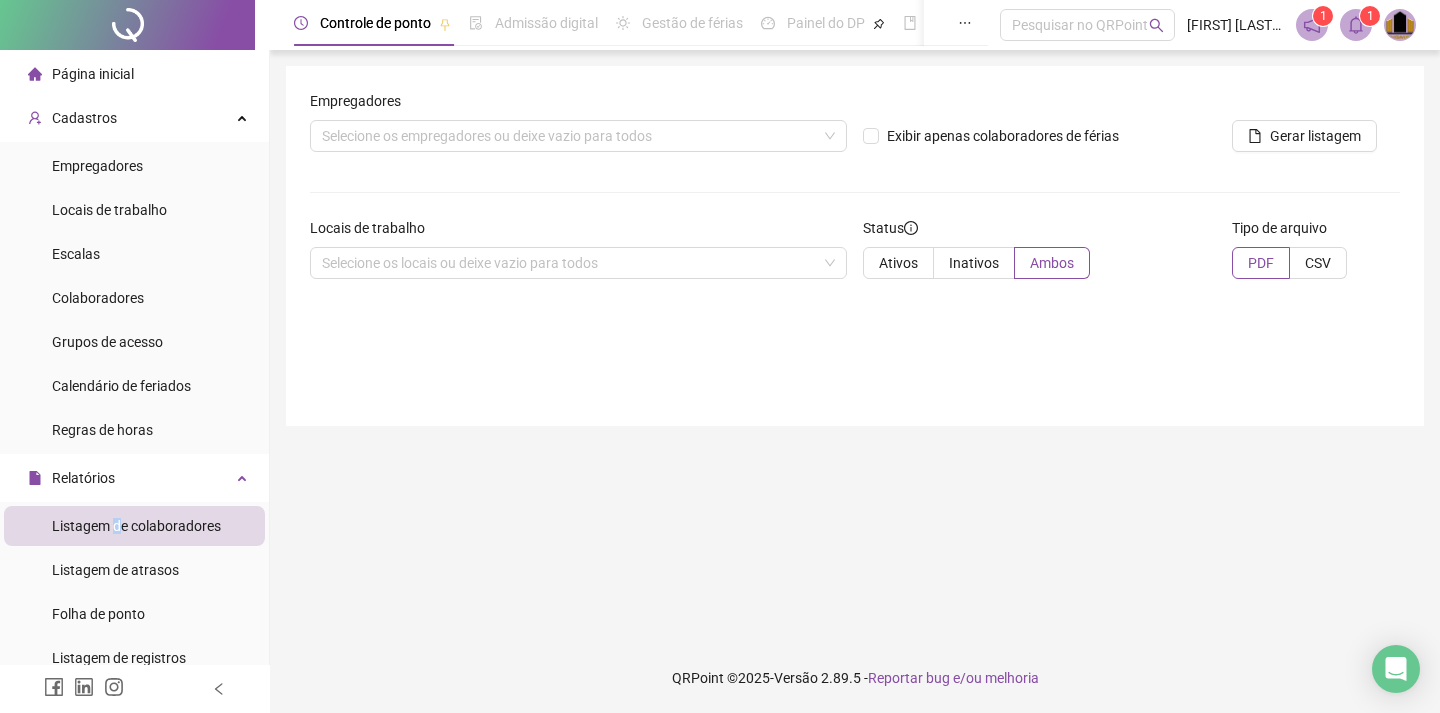 scroll, scrollTop: 100, scrollLeft: 0, axis: vertical 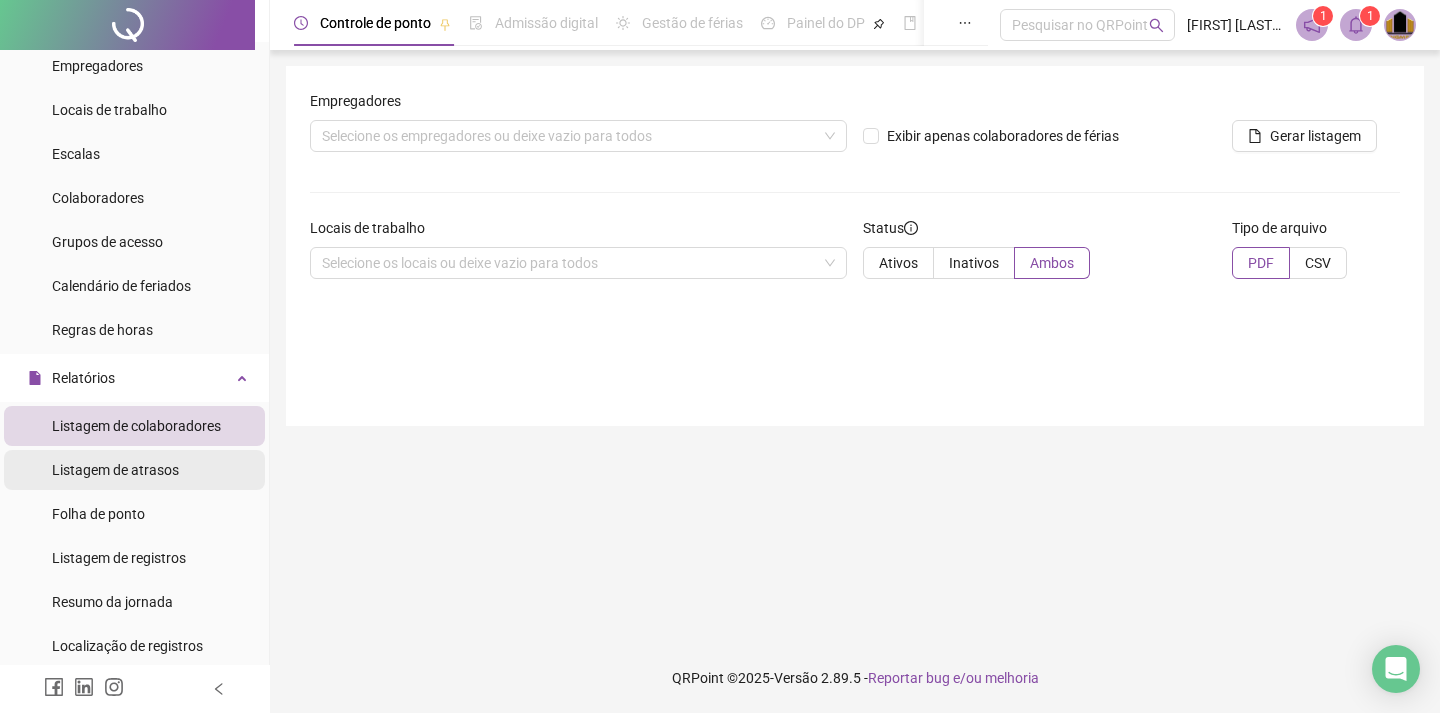 click on "Folha de ponto" at bounding box center [98, 514] 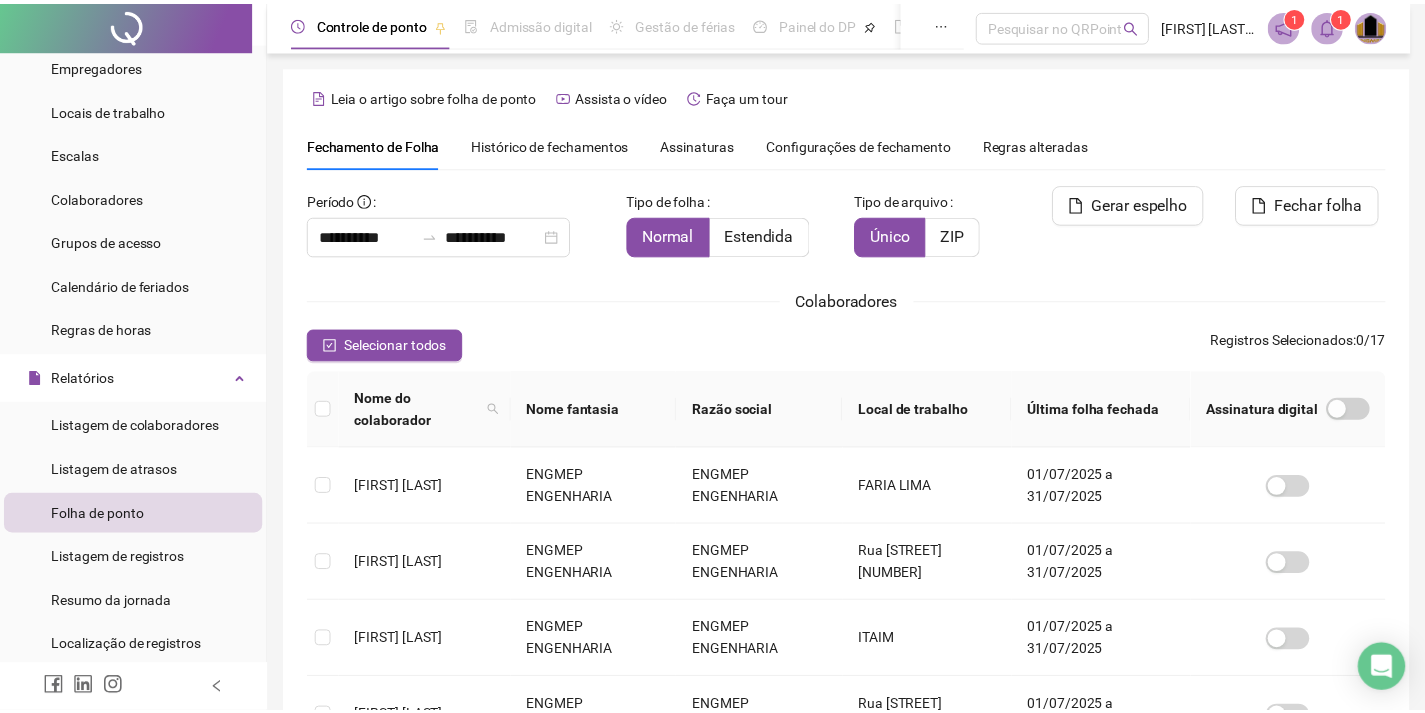 scroll, scrollTop: 53, scrollLeft: 0, axis: vertical 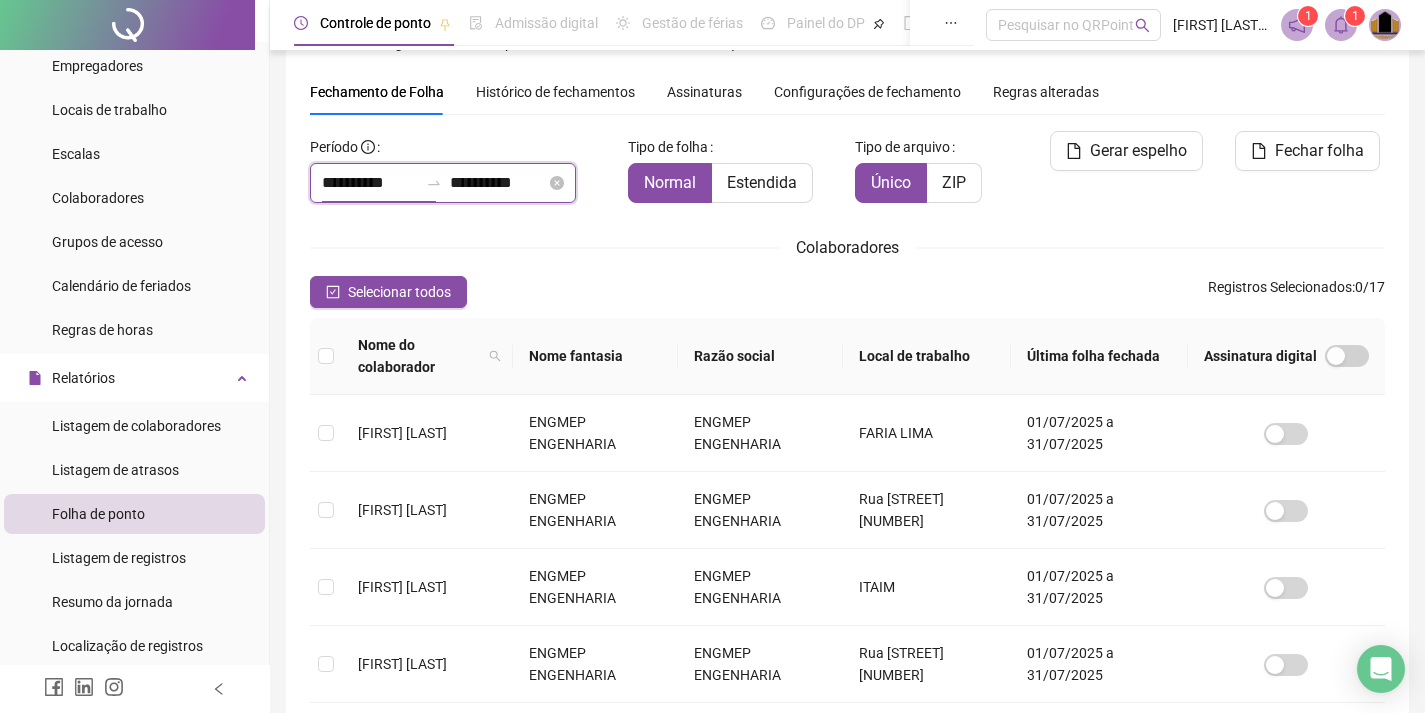 click on "**********" at bounding box center (370, 183) 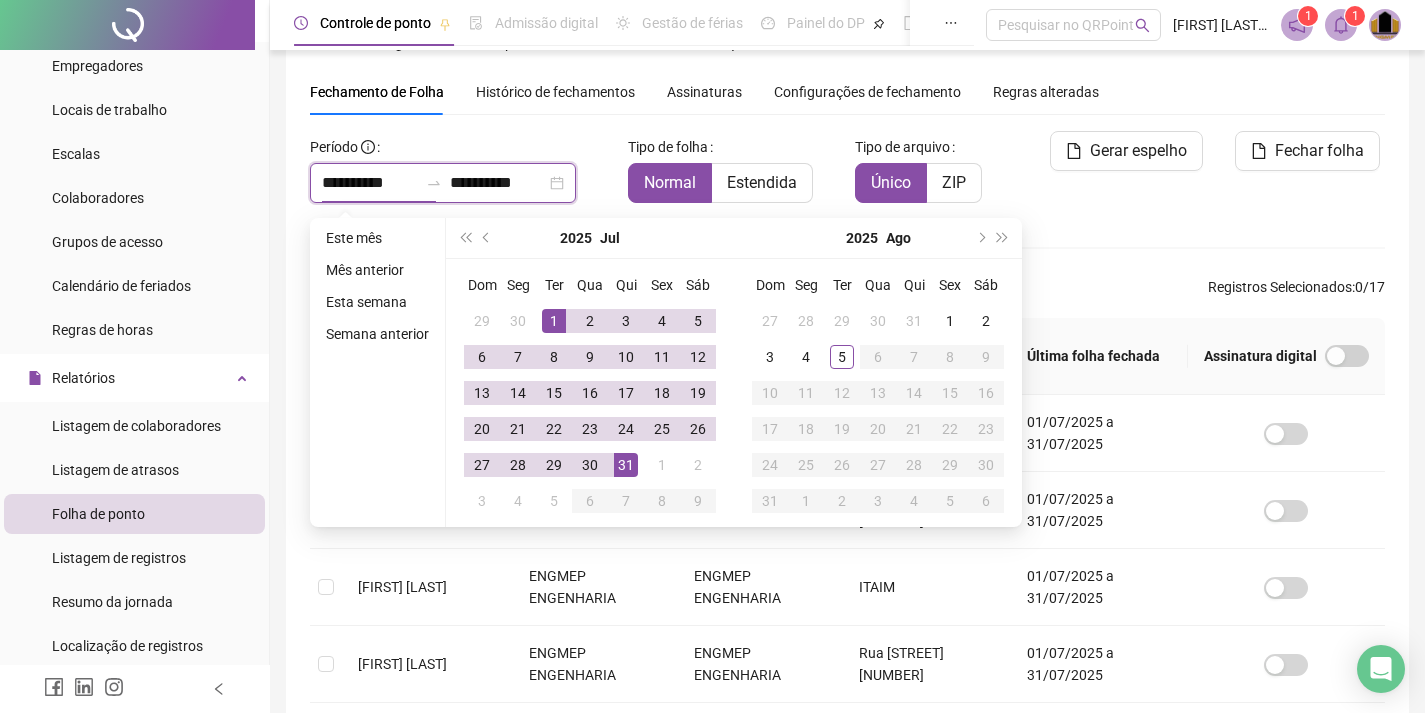 type on "**********" 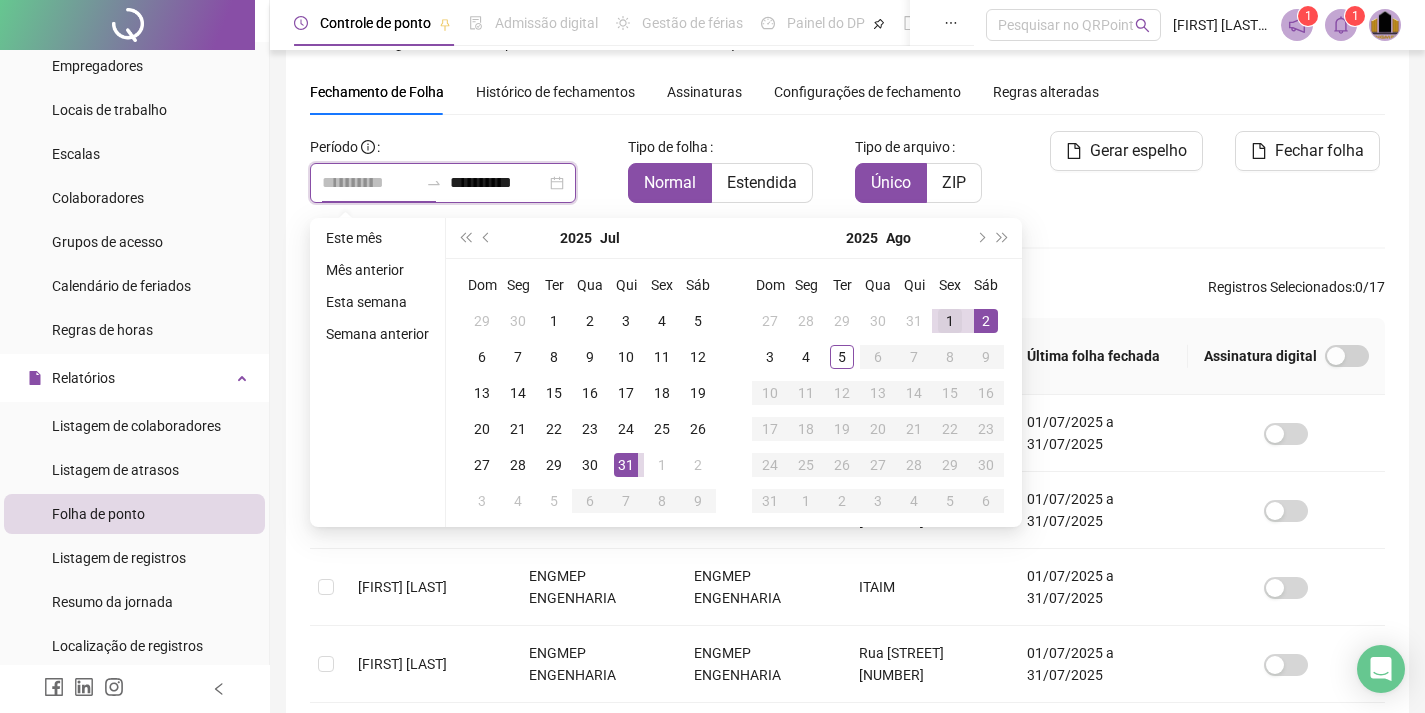 type on "**********" 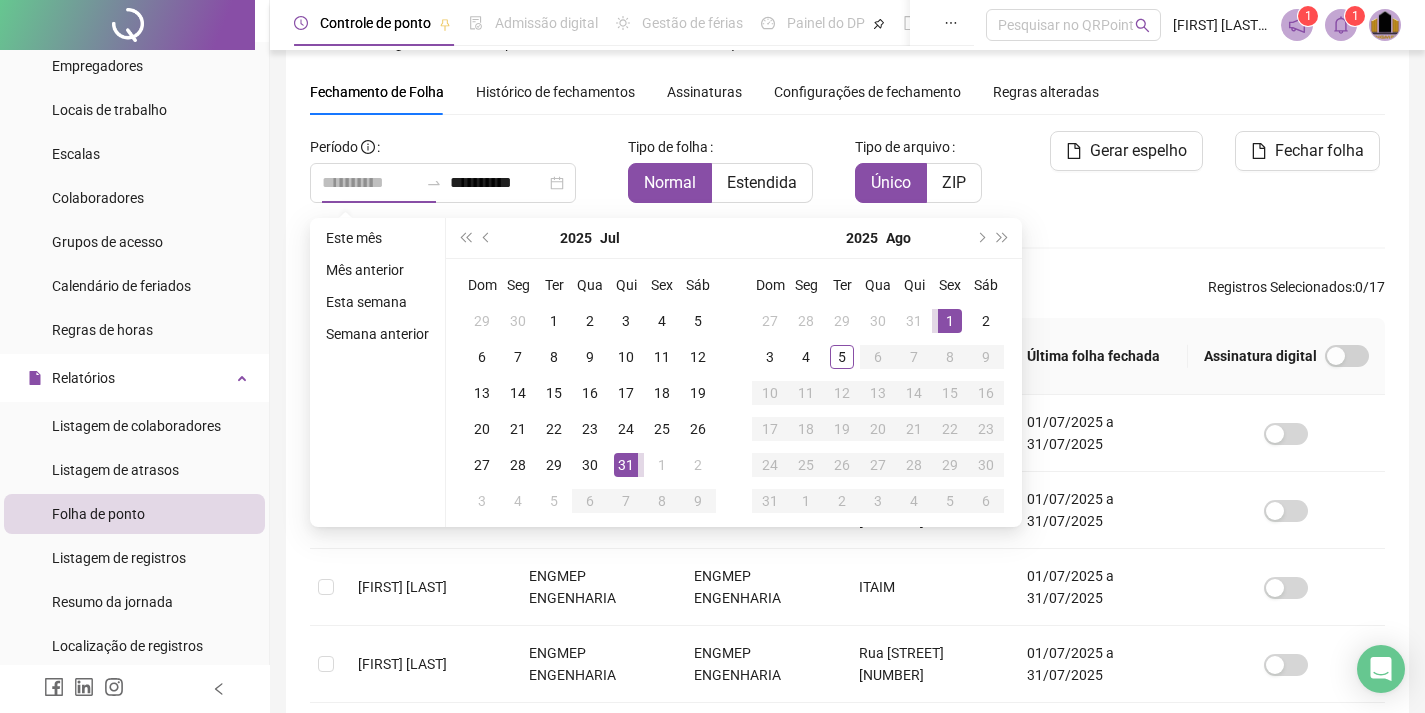 click on "1" at bounding box center (950, 321) 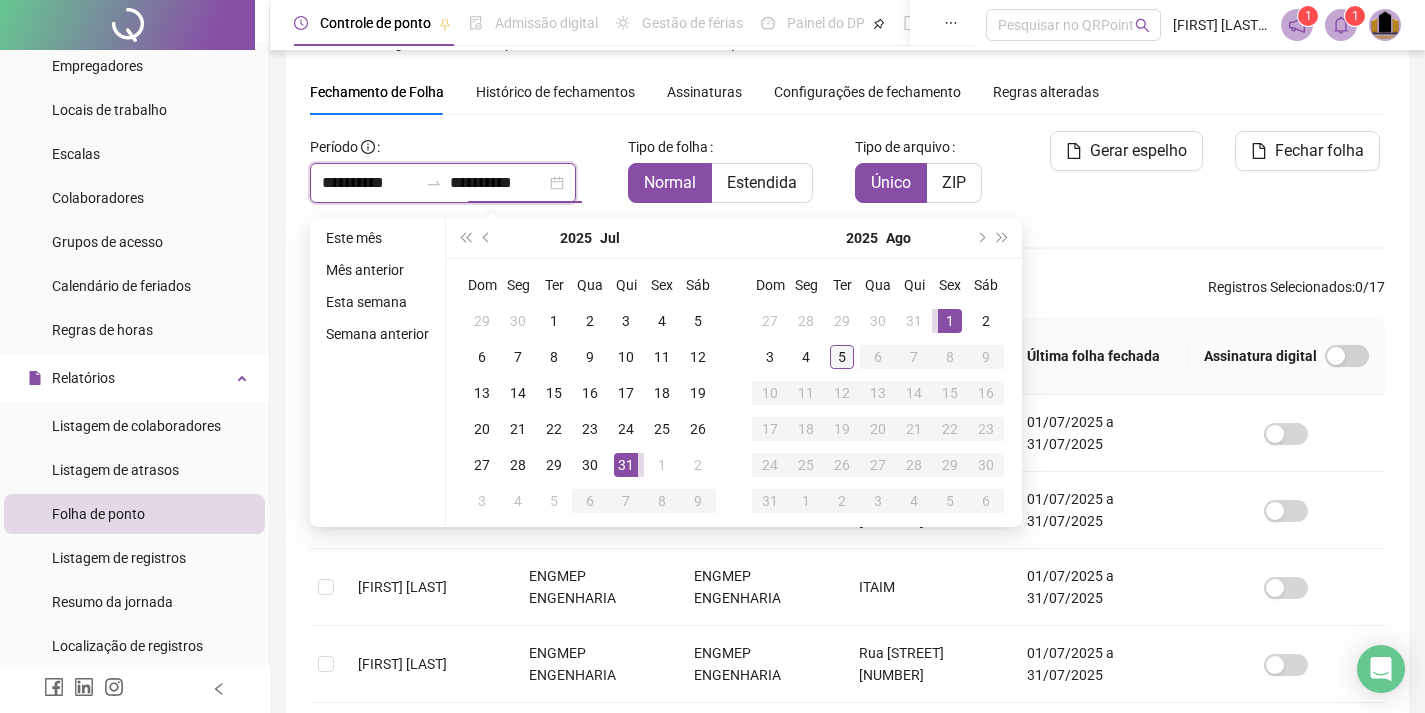 type on "**********" 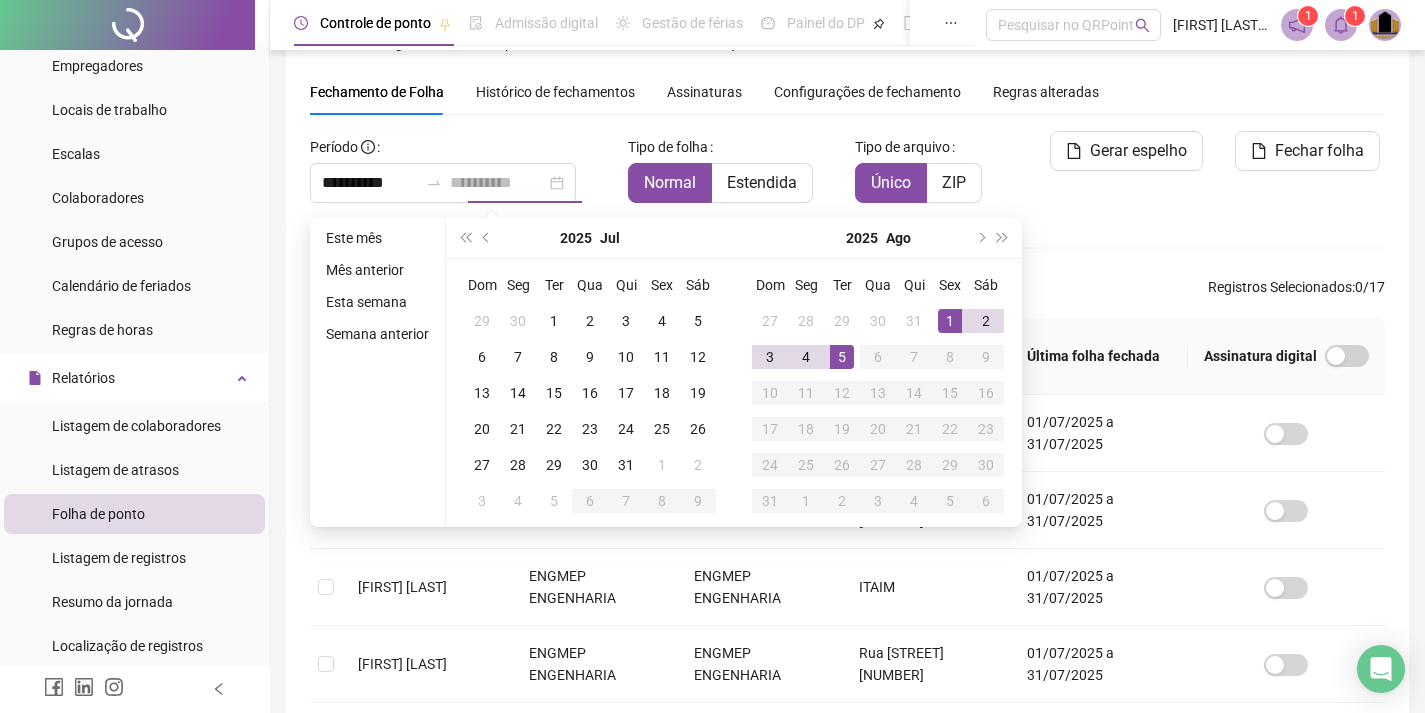click on "5" at bounding box center (842, 357) 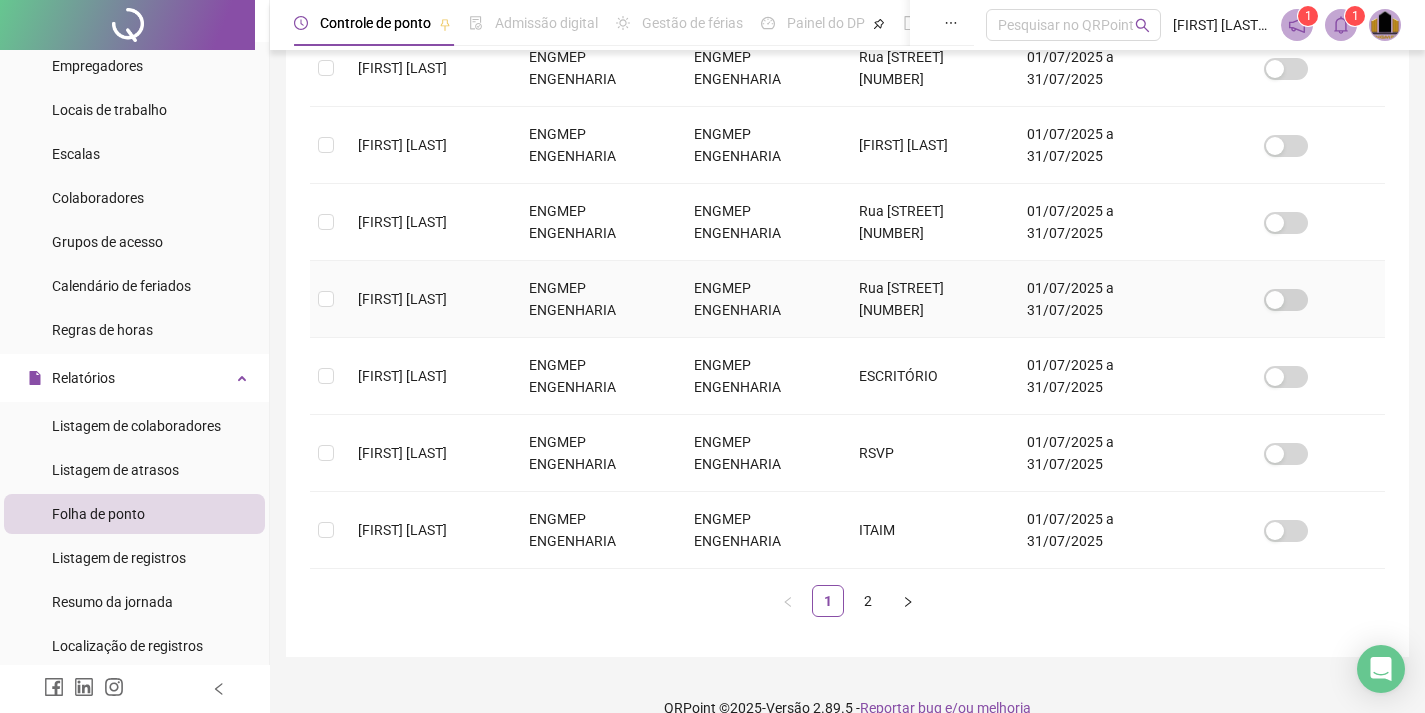 scroll, scrollTop: 679, scrollLeft: 0, axis: vertical 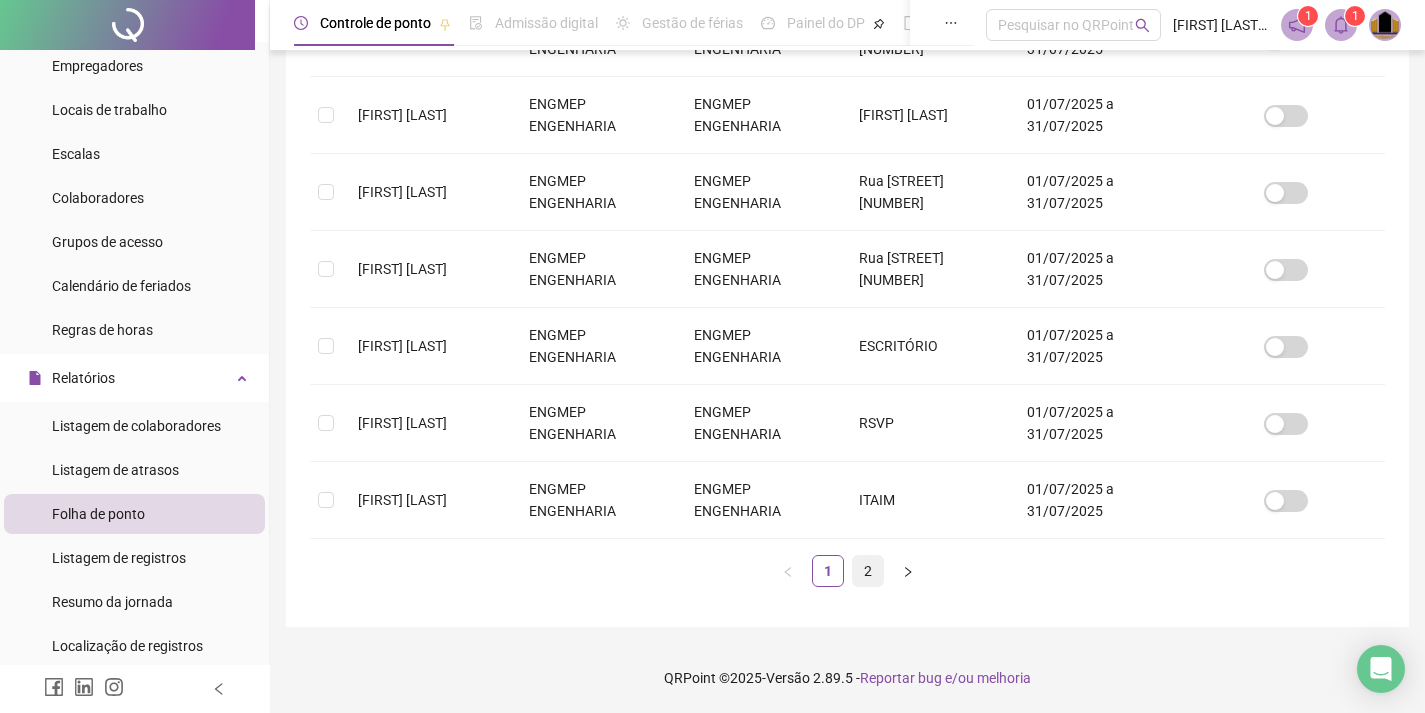 click on "2" at bounding box center [868, 571] 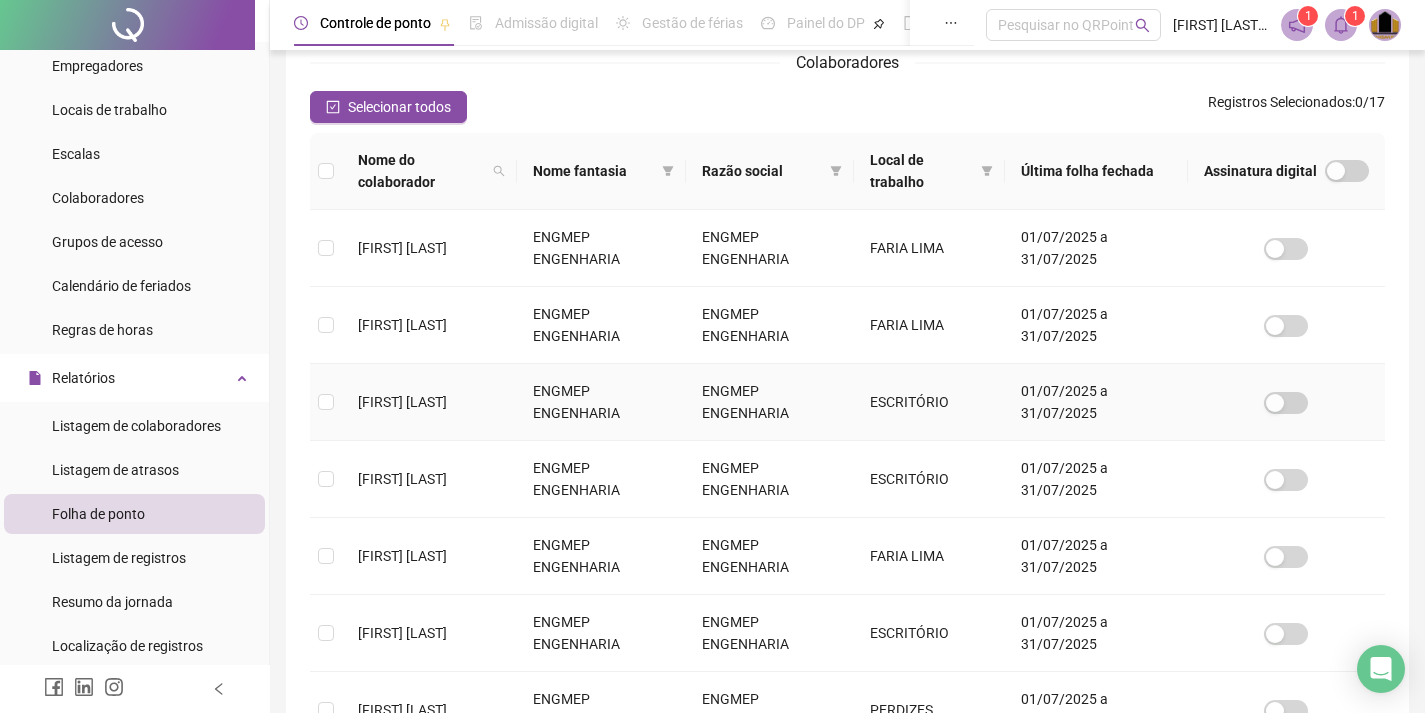scroll, scrollTop: 253, scrollLeft: 0, axis: vertical 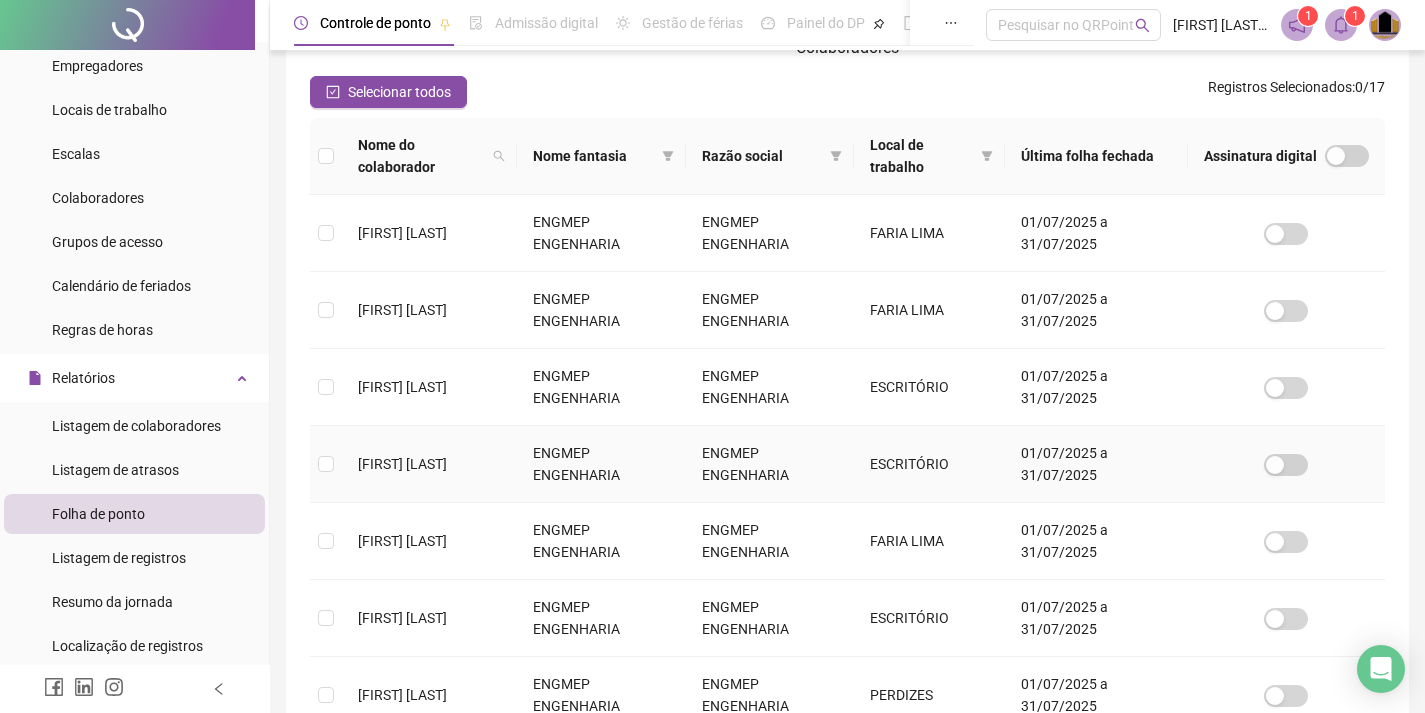 click at bounding box center (326, 464) 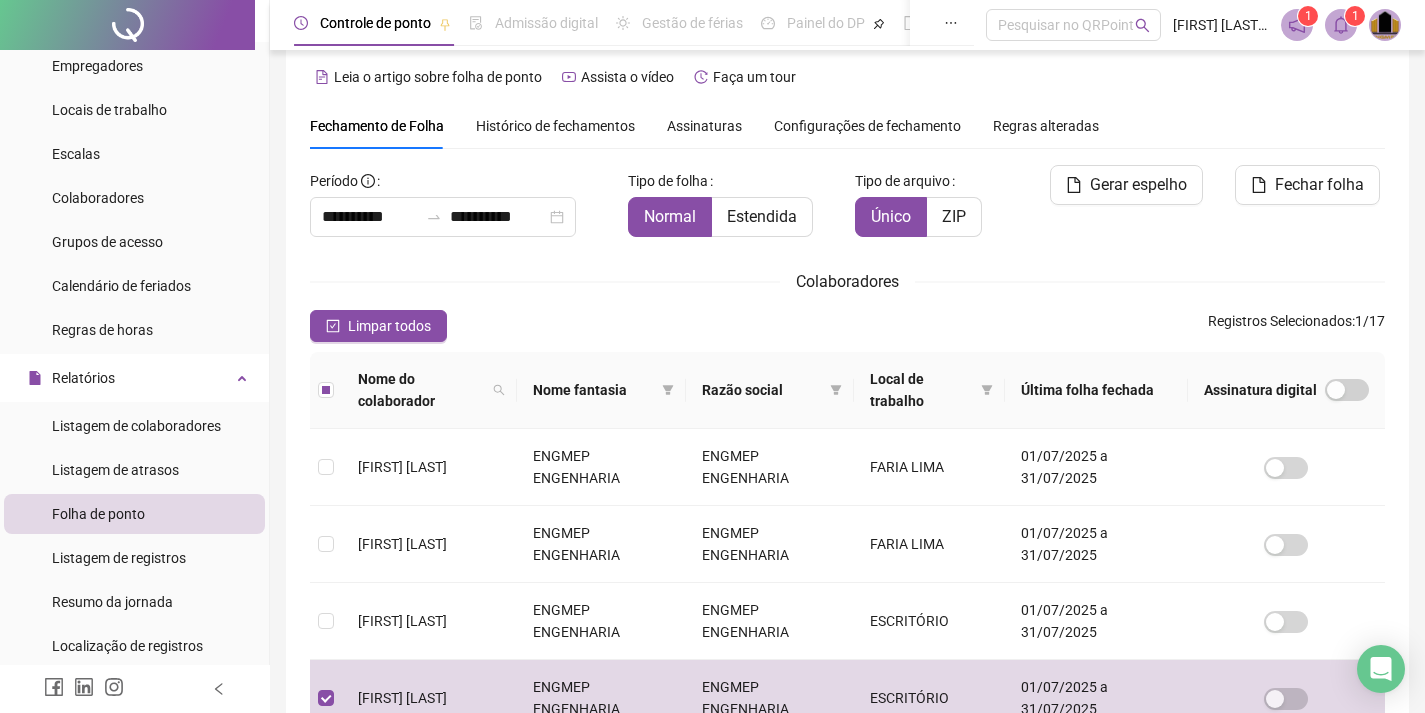 scroll, scrollTop: 0, scrollLeft: 0, axis: both 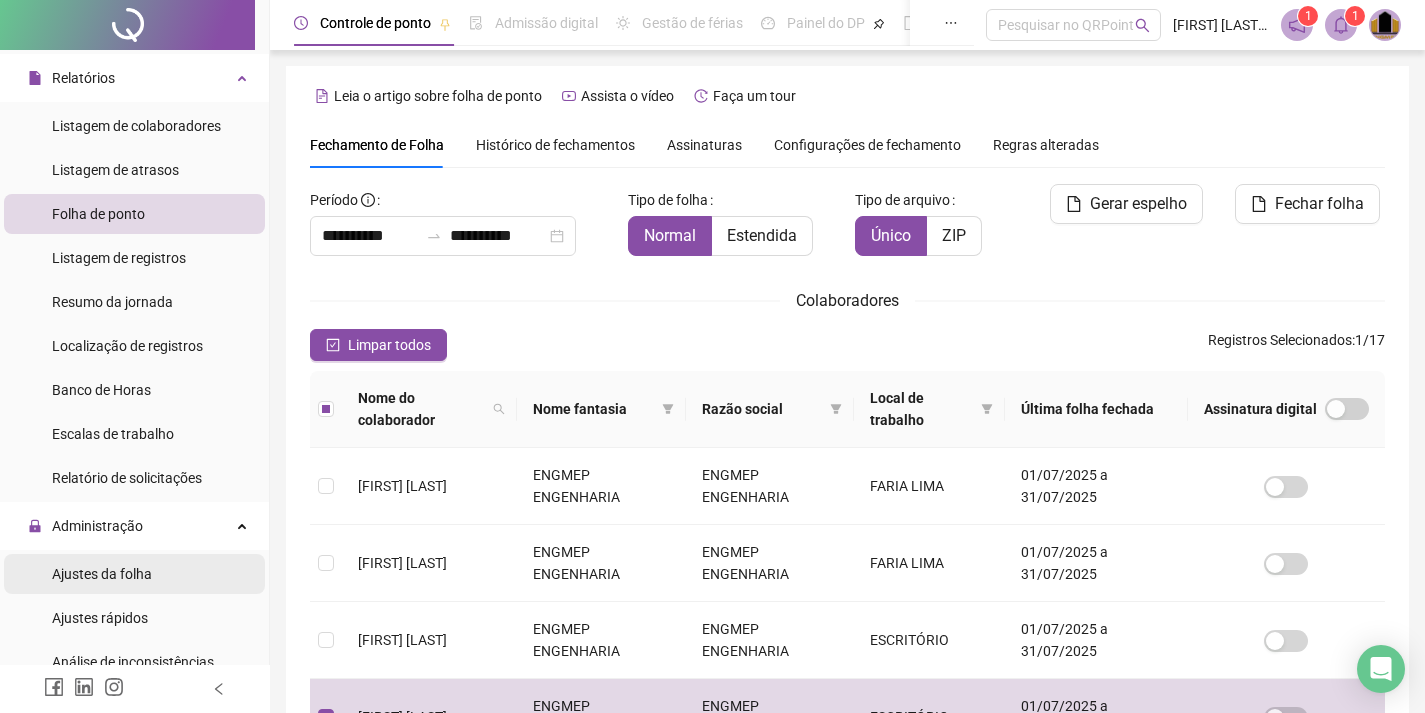 click on "Ajustes da folha" at bounding box center [102, 574] 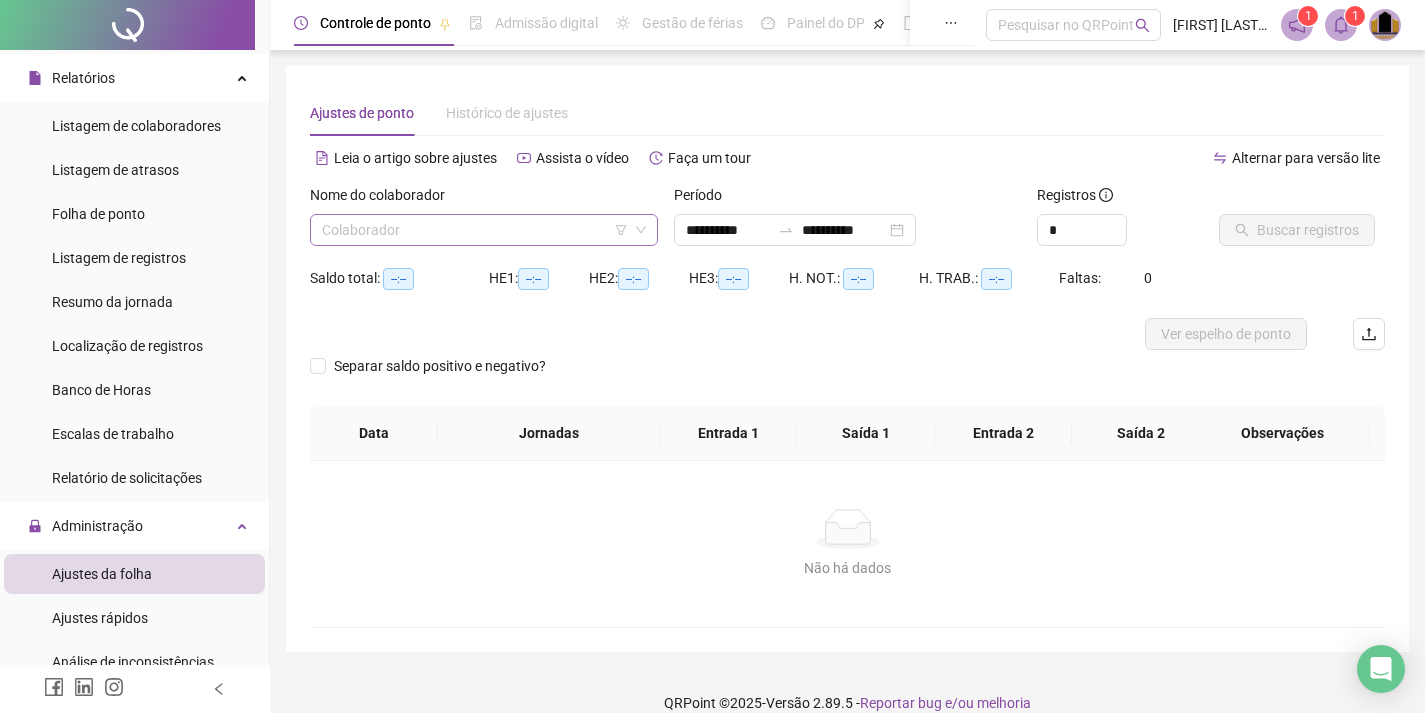 click at bounding box center (475, 230) 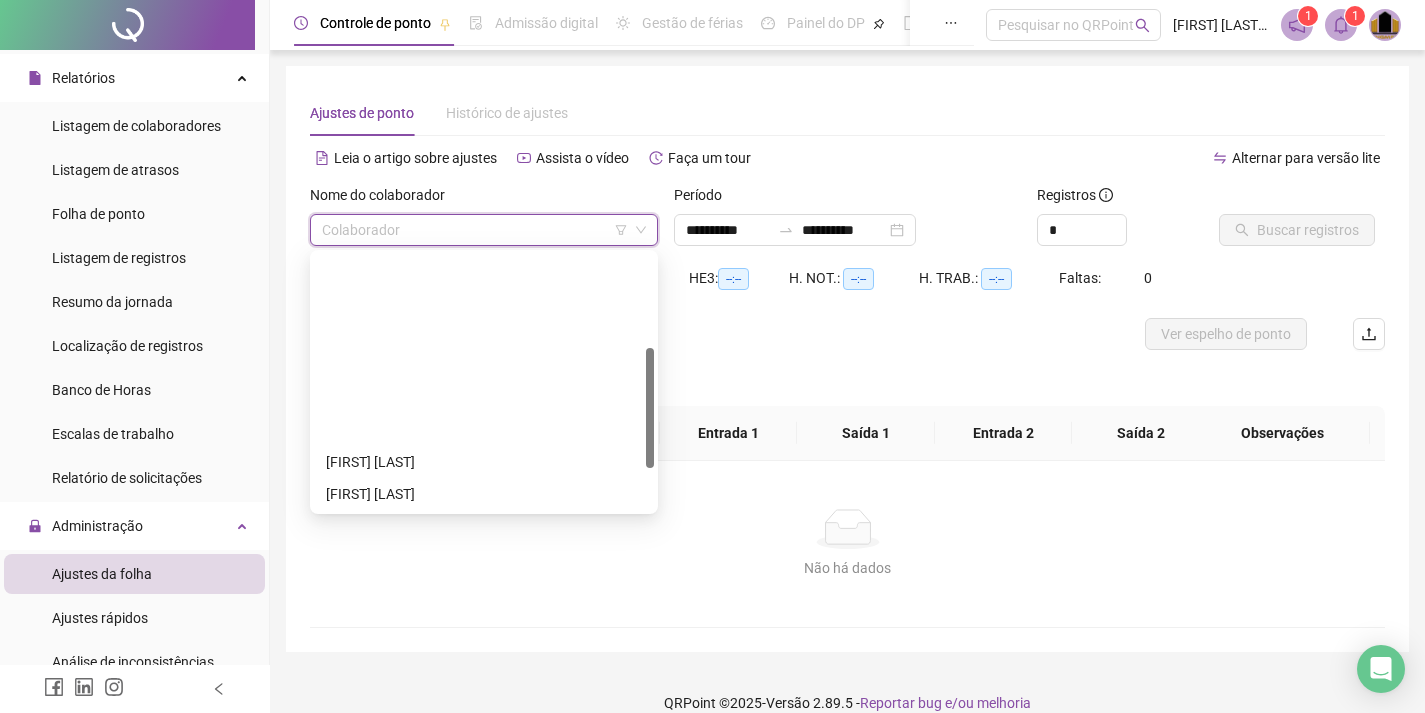 scroll, scrollTop: 200, scrollLeft: 0, axis: vertical 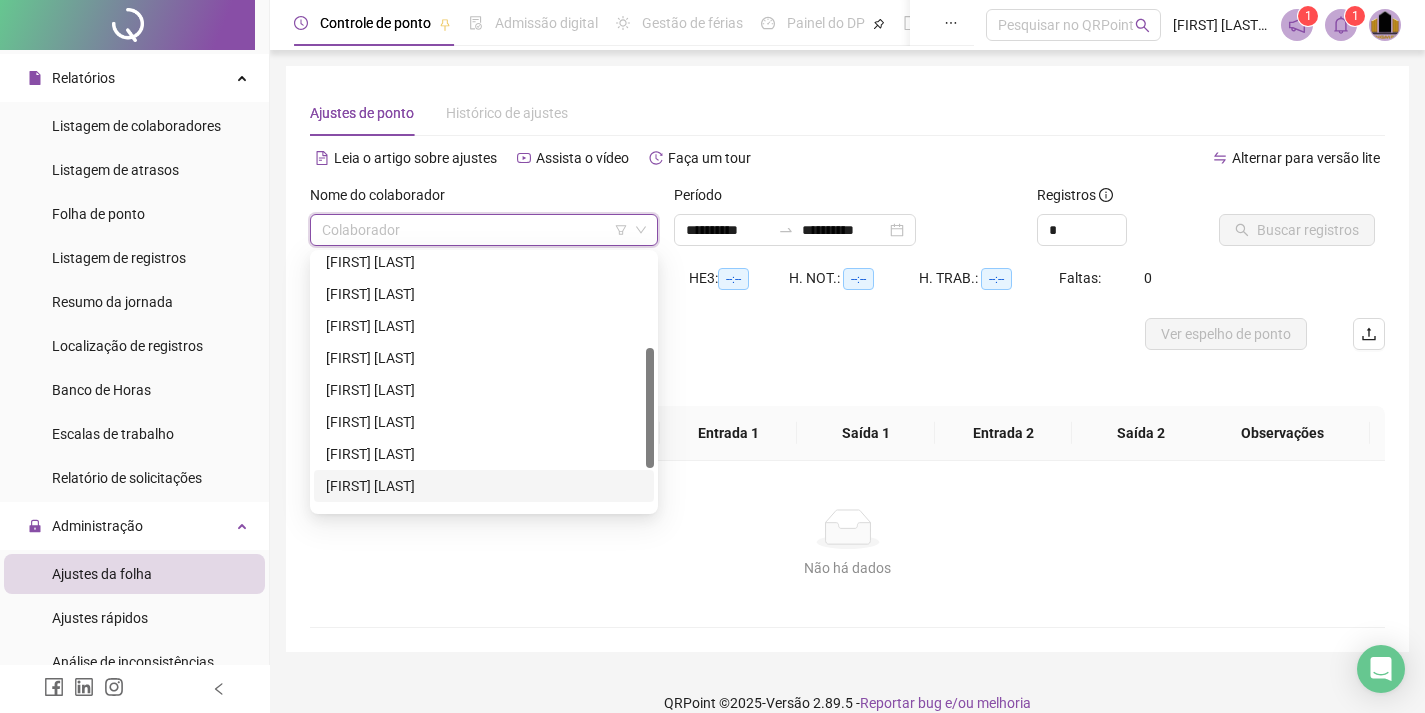 click on "[FIRST] [LAST]" at bounding box center (484, 486) 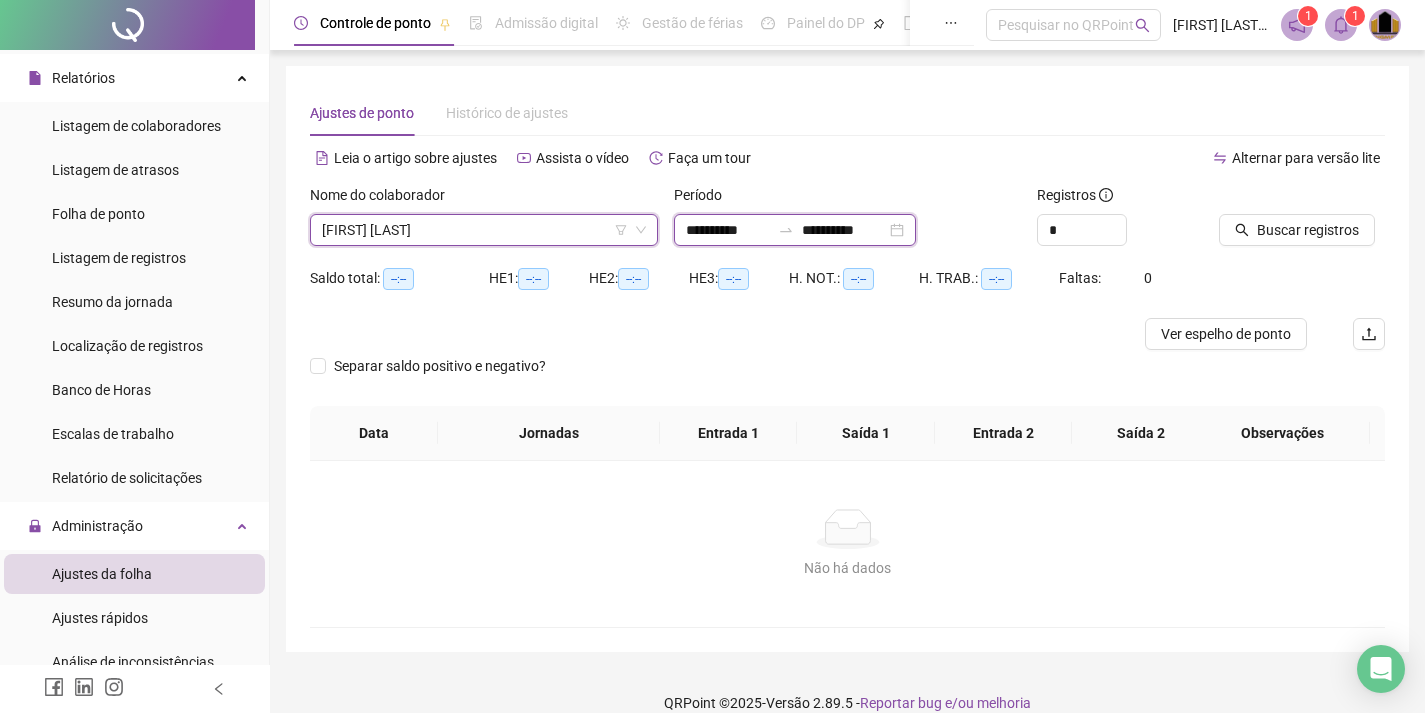 click on "**********" at bounding box center (728, 230) 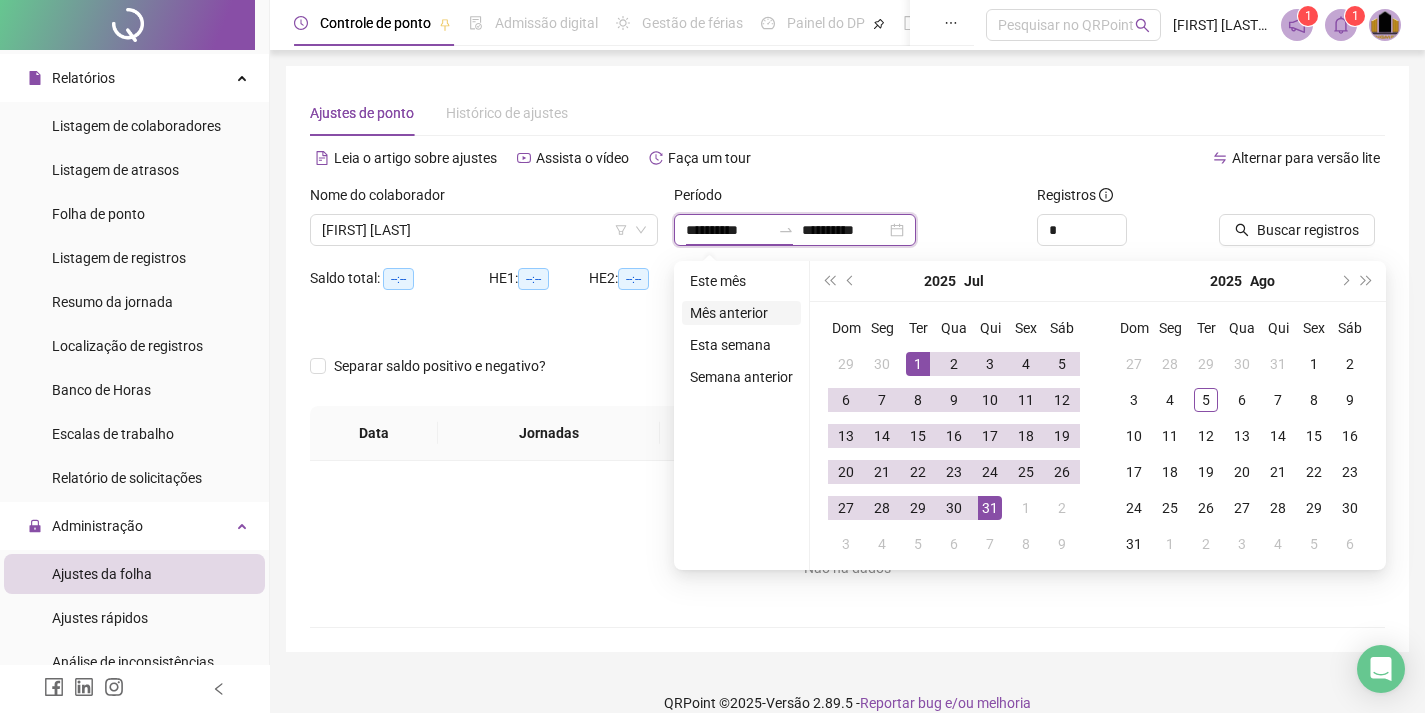 type on "**********" 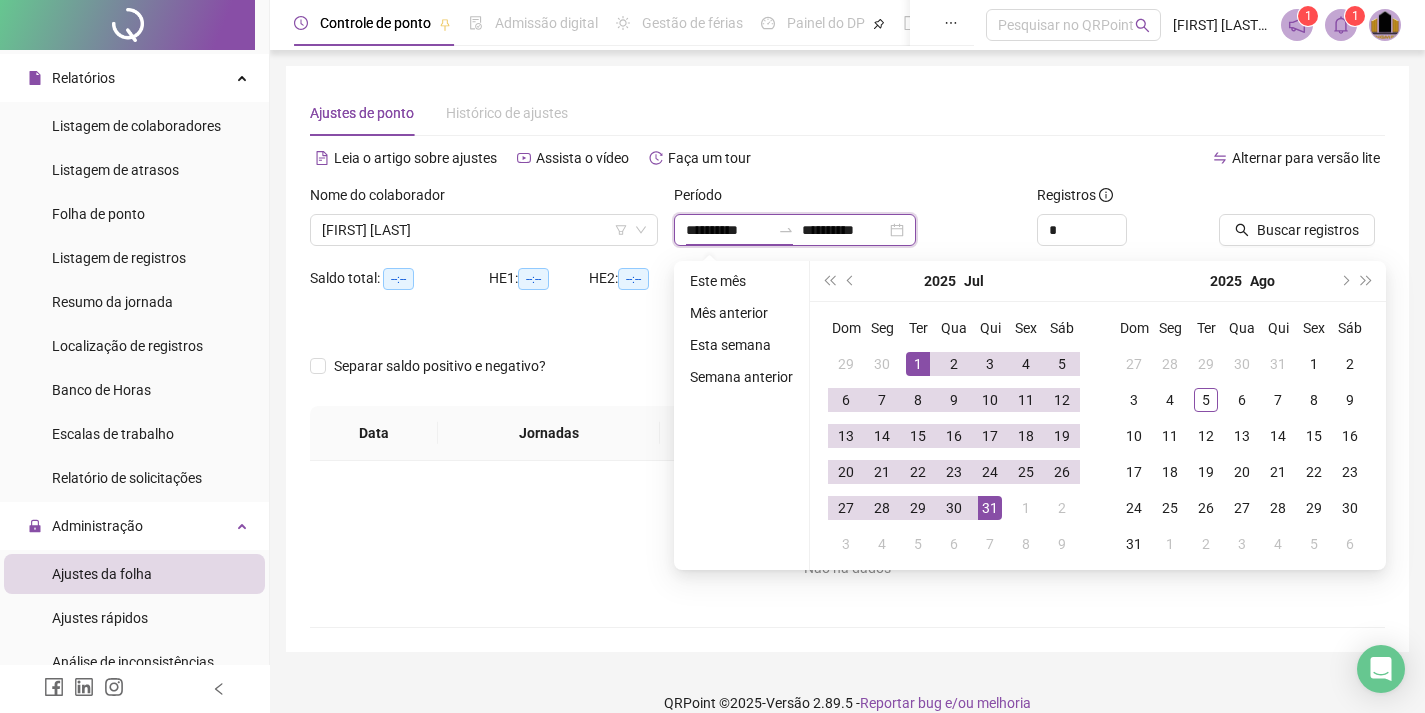 type on "**********" 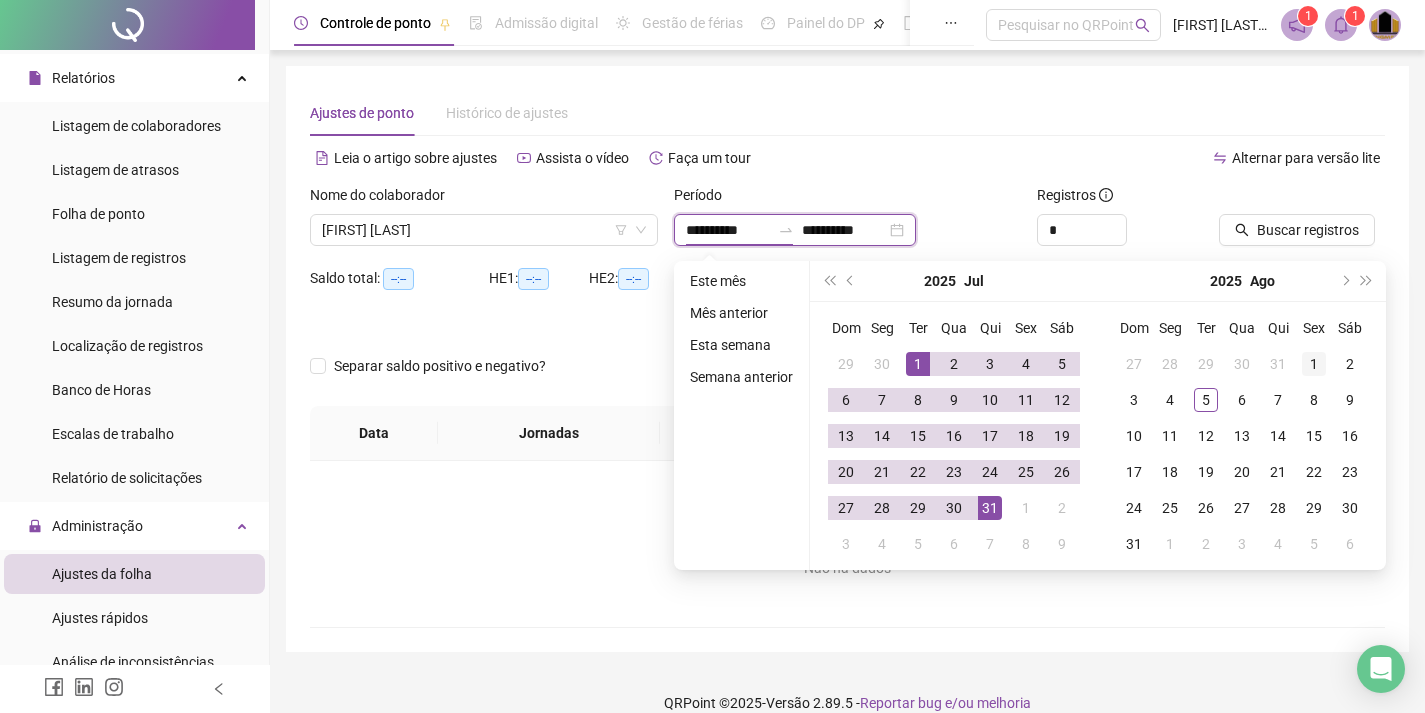 type on "**********" 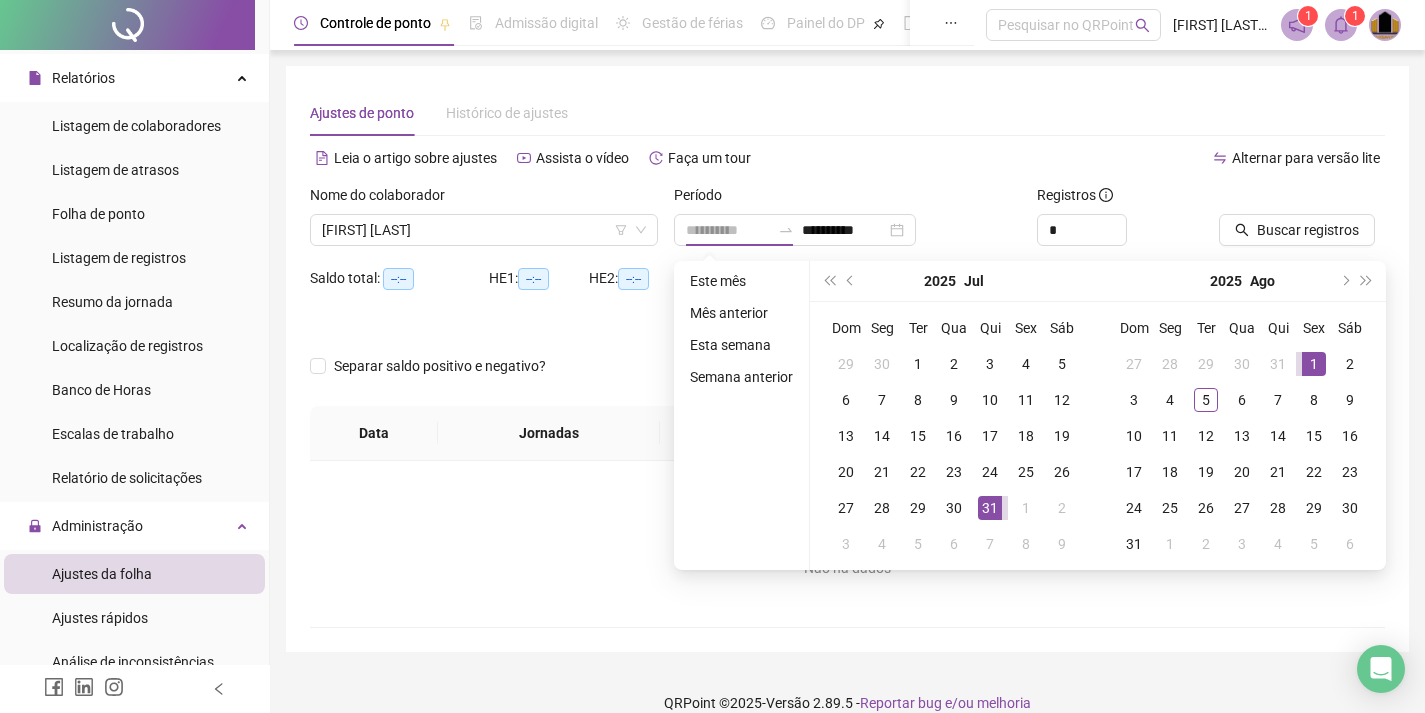 click on "1" at bounding box center [1314, 364] 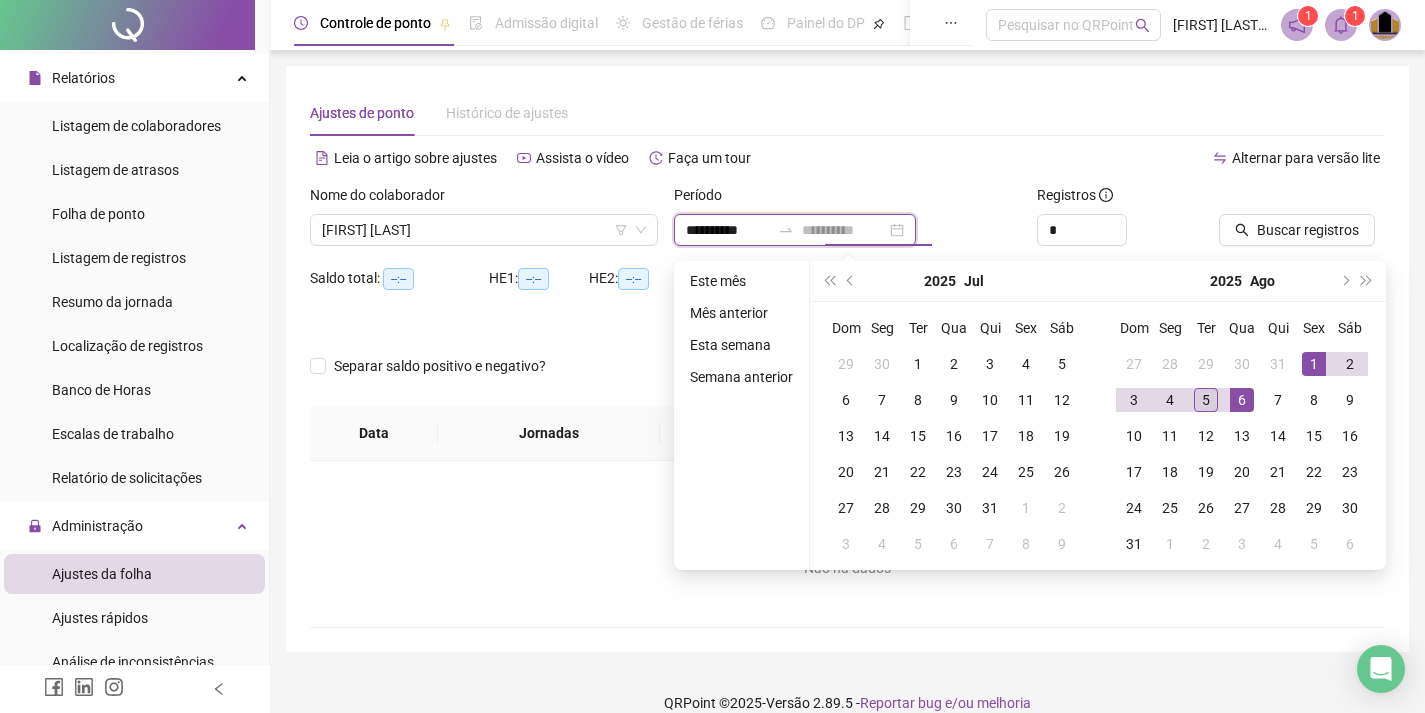 type on "**********" 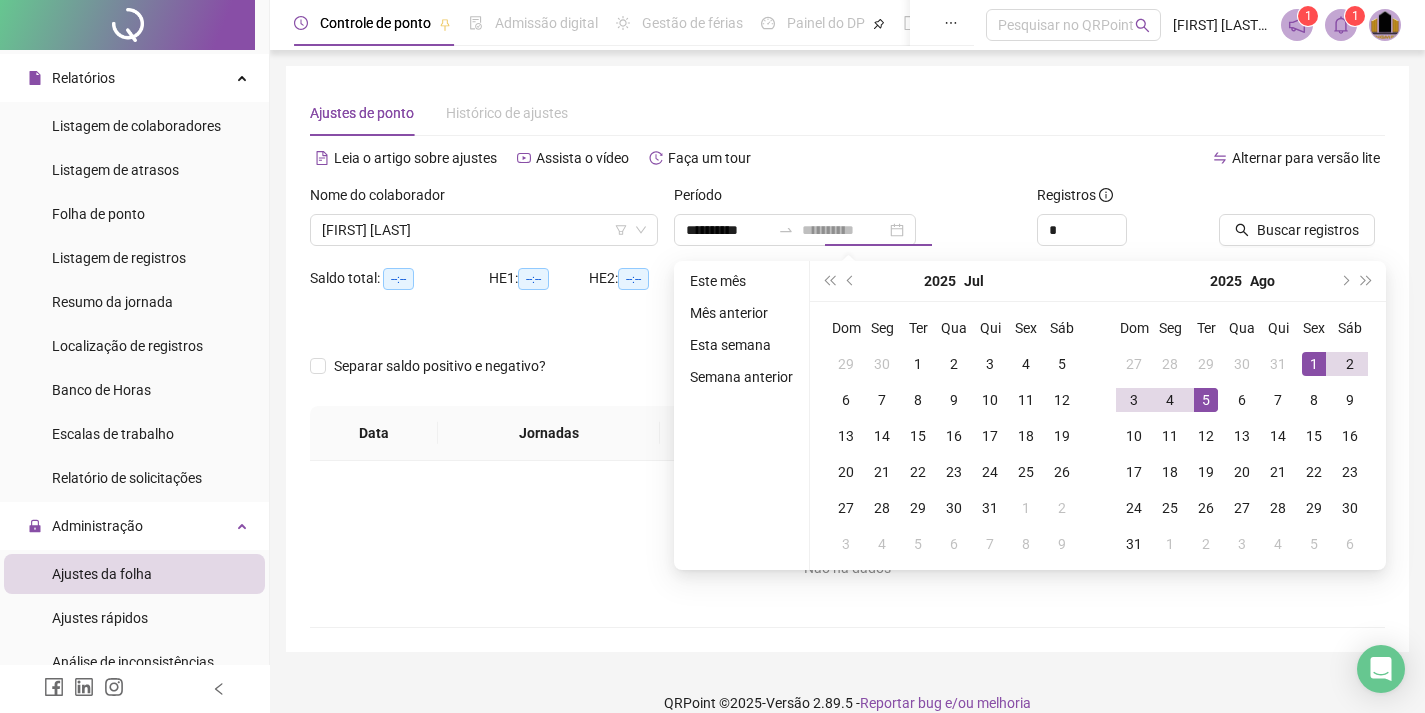 drag, startPoint x: 1200, startPoint y: 403, endPoint x: 1197, endPoint y: 393, distance: 10.440307 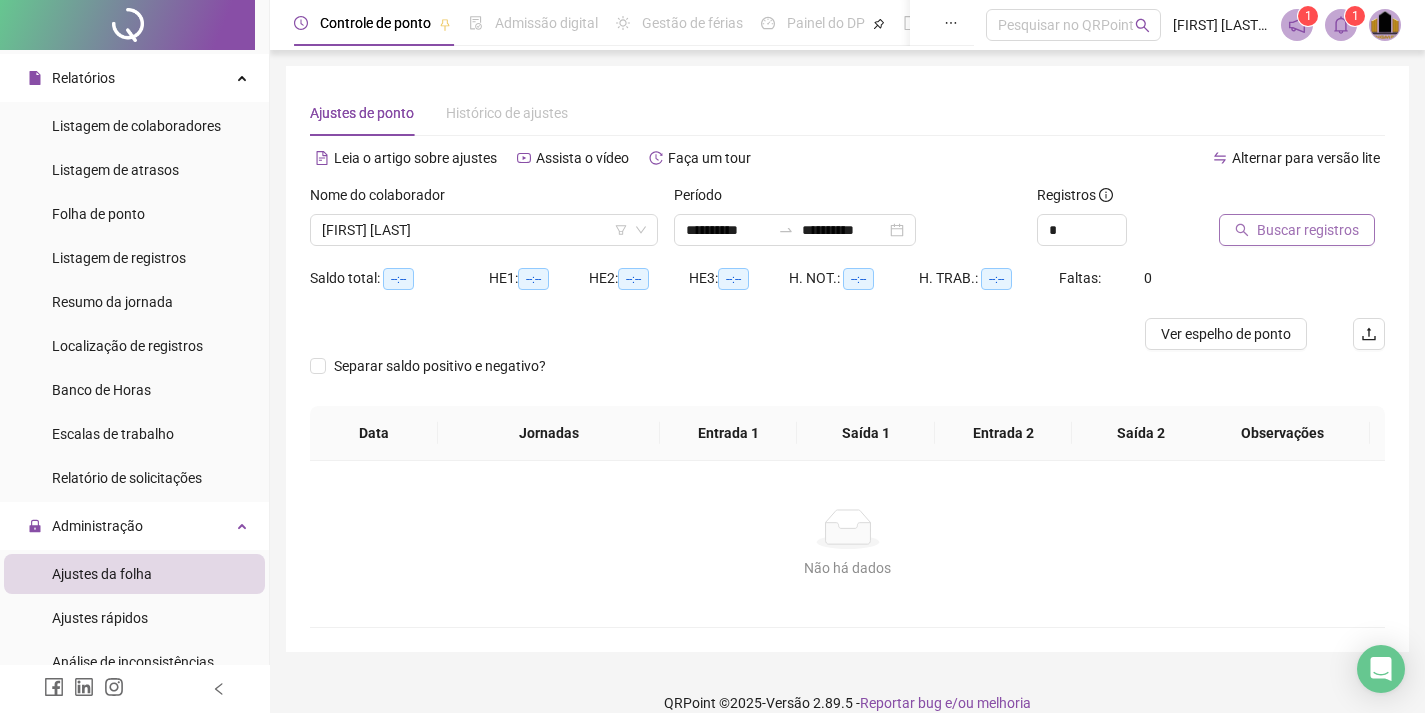 click on "Buscar registros" at bounding box center [1308, 230] 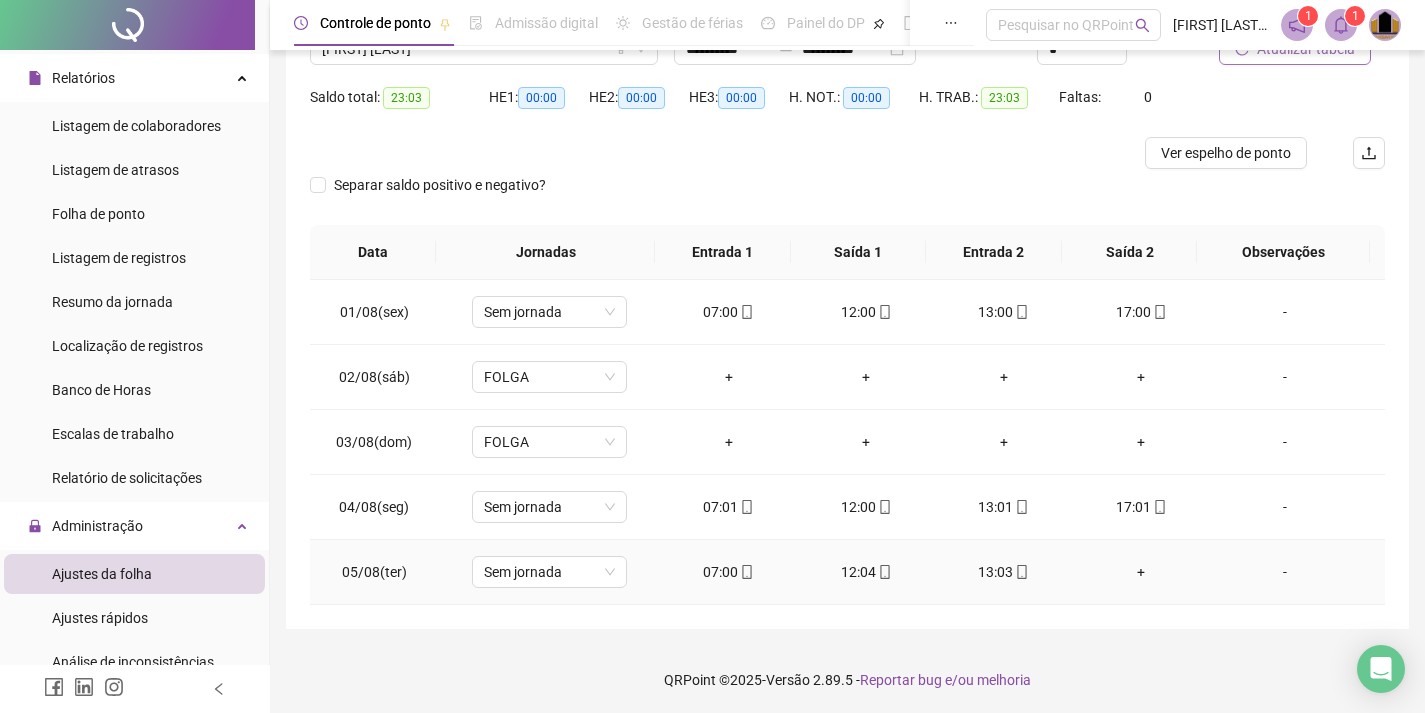 scroll, scrollTop: 183, scrollLeft: 0, axis: vertical 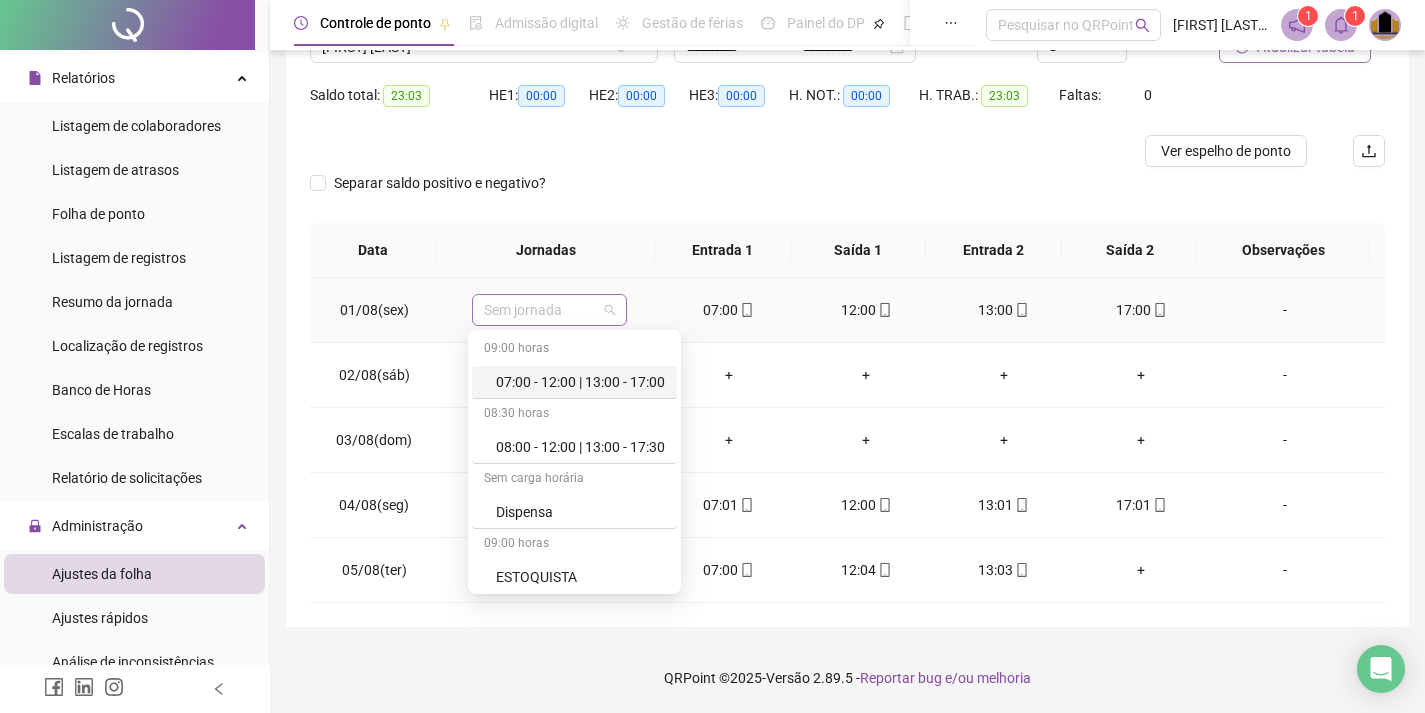 click on "Sem jornada" at bounding box center [549, 310] 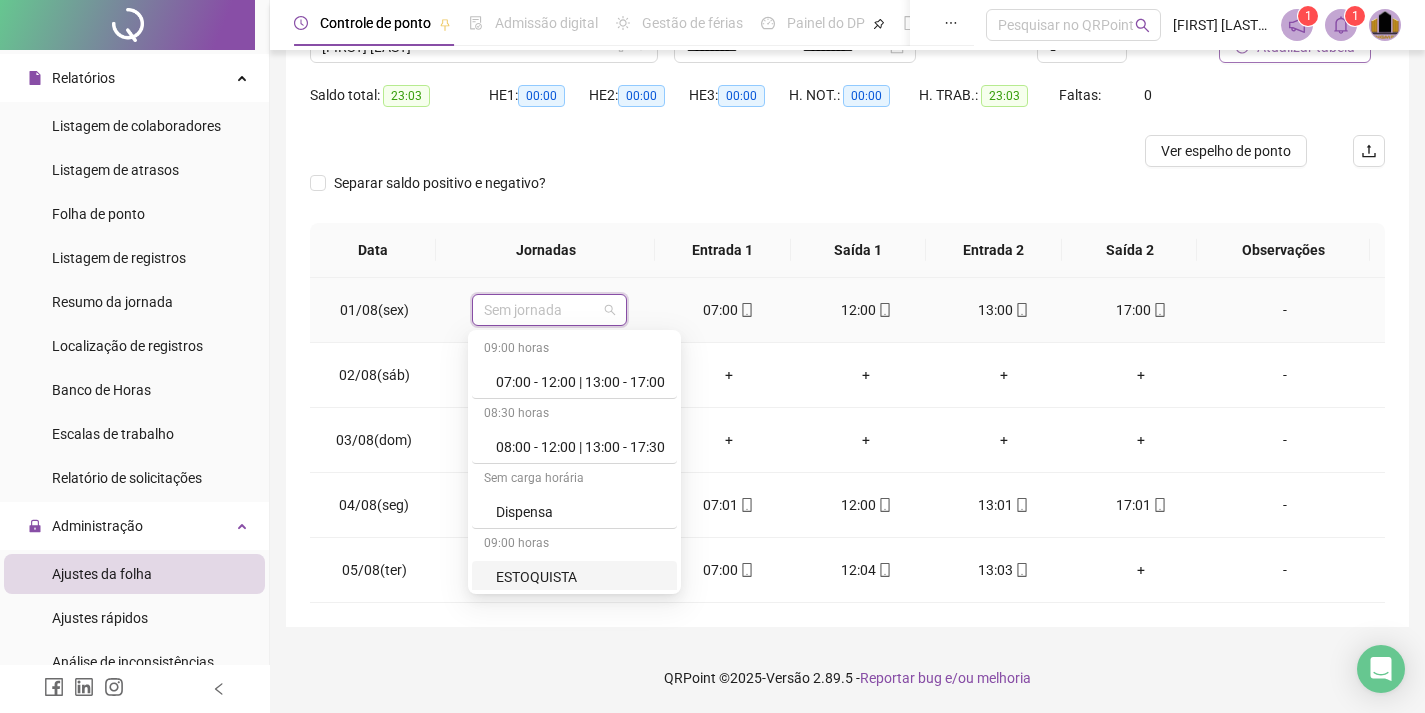 click on "ESTOQUISTA" at bounding box center (580, 577) 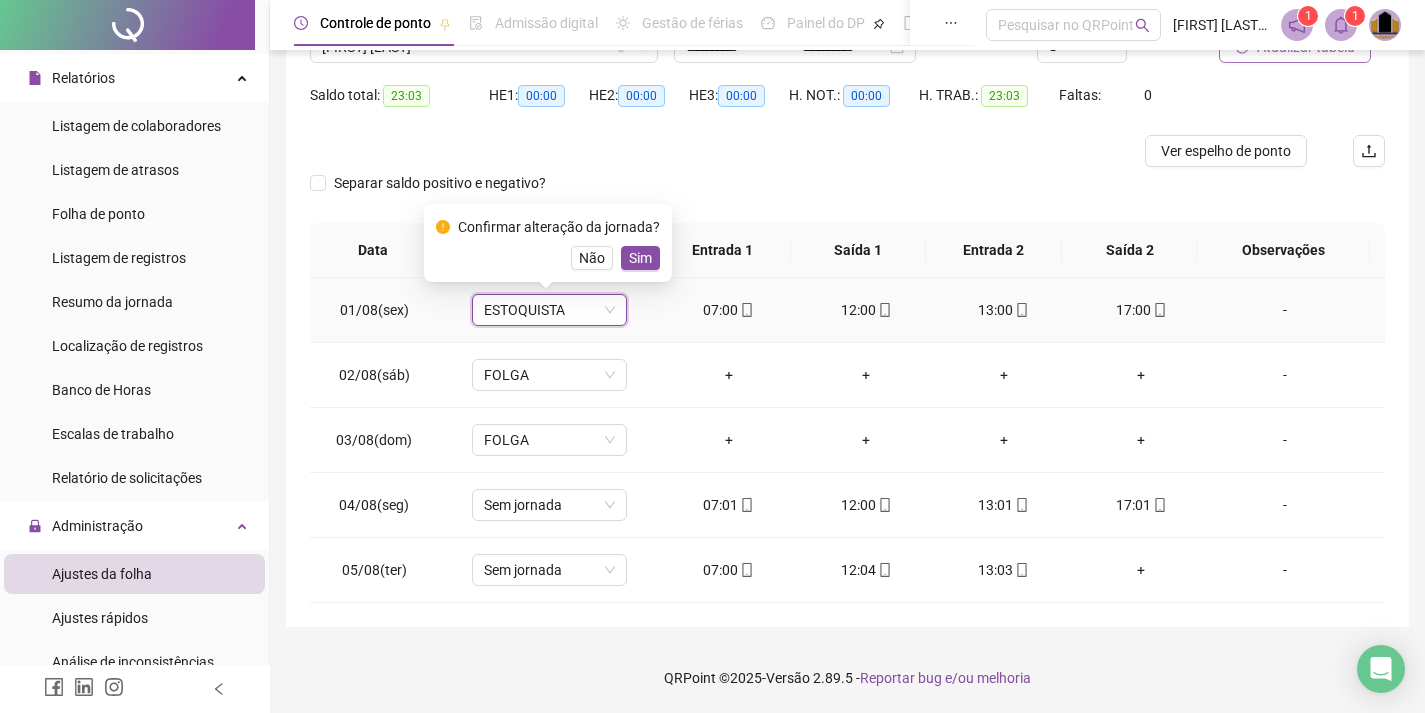 click on "Sim" at bounding box center [640, 258] 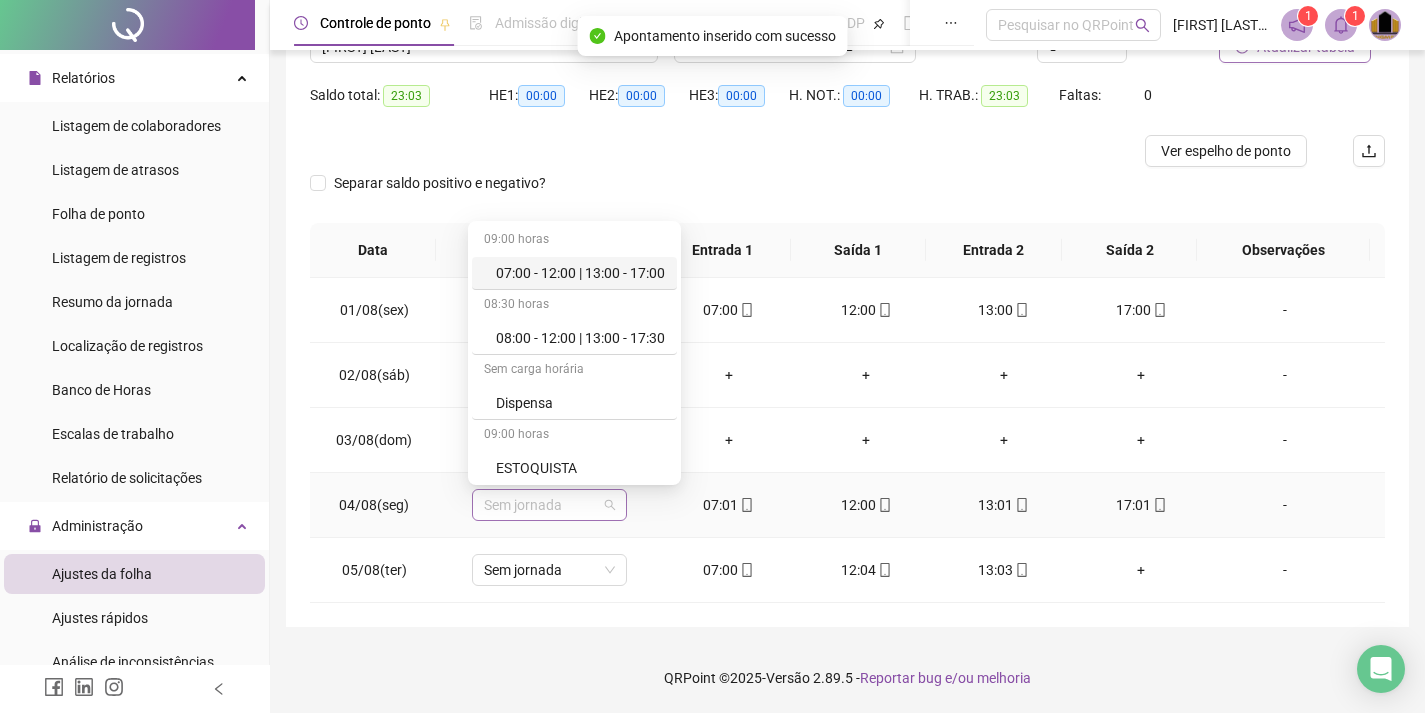 click on "Sem jornada" at bounding box center [549, 505] 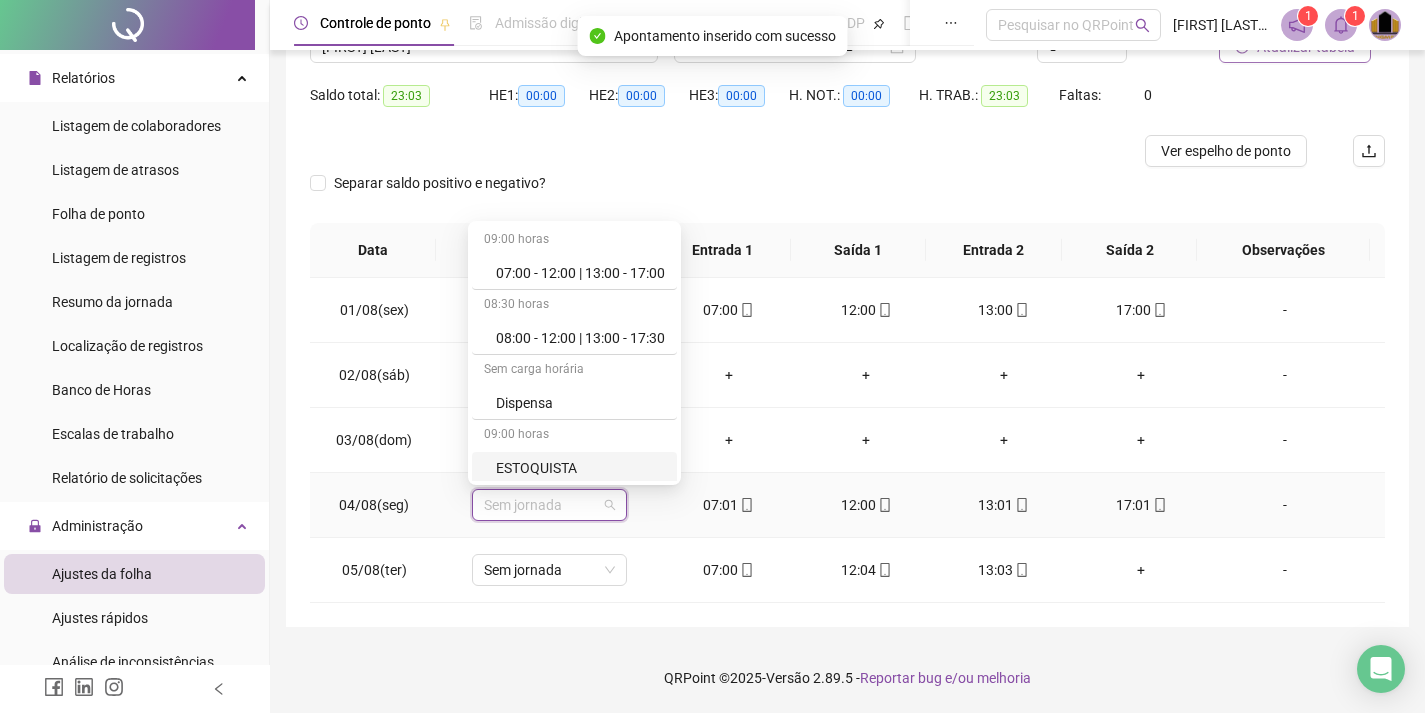 click on "ESTOQUISTA" at bounding box center (580, 468) 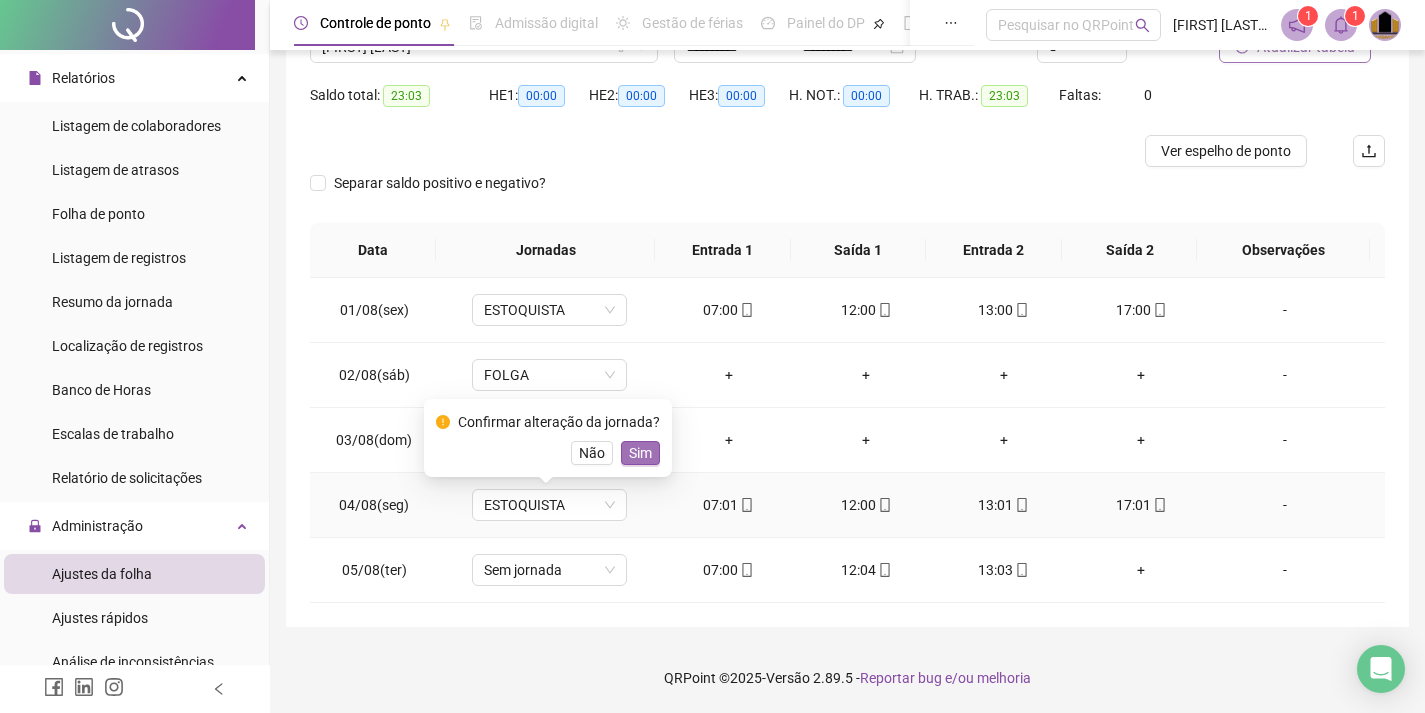 click on "Sim" at bounding box center (640, 453) 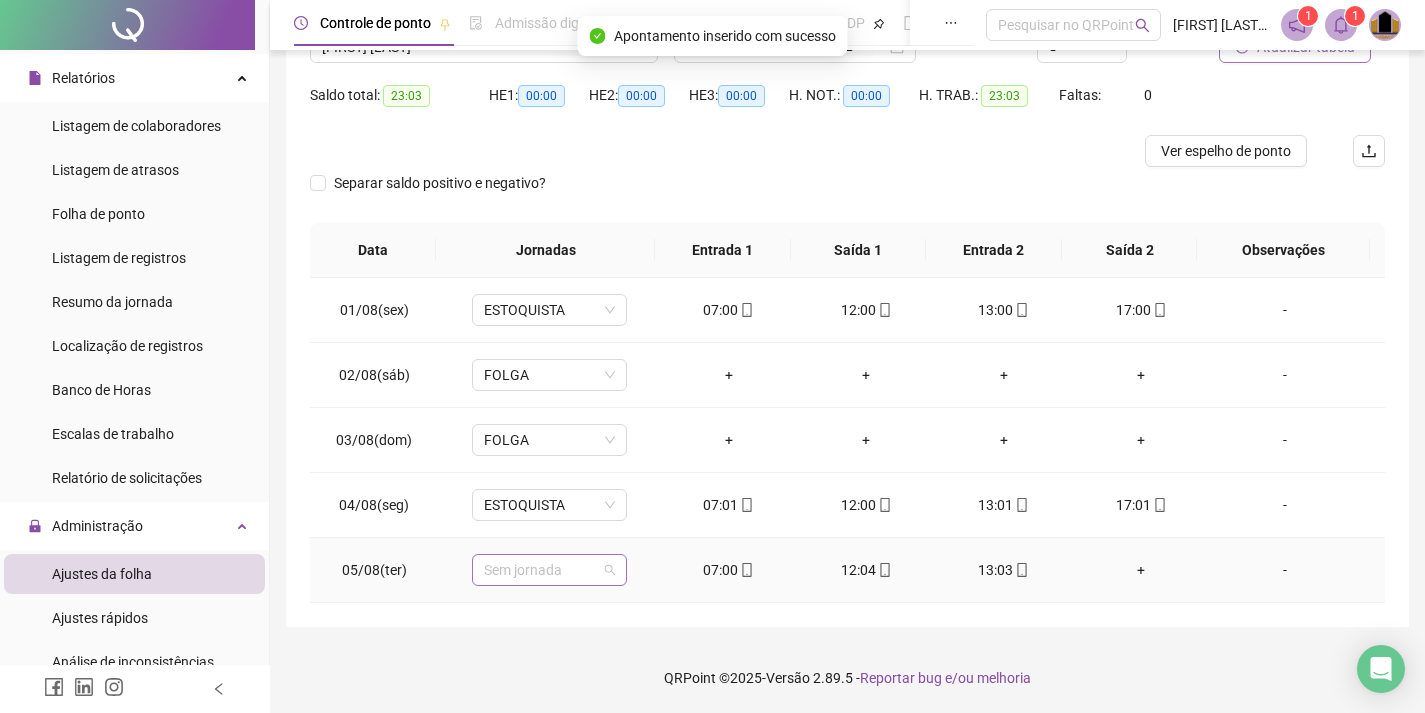 click on "Sem jornada" at bounding box center (549, 570) 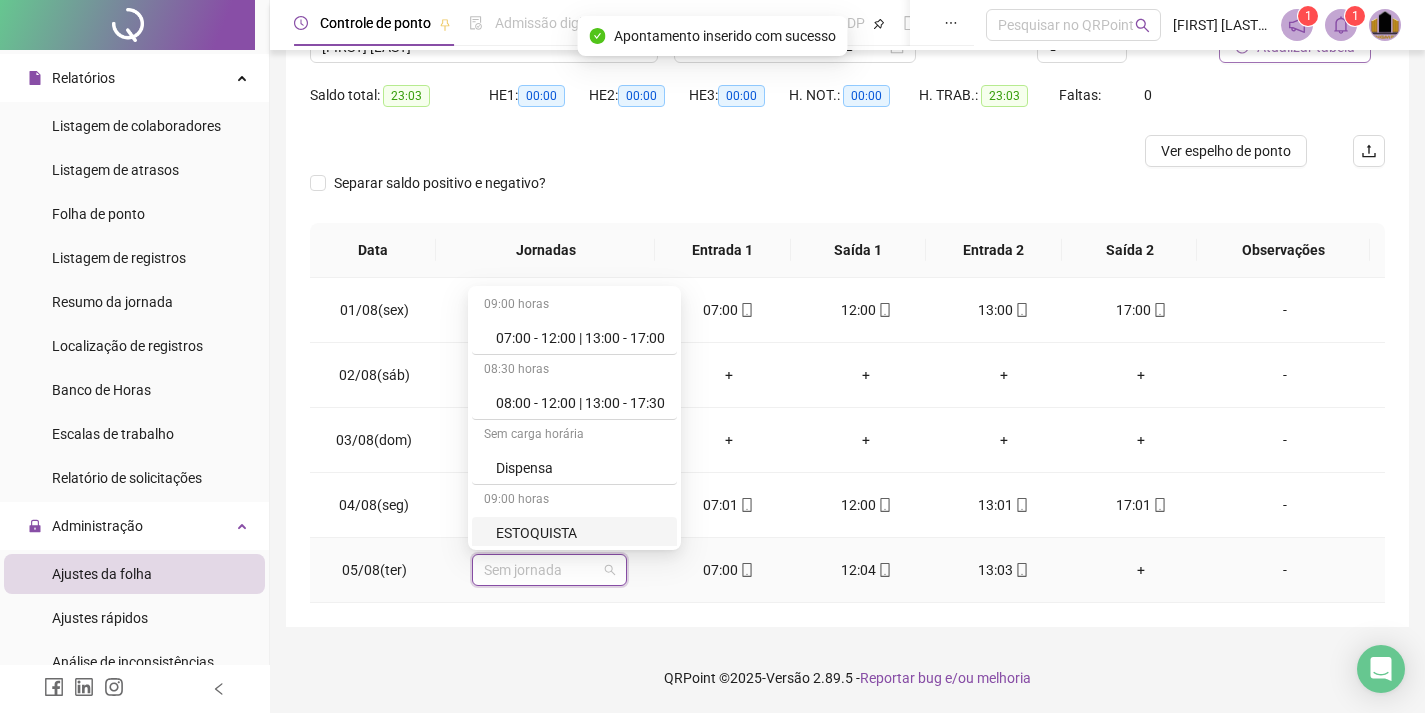 click on "ESTOQUISTA" at bounding box center (580, 533) 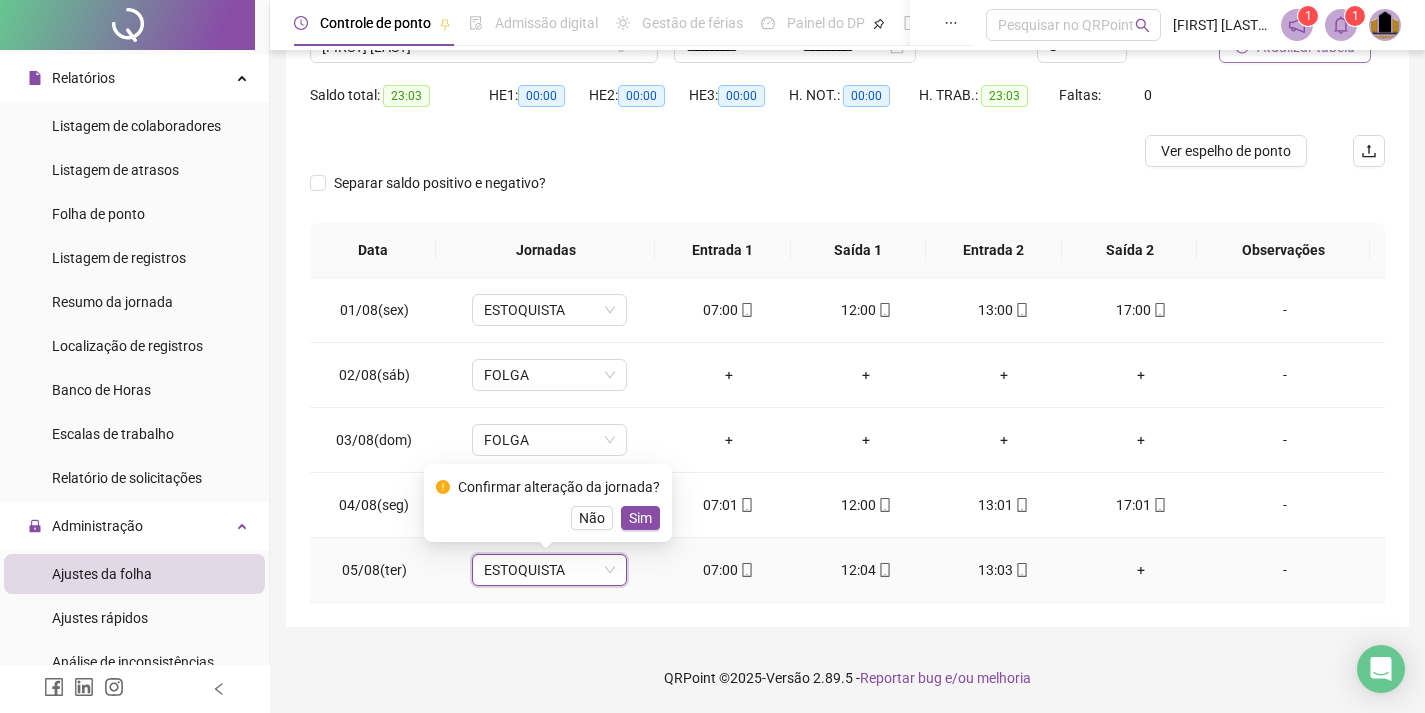 drag, startPoint x: 644, startPoint y: 520, endPoint x: 634, endPoint y: 507, distance: 16.40122 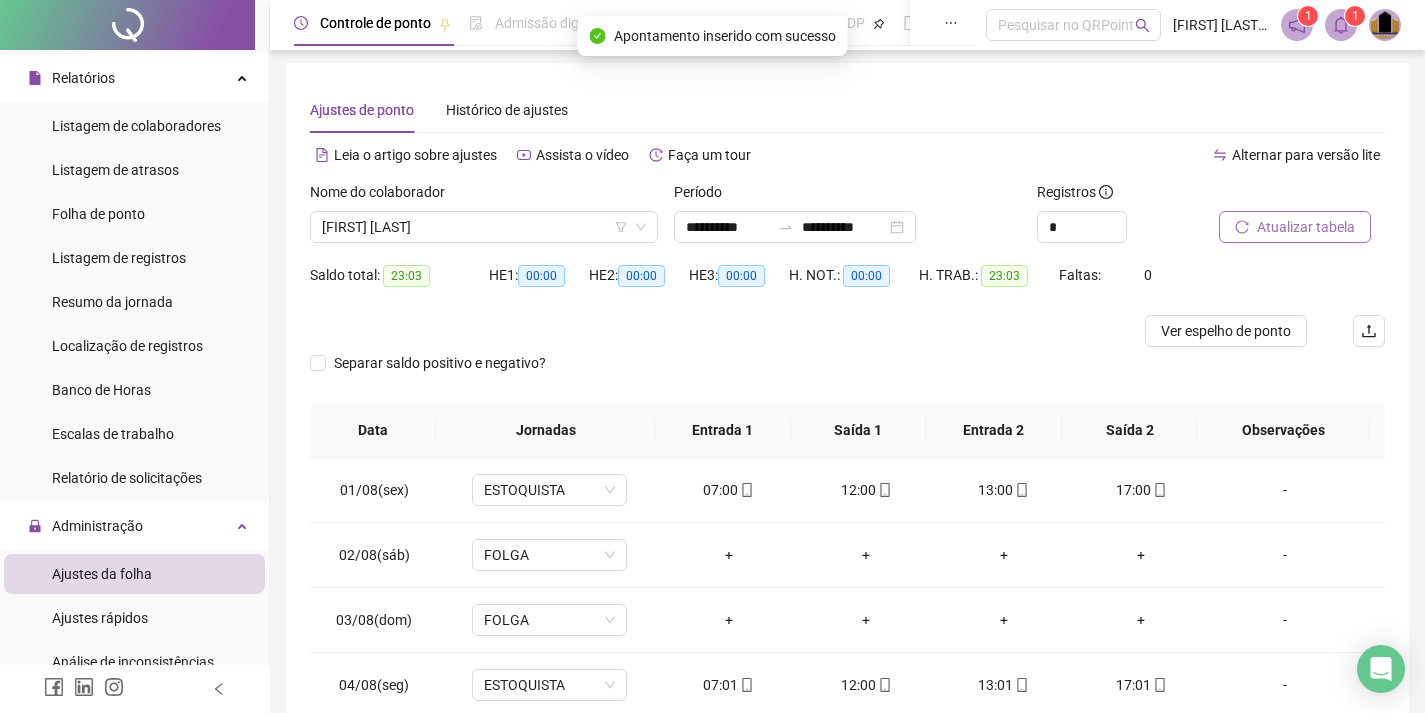 scroll, scrollTop: 0, scrollLeft: 0, axis: both 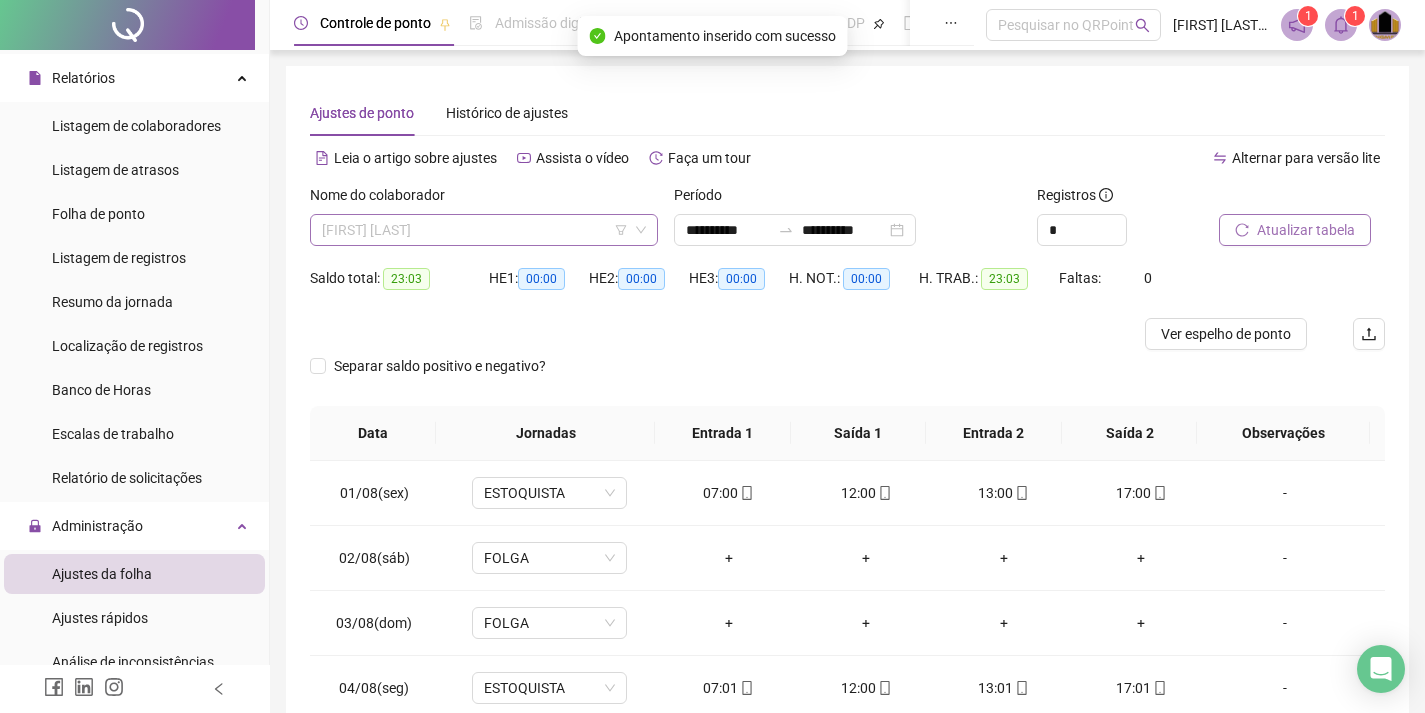 click on "[FIRST] [LAST]" at bounding box center (484, 230) 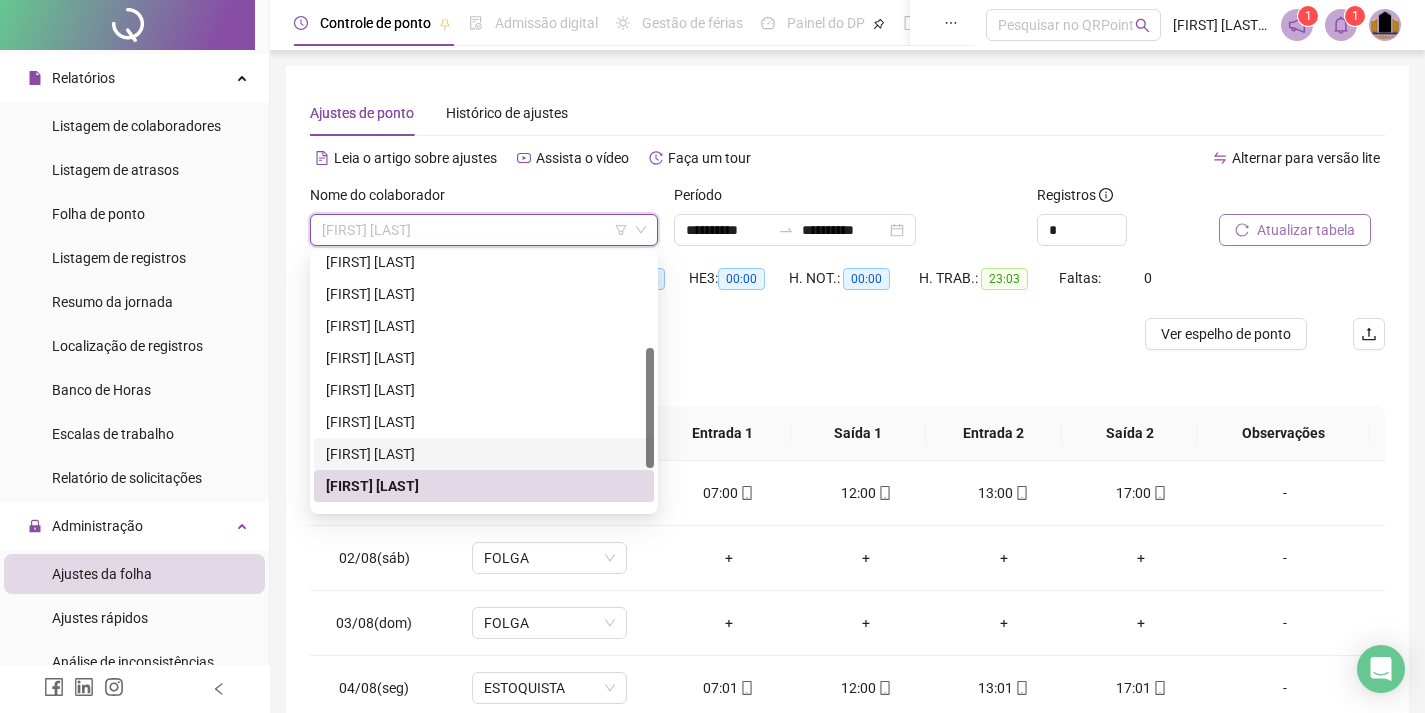 click on "[FIRST] [LAST]" at bounding box center [484, 454] 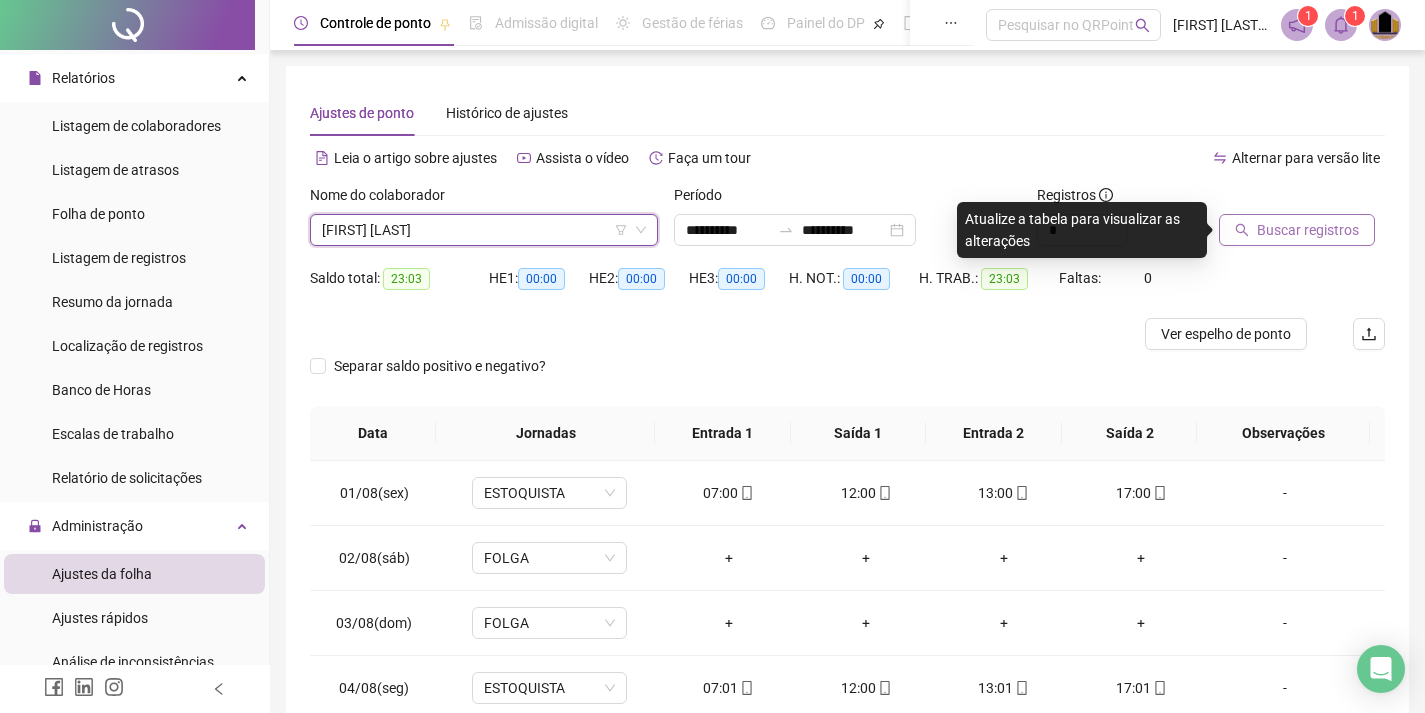 click on "Buscar registros" at bounding box center [1308, 230] 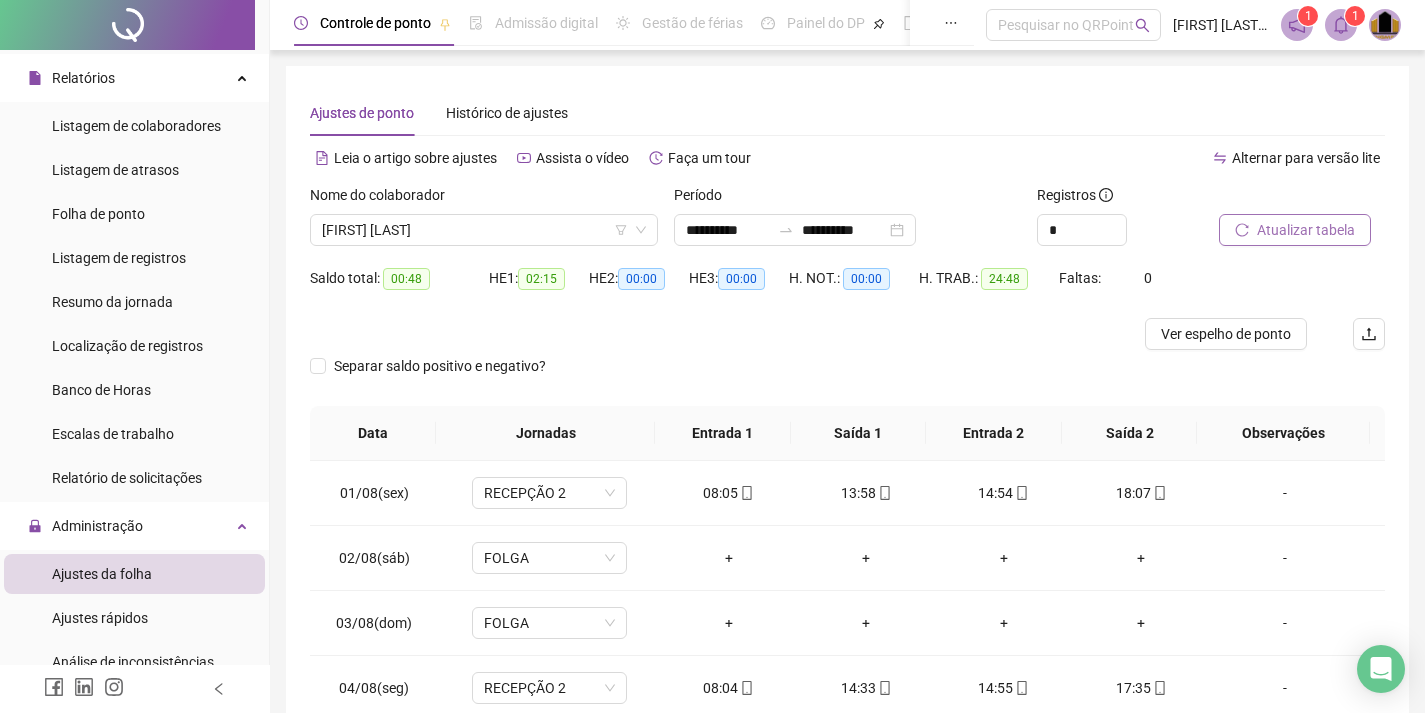 click on "Atualizar tabela" at bounding box center (1306, 230) 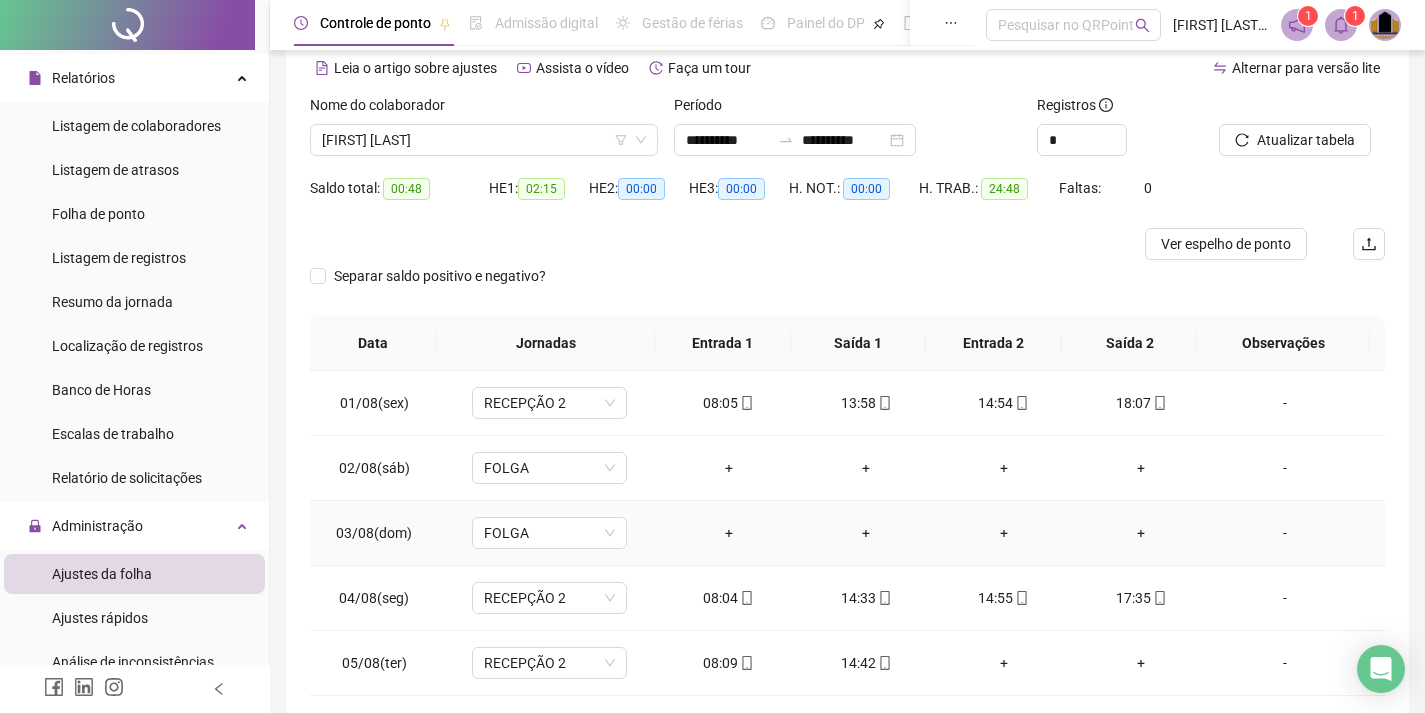 scroll, scrollTop: 183, scrollLeft: 0, axis: vertical 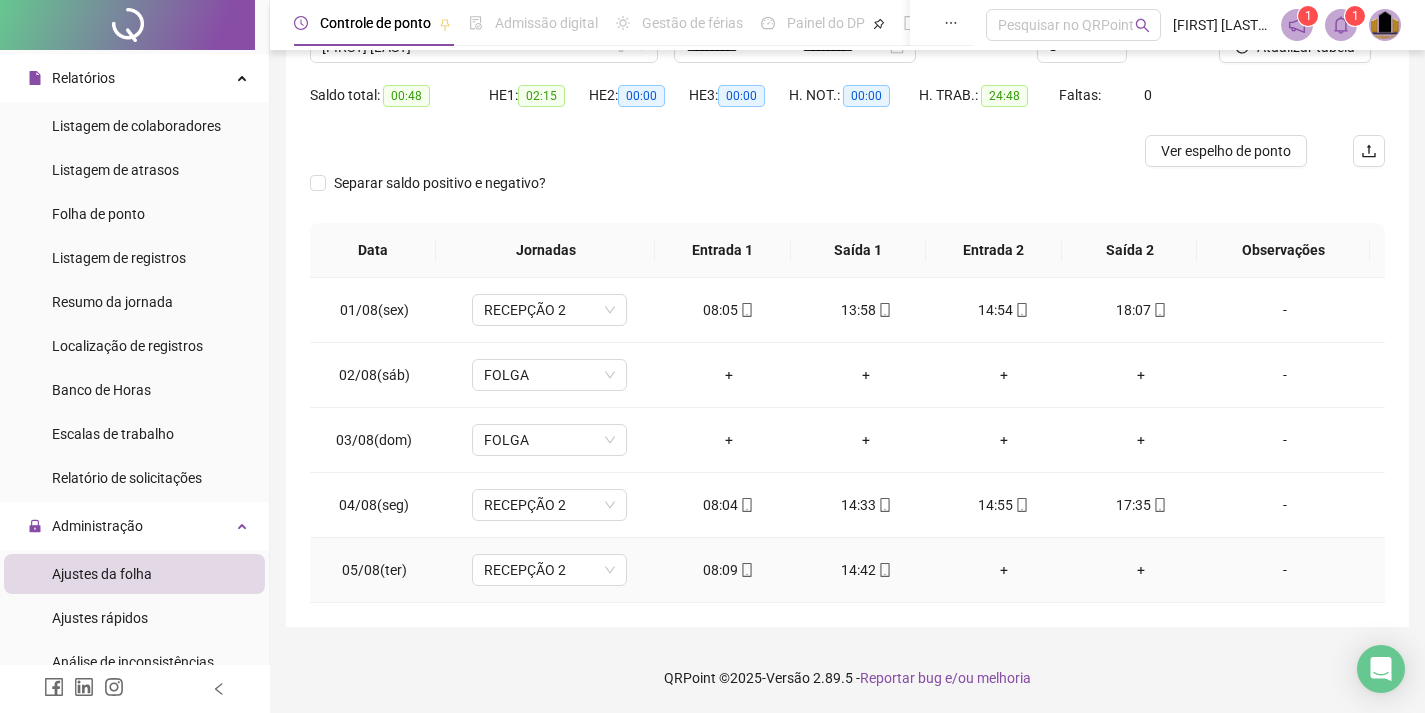 click on "+" at bounding box center [1004, 570] 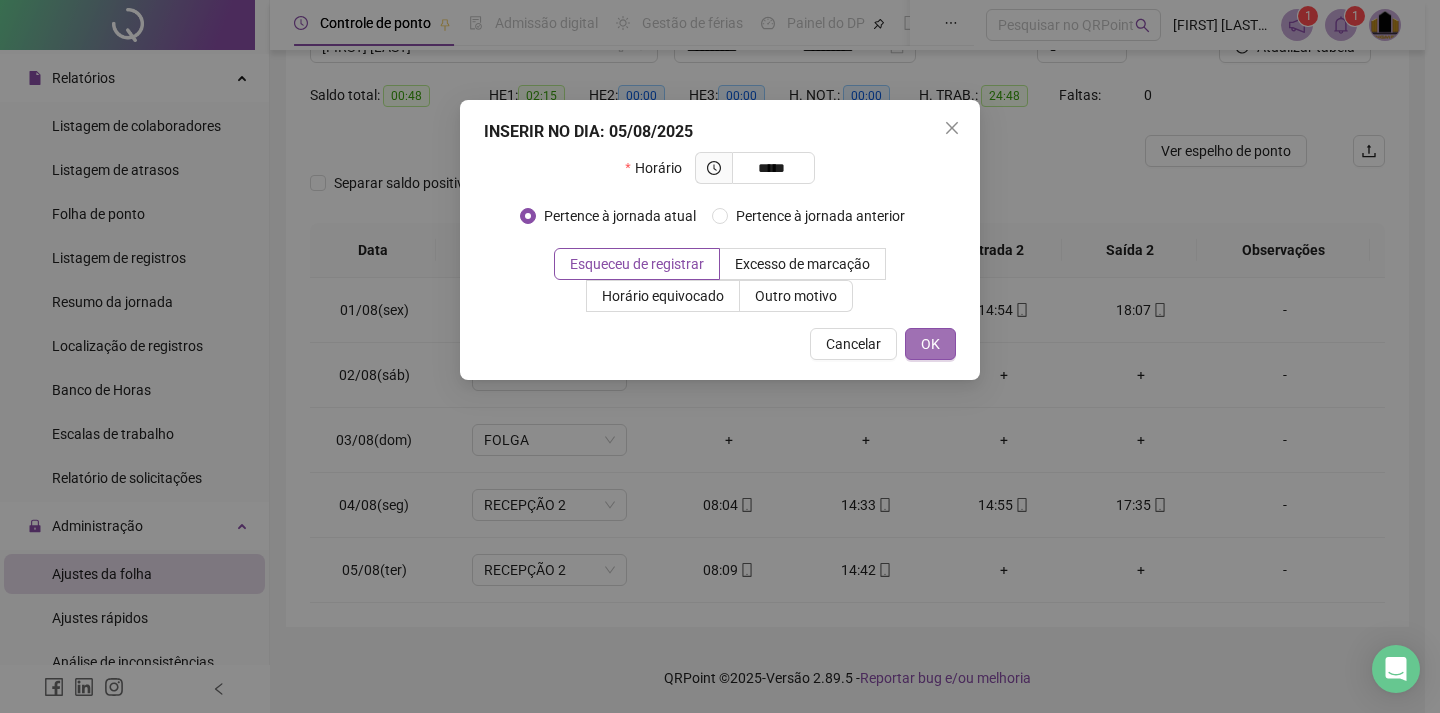 type on "*****" 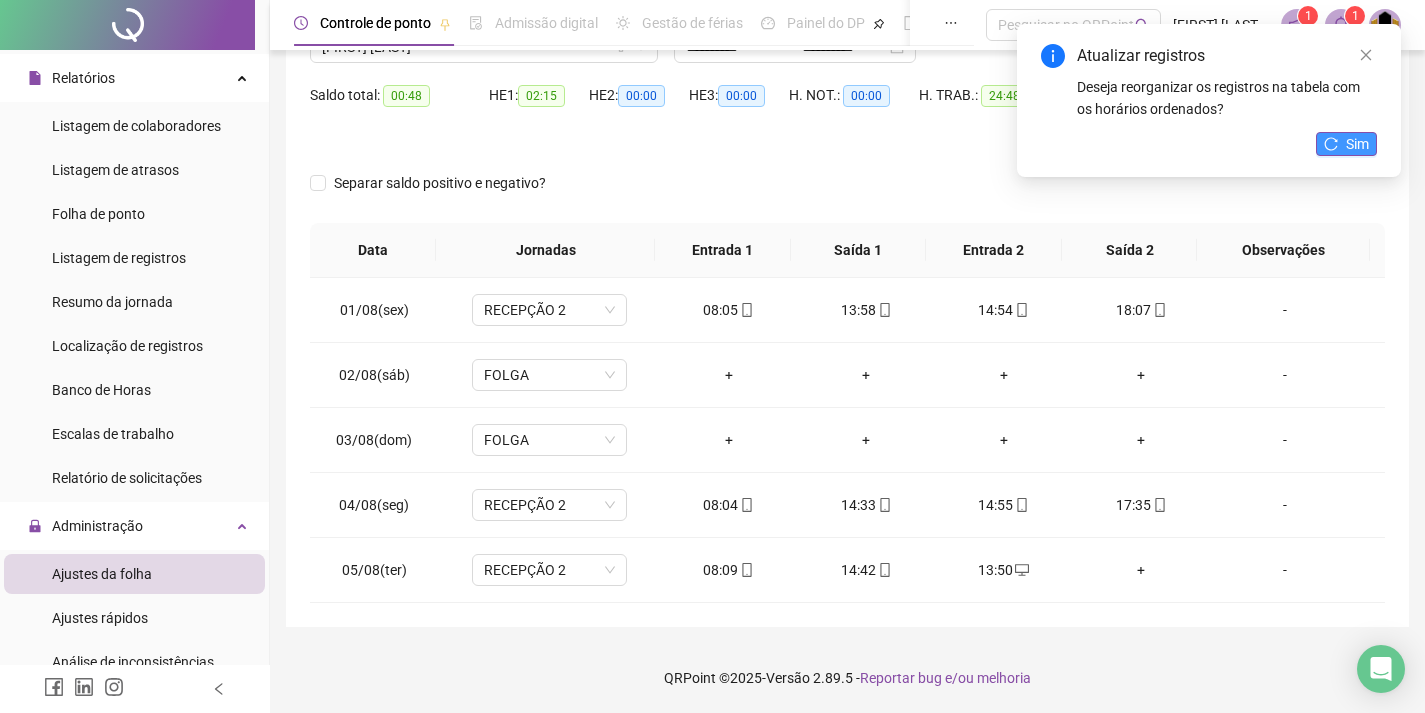 click on "Sim" at bounding box center (1357, 144) 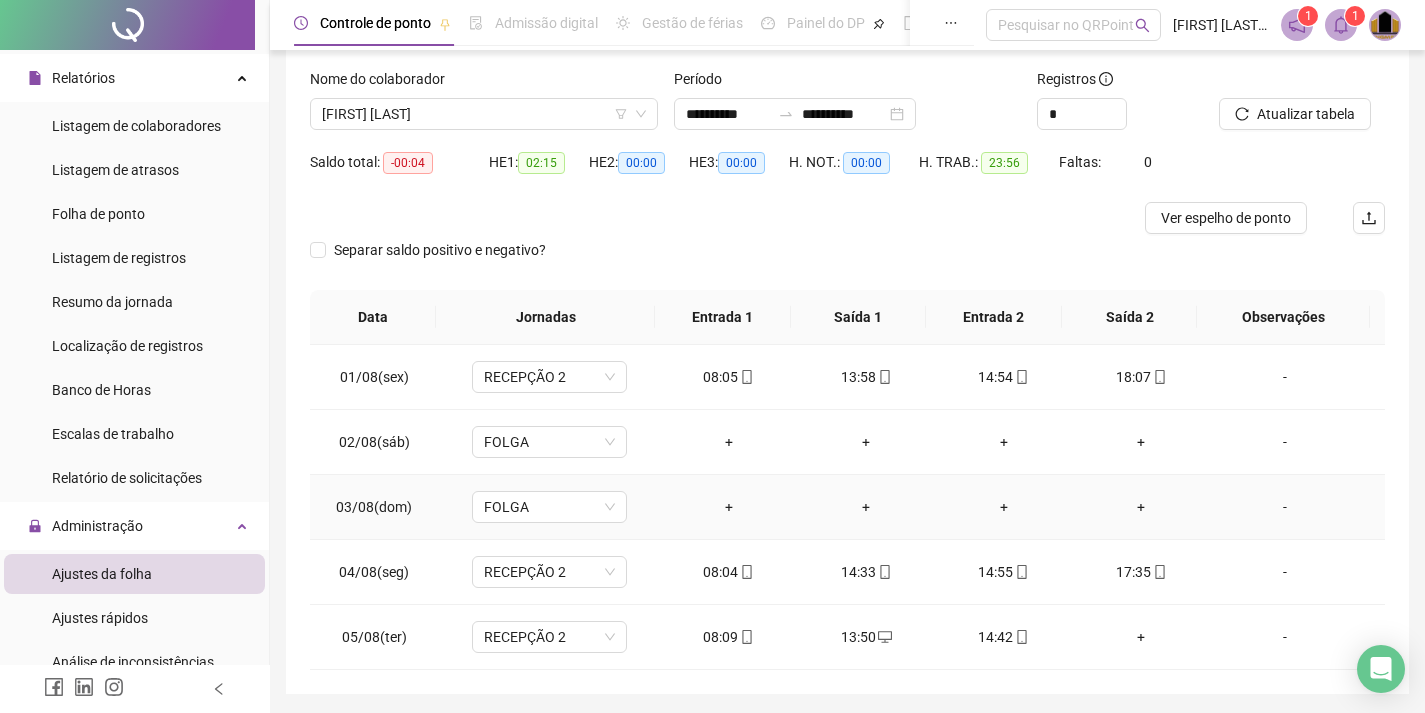scroll, scrollTop: 0, scrollLeft: 0, axis: both 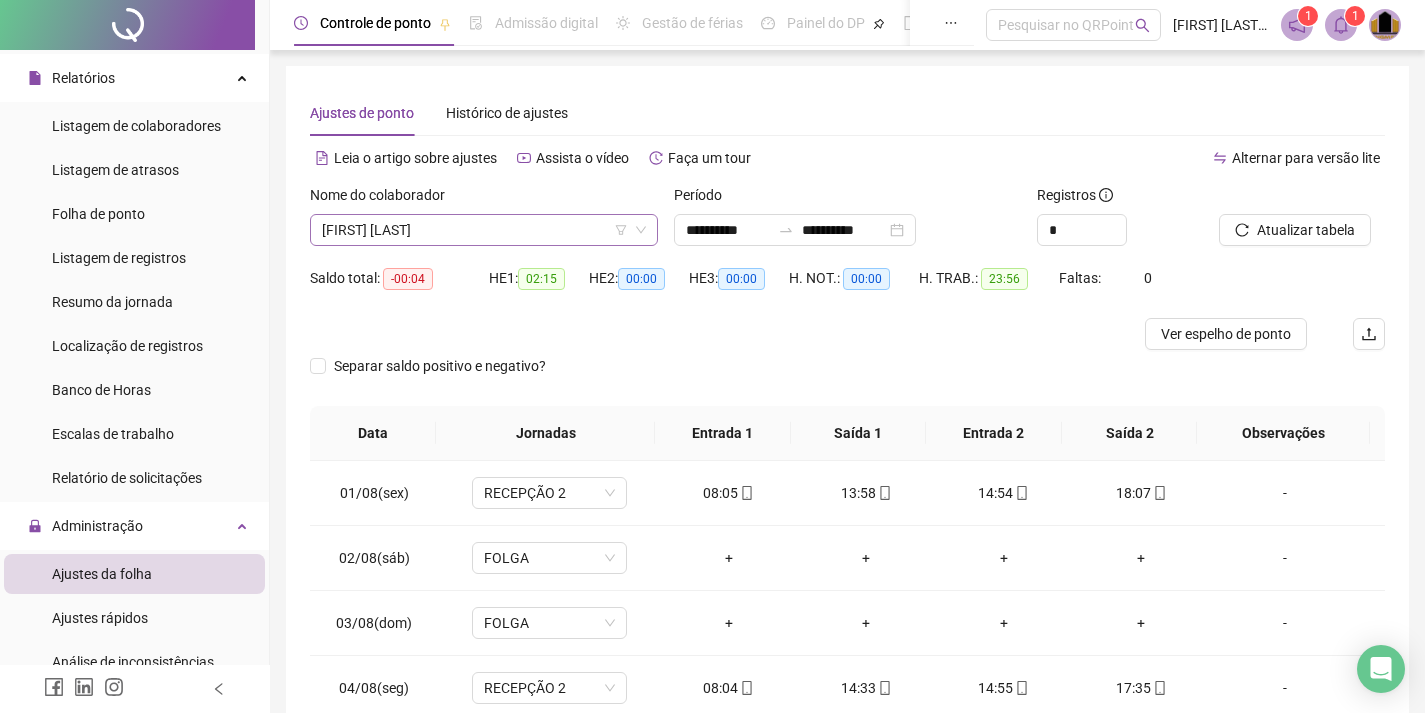 drag, startPoint x: 443, startPoint y: 239, endPoint x: 414, endPoint y: 214, distance: 38.28838 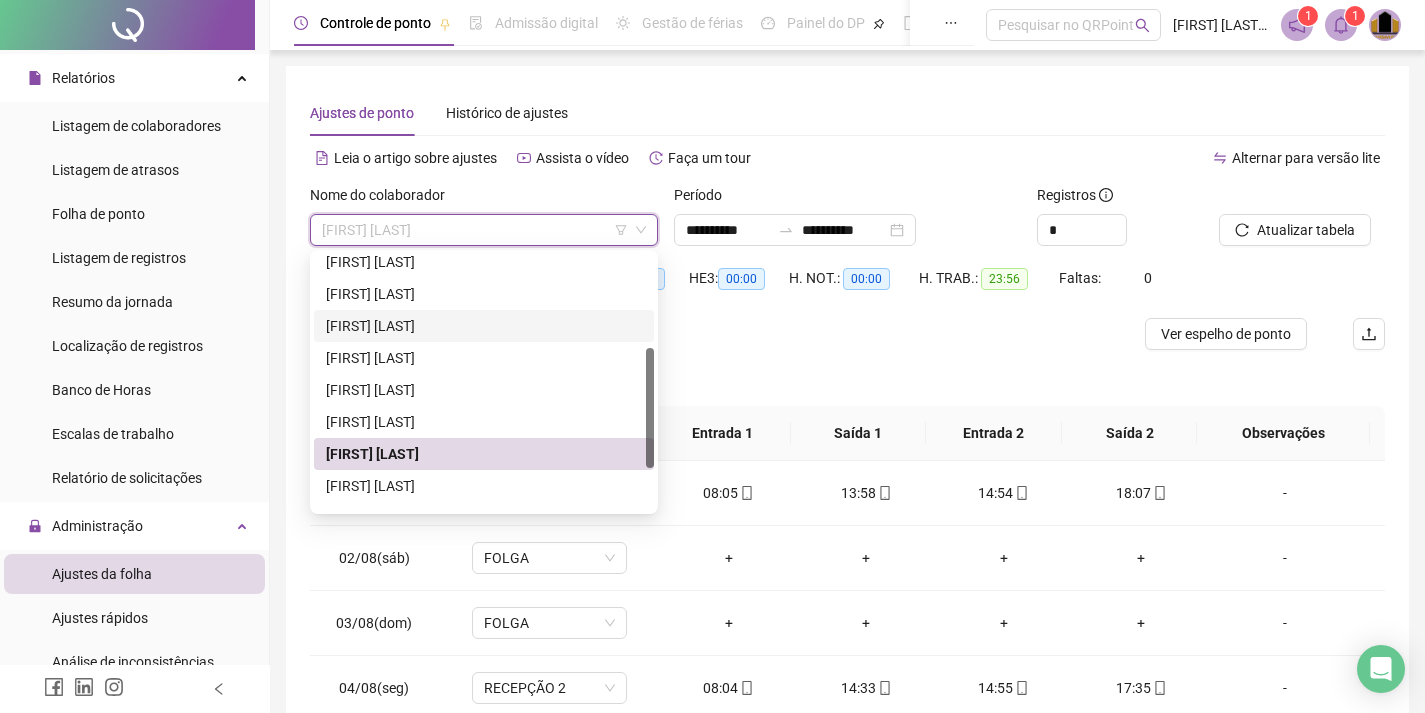 scroll, scrollTop: 0, scrollLeft: 0, axis: both 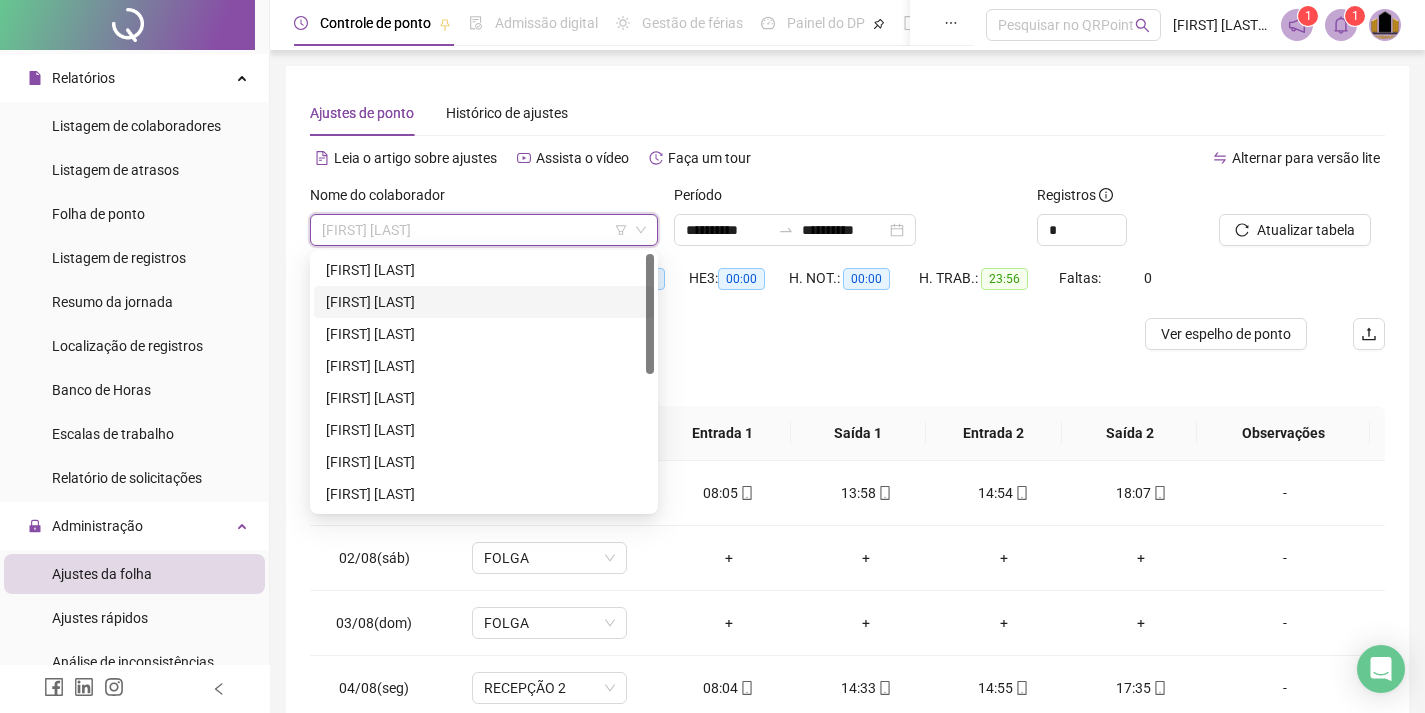 drag, startPoint x: 410, startPoint y: 301, endPoint x: 448, endPoint y: 287, distance: 40.496914 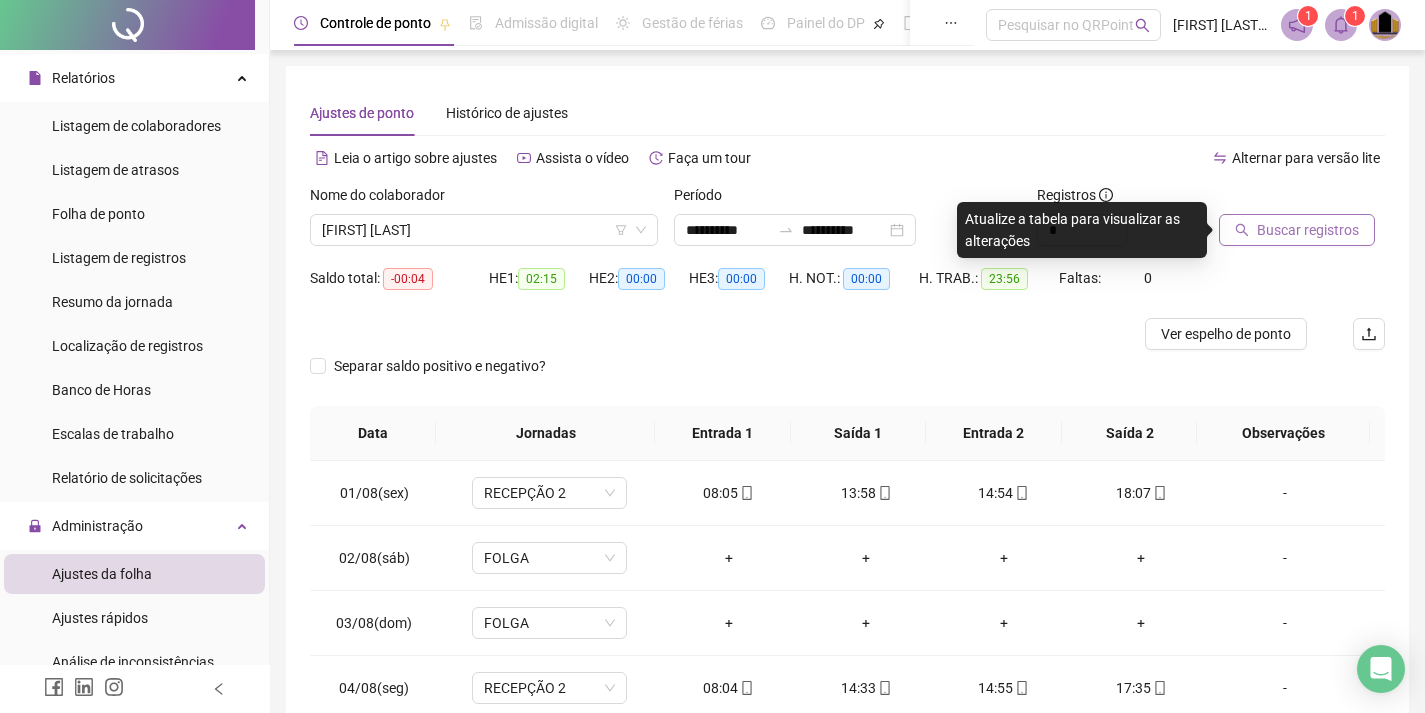 click on "Buscar registros" at bounding box center [1308, 230] 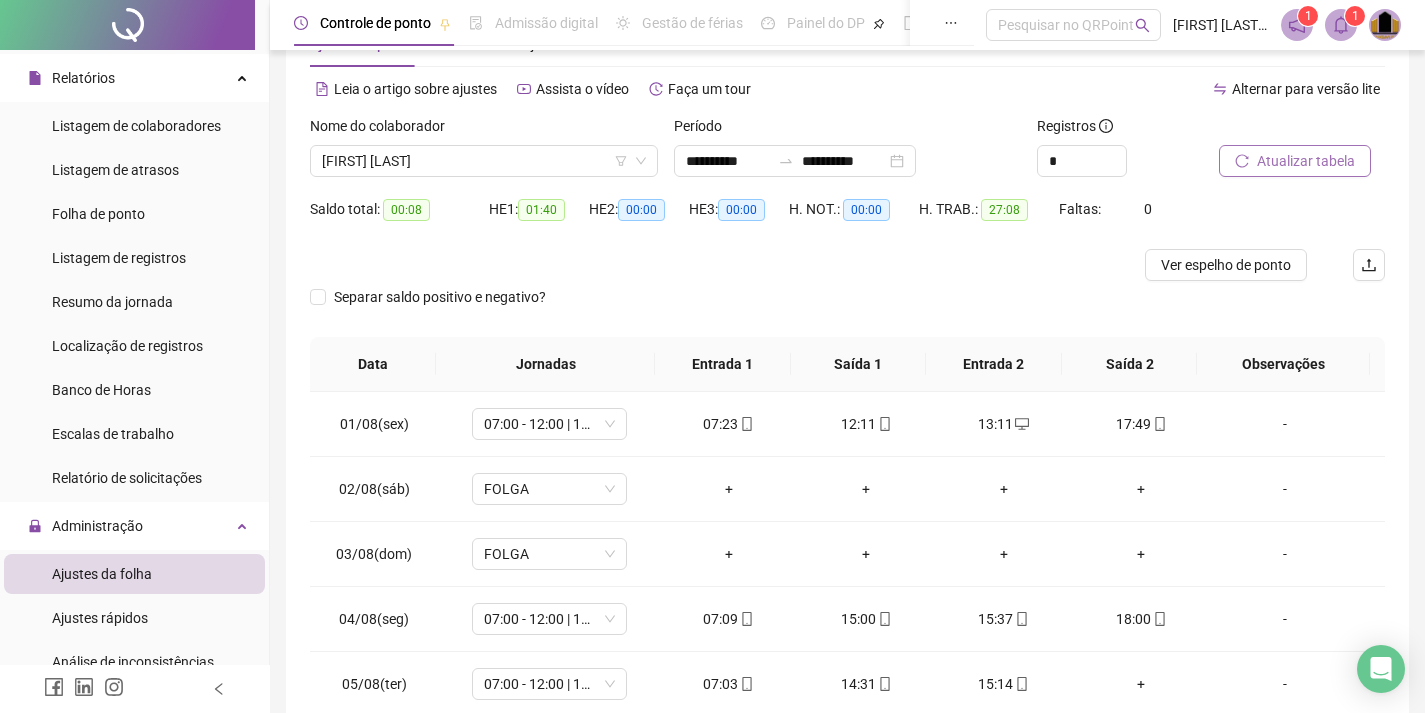 scroll, scrollTop: 0, scrollLeft: 0, axis: both 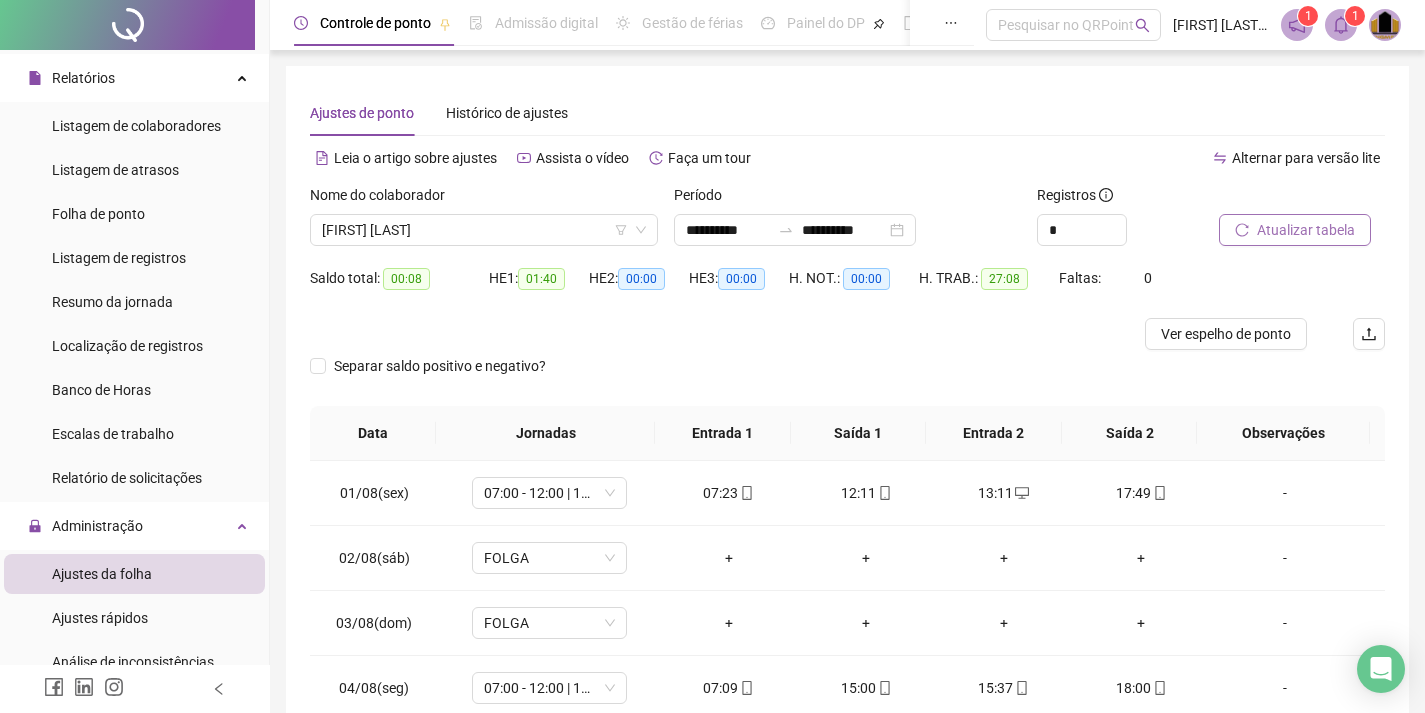 click on "Atualizar tabela" at bounding box center [1306, 230] 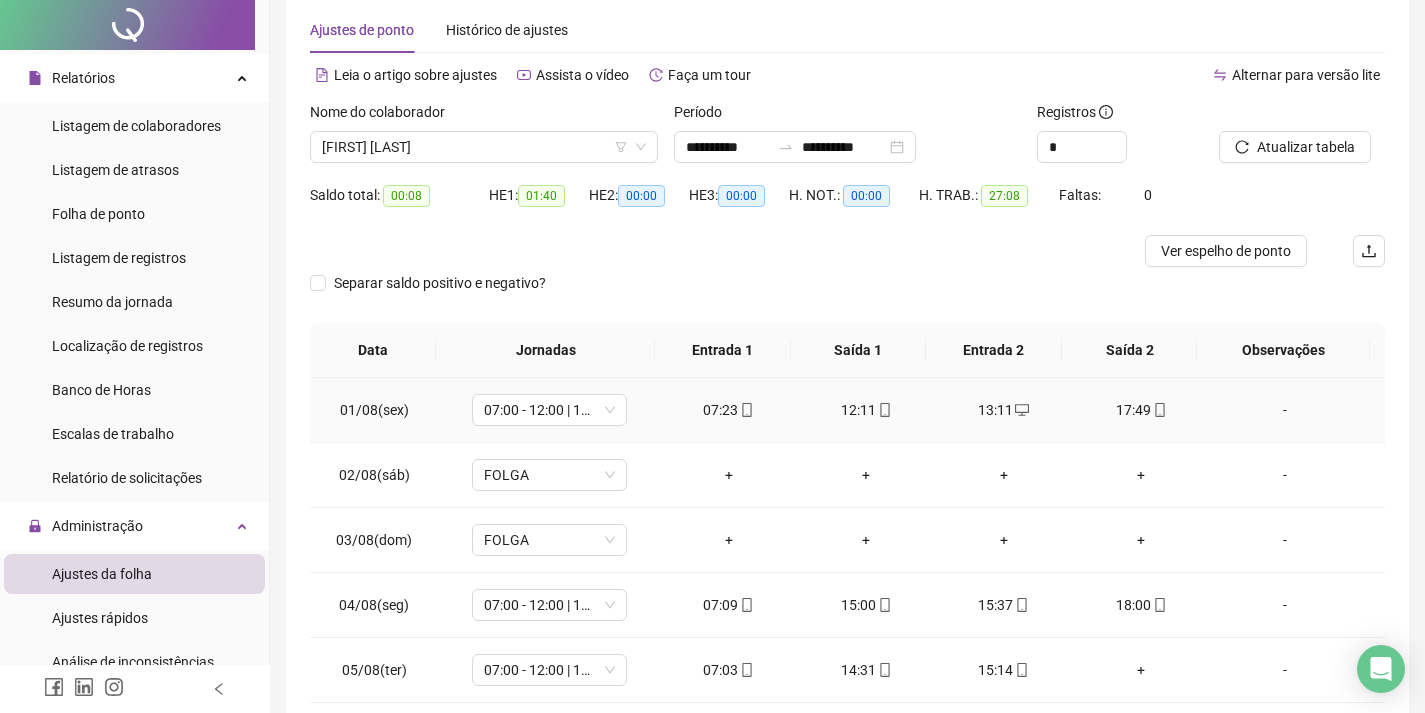 scroll, scrollTop: 183, scrollLeft: 0, axis: vertical 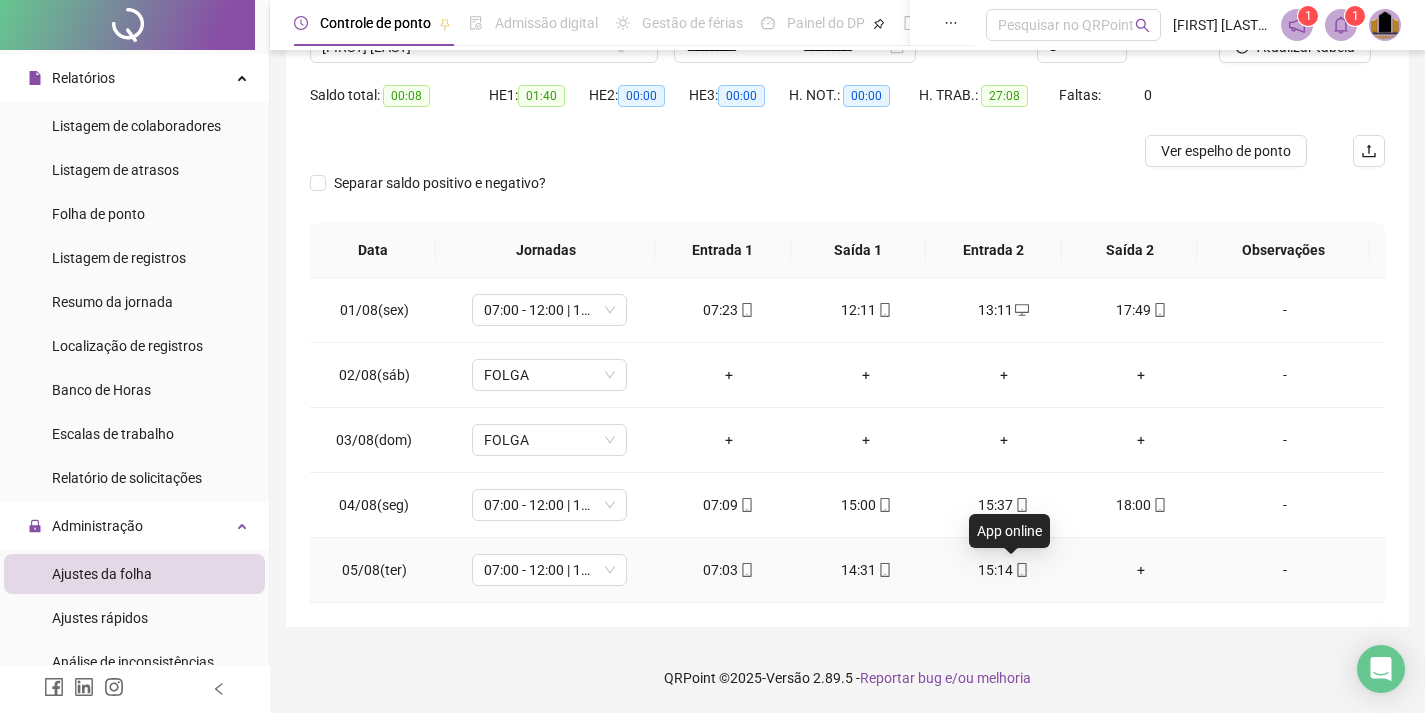 click 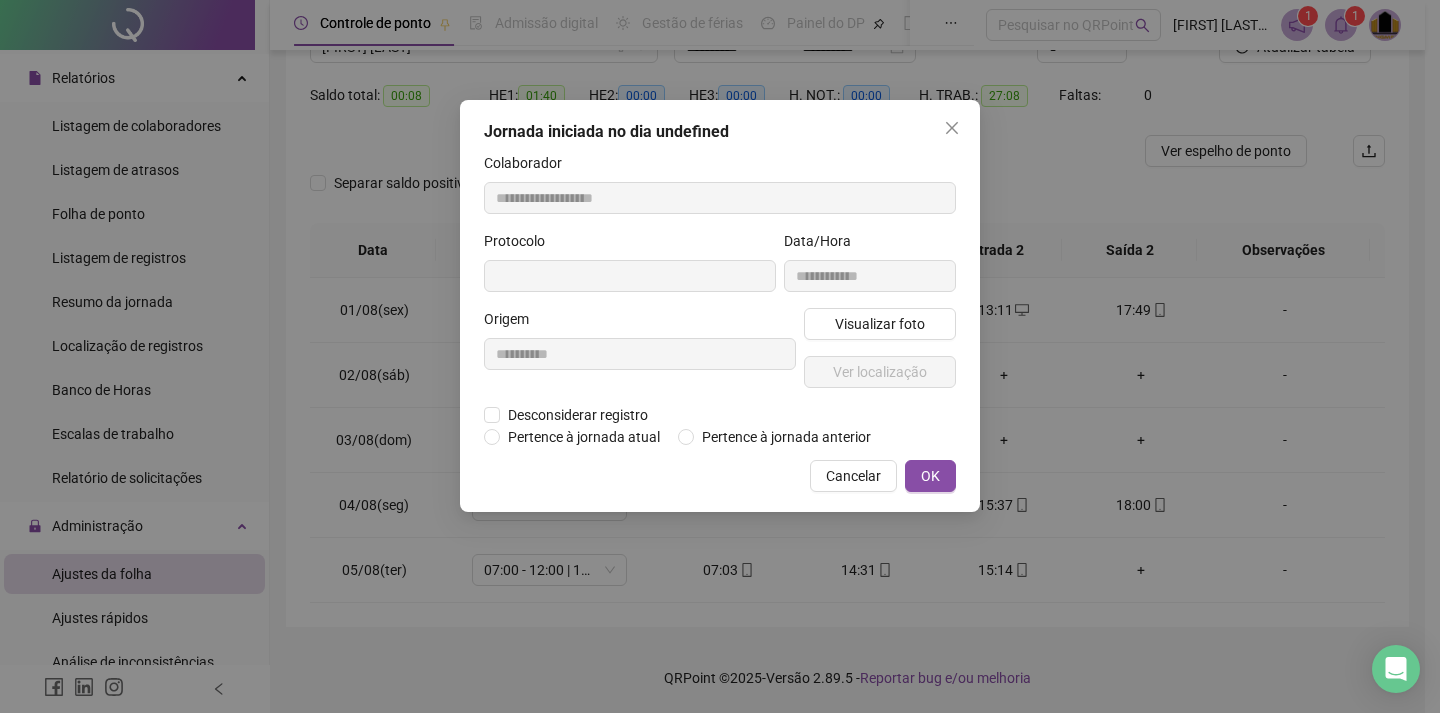 type on "**********" 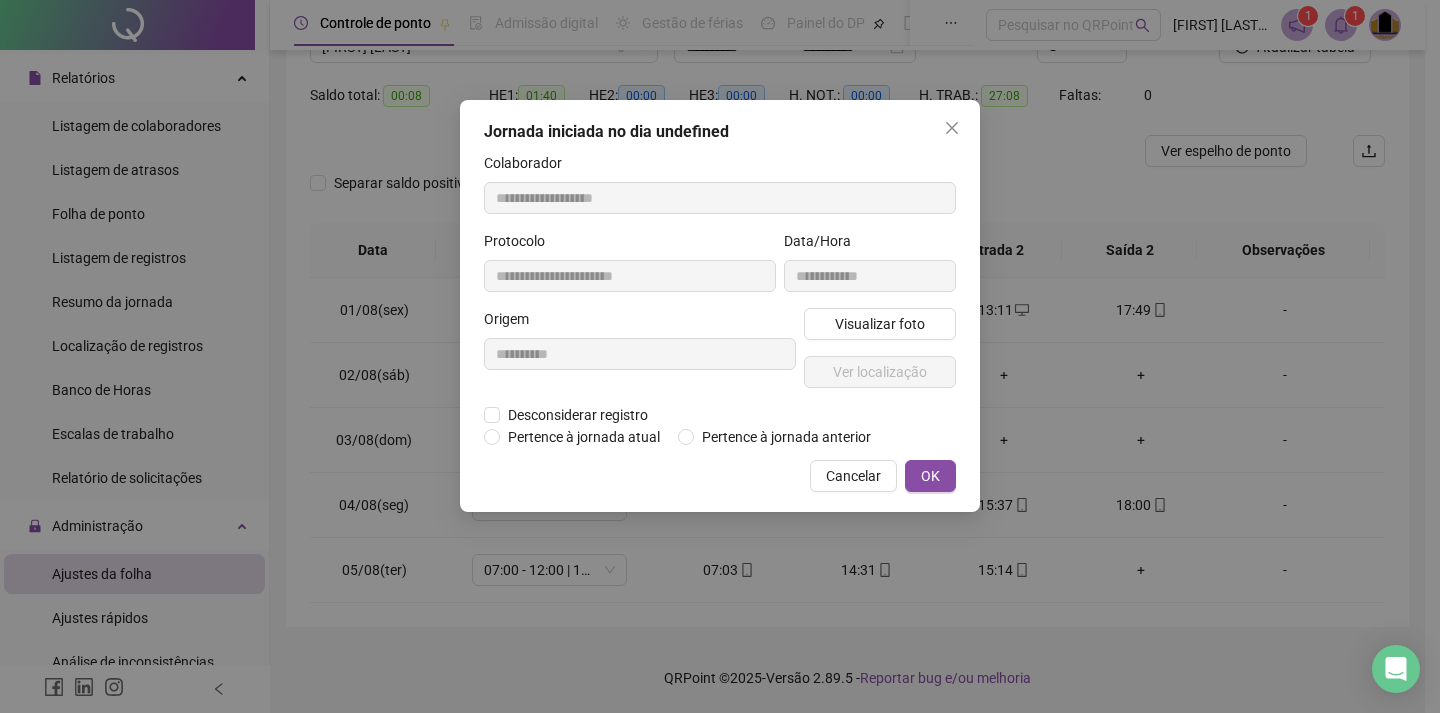 type on "**********" 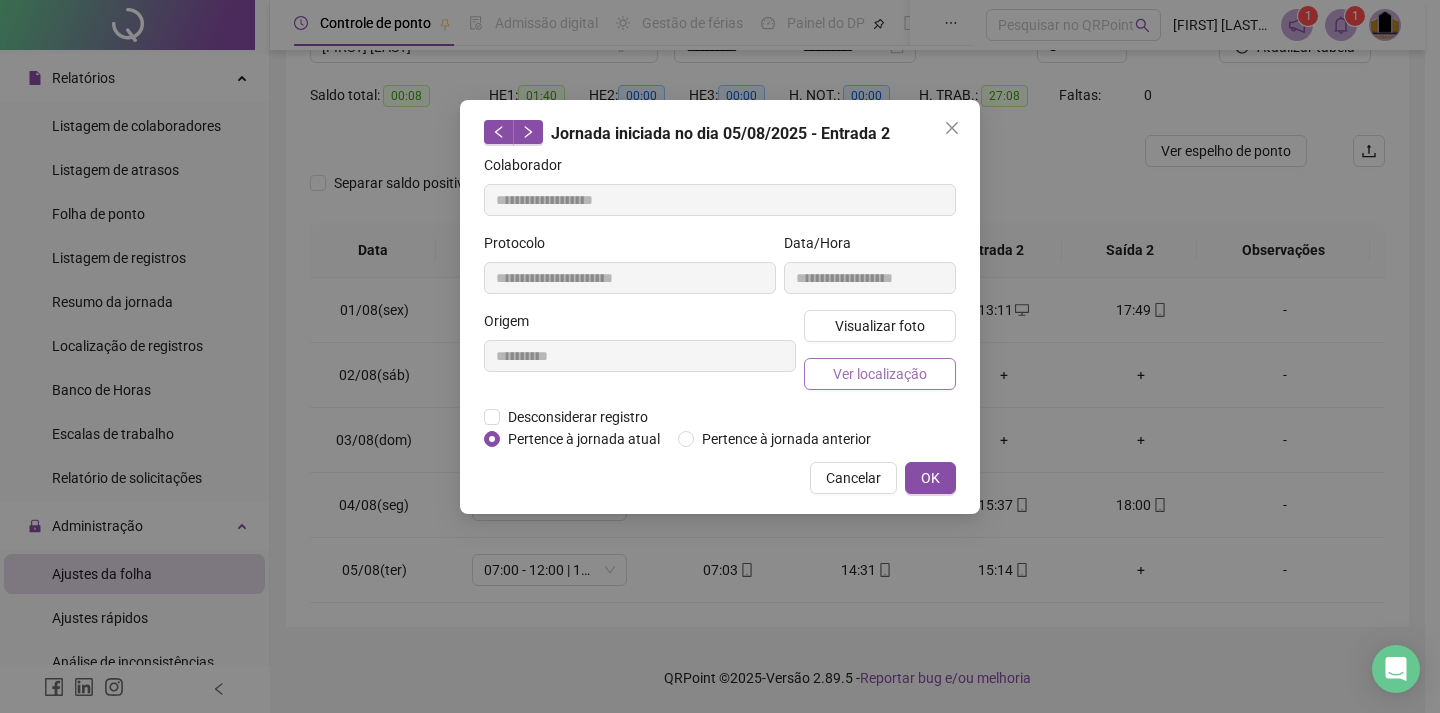 click on "Ver localização" at bounding box center (880, 374) 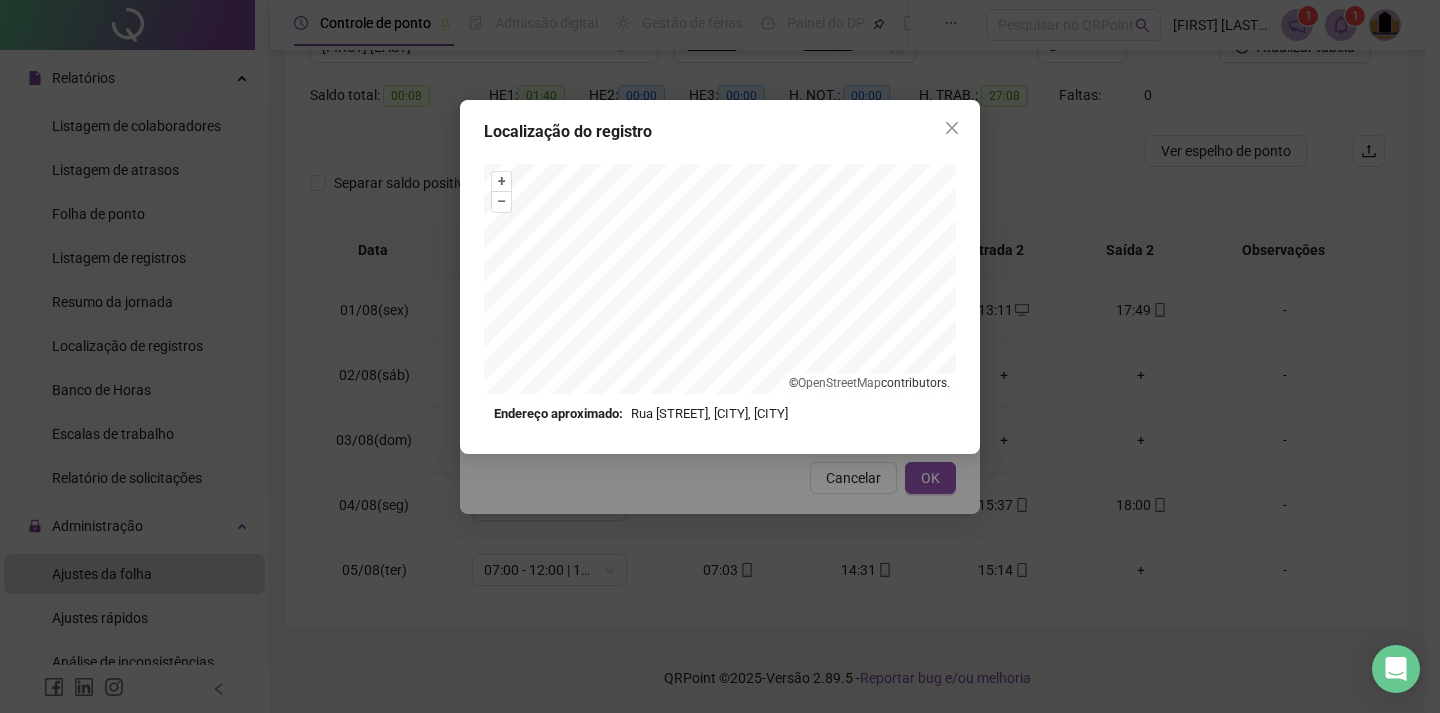 drag, startPoint x: 953, startPoint y: 120, endPoint x: 1015, endPoint y: 274, distance: 166.01205 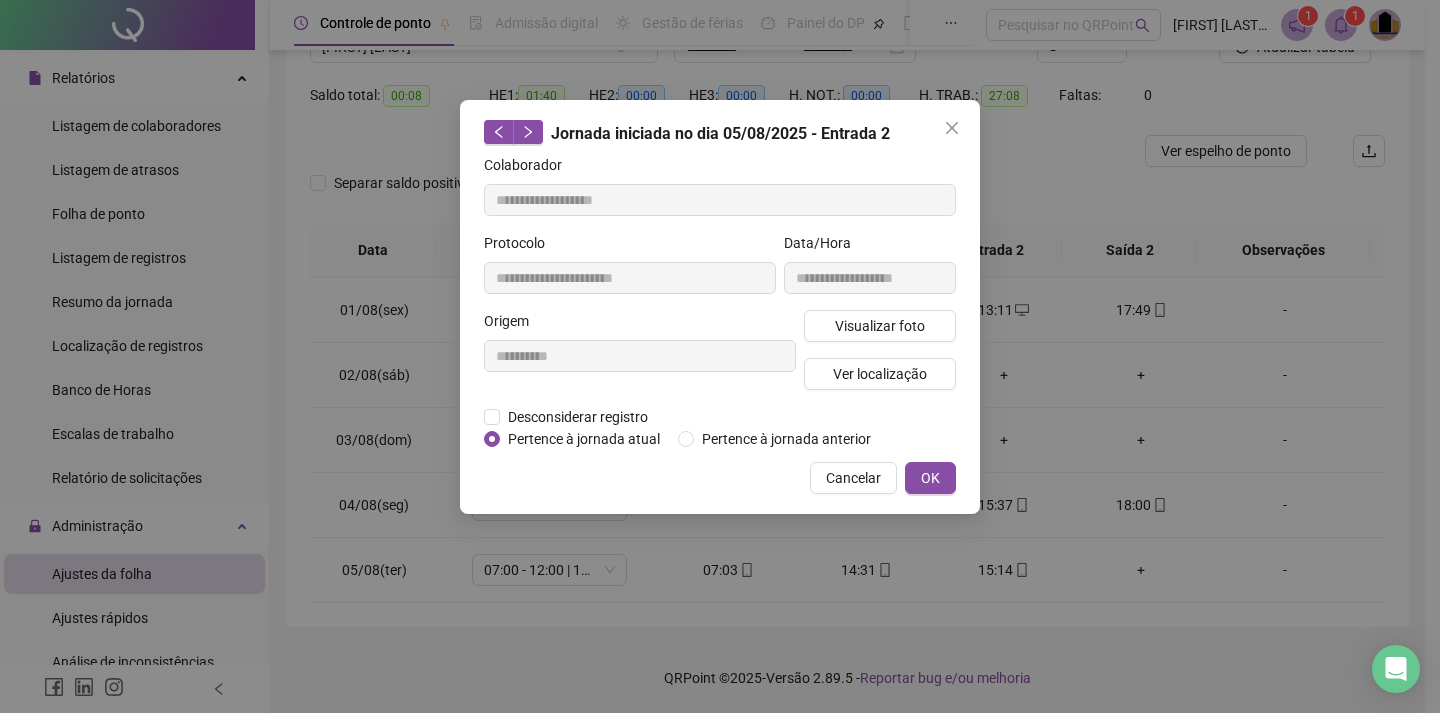 drag, startPoint x: 951, startPoint y: 117, endPoint x: 971, endPoint y: 162, distance: 49.24429 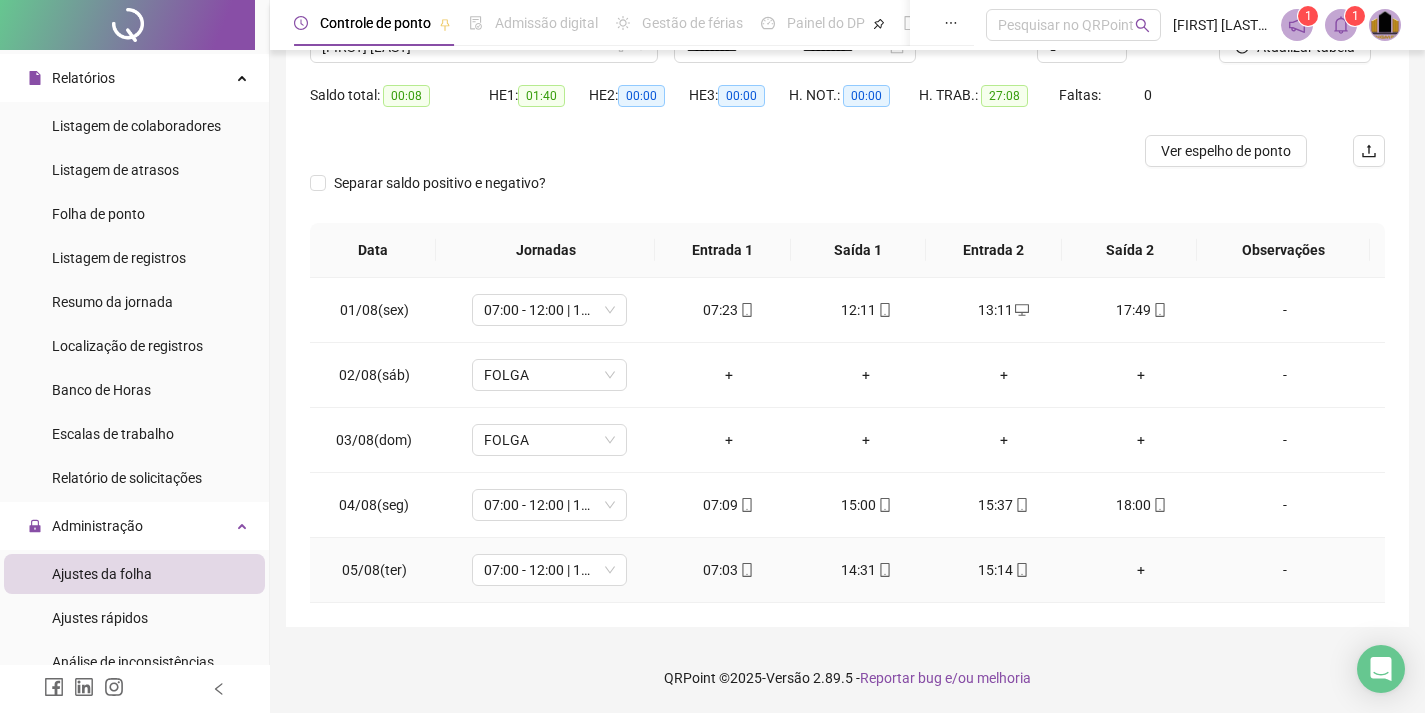 click 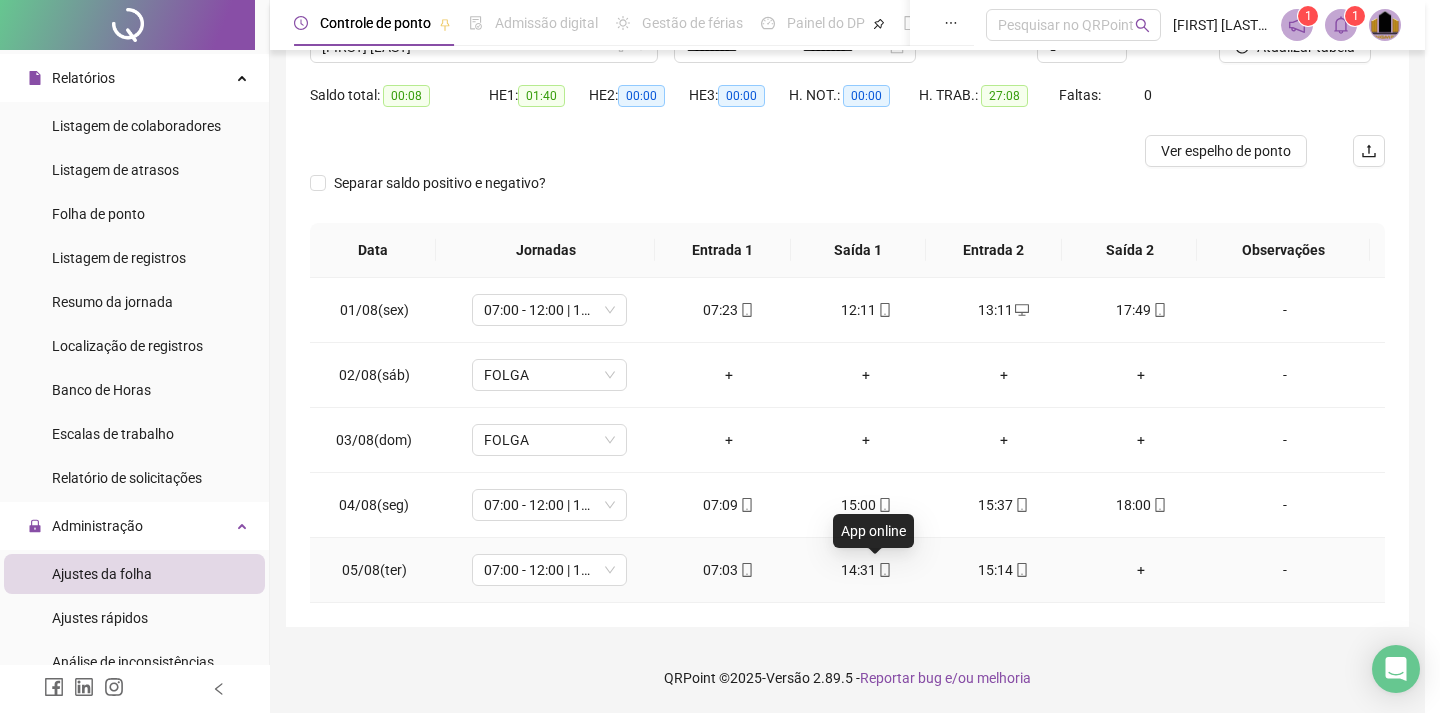 type on "**********" 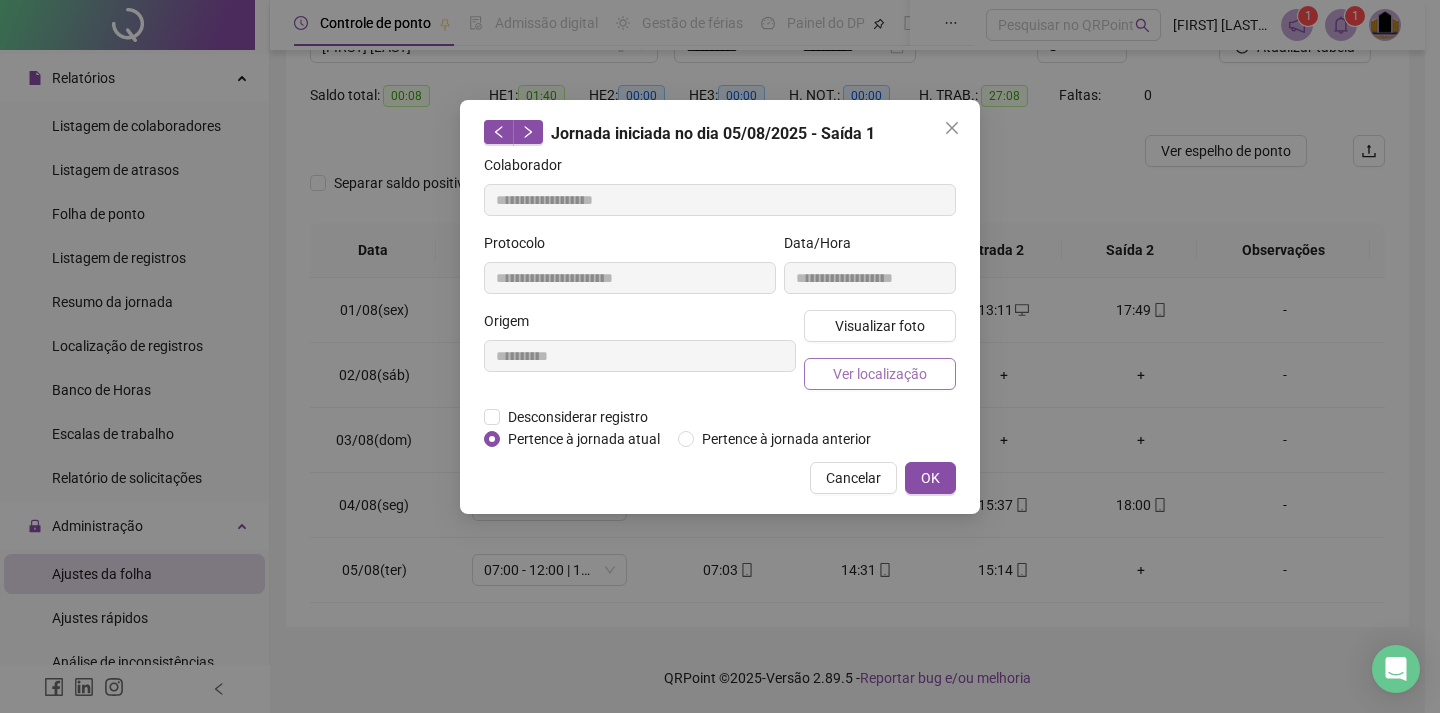 click on "Ver localização" at bounding box center (880, 374) 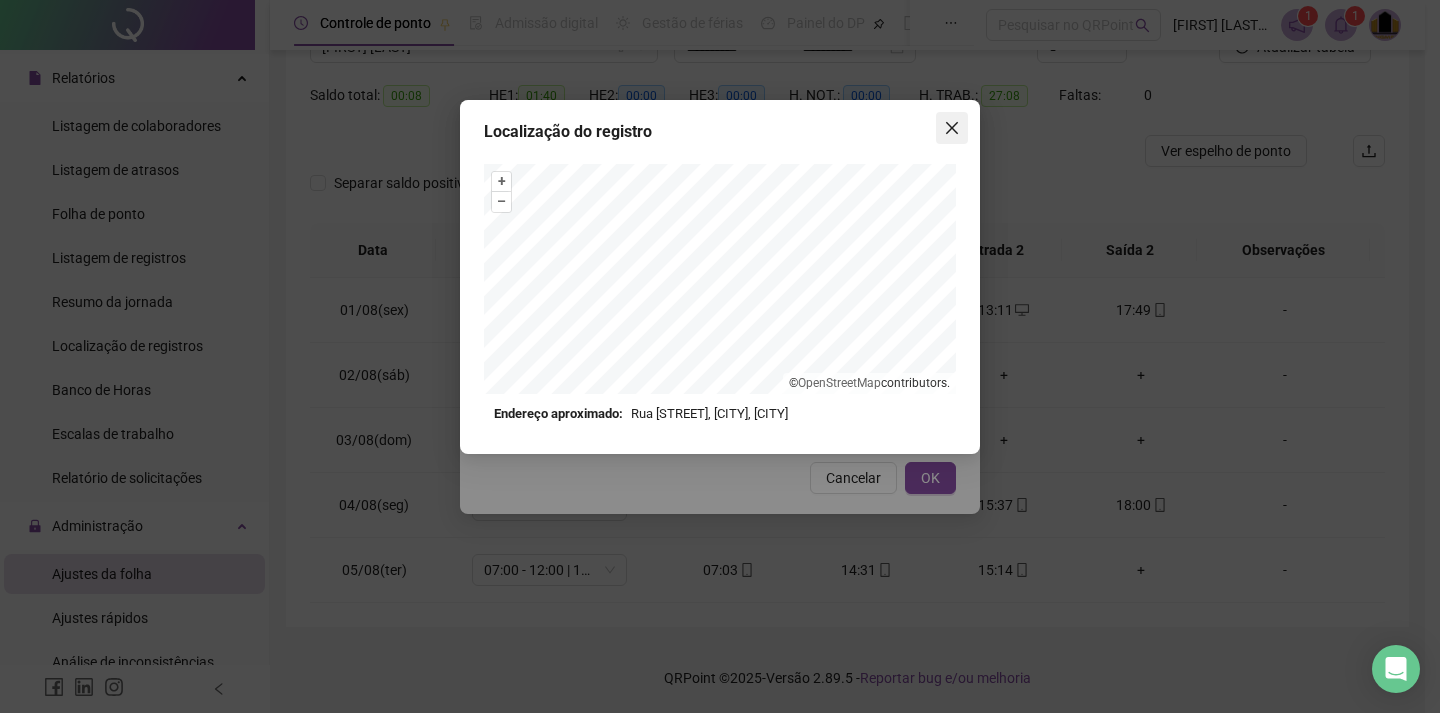 click 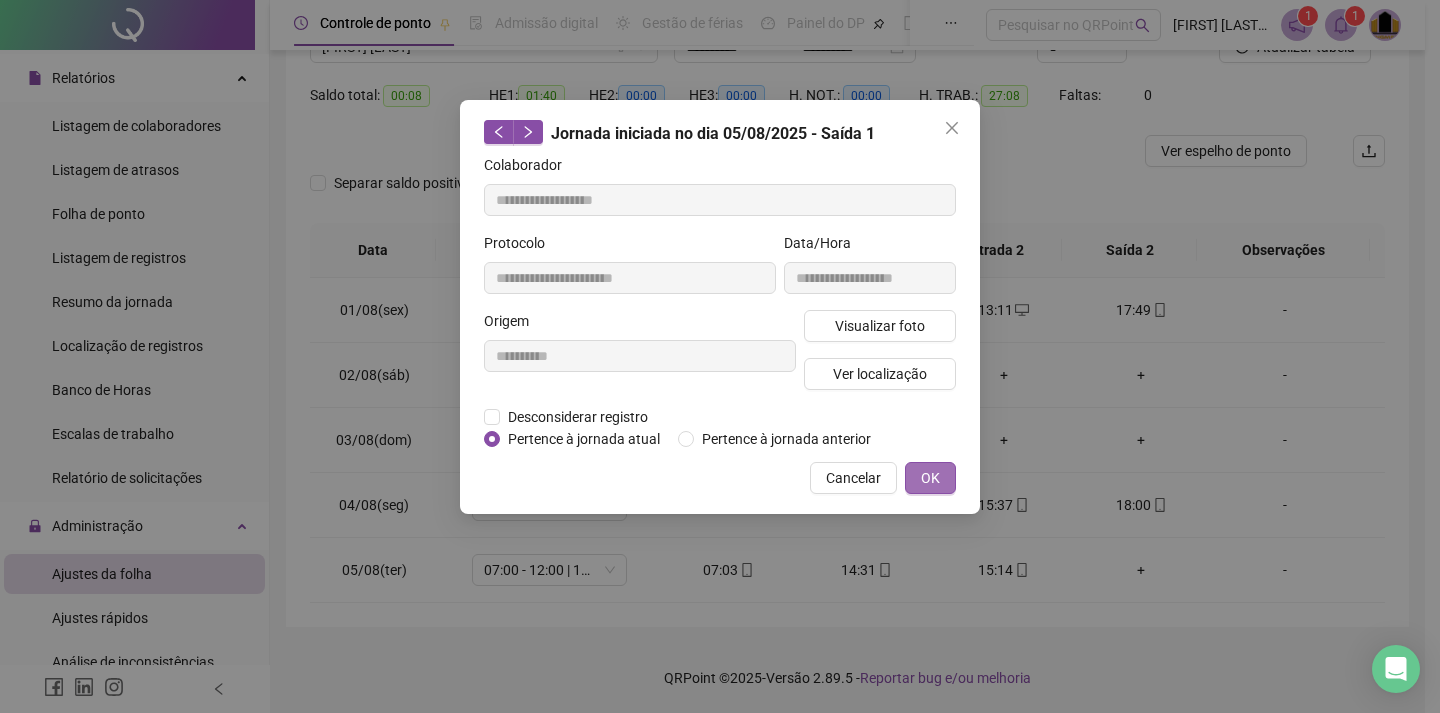 click on "OK" at bounding box center (930, 478) 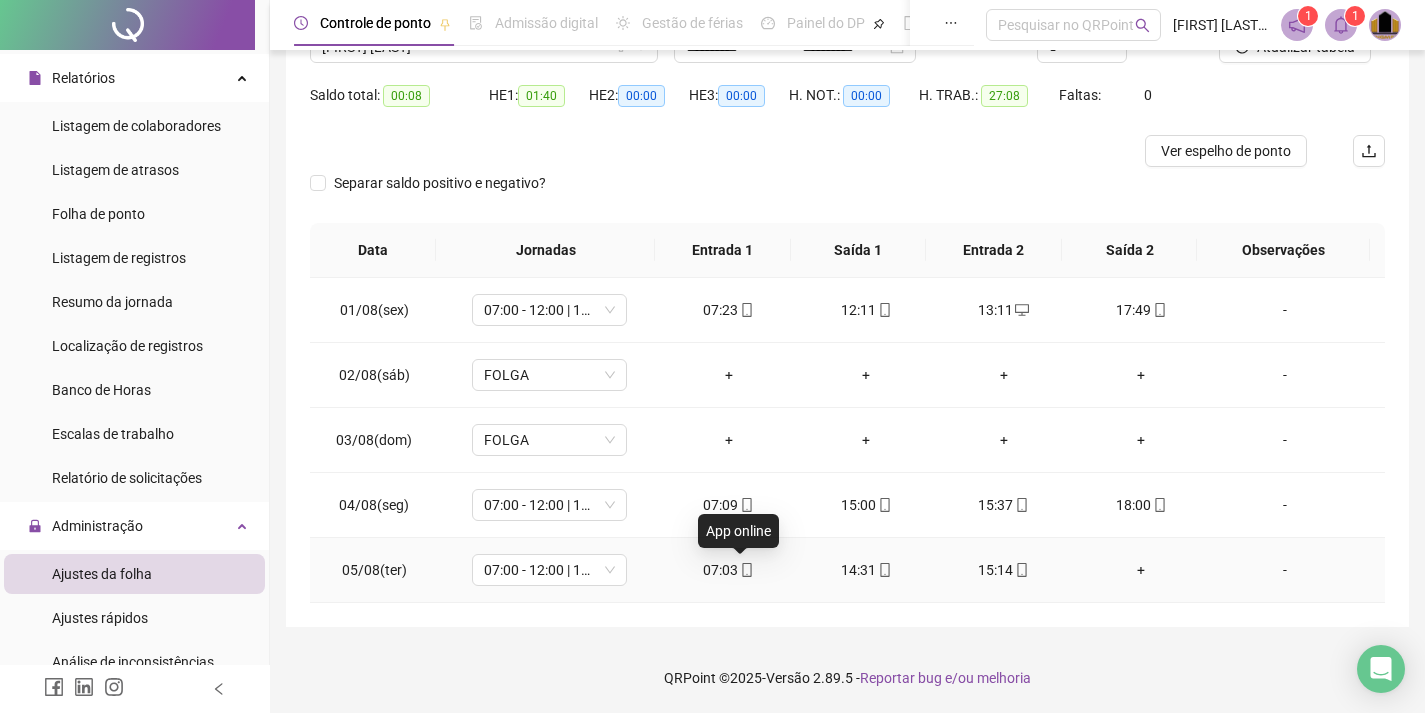 click 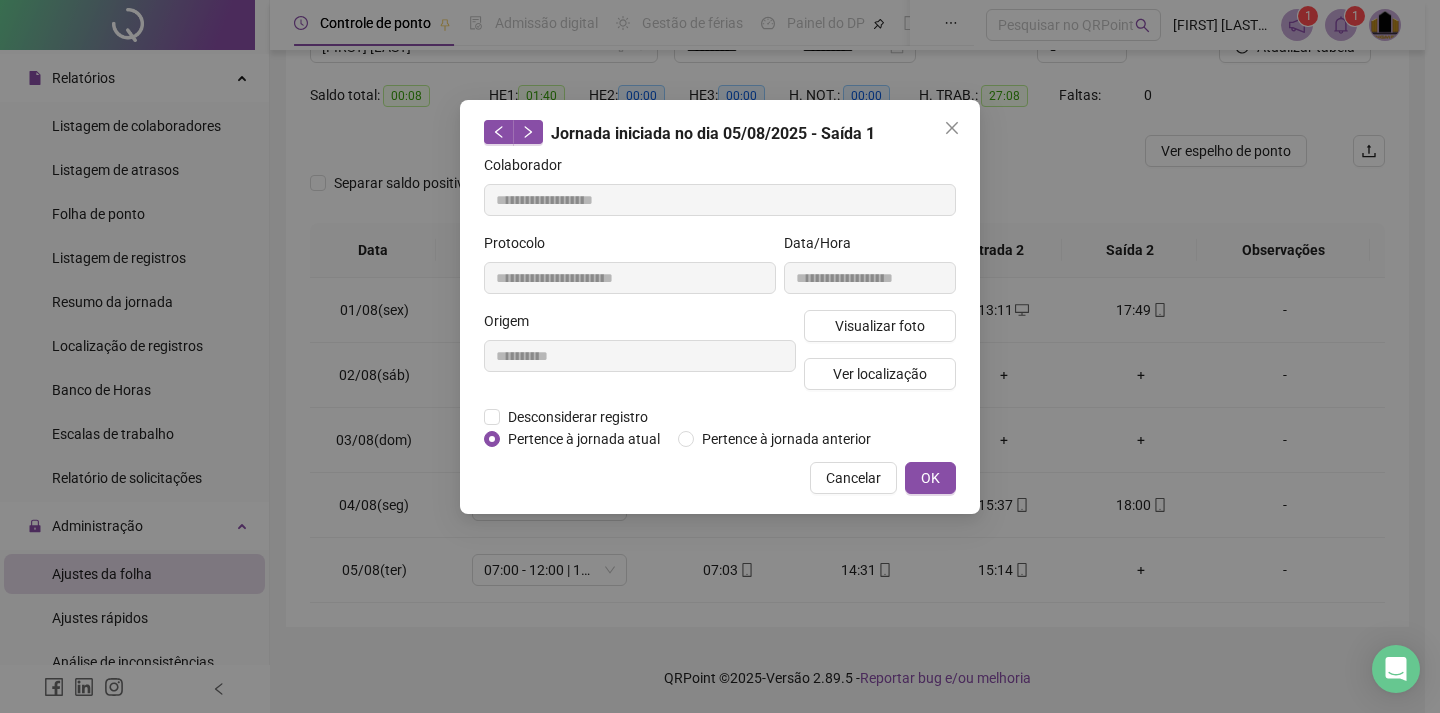 type on "**********" 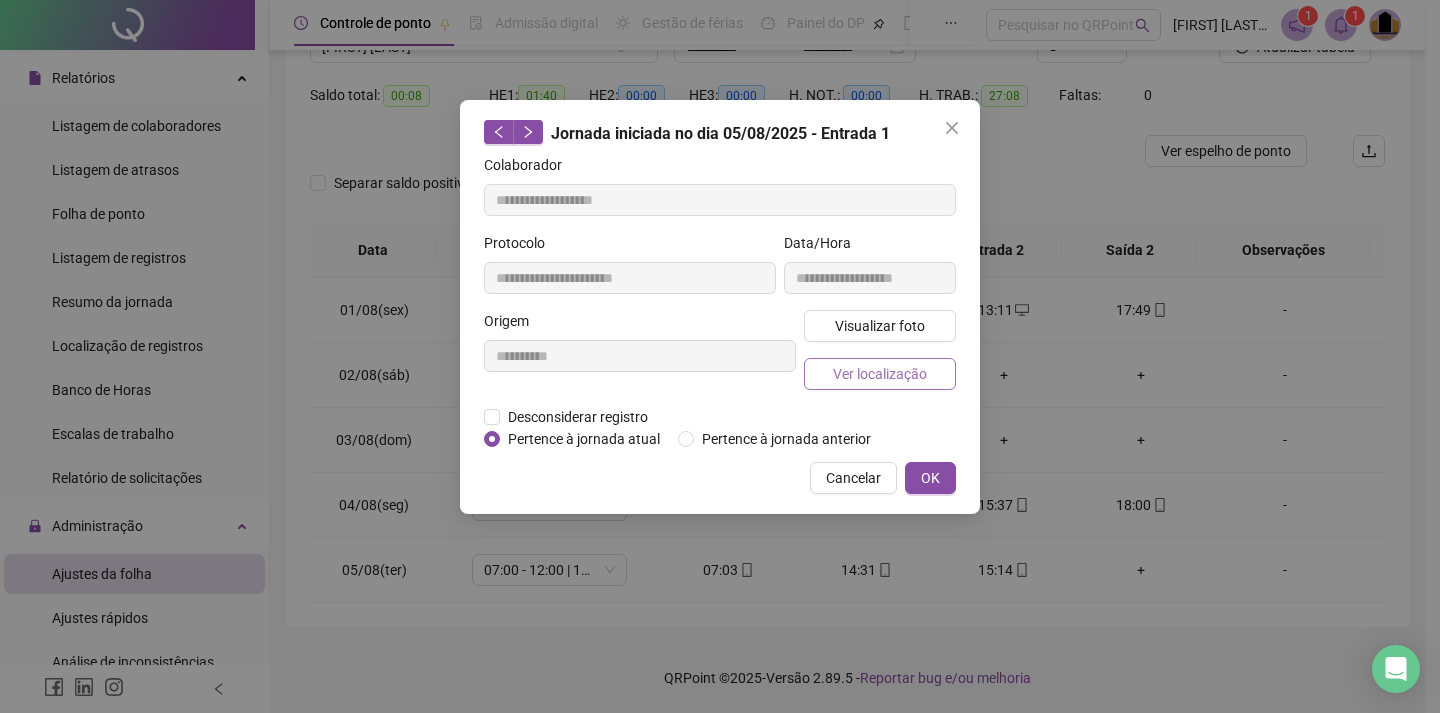 click on "Ver localização" at bounding box center [880, 374] 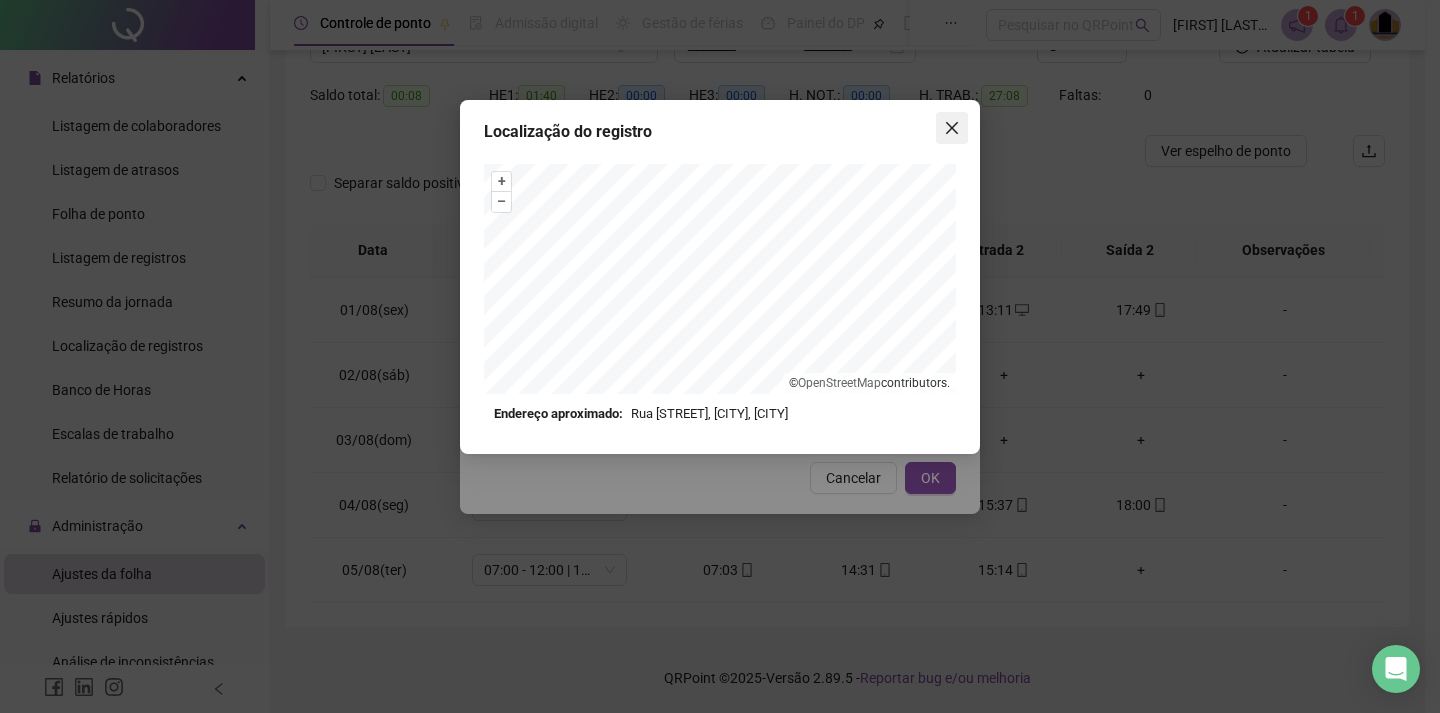 click at bounding box center [952, 128] 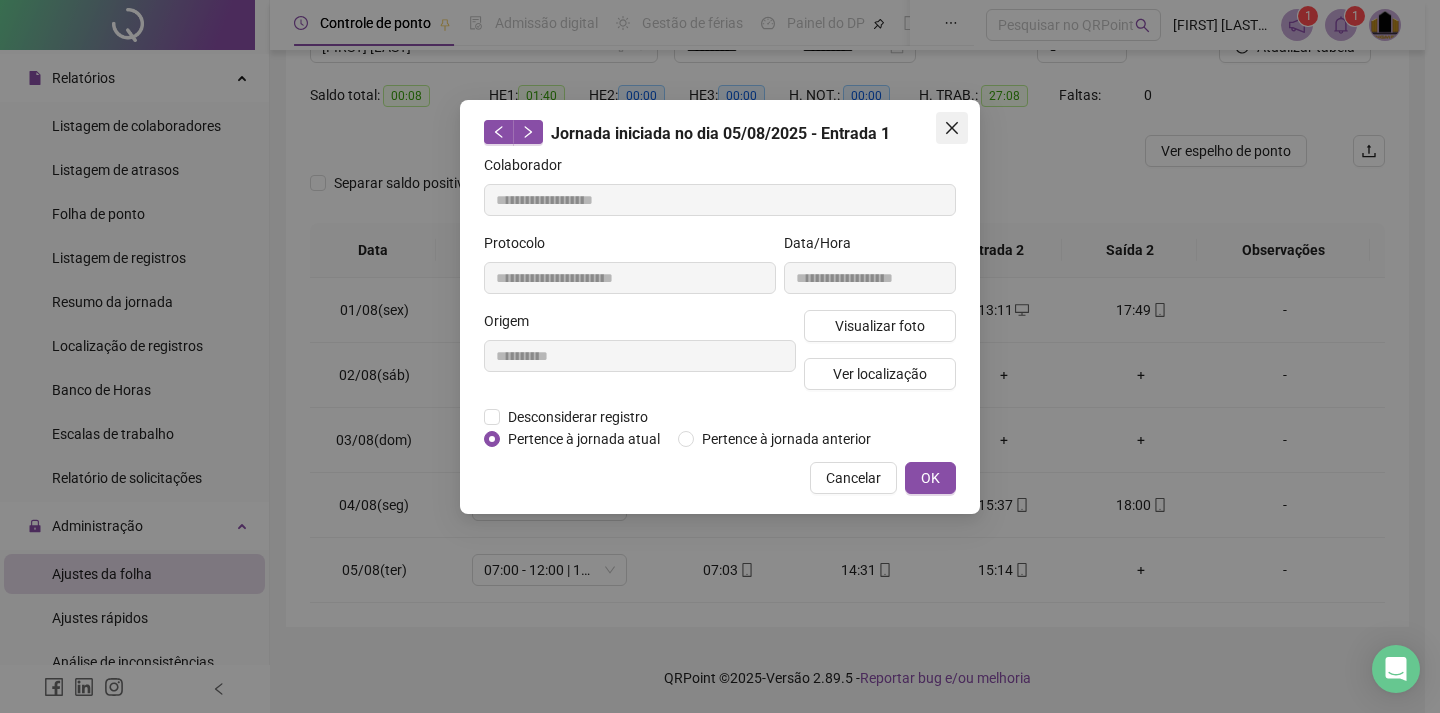 drag, startPoint x: 955, startPoint y: 131, endPoint x: 1125, endPoint y: 366, distance: 290.0431 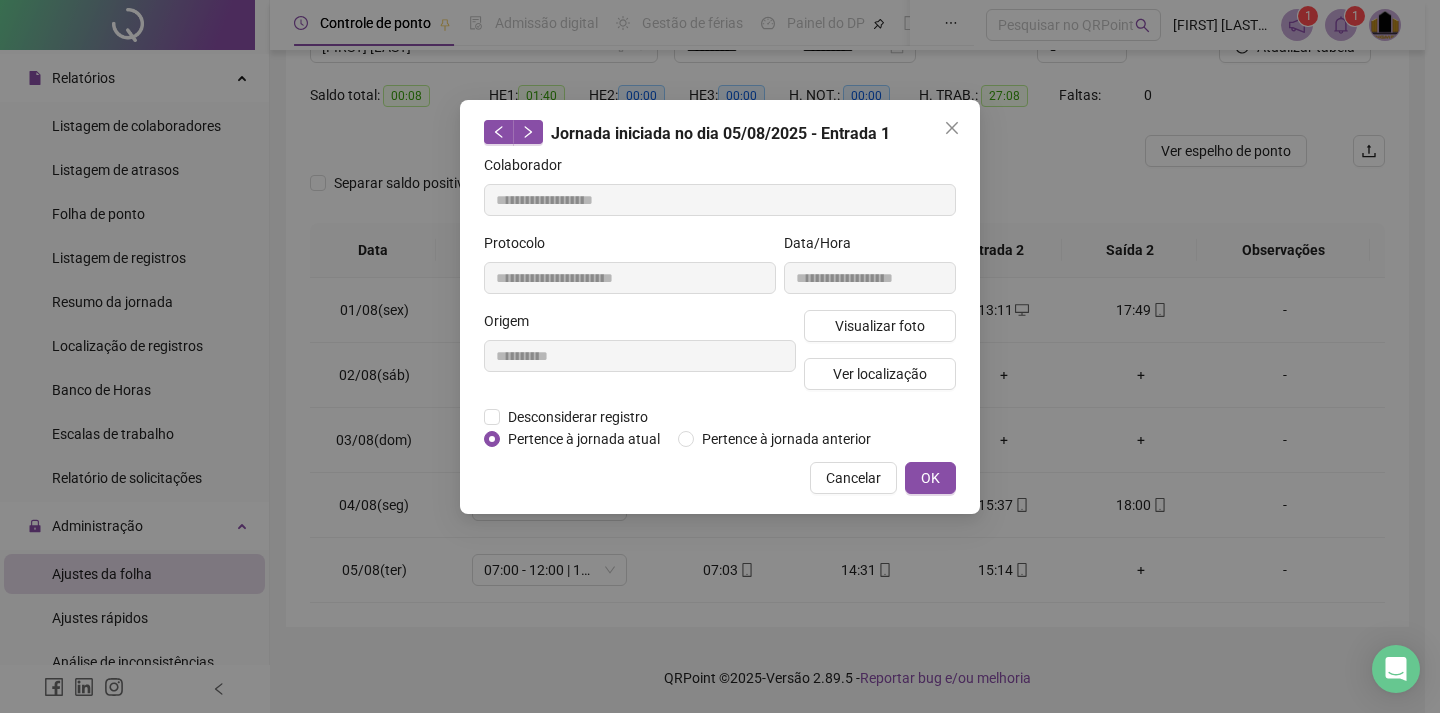 click 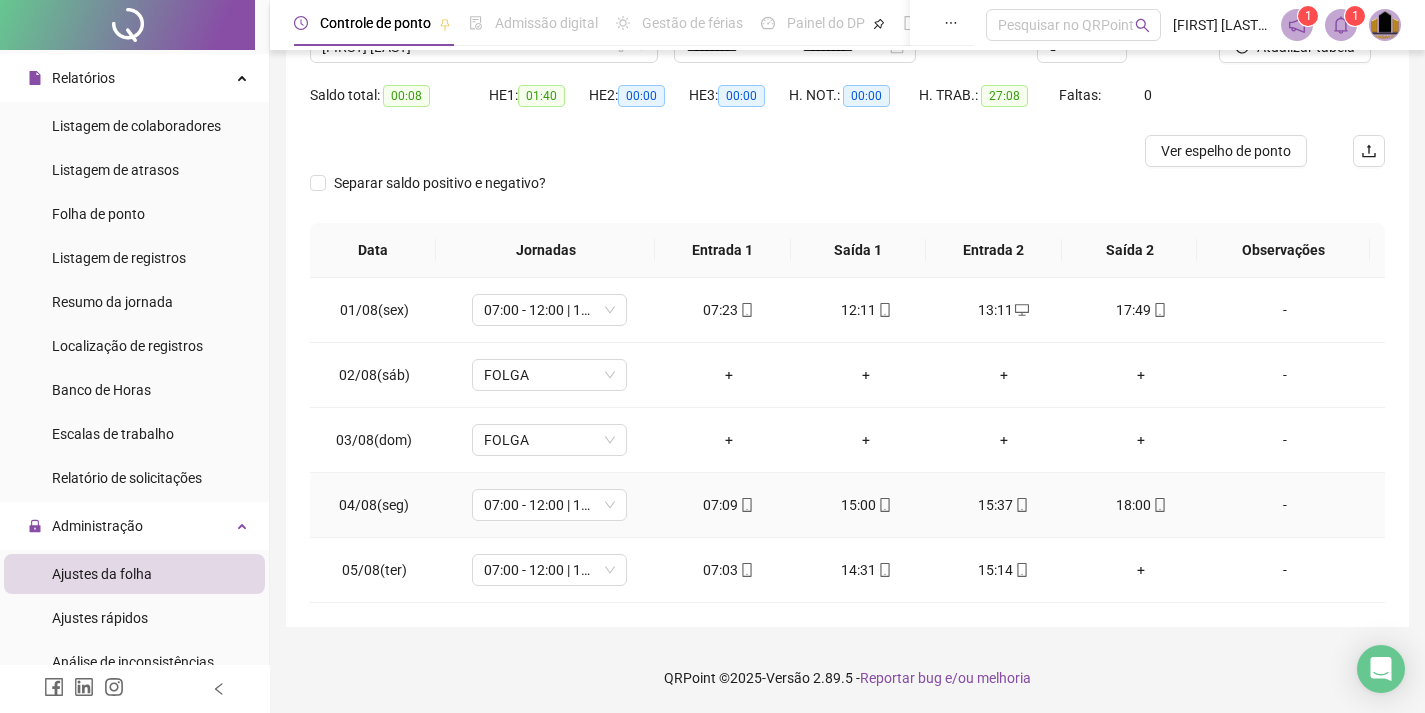 click 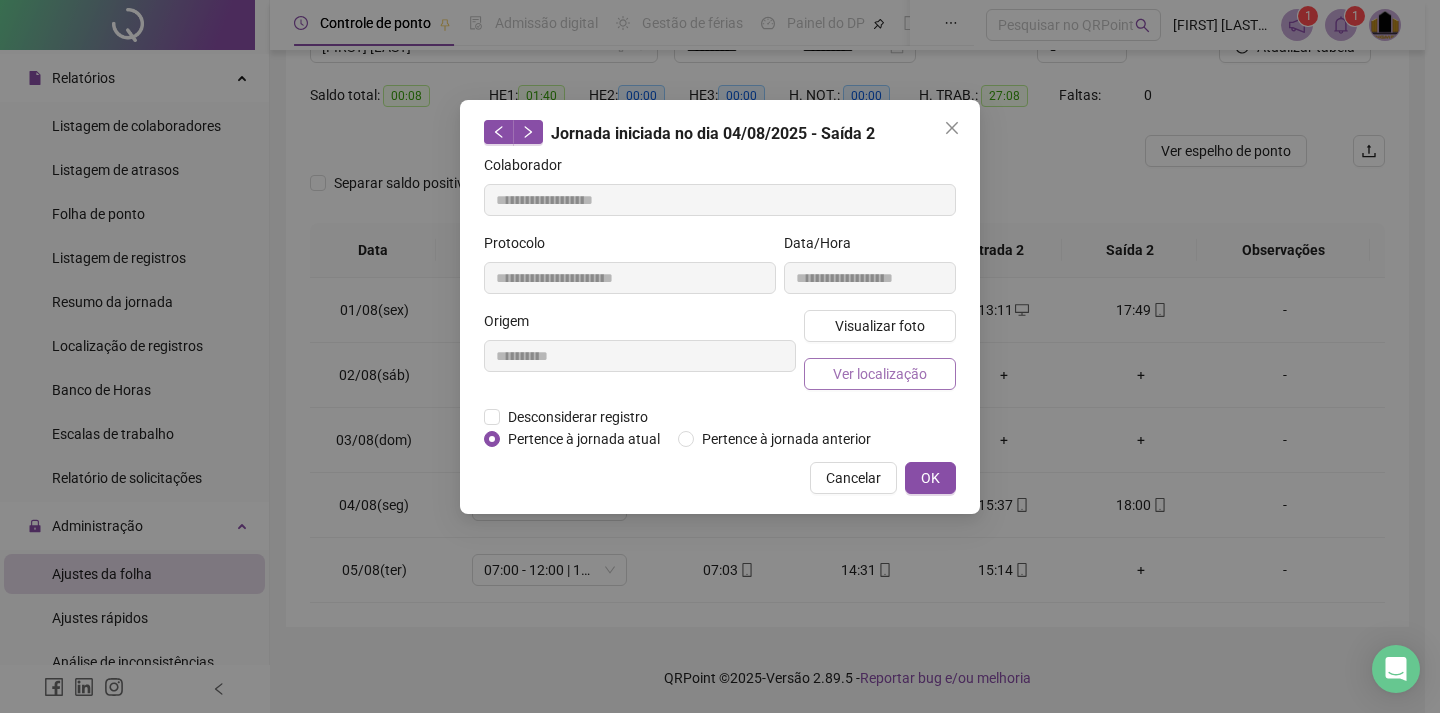 click on "Ver localização" at bounding box center [880, 374] 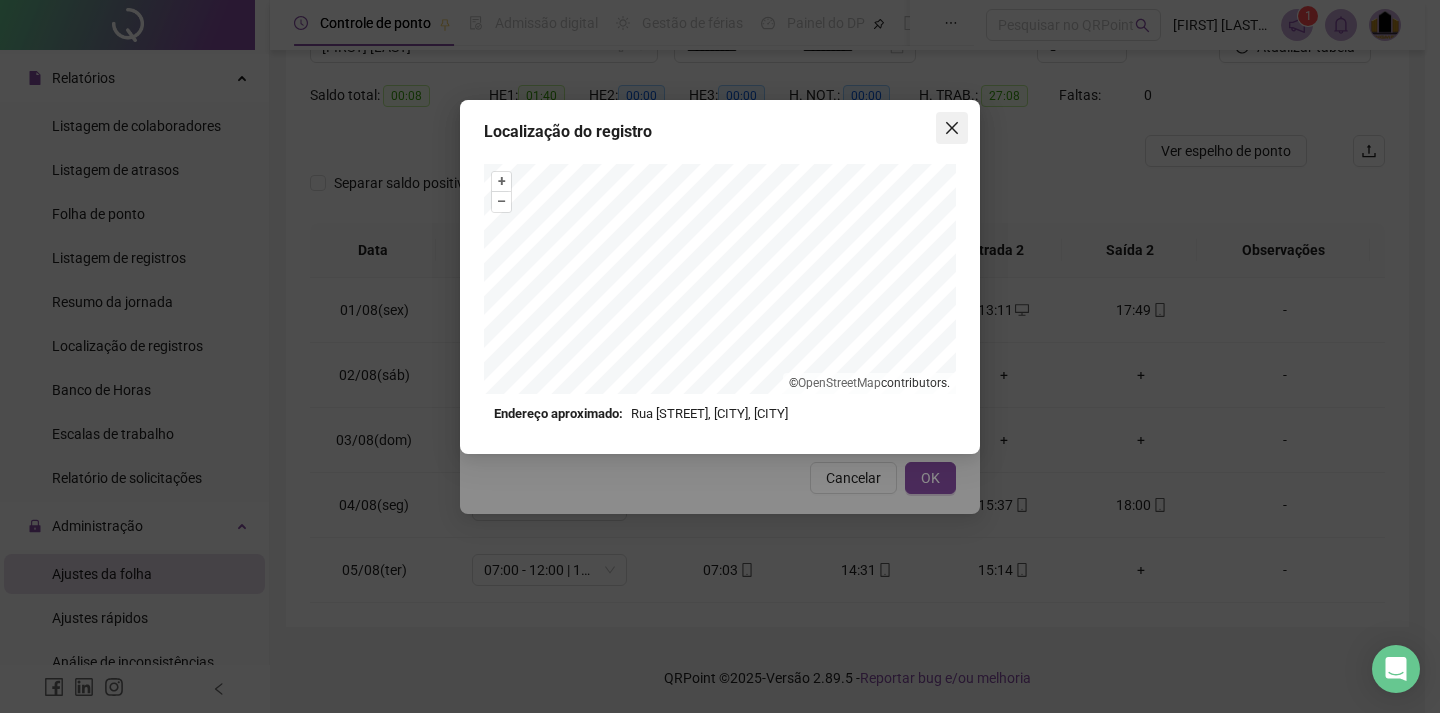 click at bounding box center (952, 128) 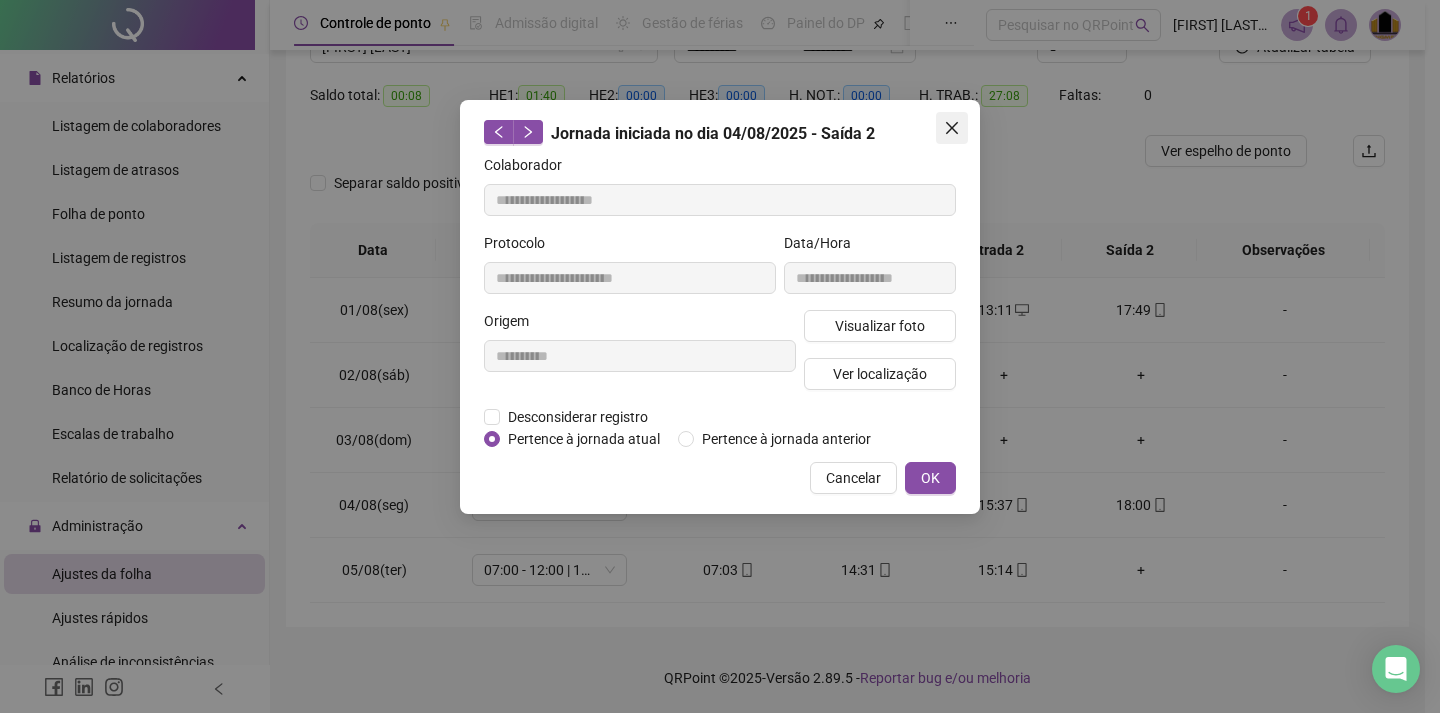 click at bounding box center [952, 128] 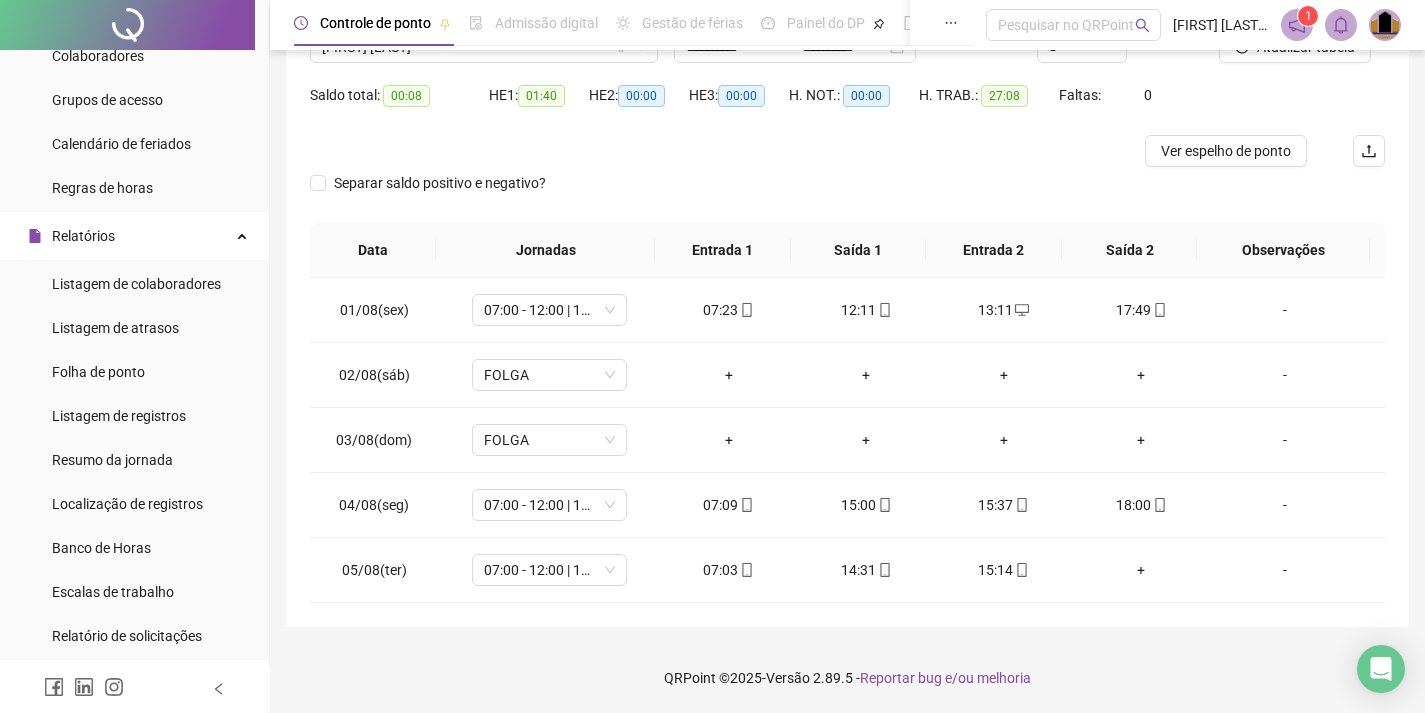 scroll, scrollTop: 0, scrollLeft: 0, axis: both 